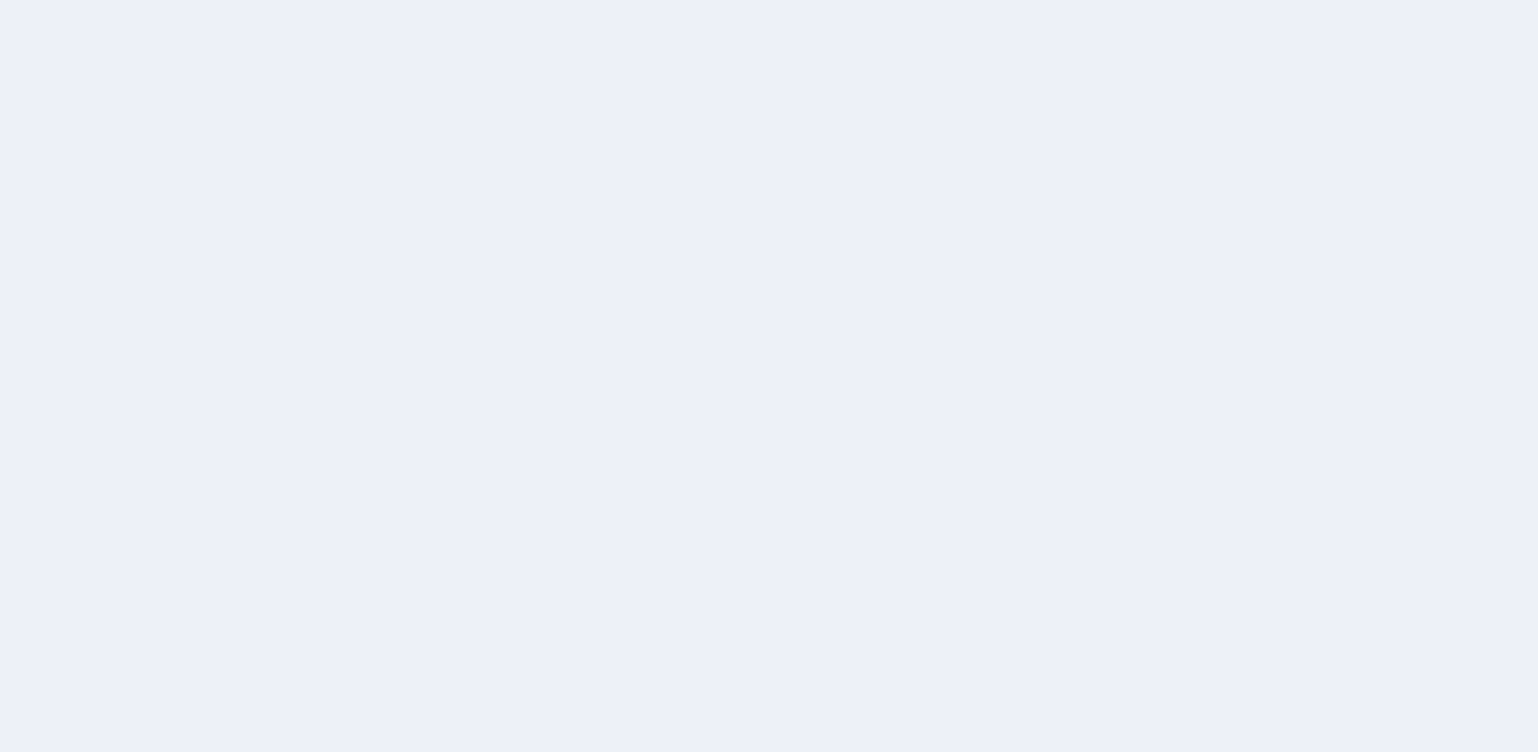 scroll, scrollTop: 0, scrollLeft: 0, axis: both 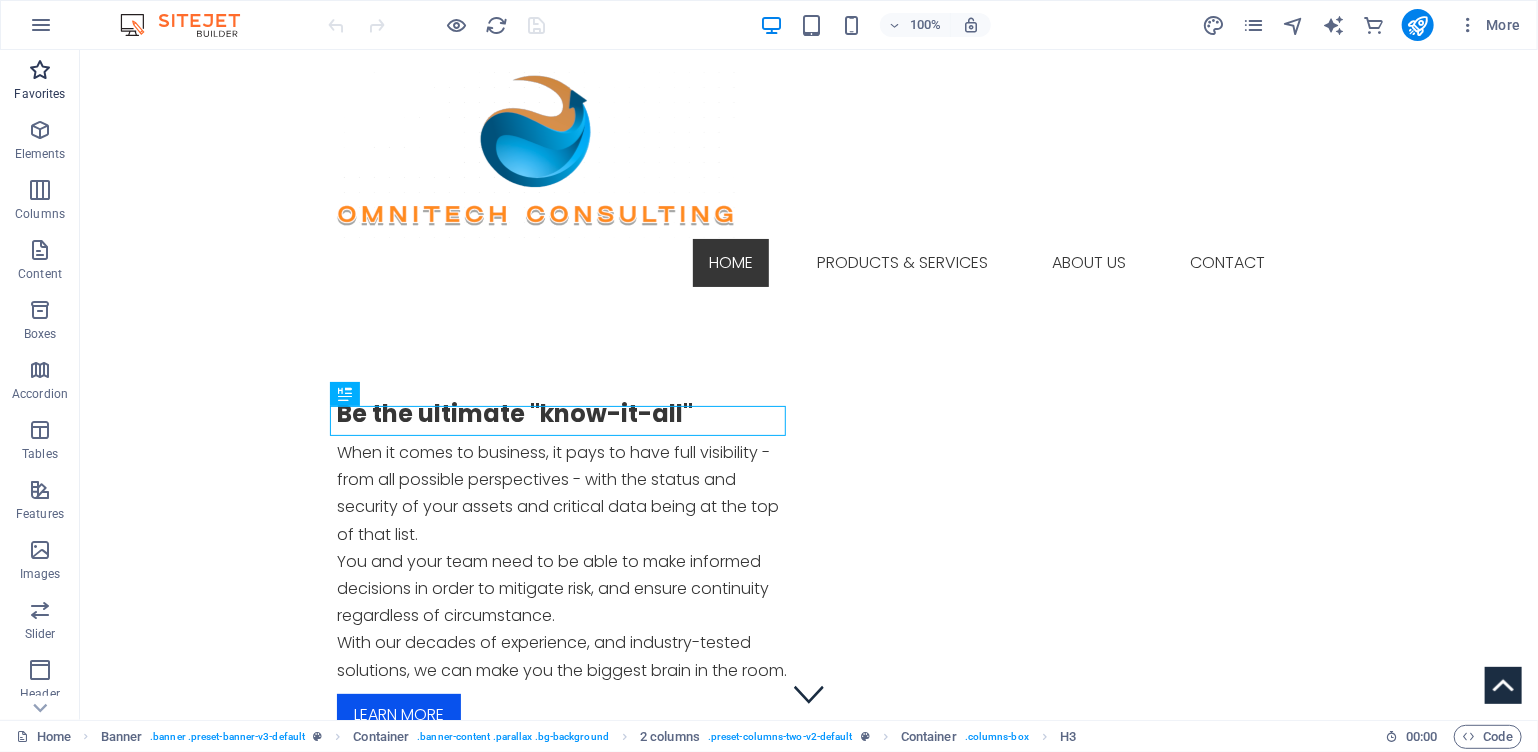click at bounding box center (40, 70) 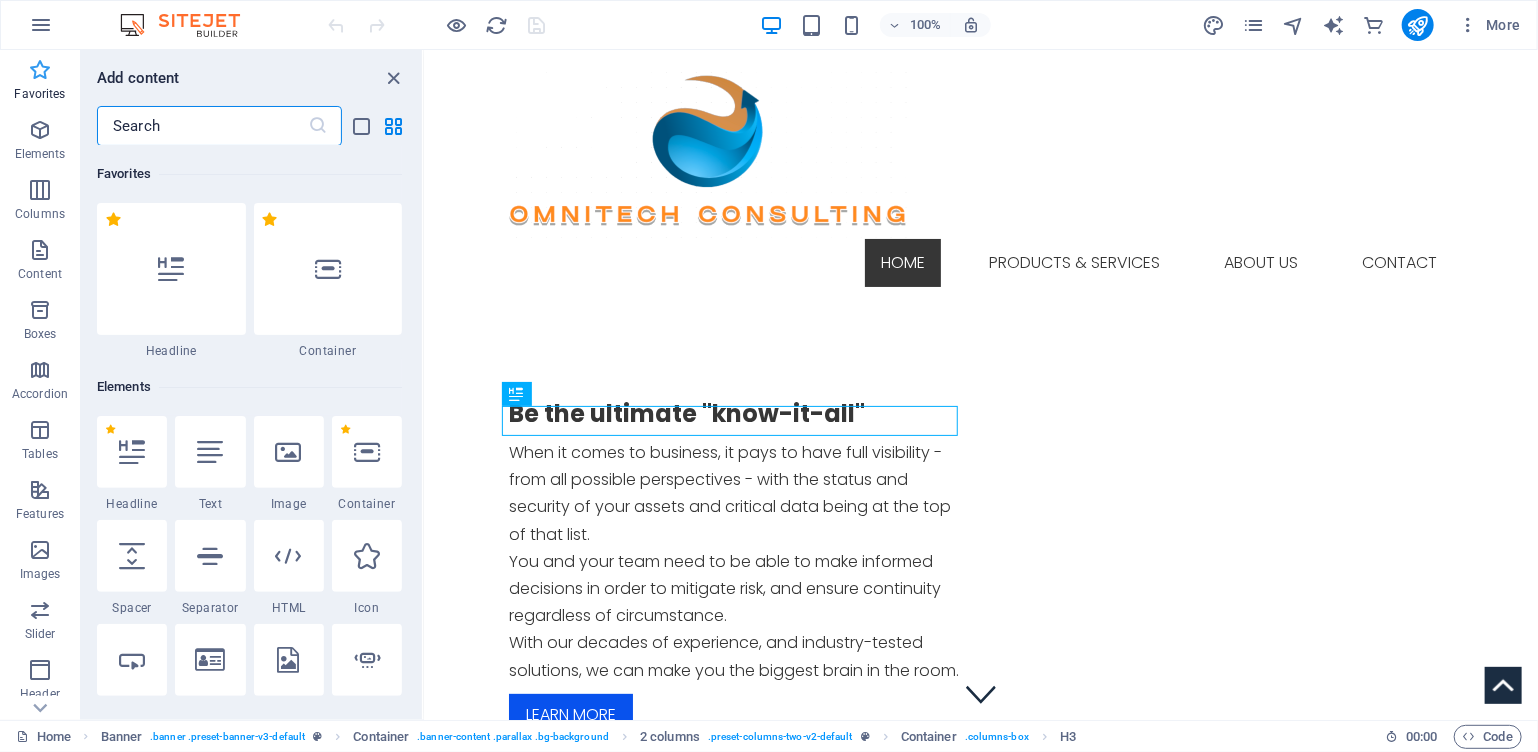 click at bounding box center (40, 70) 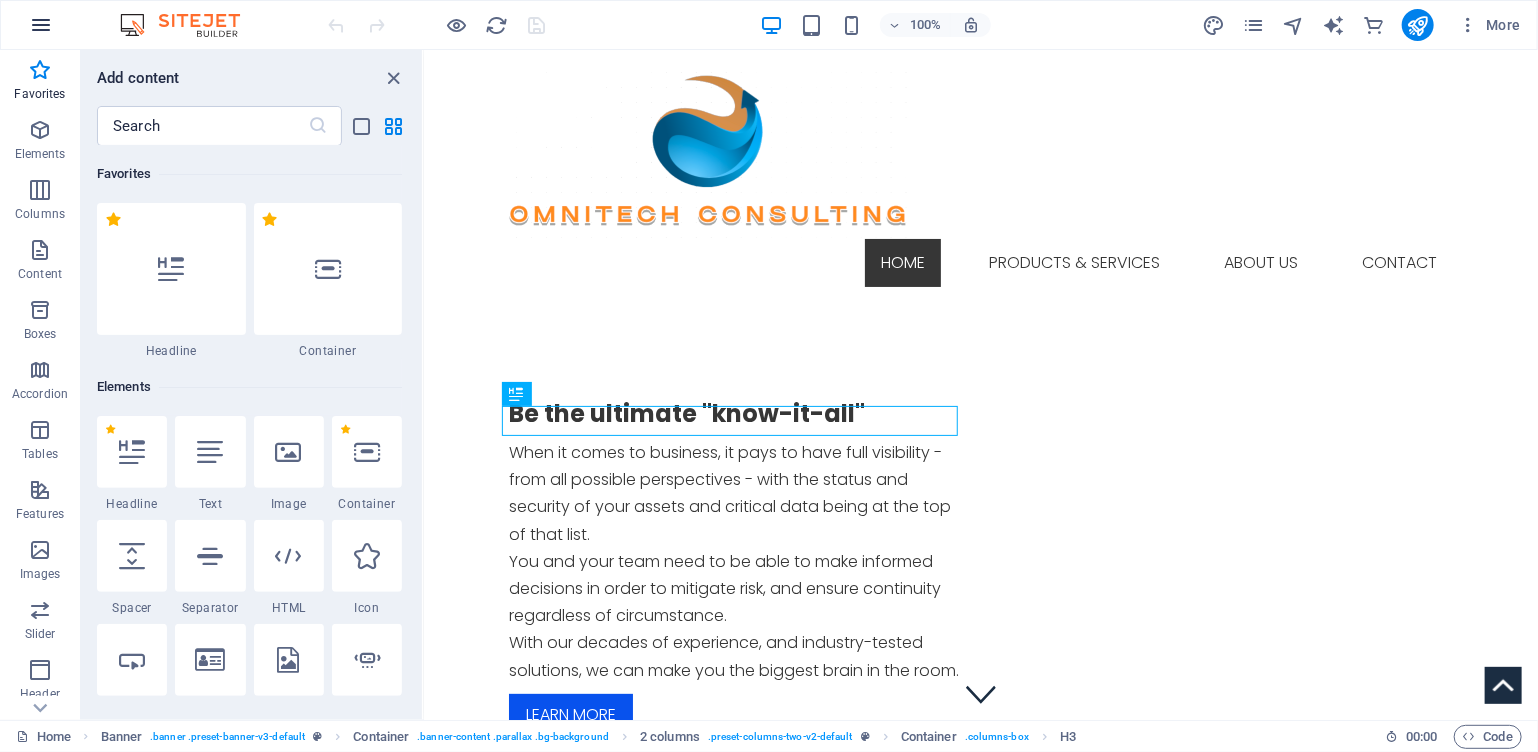 click at bounding box center (41, 25) 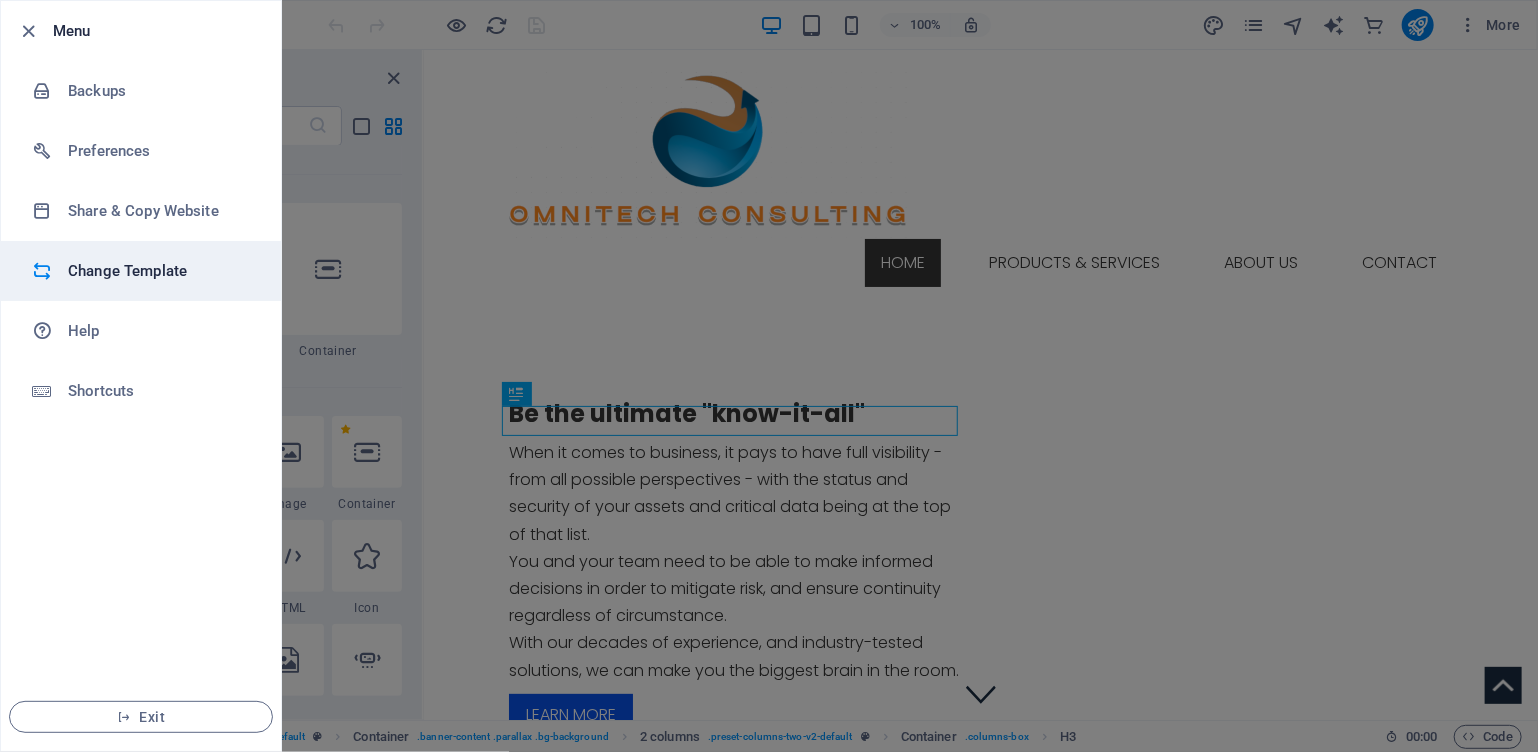 click on "Change Template" at bounding box center (160, 271) 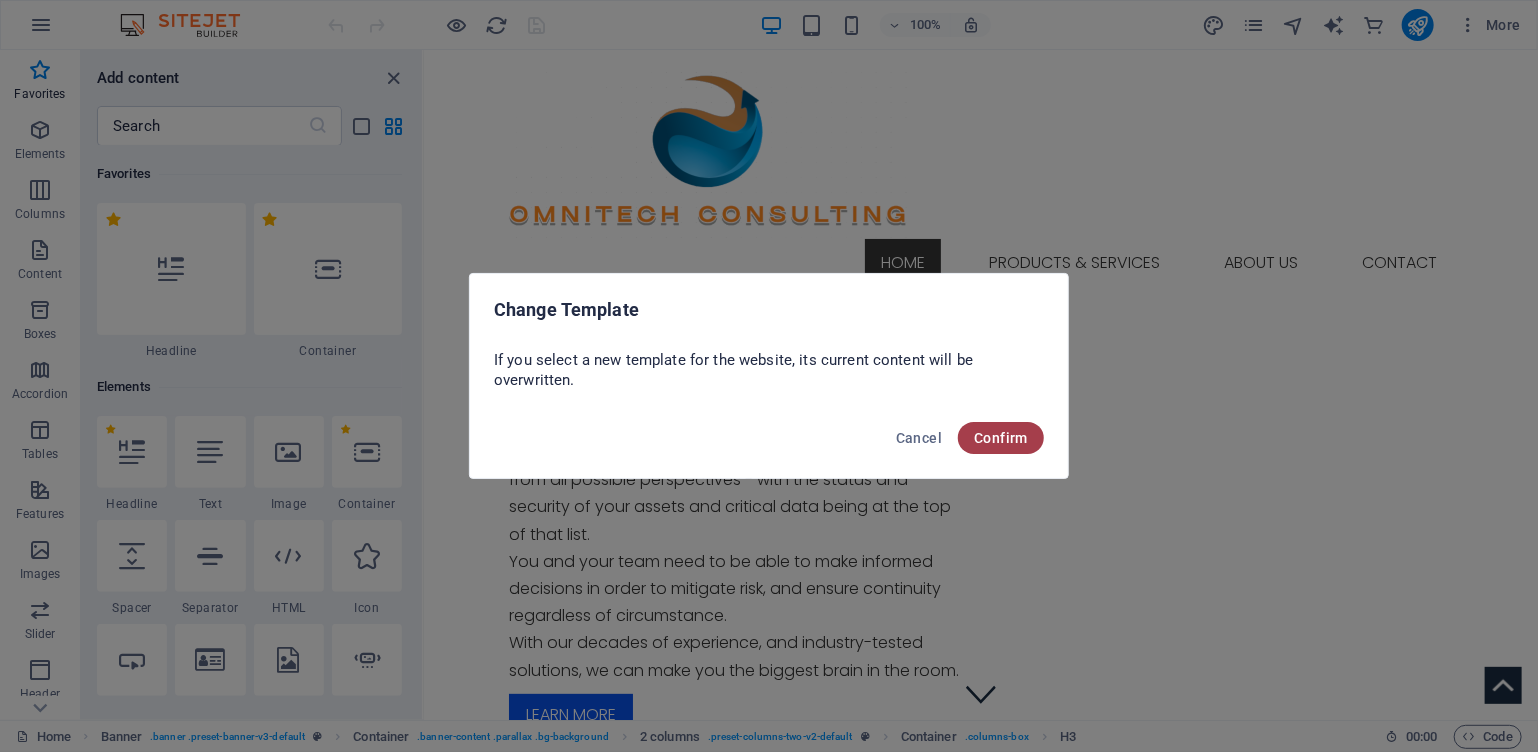 click on "Confirm" at bounding box center (1001, 438) 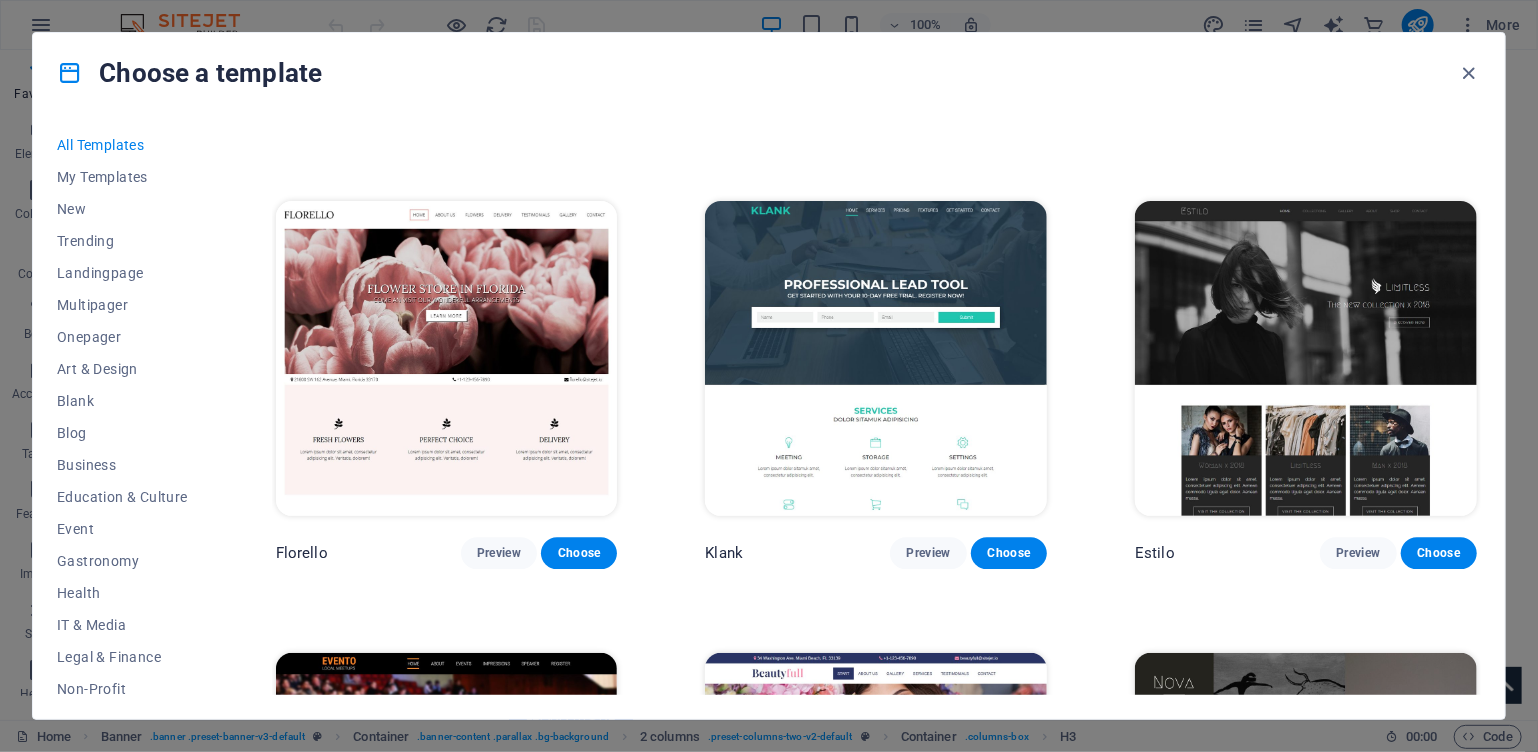 scroll, scrollTop: 17900, scrollLeft: 0, axis: vertical 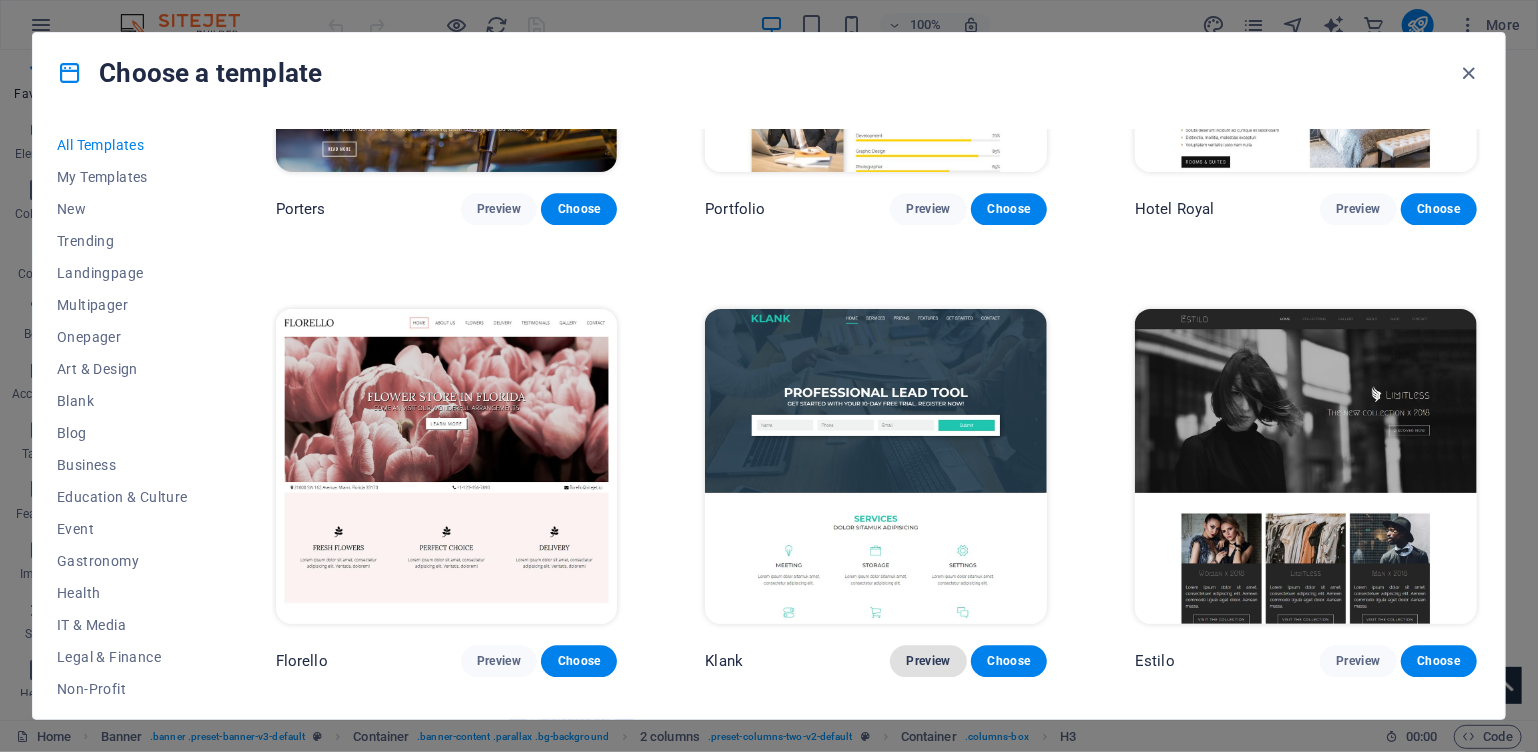 click on "Preview" at bounding box center (928, 661) 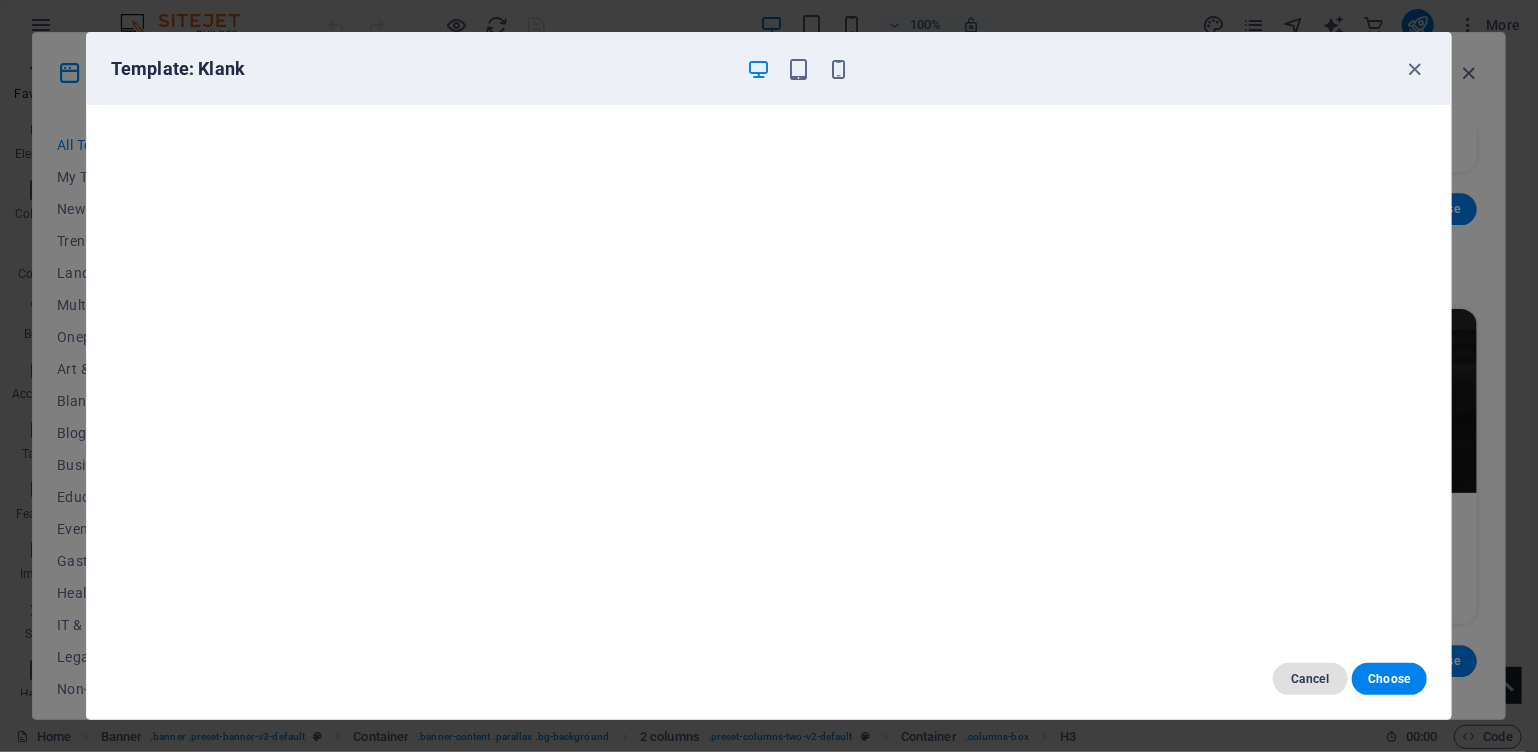 click on "Cancel" at bounding box center (1310, 679) 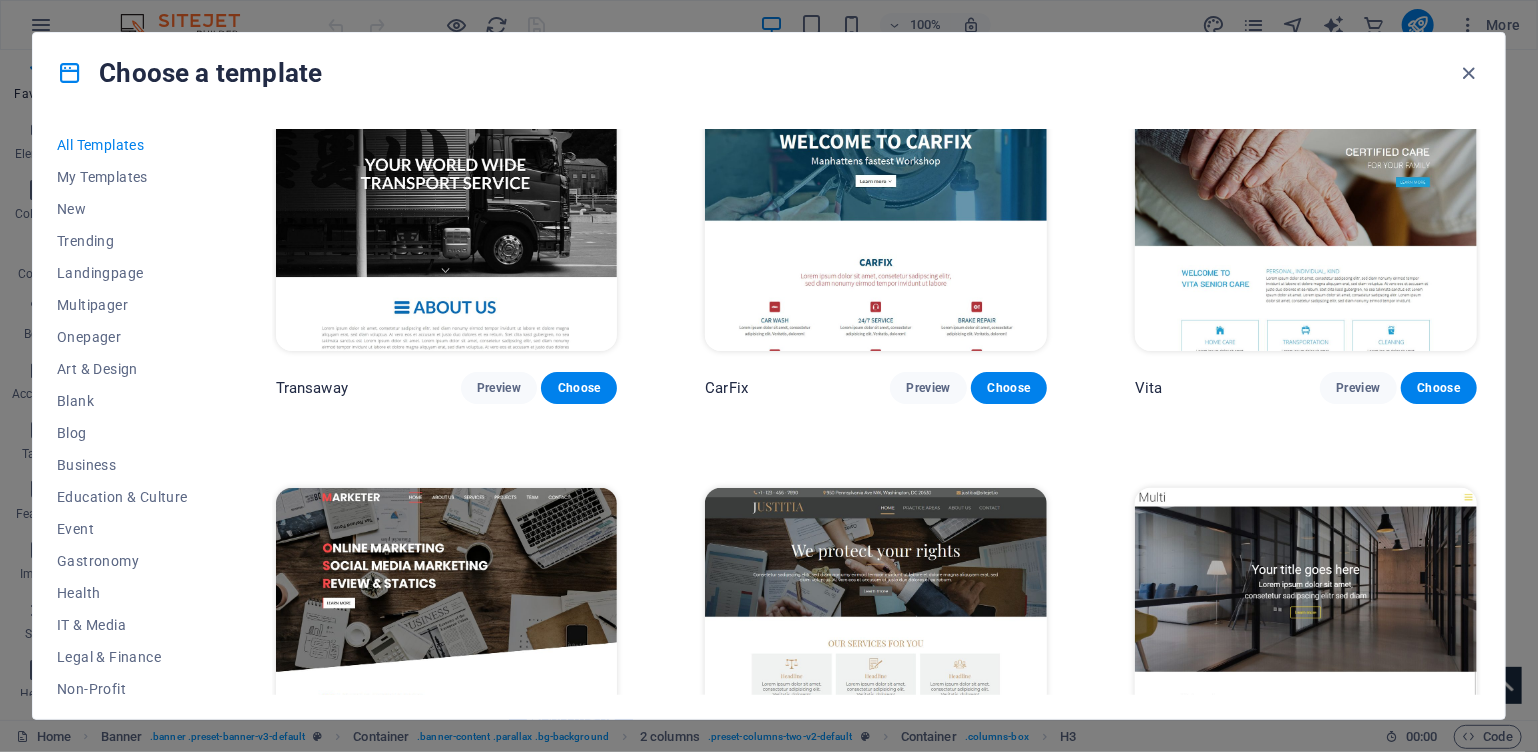 scroll, scrollTop: 19200, scrollLeft: 0, axis: vertical 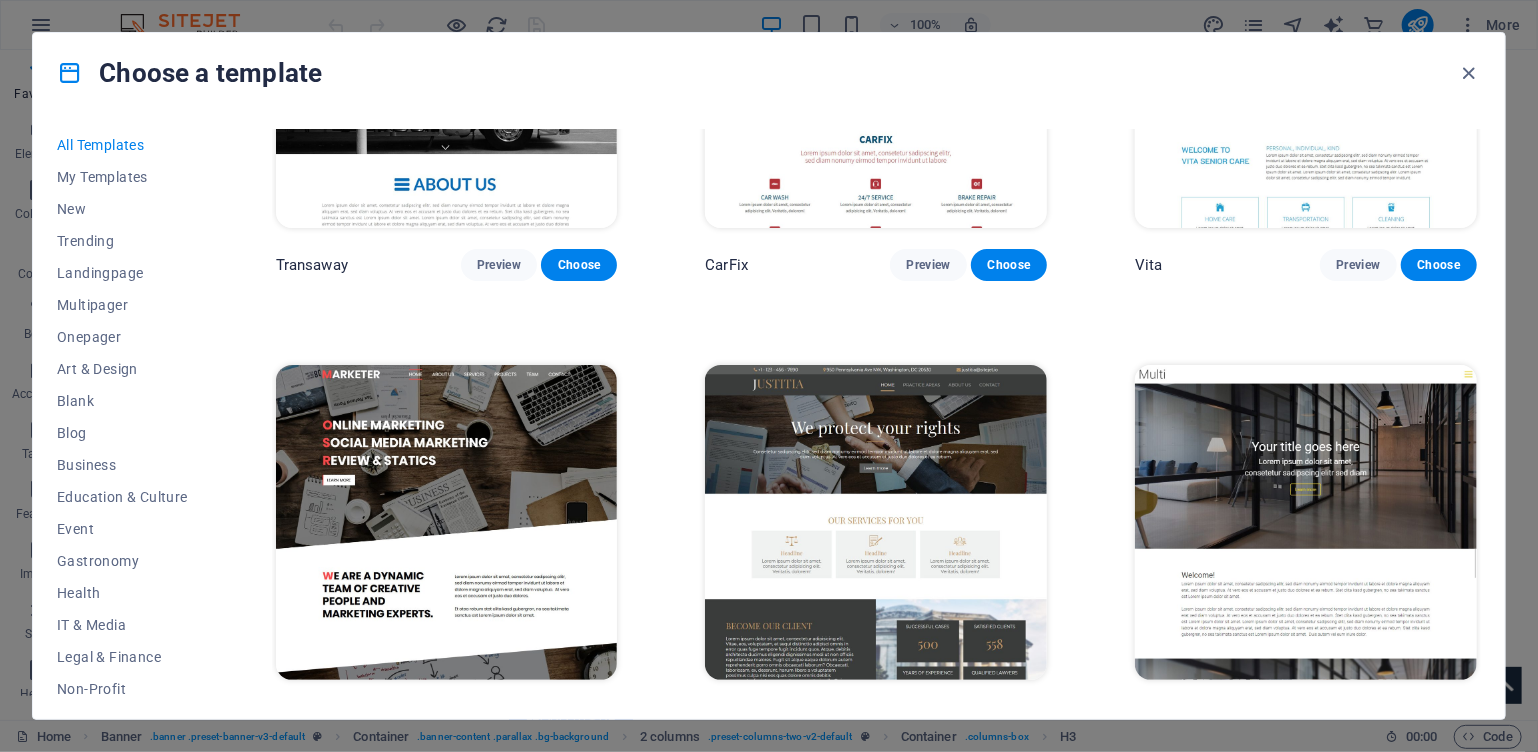 click on "Preview" at bounding box center (1358, 717) 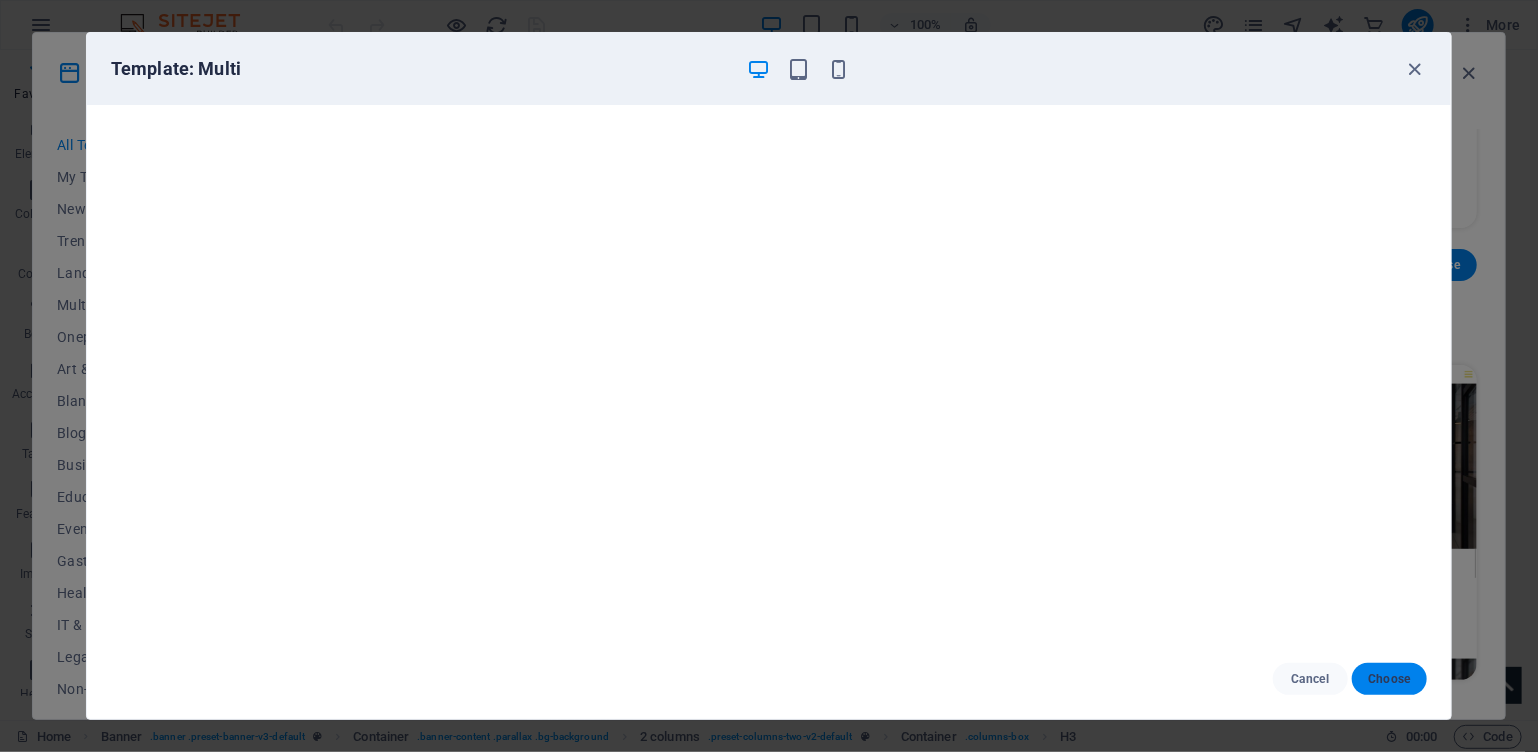 click on "Choose" at bounding box center (1389, 679) 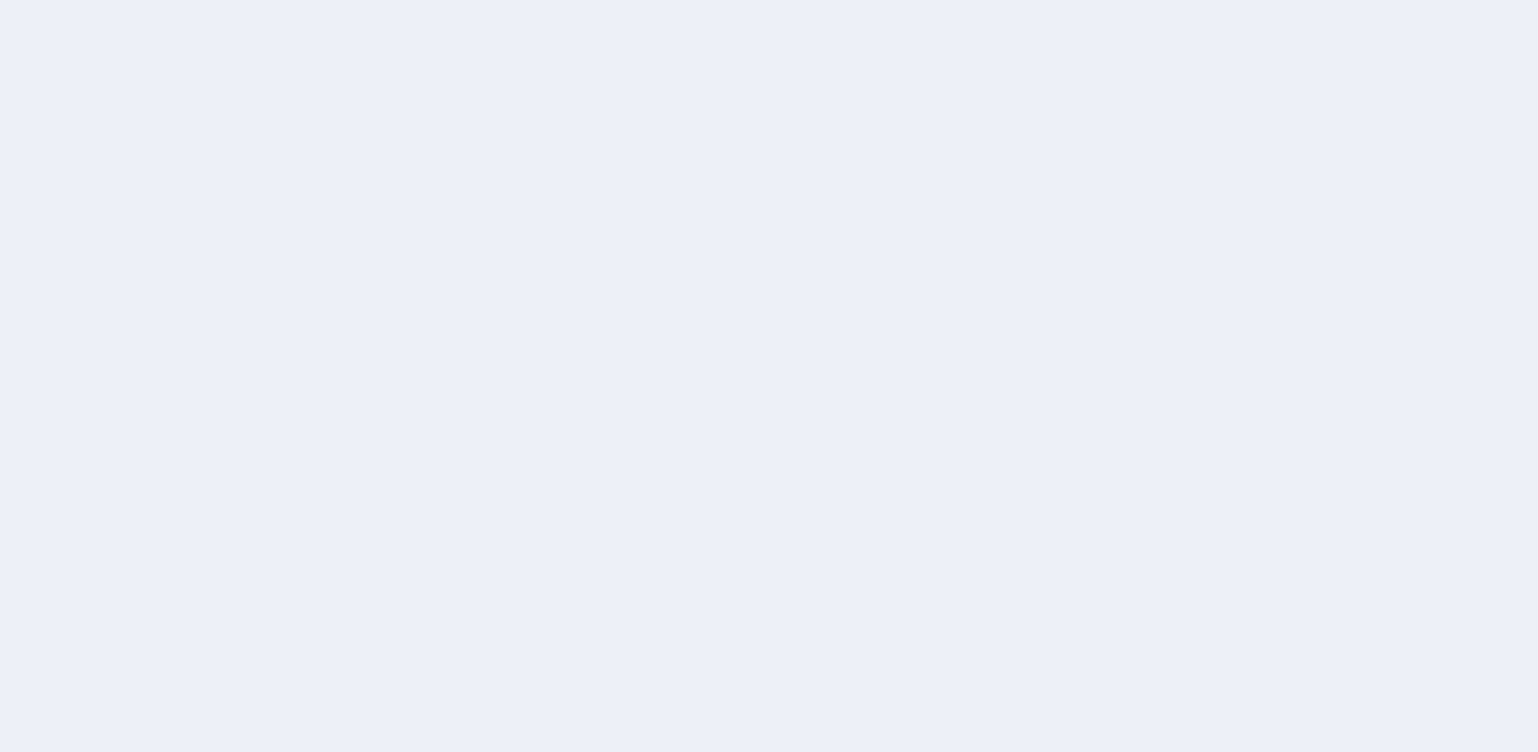 scroll, scrollTop: 0, scrollLeft: 0, axis: both 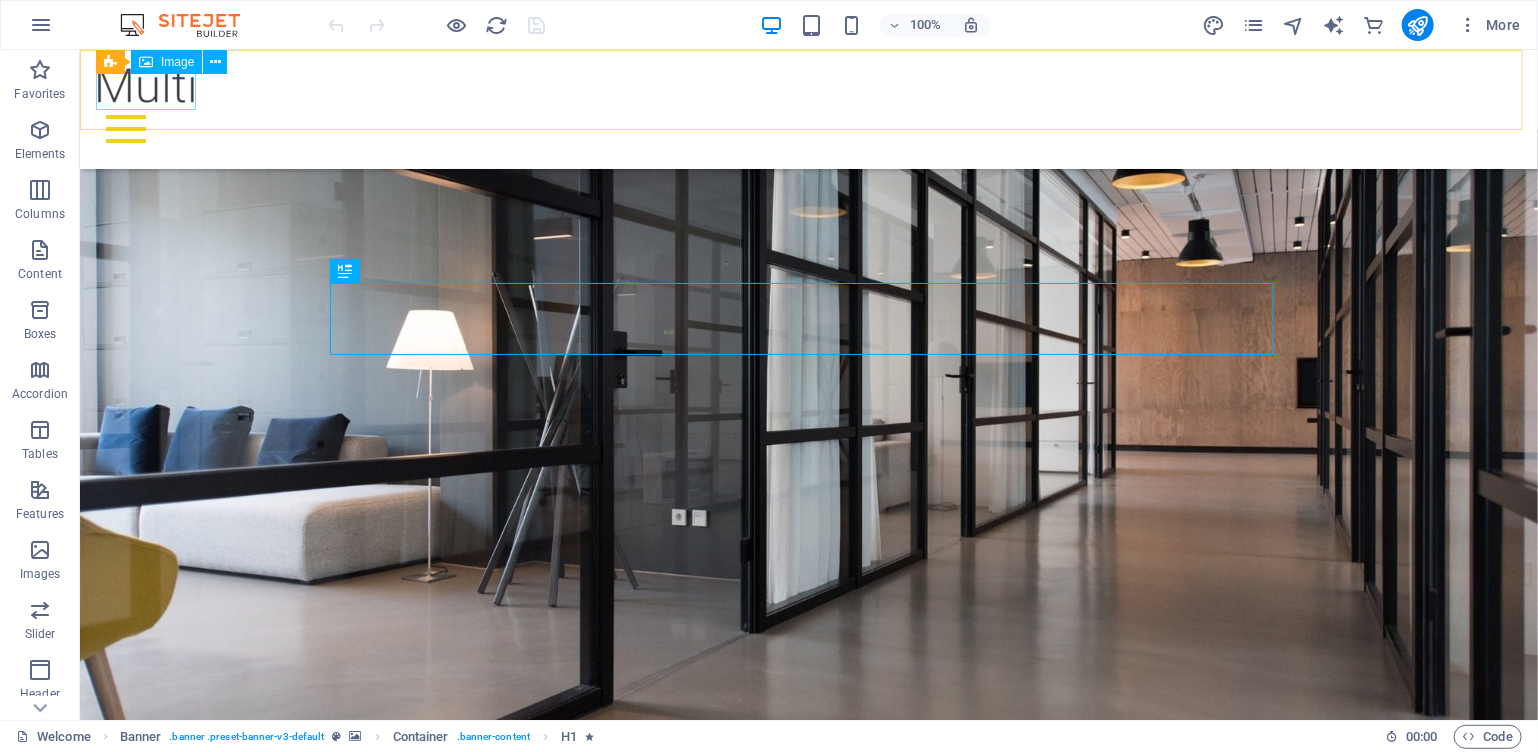 click at bounding box center (808, 84) 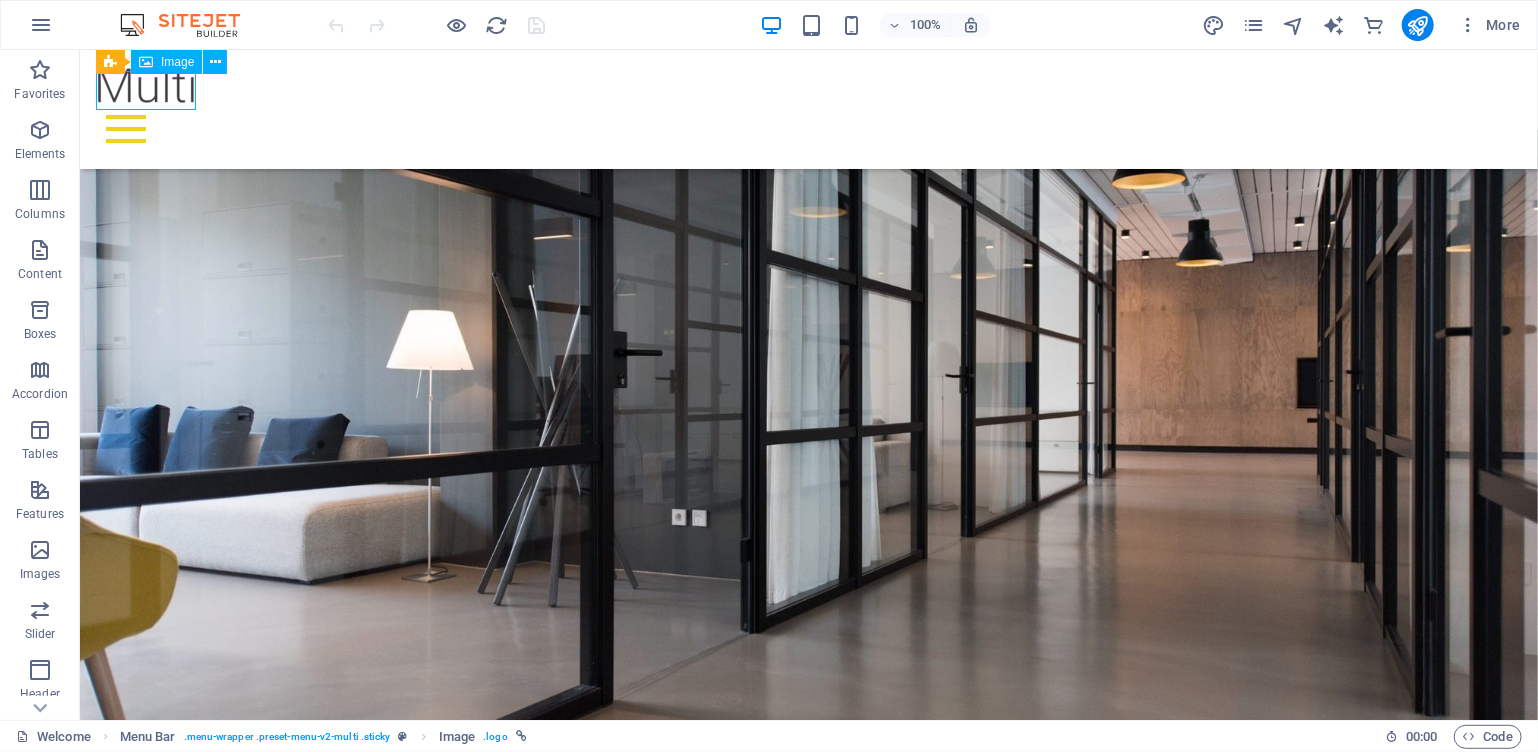 click at bounding box center (808, 84) 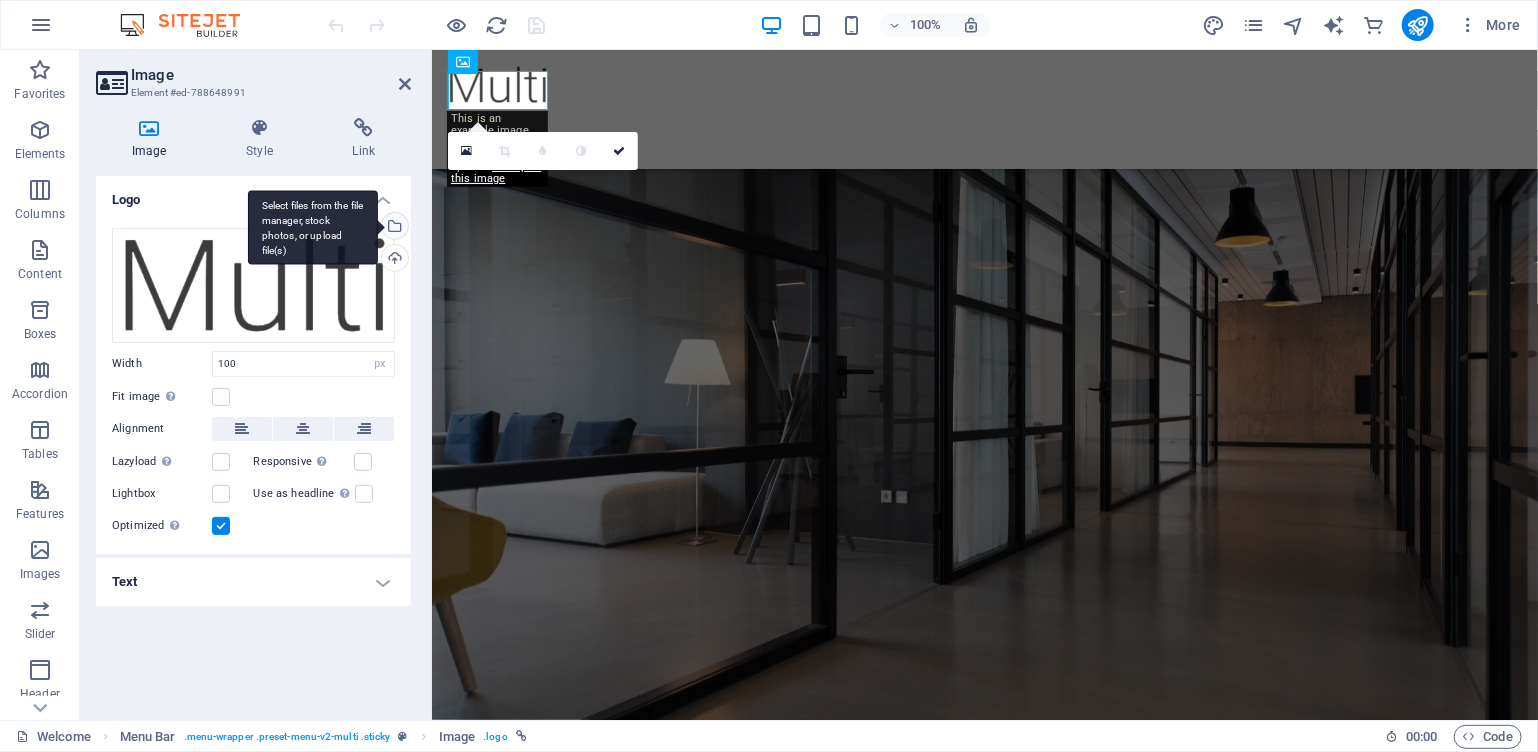 click on "Select files from the file manager, stock photos, or upload file(s)" at bounding box center [313, 227] 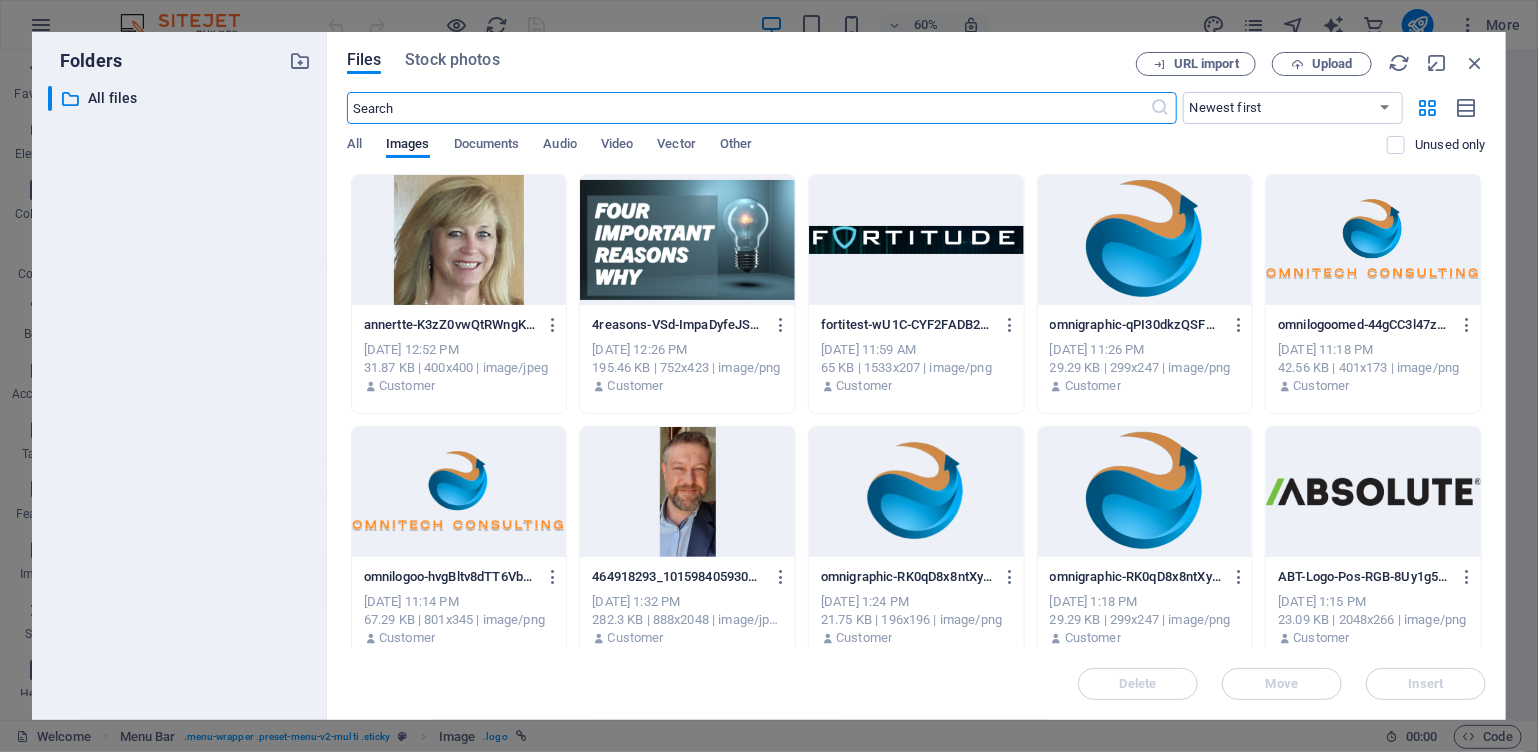 click at bounding box center [1373, 240] 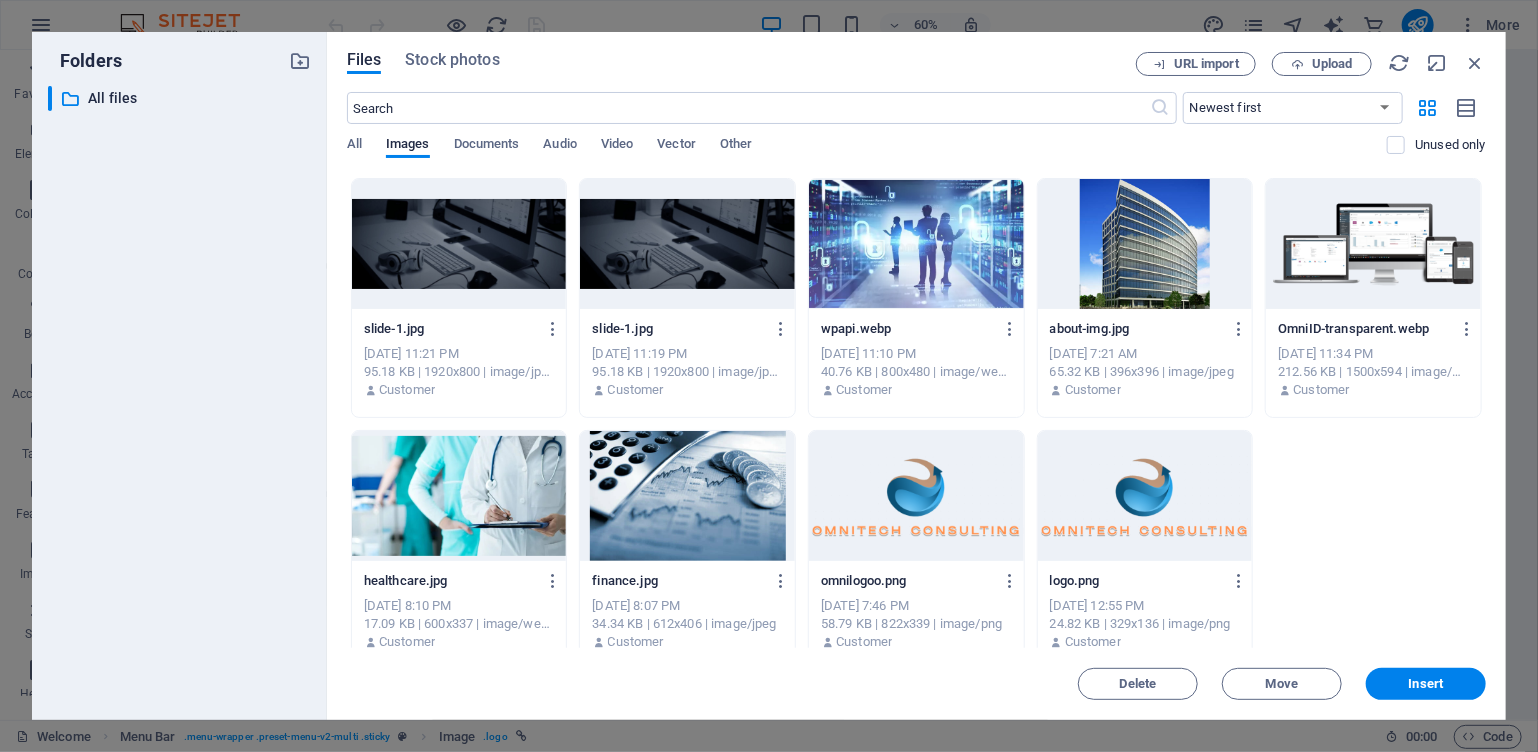 scroll, scrollTop: 1277, scrollLeft: 0, axis: vertical 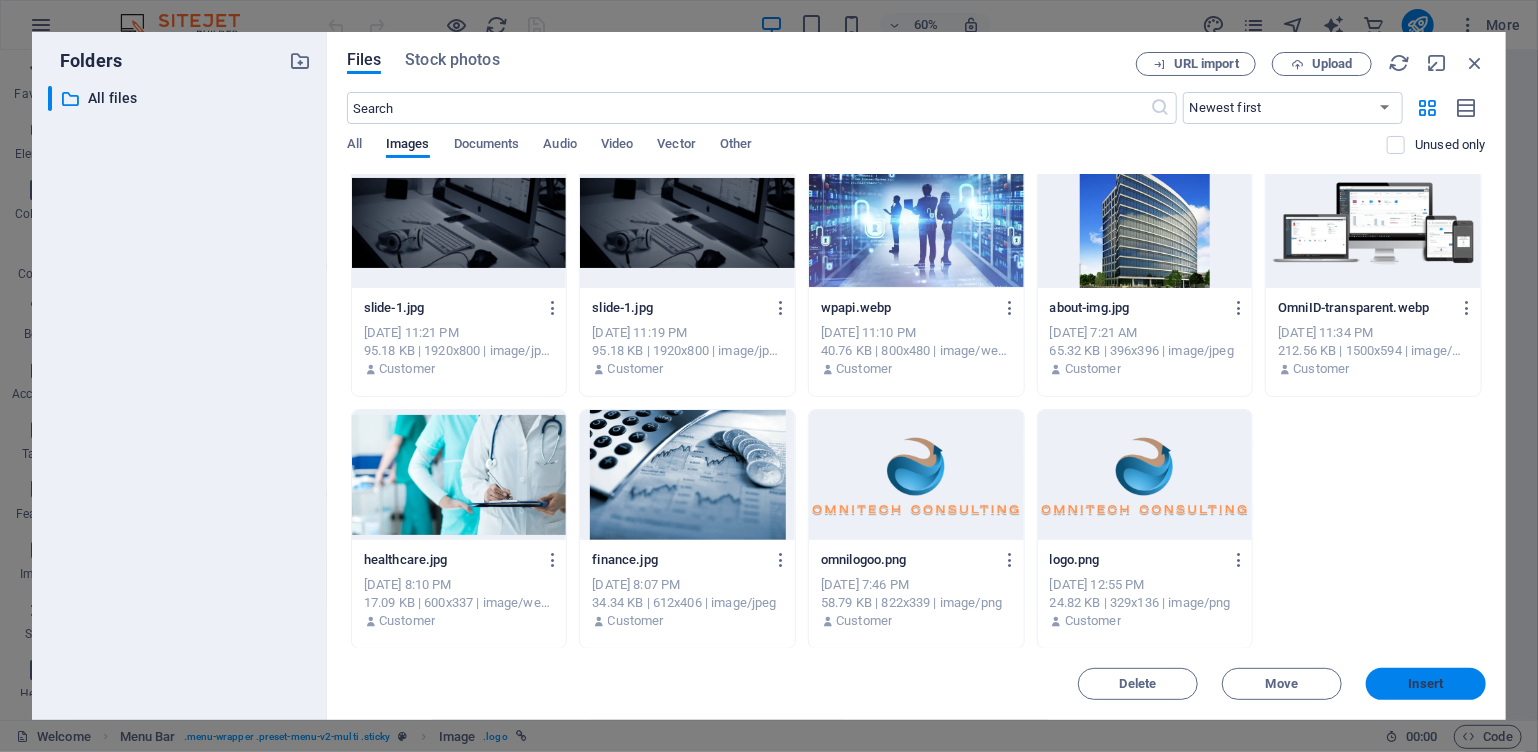 drag, startPoint x: 990, startPoint y: 625, endPoint x: 1422, endPoint y: 672, distance: 434.5492 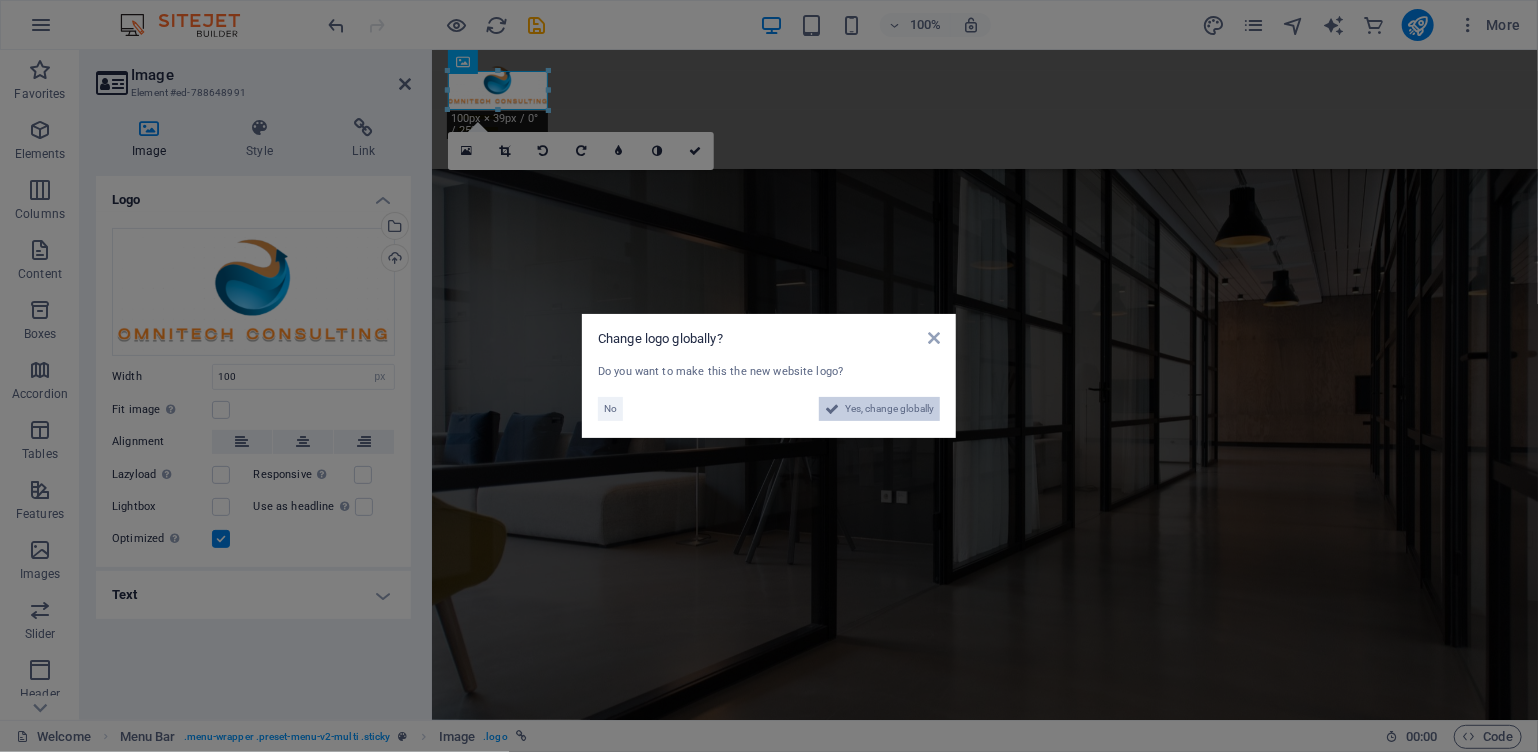 drag, startPoint x: 883, startPoint y: 410, endPoint x: 726, endPoint y: 605, distance: 250.34776 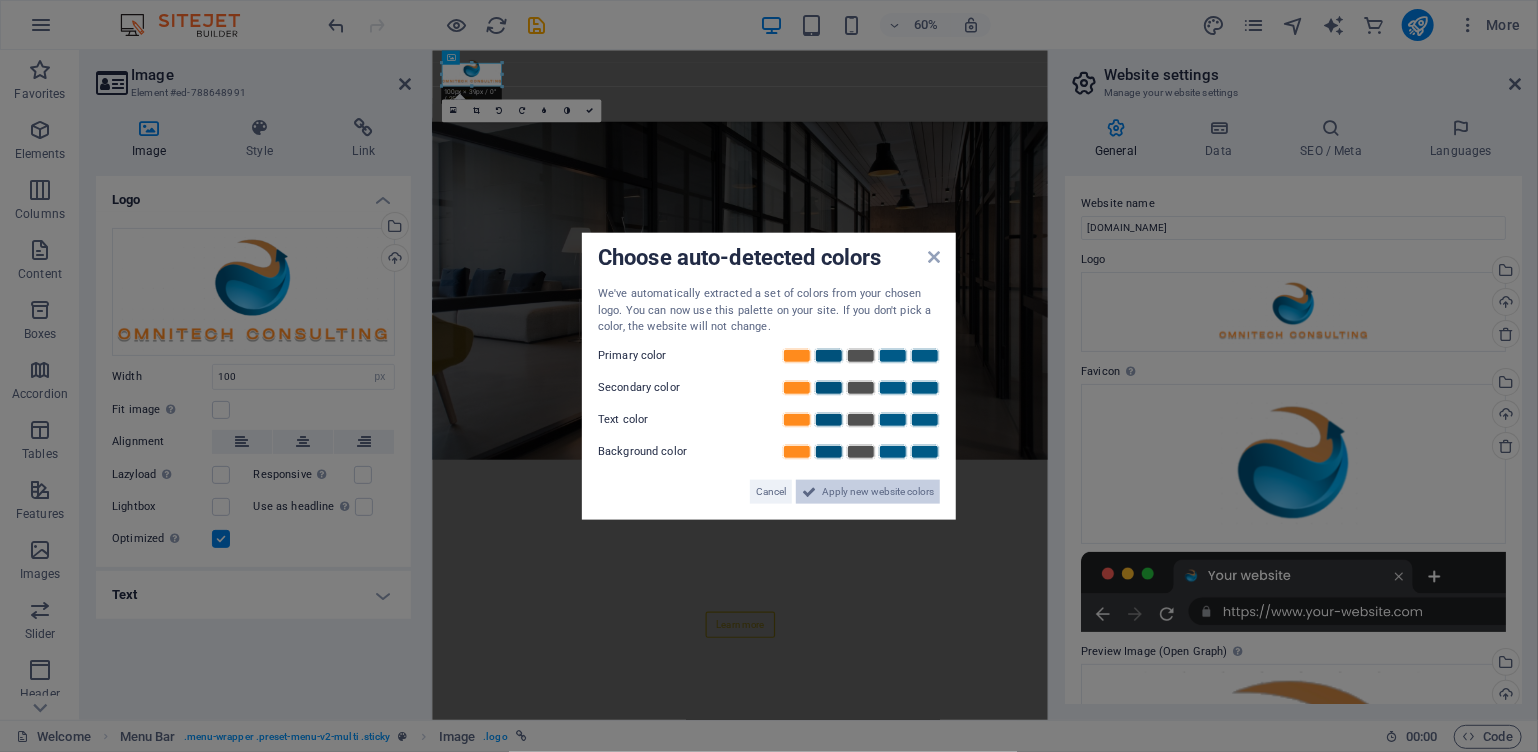 click on "Apply new website colors" at bounding box center [878, 491] 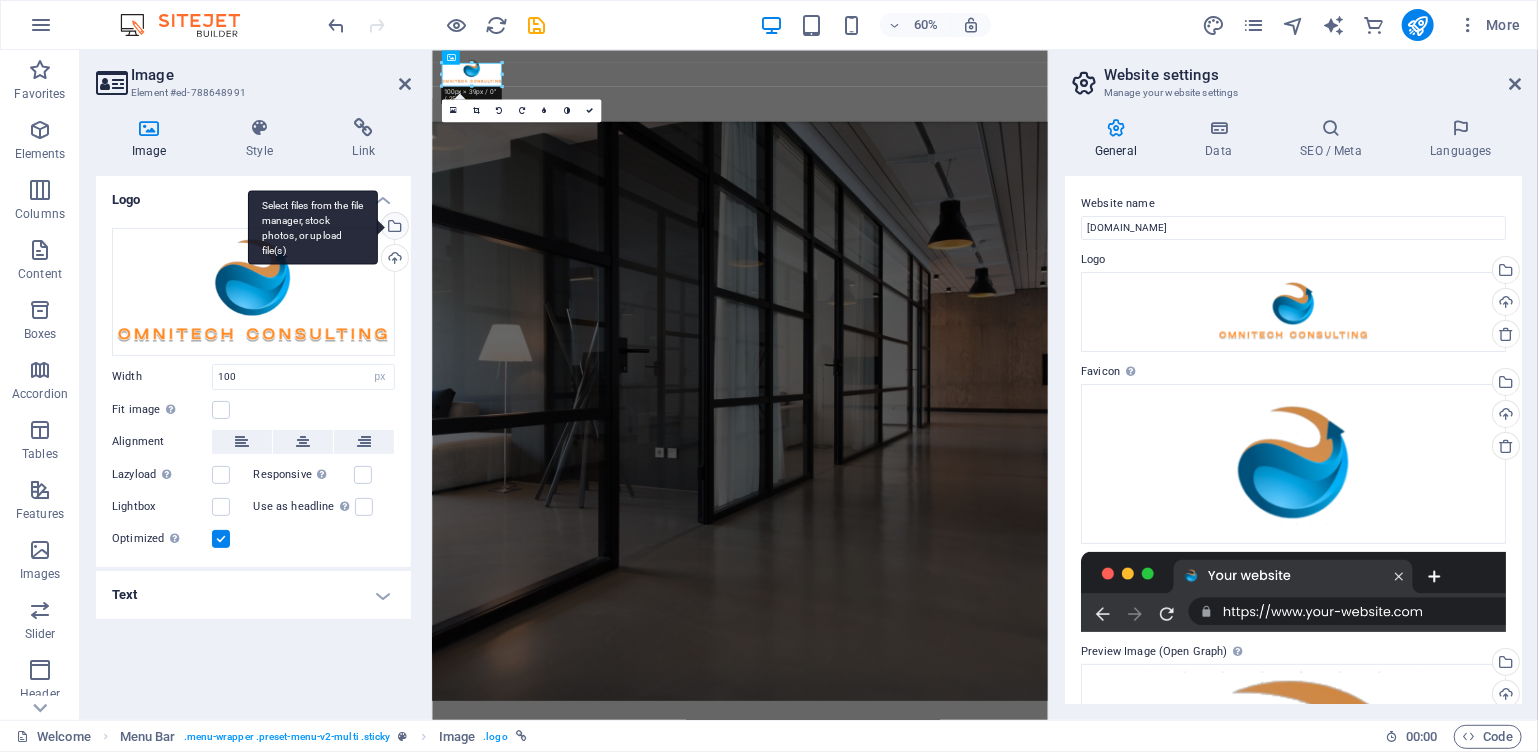 click on "Select files from the file manager, stock photos, or upload file(s)" at bounding box center (393, 228) 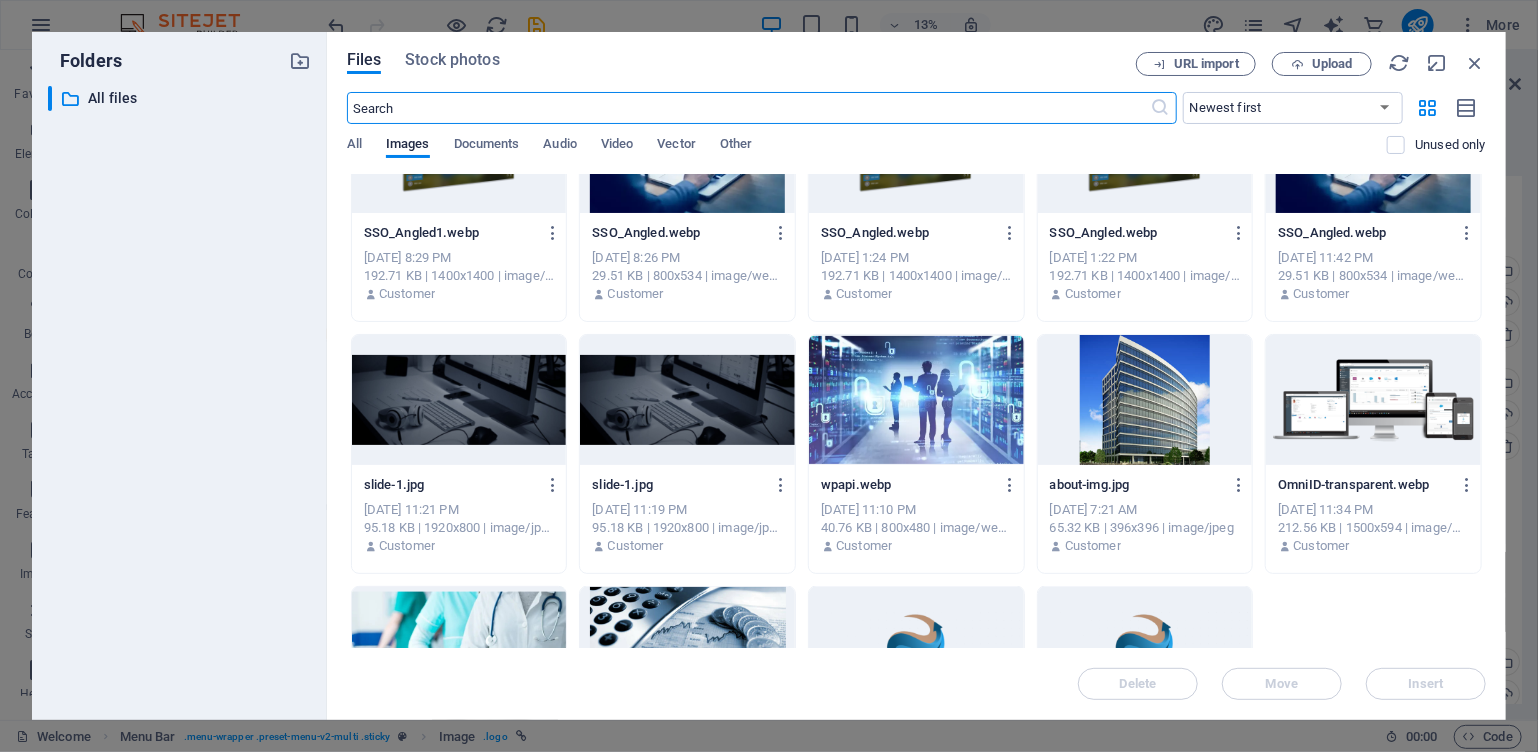 scroll, scrollTop: 1277, scrollLeft: 0, axis: vertical 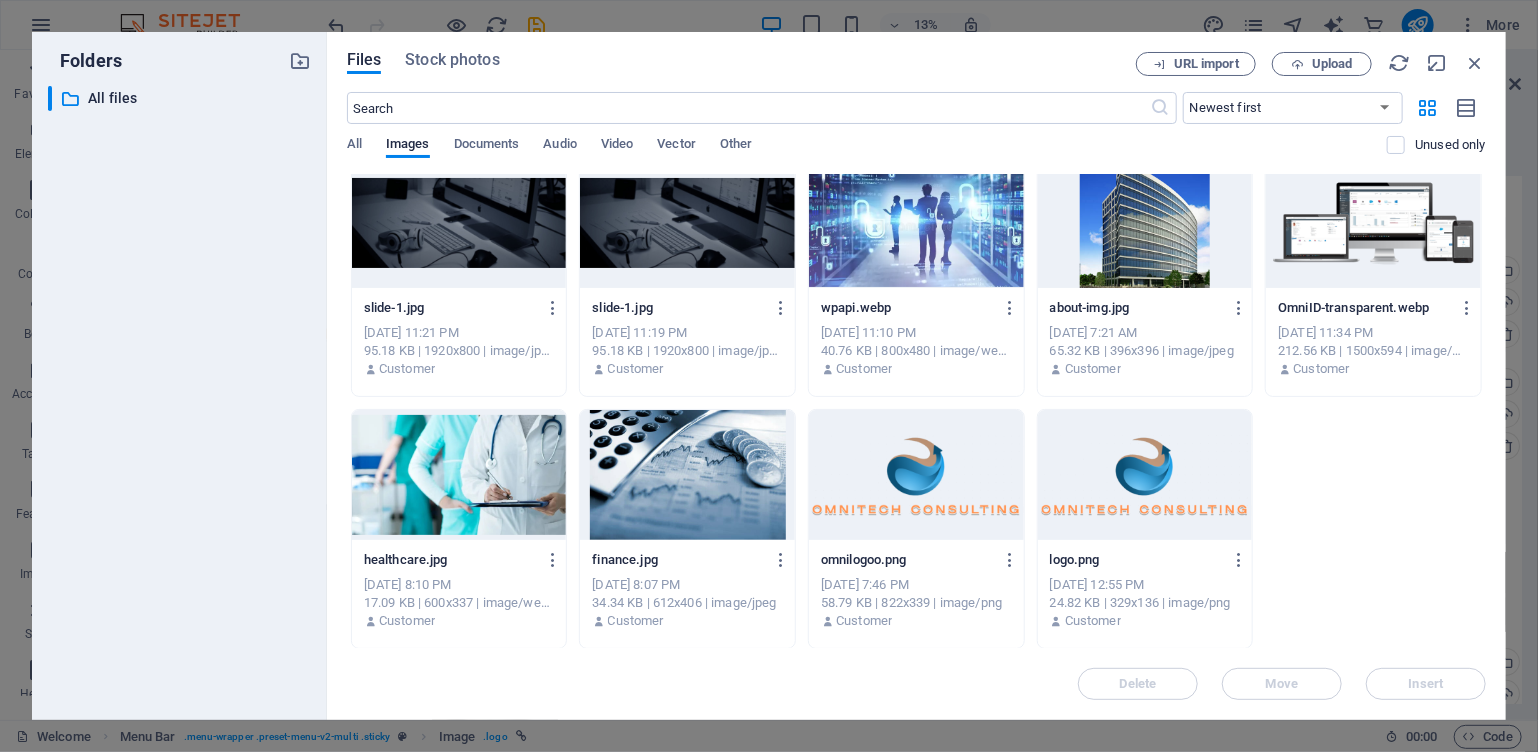 click at bounding box center [1145, 475] 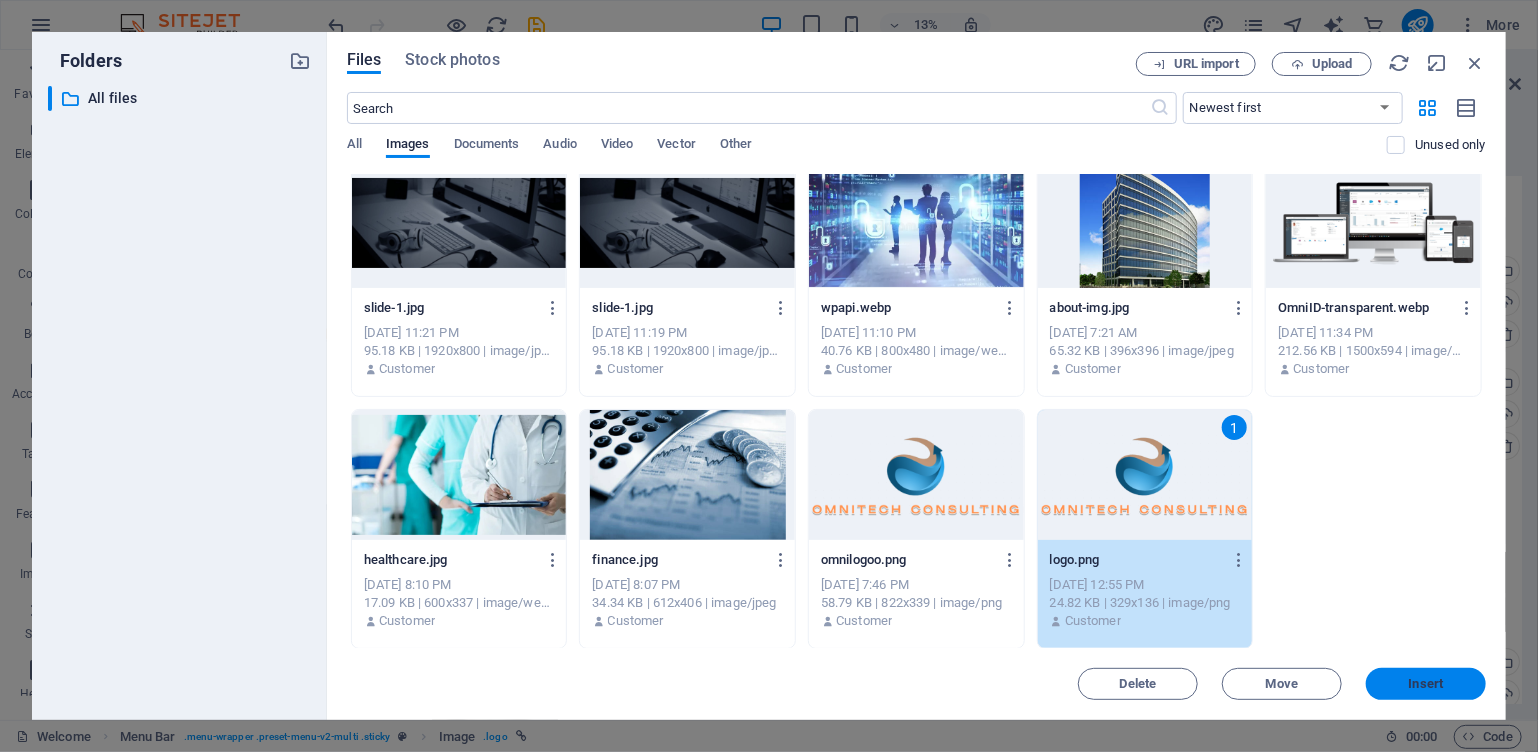 click on "Insert" at bounding box center (1426, 684) 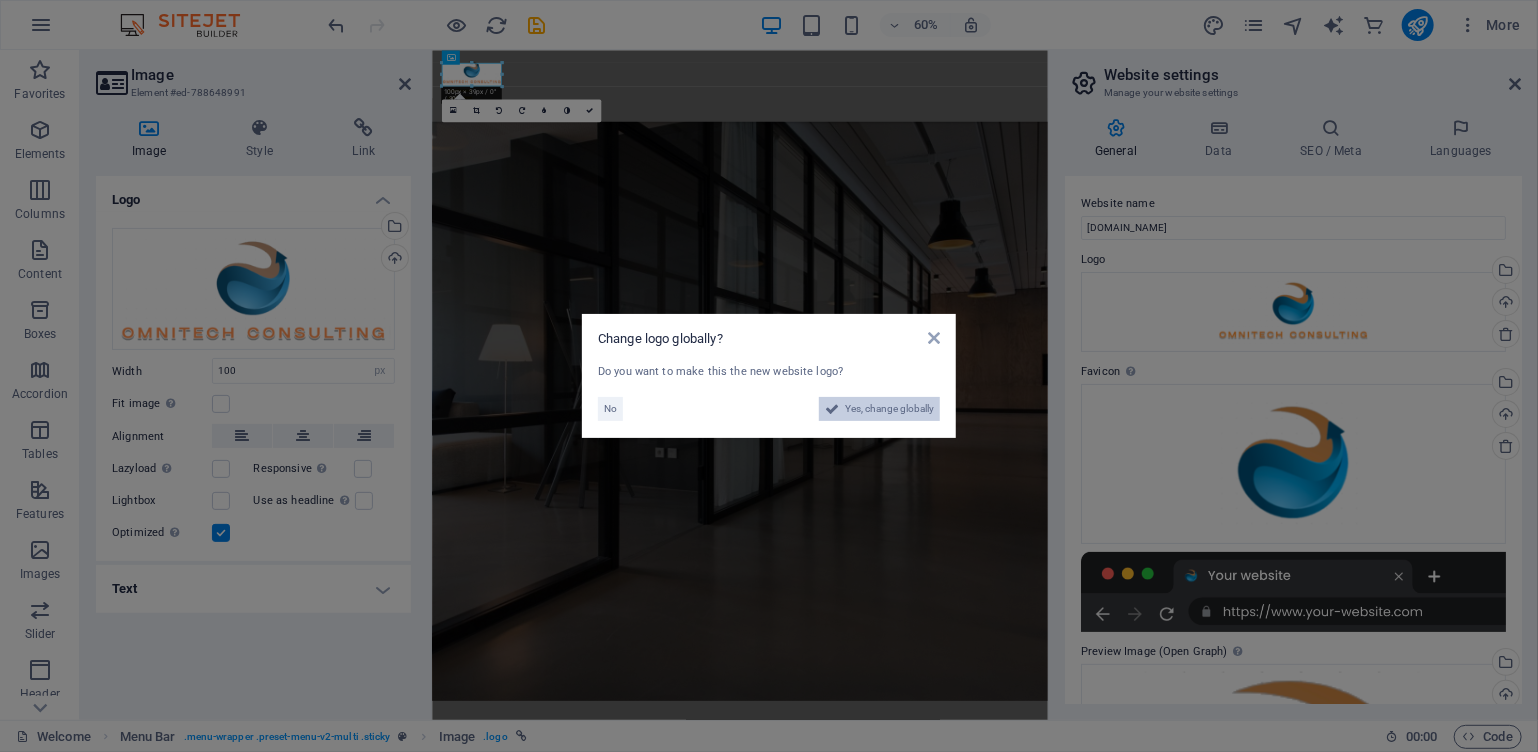 click on "Yes, change globally" at bounding box center [889, 409] 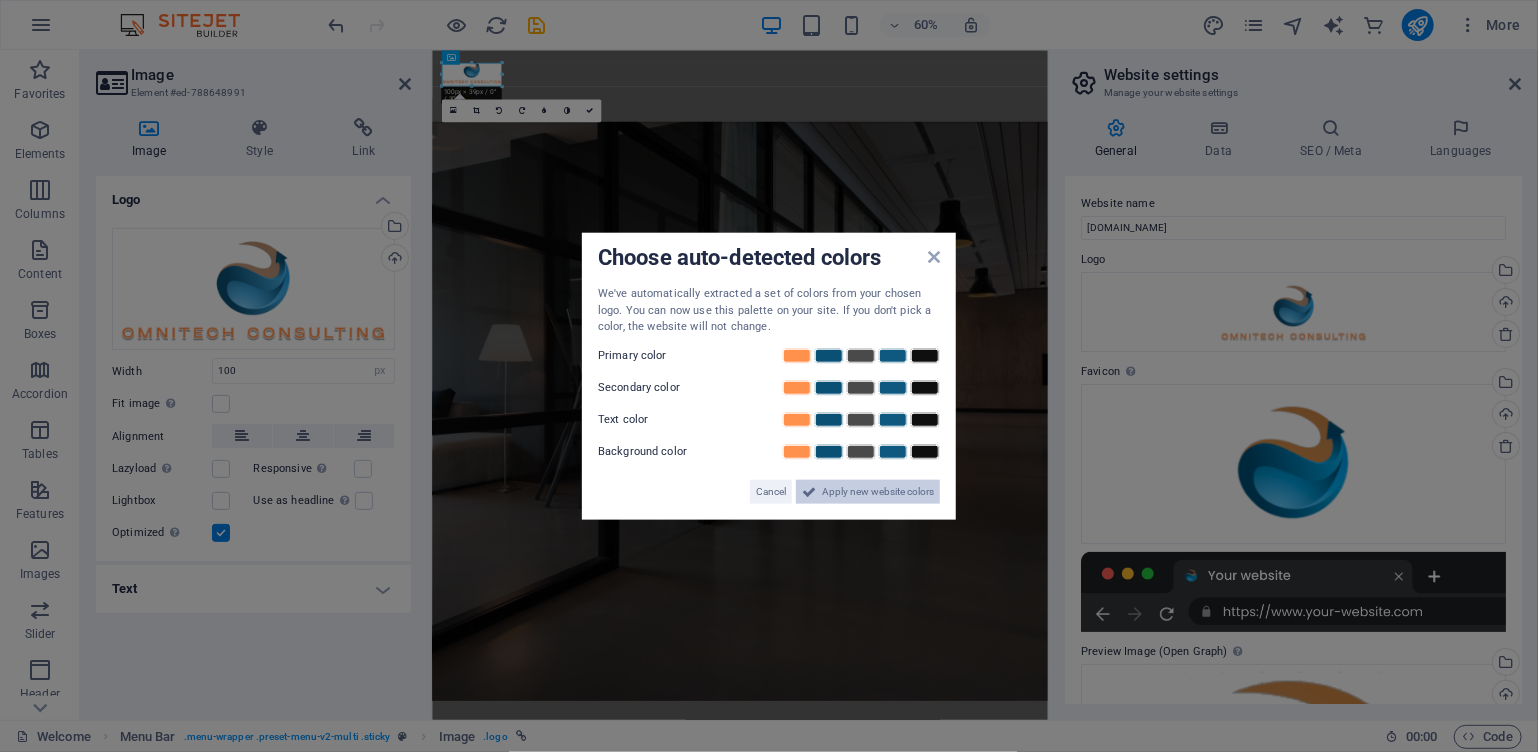 drag, startPoint x: 889, startPoint y: 496, endPoint x: 762, endPoint y: 745, distance: 279.51746 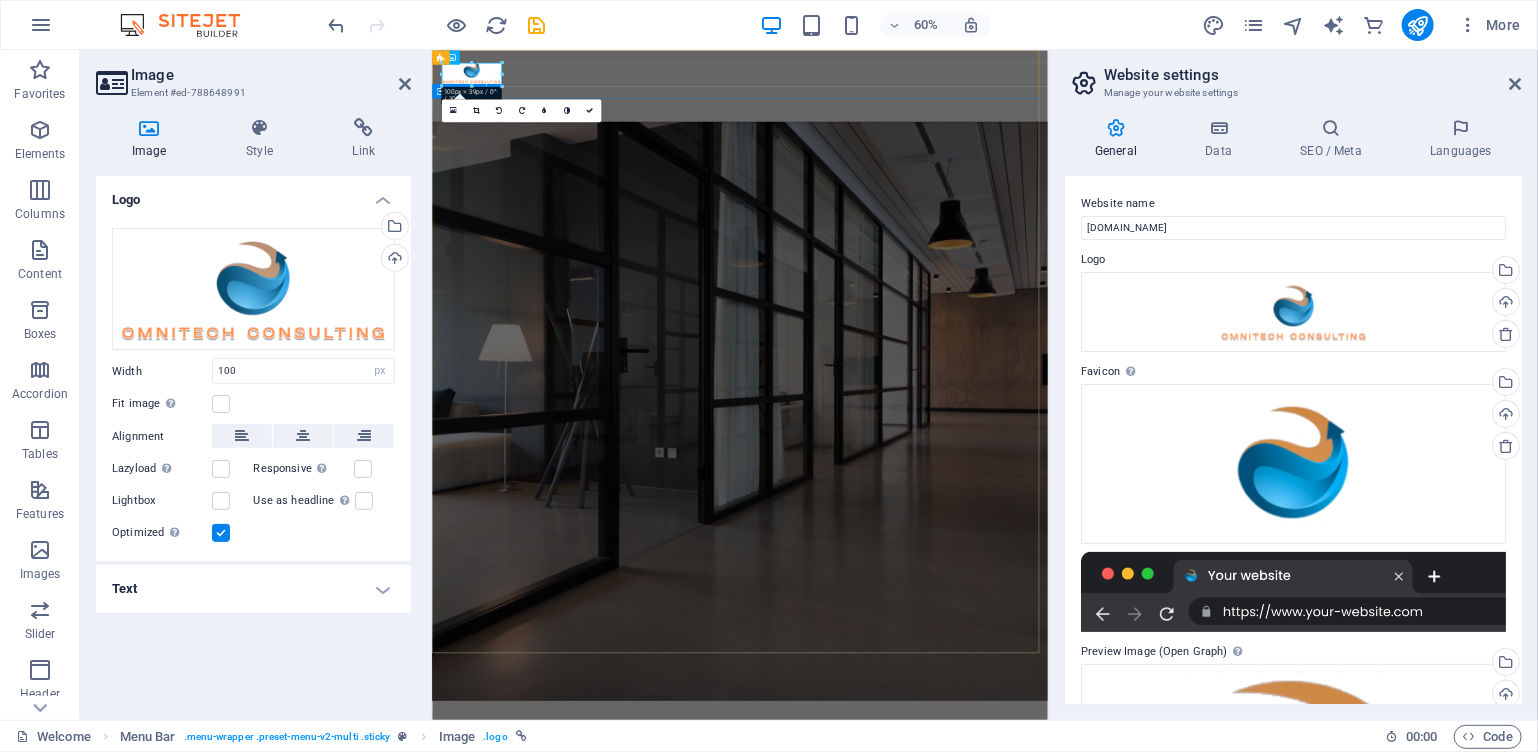 click on "Your title goes here Lorem ipsum dolor sit amet, consetetur sadipscing elitr sed diam Learn more" at bounding box center (944, 1322) 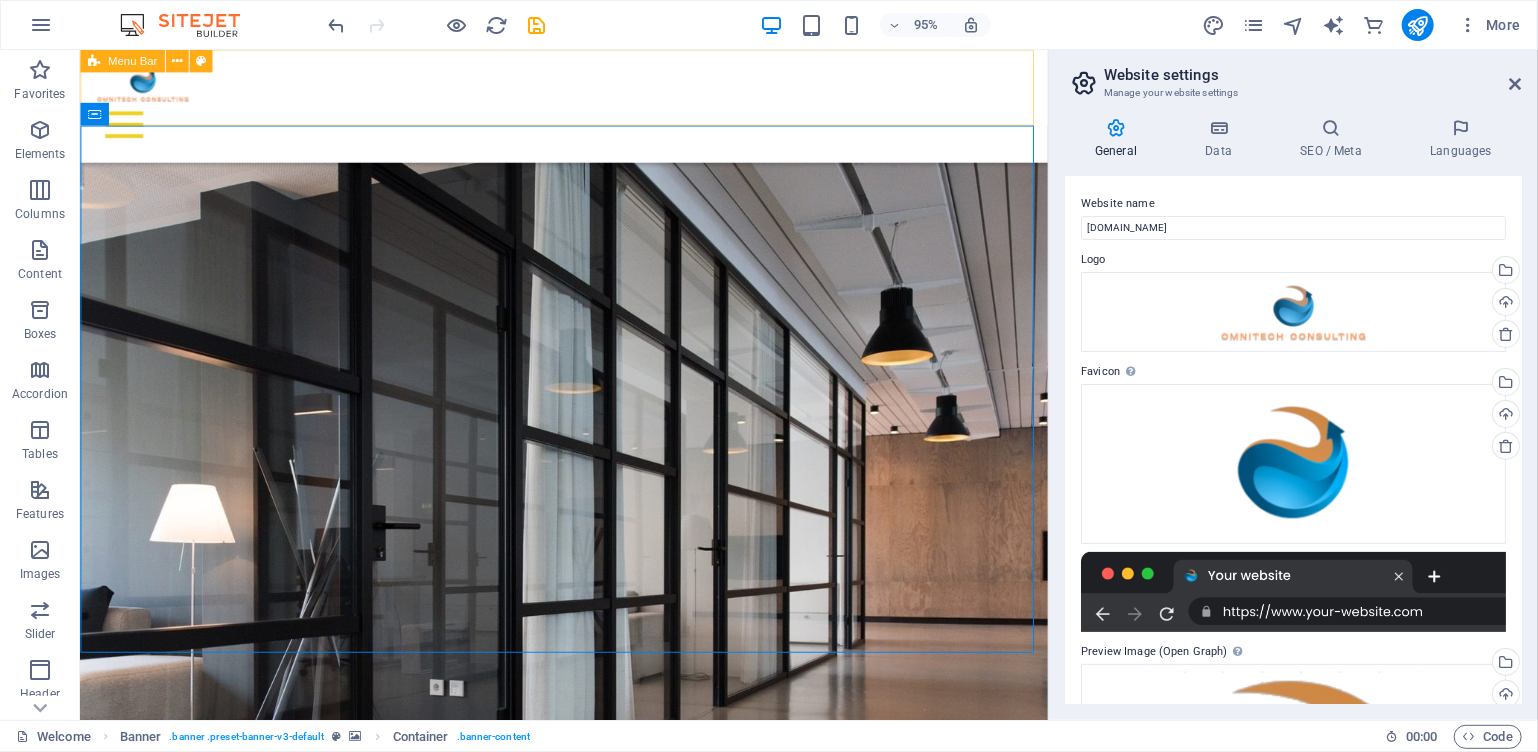 click on "Welcome About us What we do Jobs Contact" at bounding box center [588, 108] 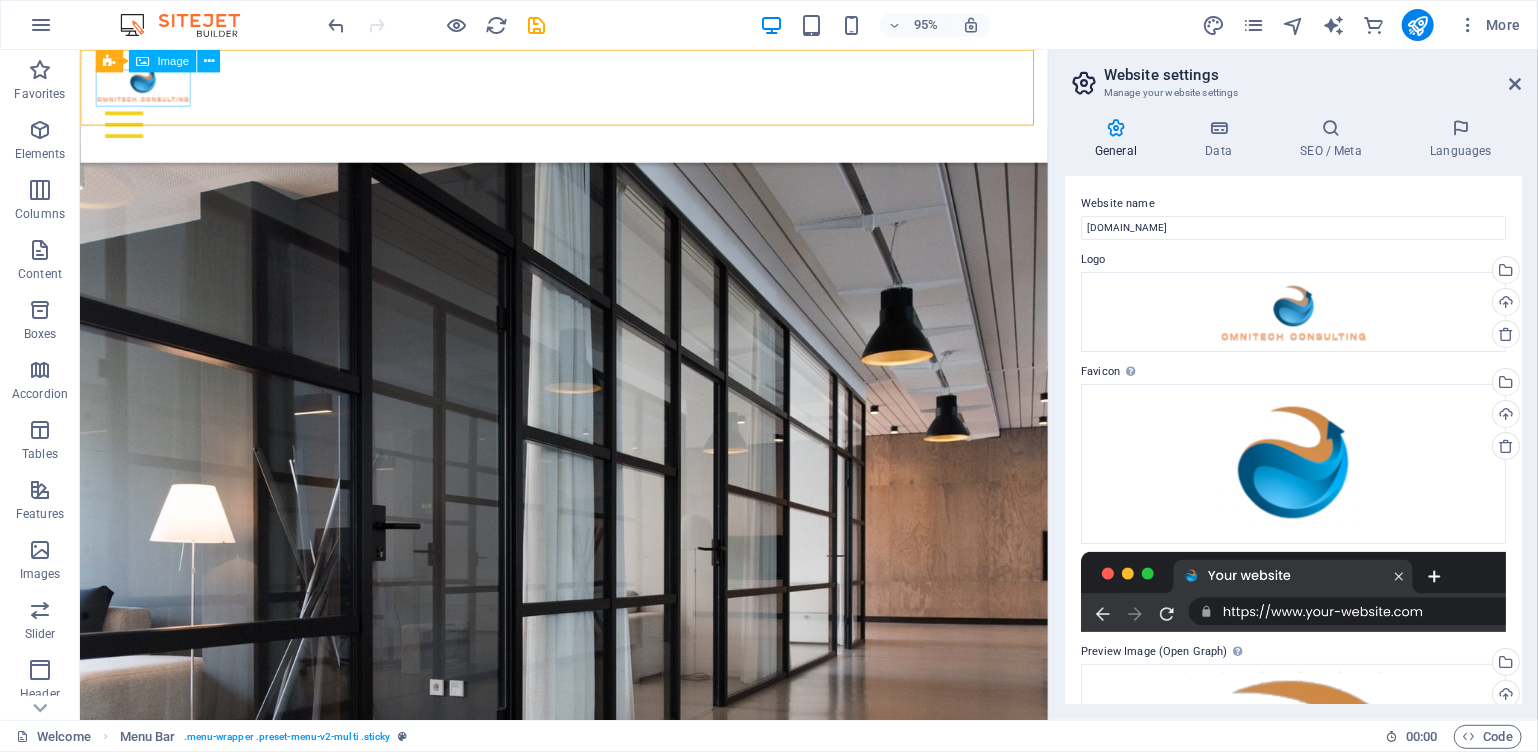 click at bounding box center (588, 84) 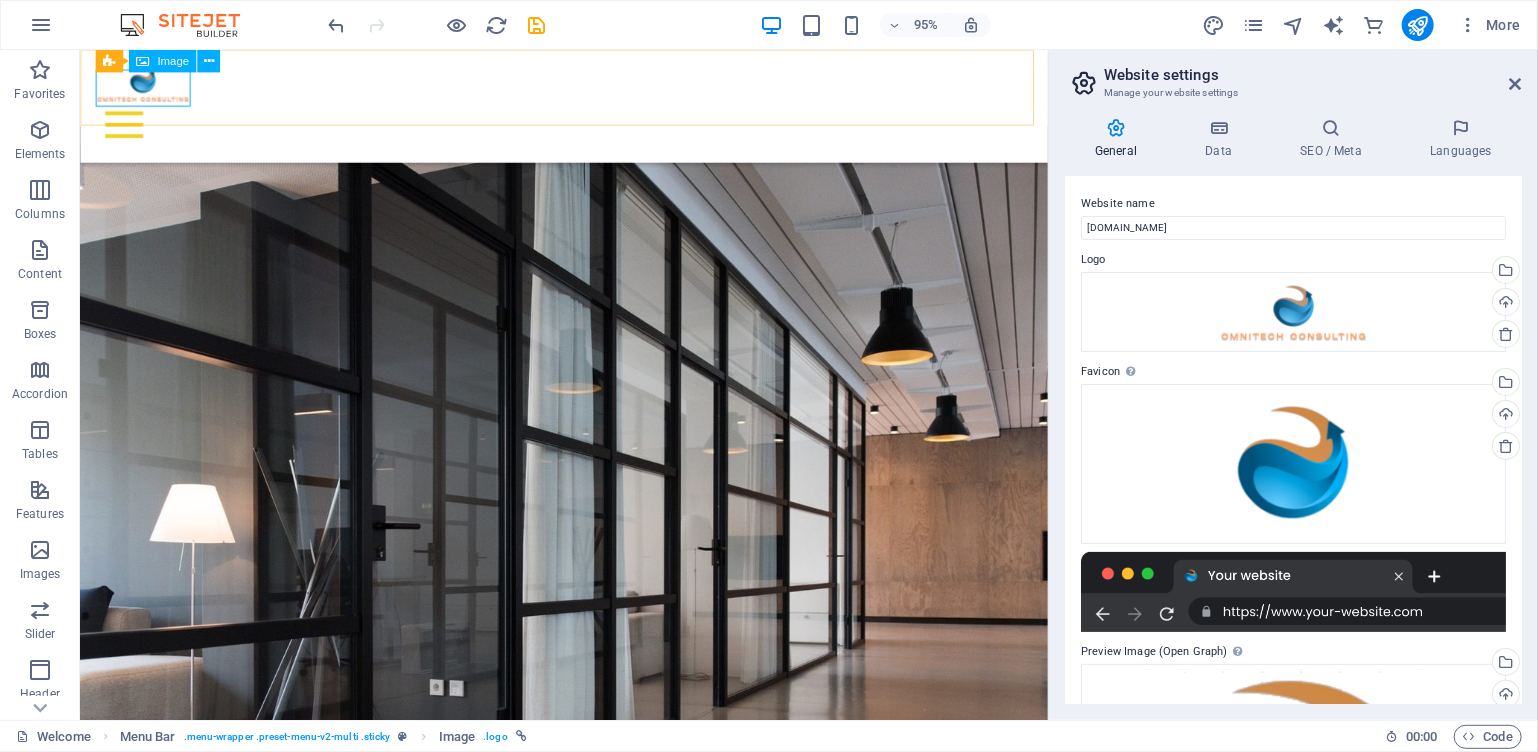 click at bounding box center (588, 84) 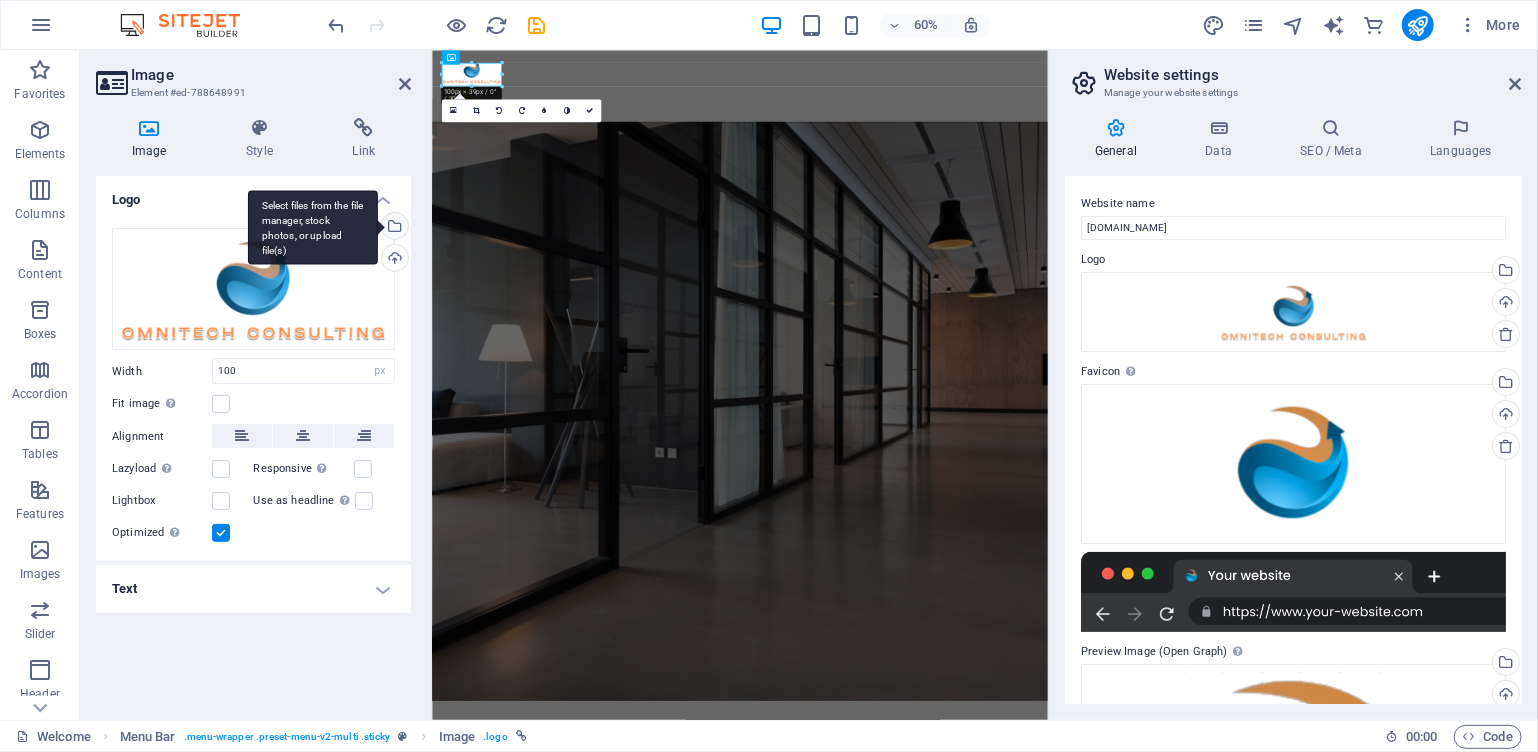 click on "Select files from the file manager, stock photos, or upload file(s)" at bounding box center [313, 227] 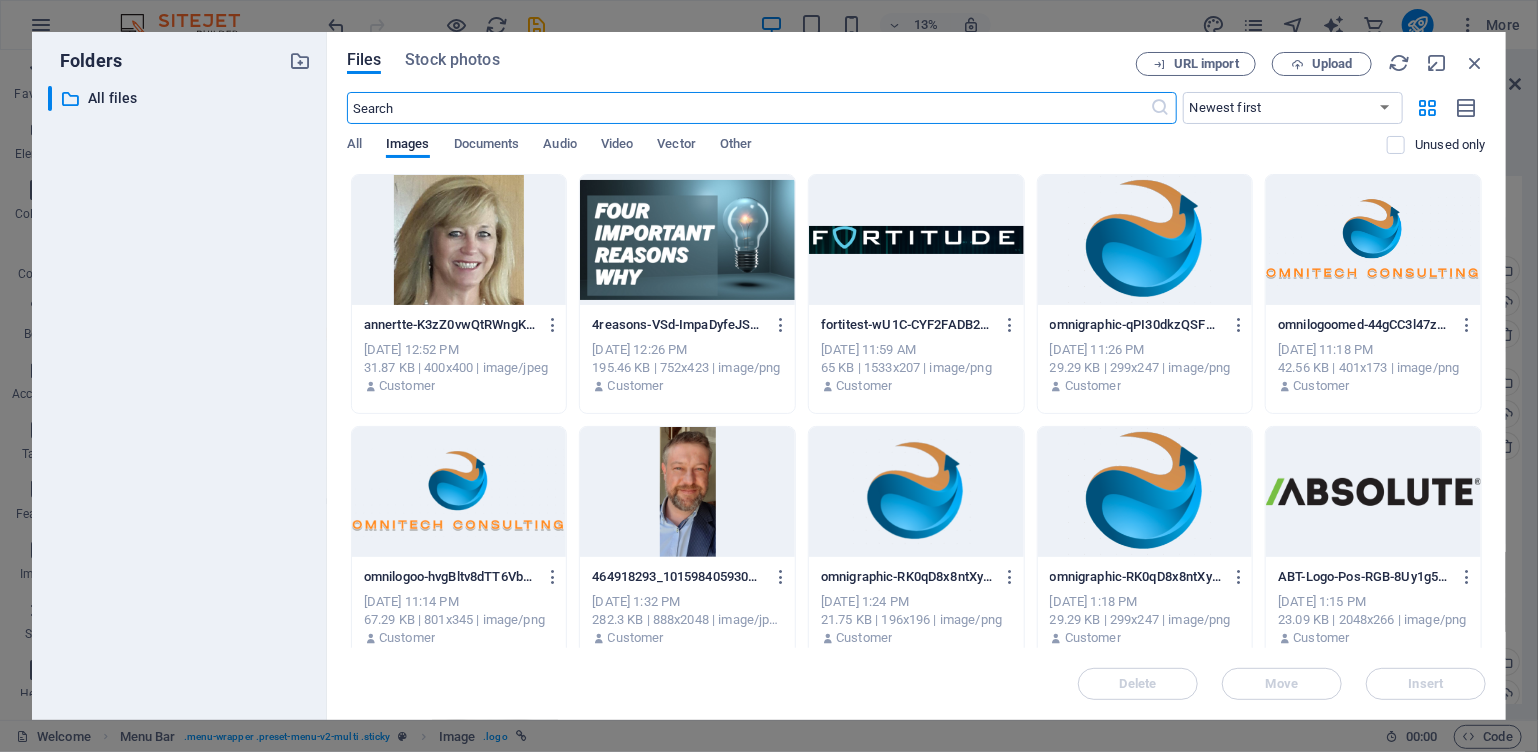 click at bounding box center [1373, 240] 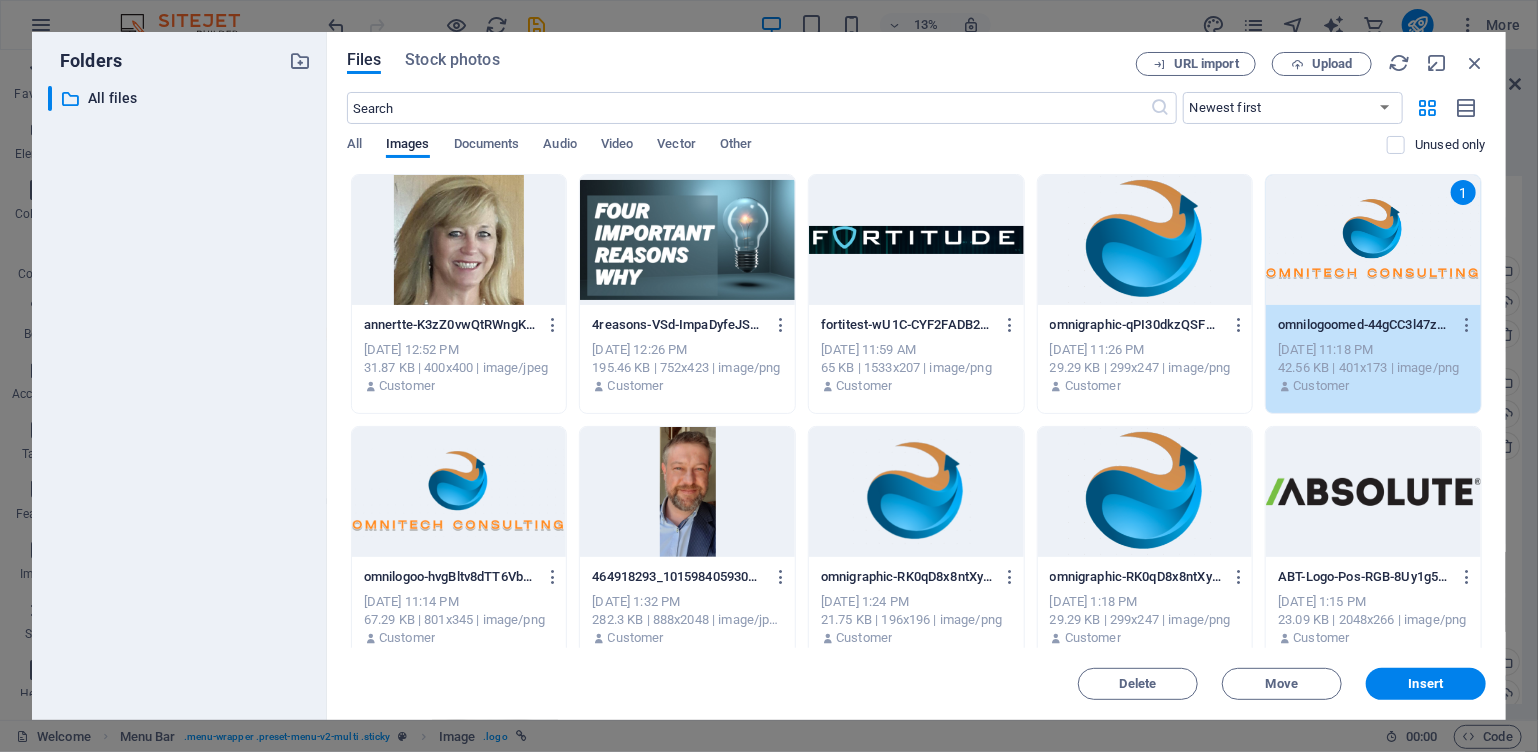 click on "Insert" at bounding box center [1426, 684] 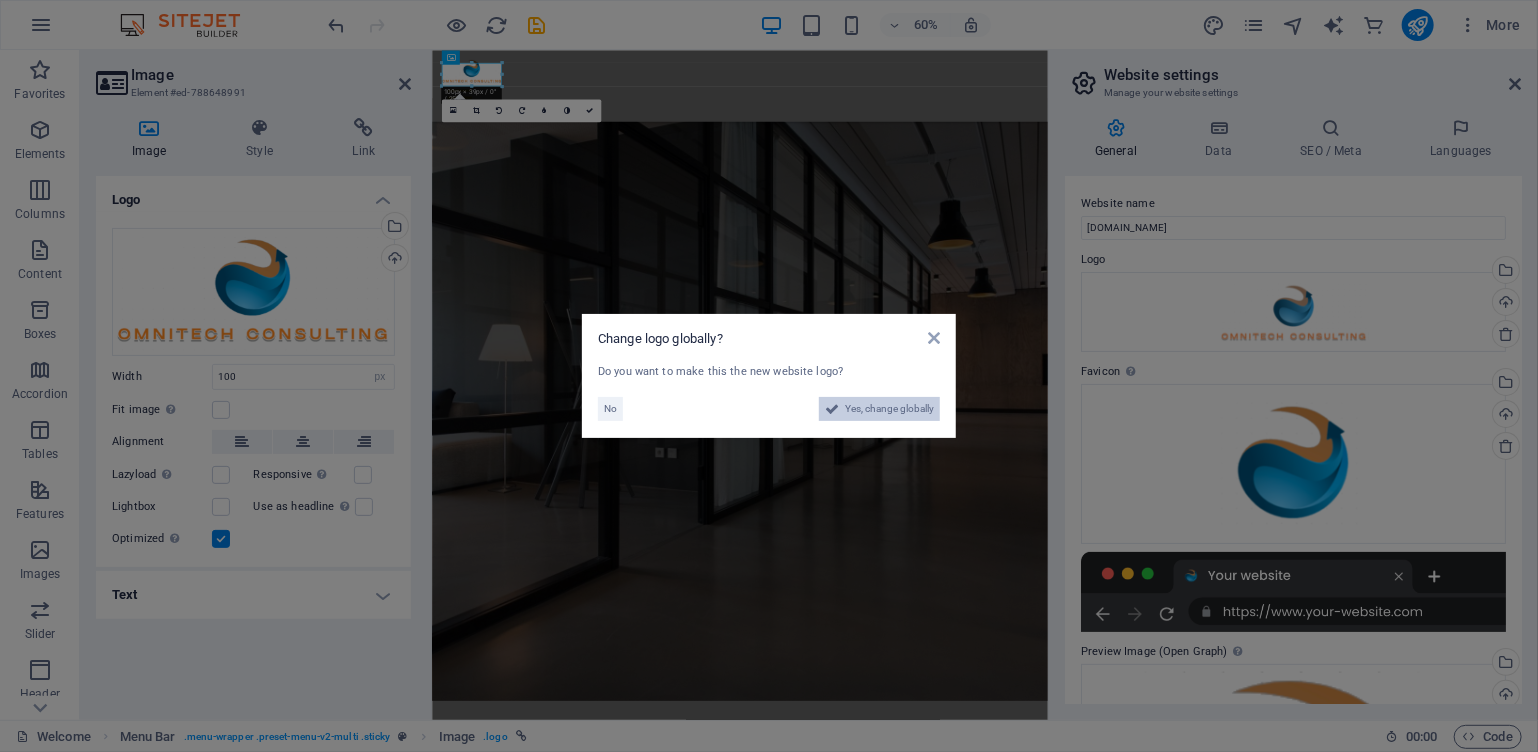 click on "Yes, change globally" at bounding box center [889, 409] 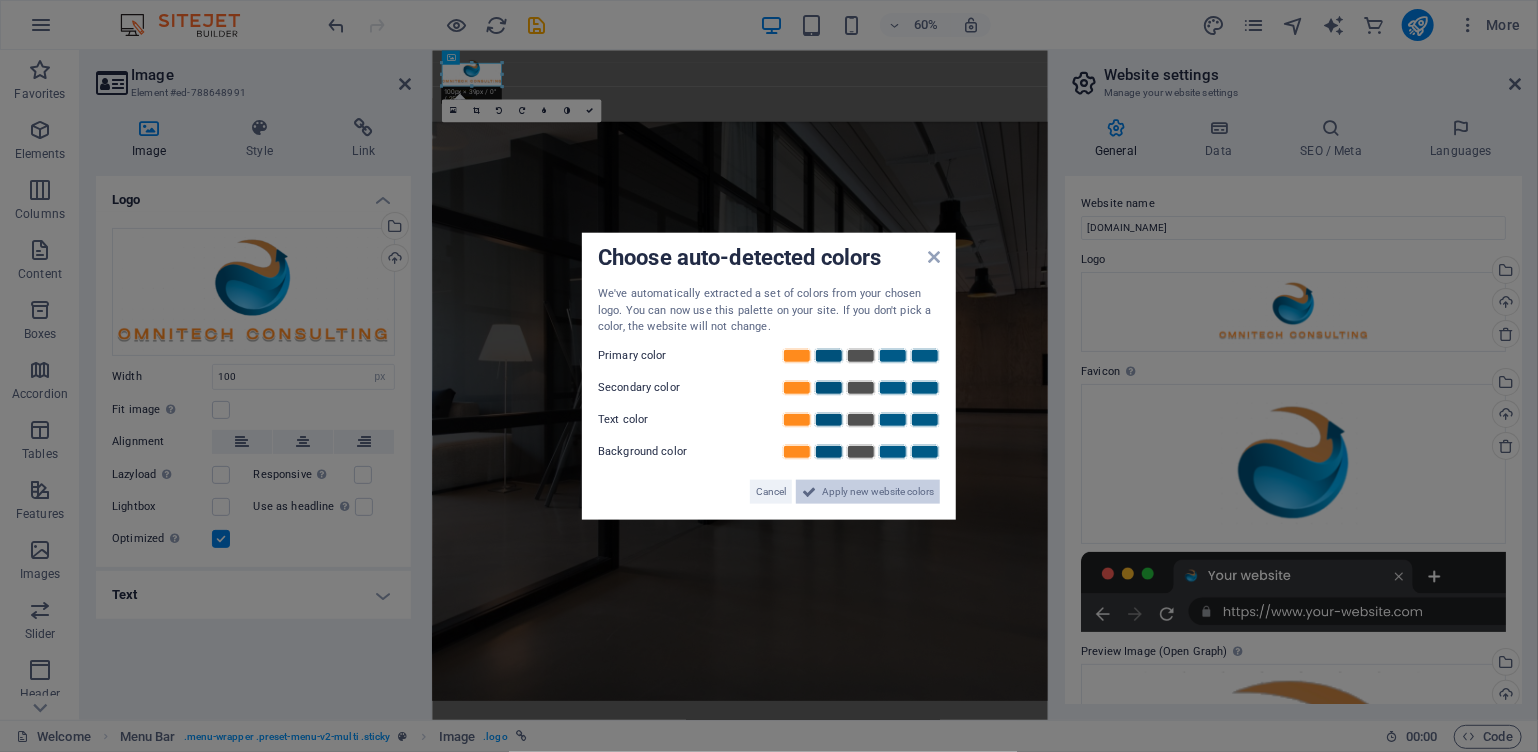 click on "Apply new website colors" at bounding box center (878, 491) 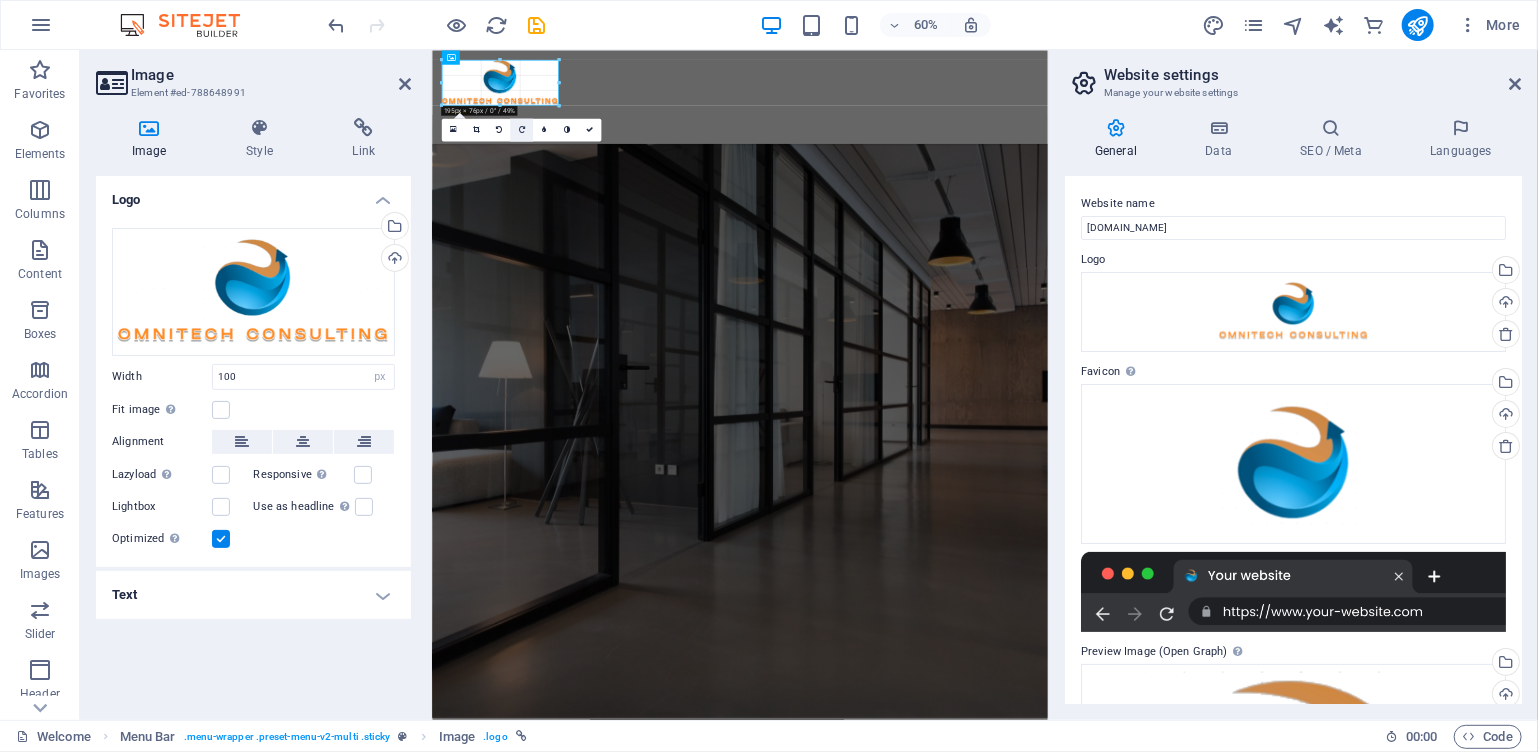 drag, startPoint x: 502, startPoint y: 83, endPoint x: 159, endPoint y: 112, distance: 344.22375 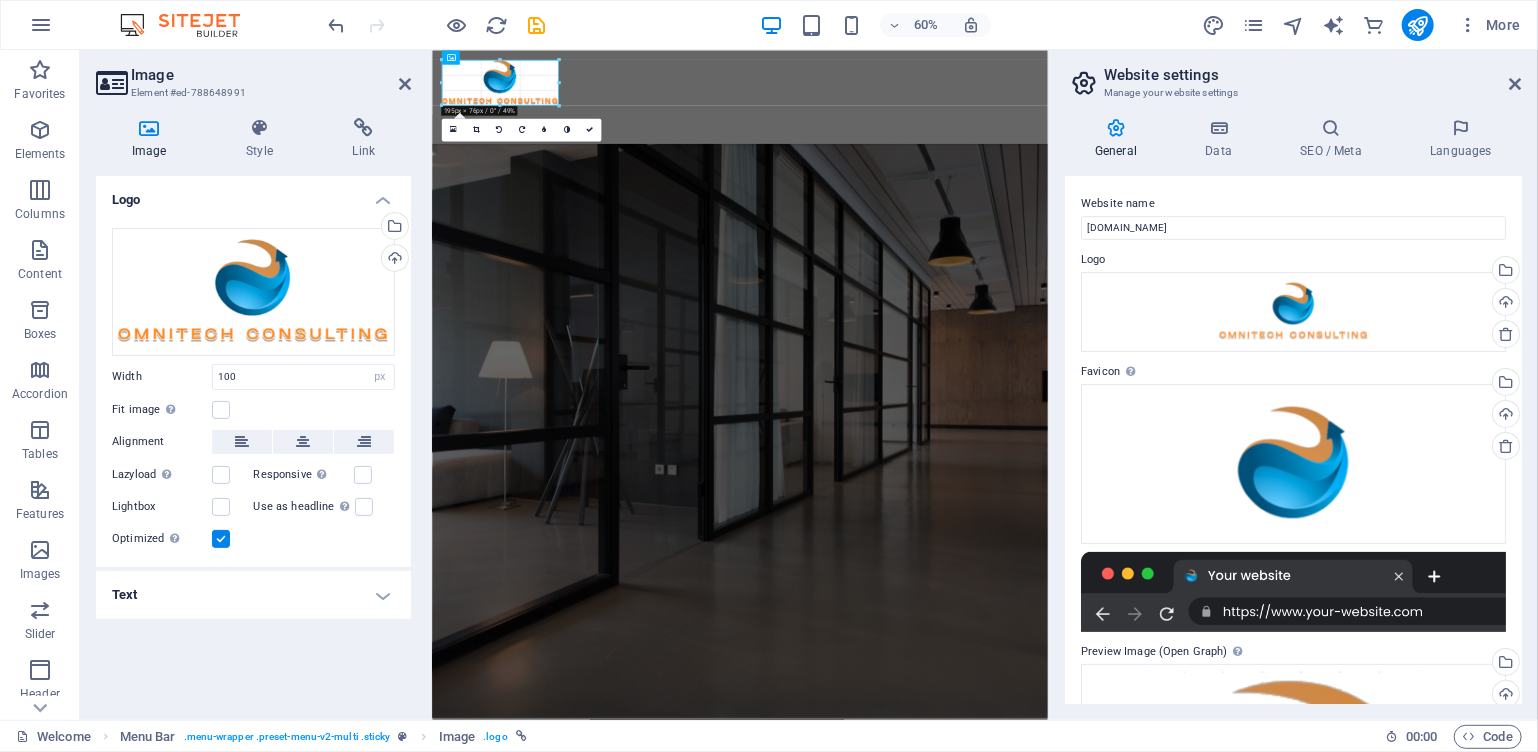 type on "205" 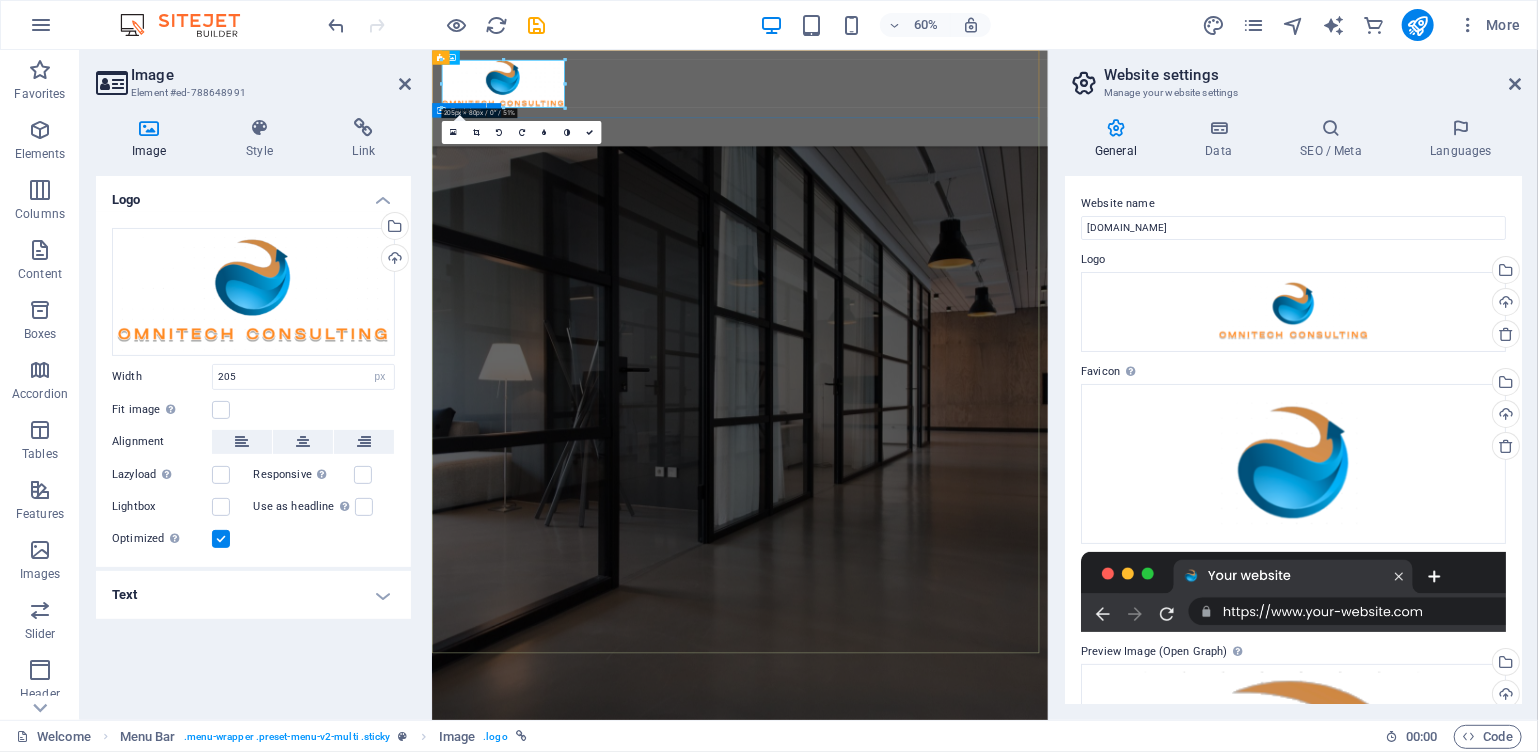 click on "Your title goes here Lorem ipsum dolor sit amet, consetetur sadipscing elitr sed diam Learn more" at bounding box center (944, 1354) 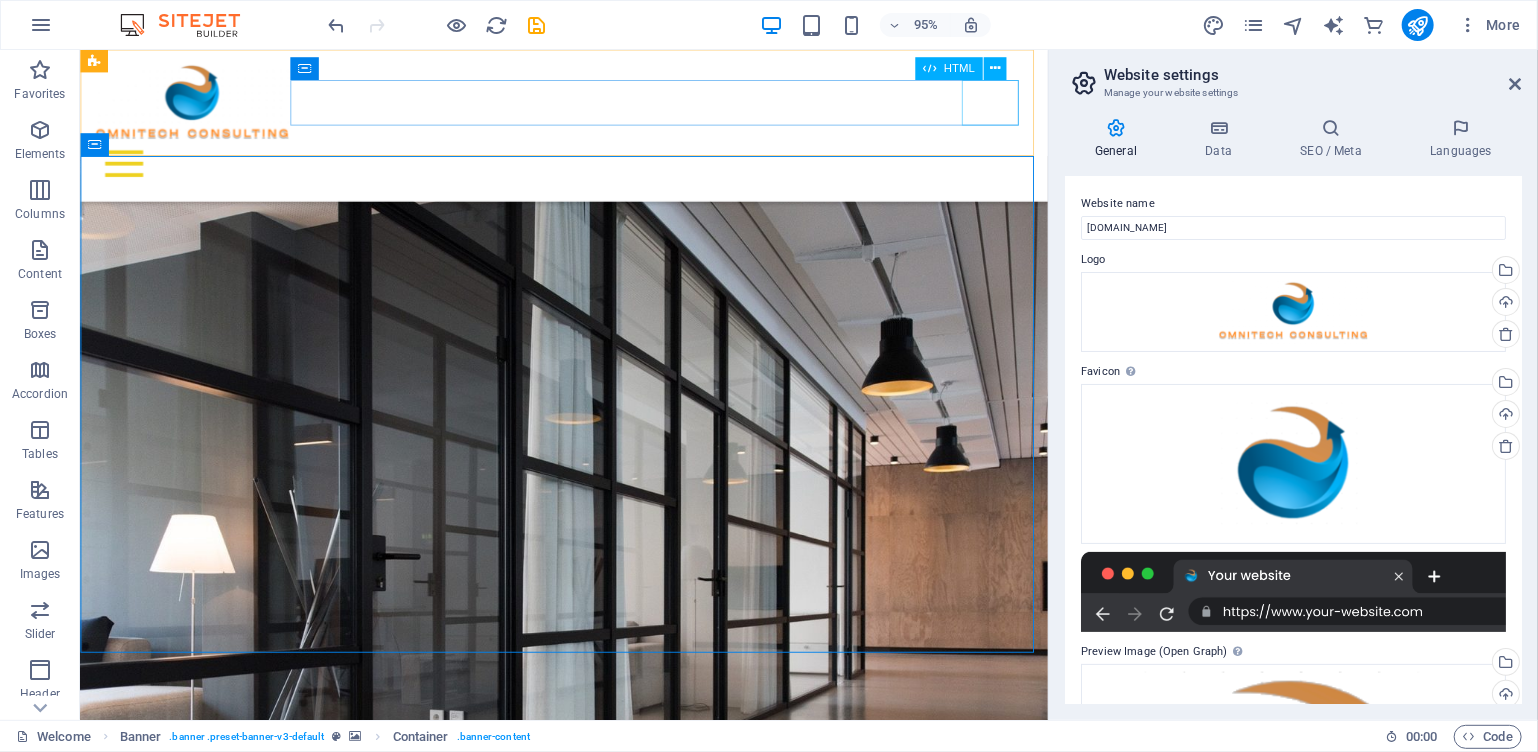 click at bounding box center [588, 169] 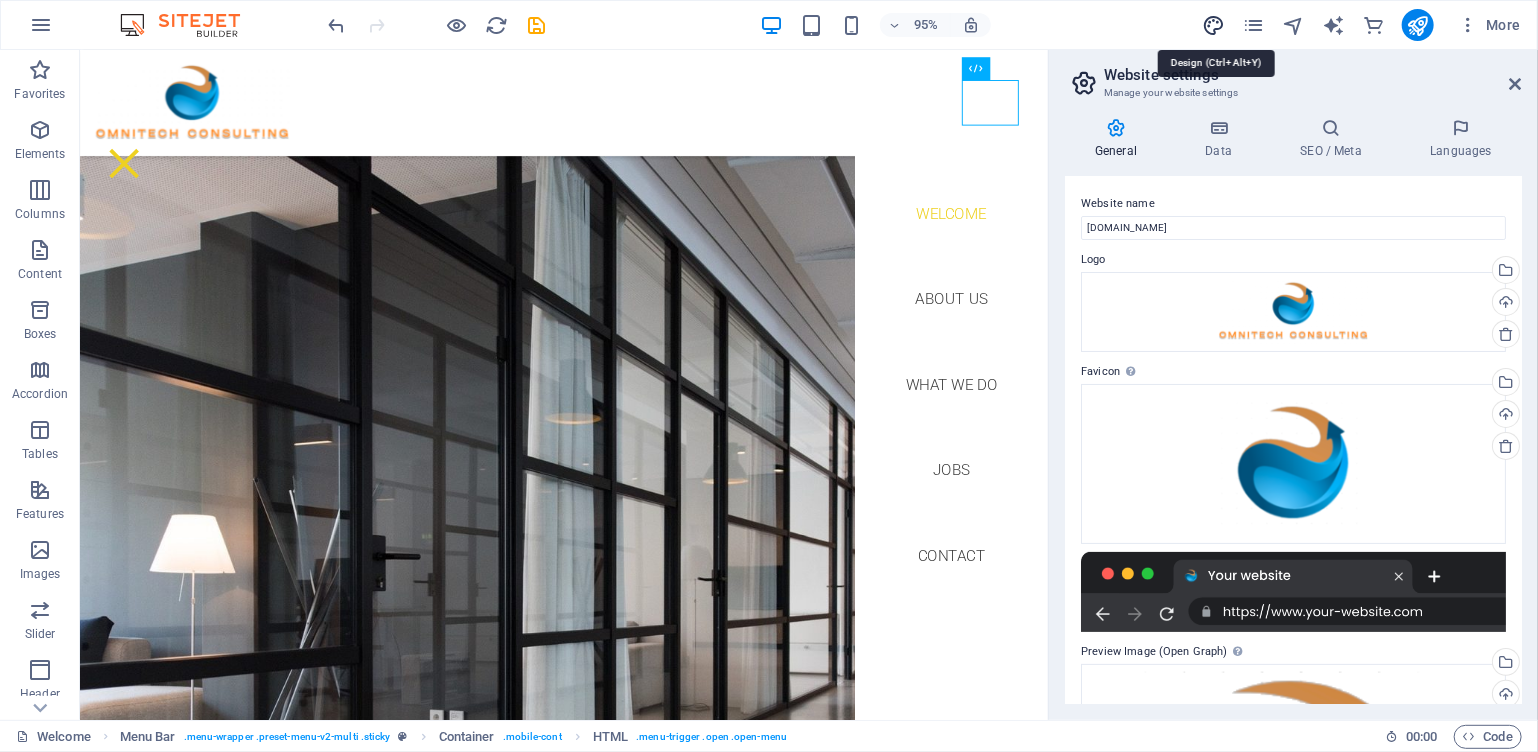click at bounding box center [1213, 25] 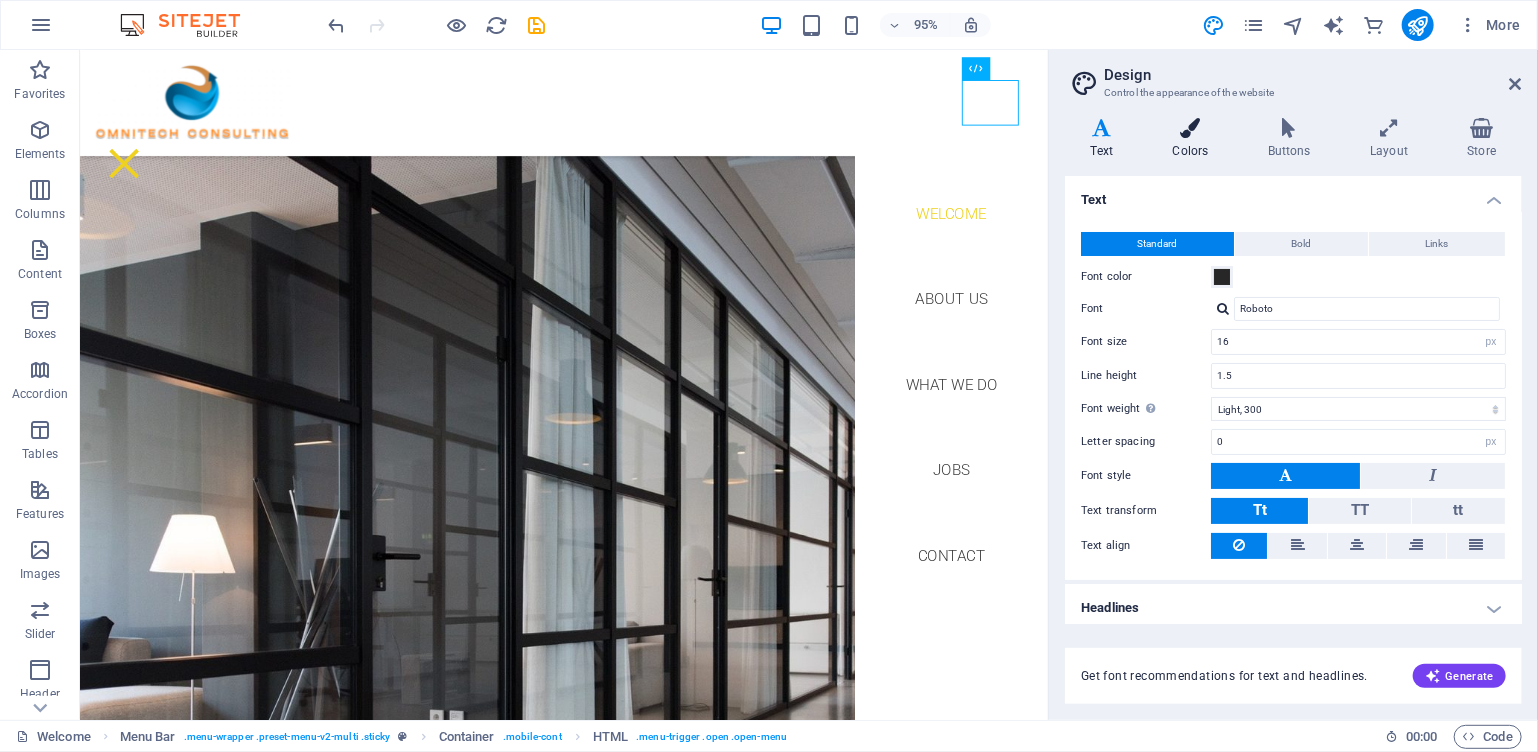 click on "Colors" at bounding box center [1194, 139] 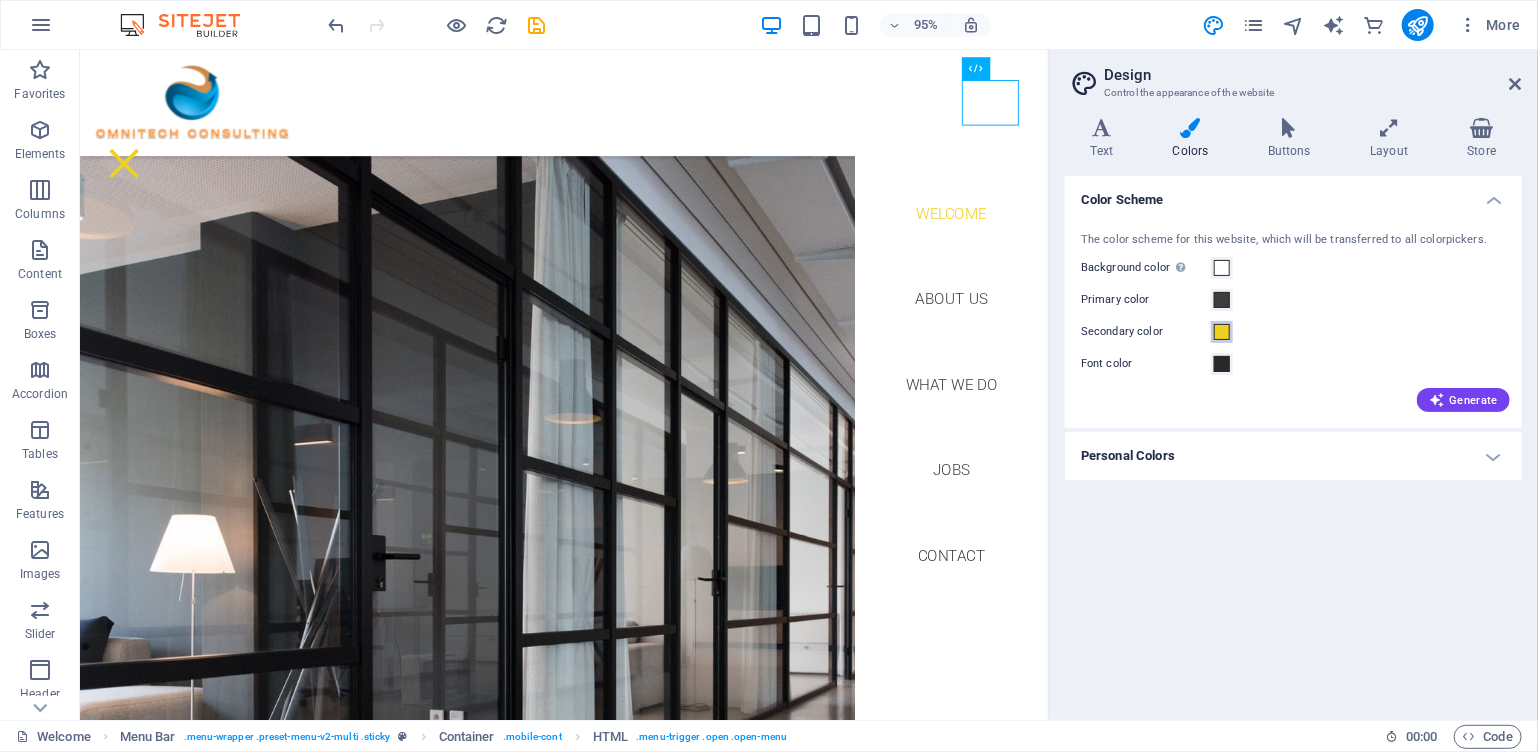 click at bounding box center (1222, 332) 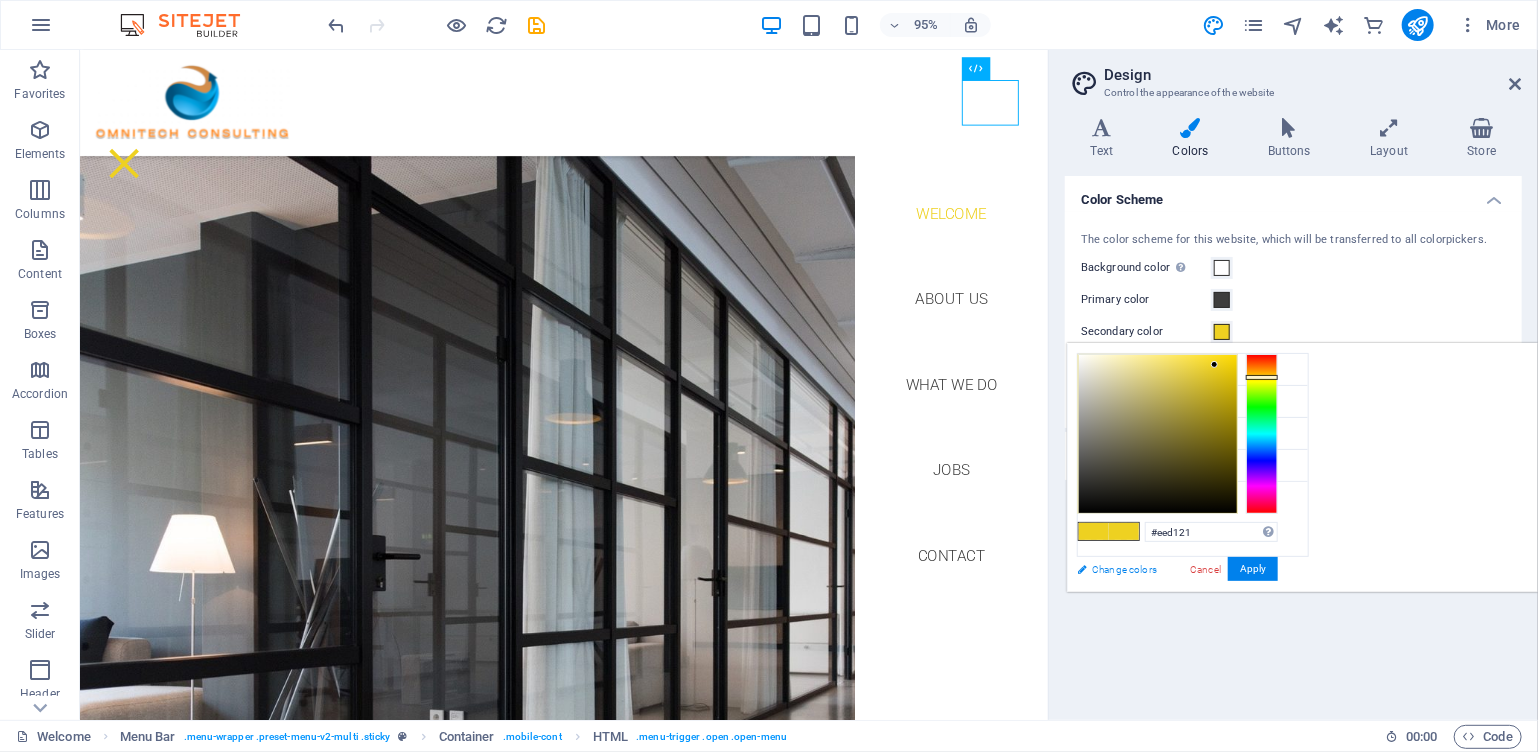 click on "Change colors" at bounding box center (1183, 569) 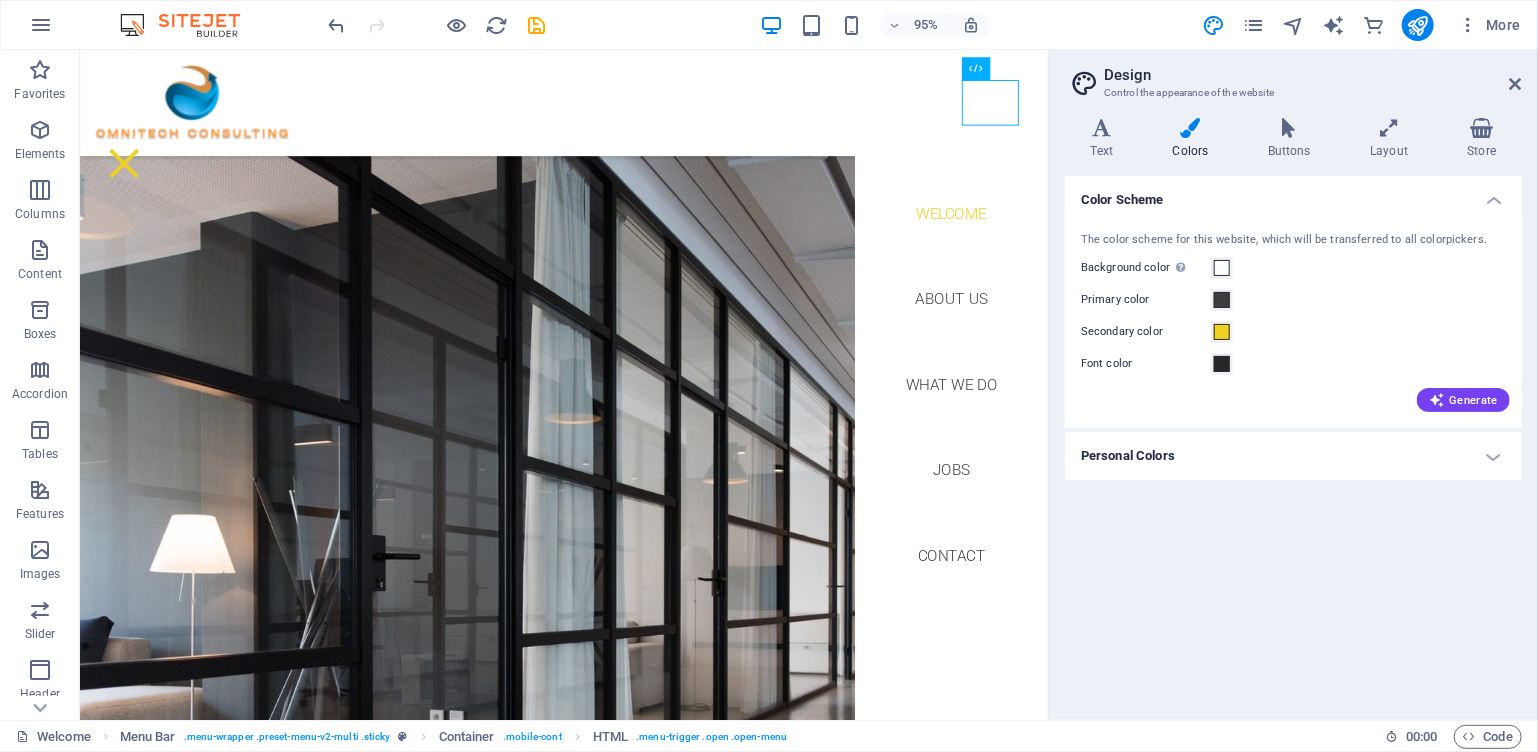 click on "Personal Colors" at bounding box center (1293, 456) 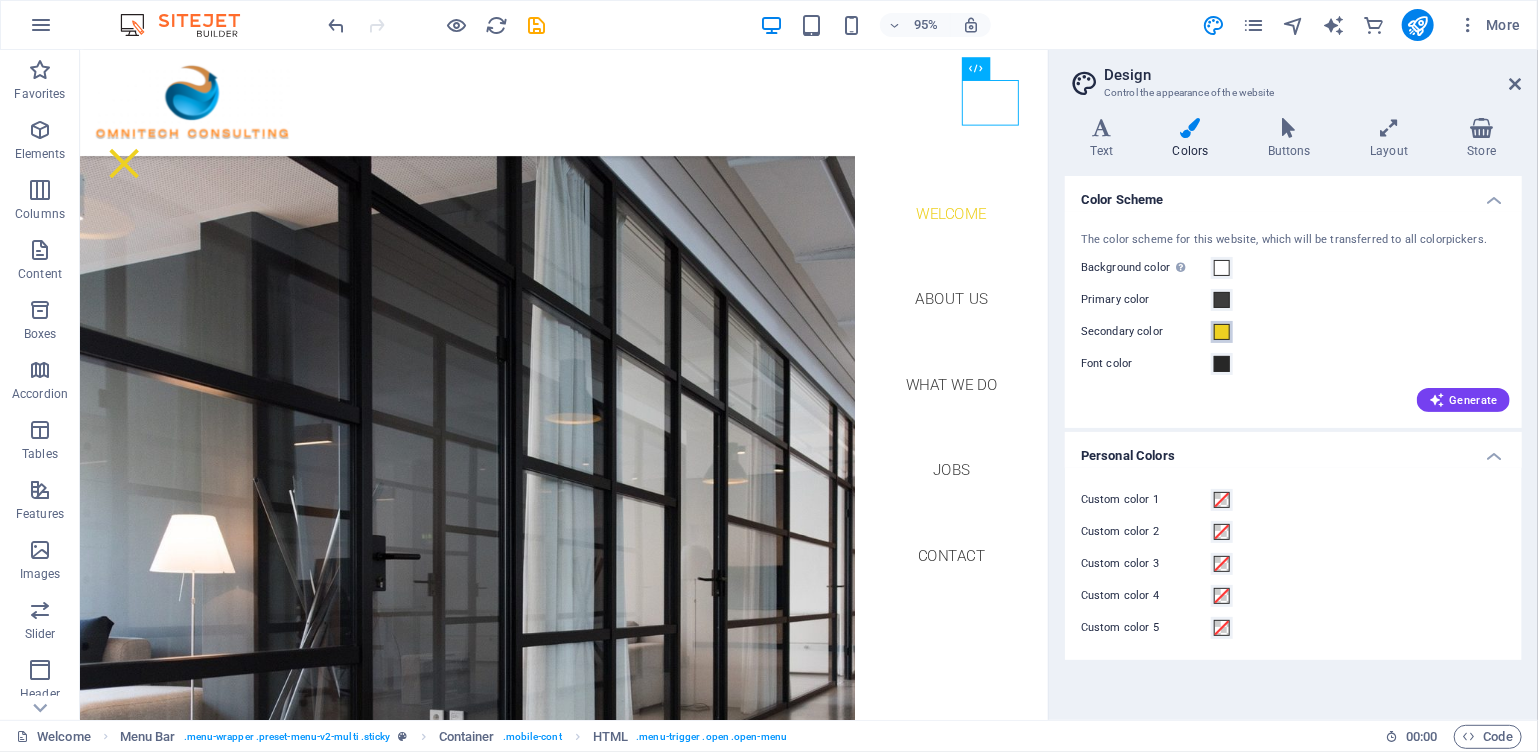 click at bounding box center [1222, 332] 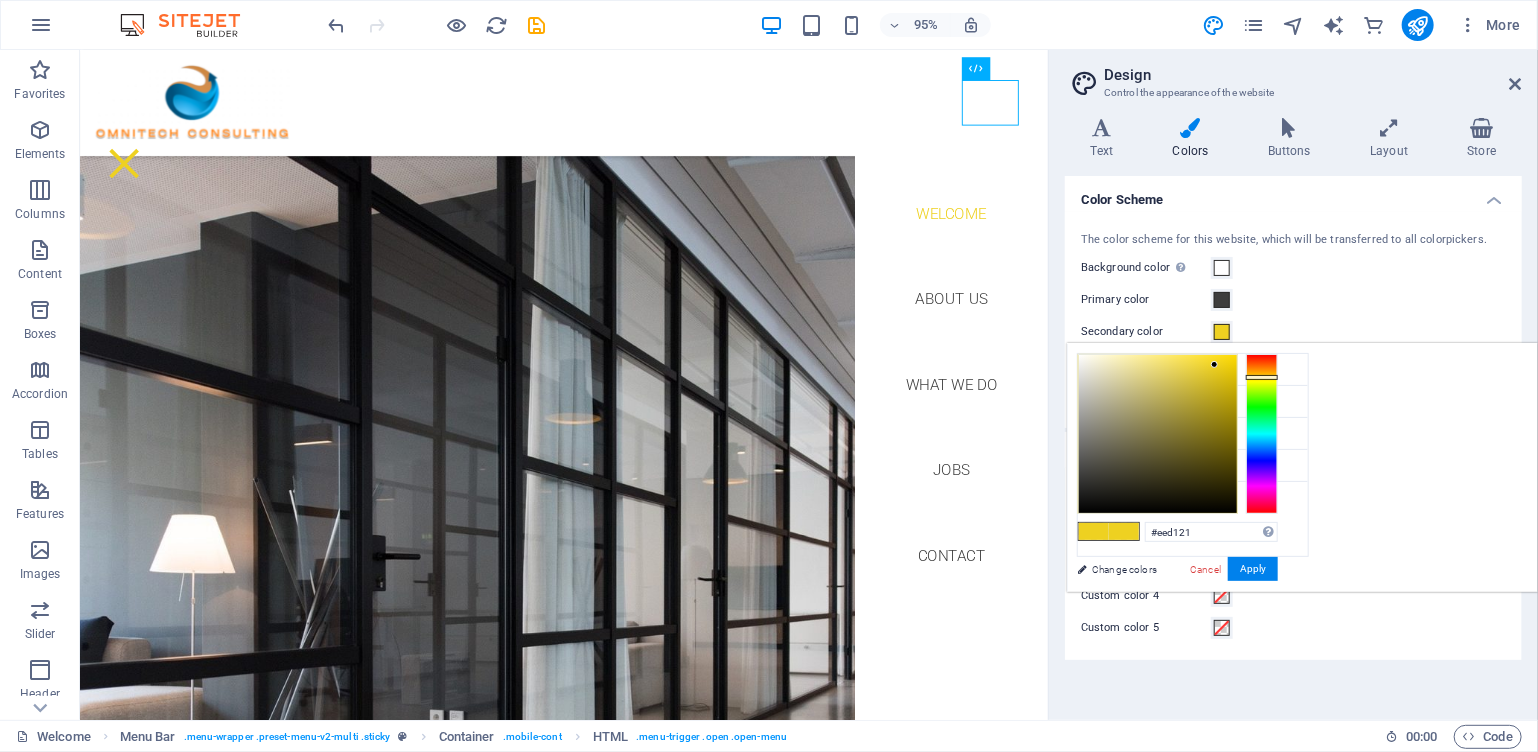 click on "Custom color 5" at bounding box center (1293, 628) 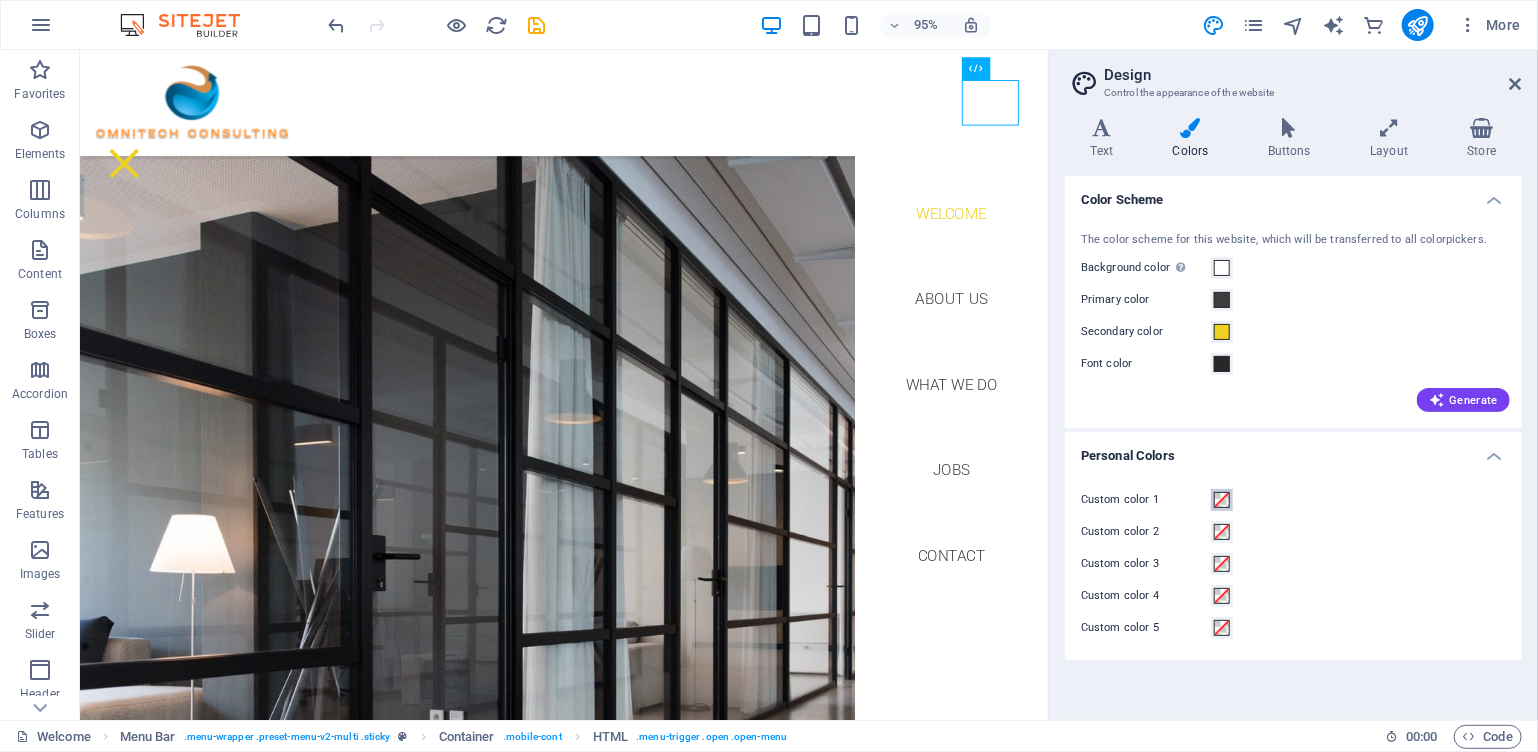 click at bounding box center (1222, 500) 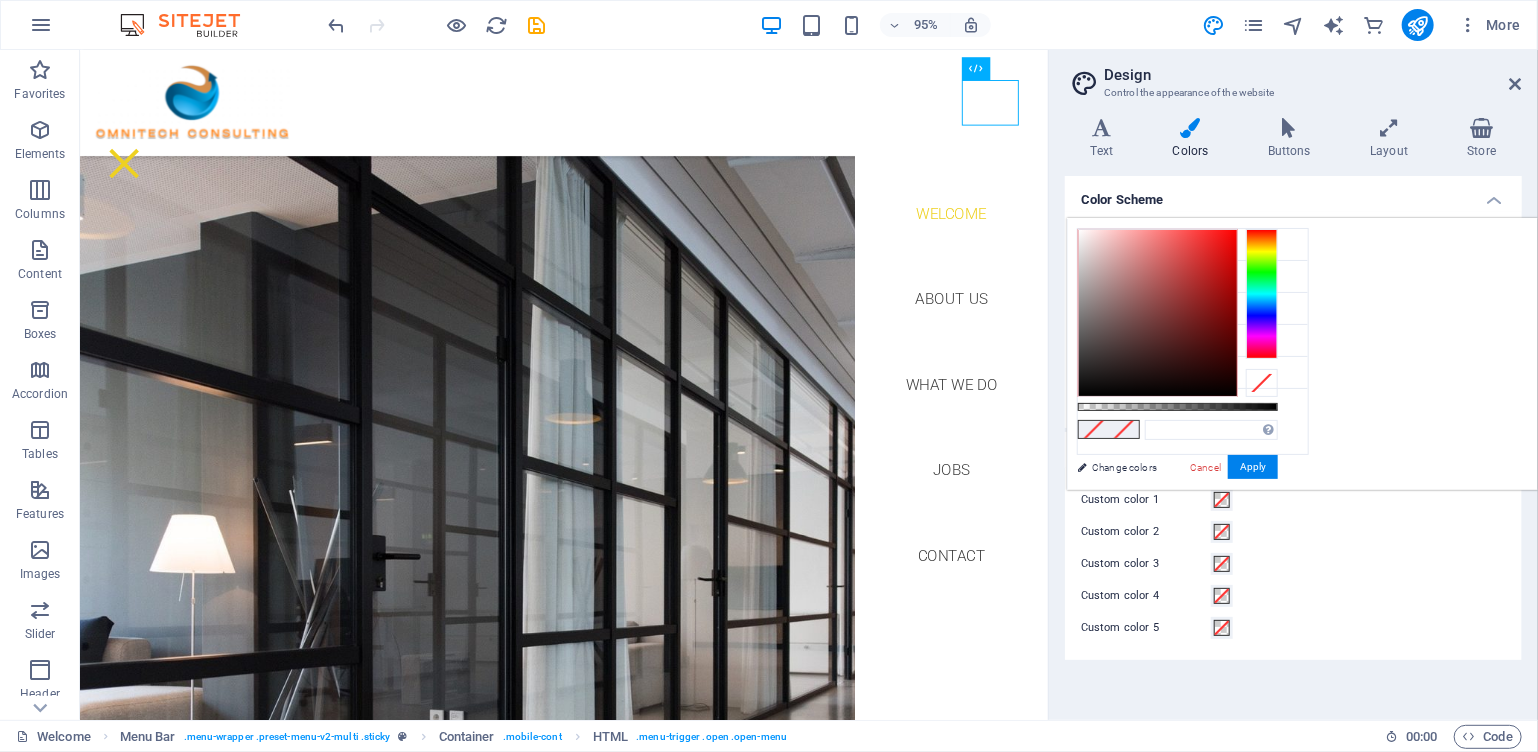 click on "Custom color 1 Custom color 2 Custom color 3 Custom color 4 Custom color 5" at bounding box center (1293, 564) 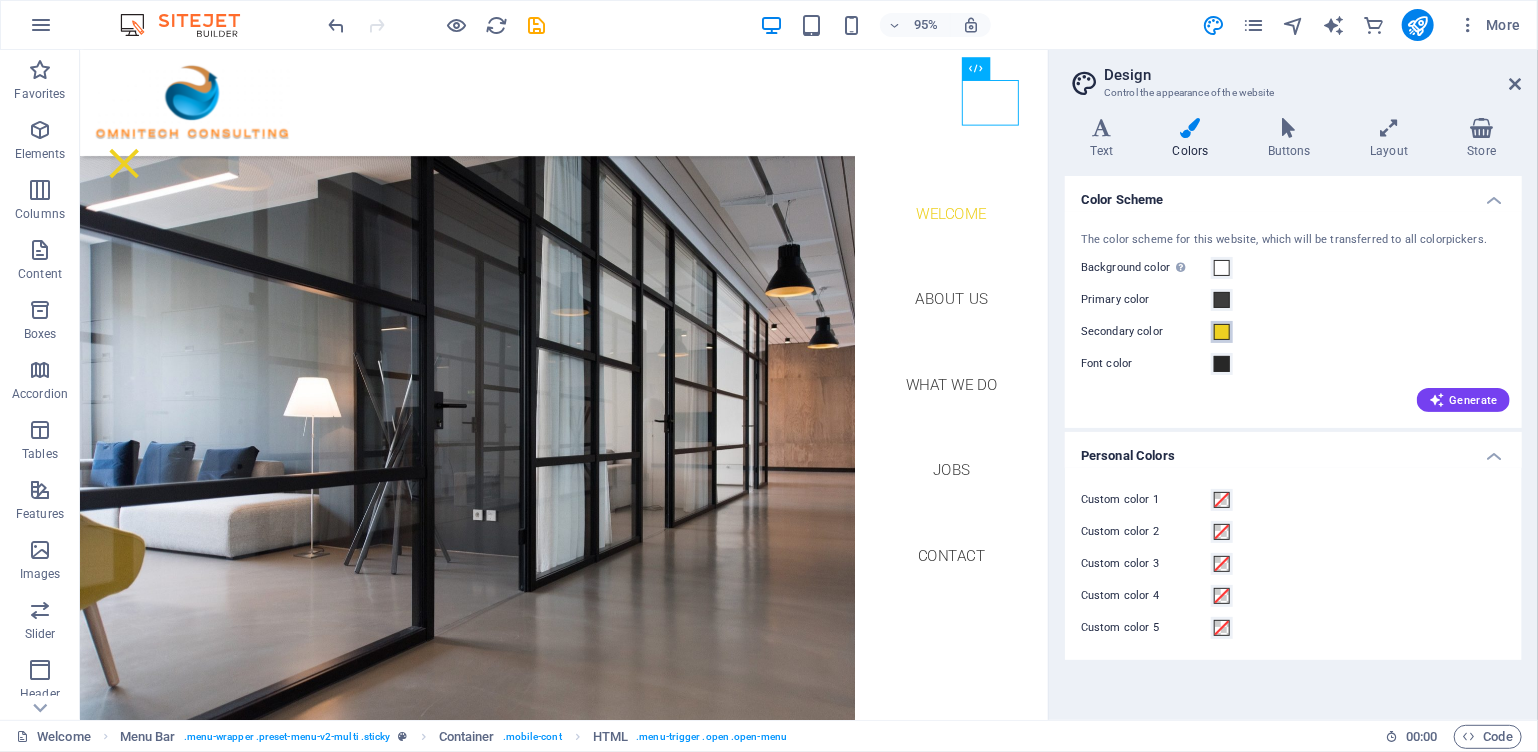 click on "Secondary color" at bounding box center (1222, 332) 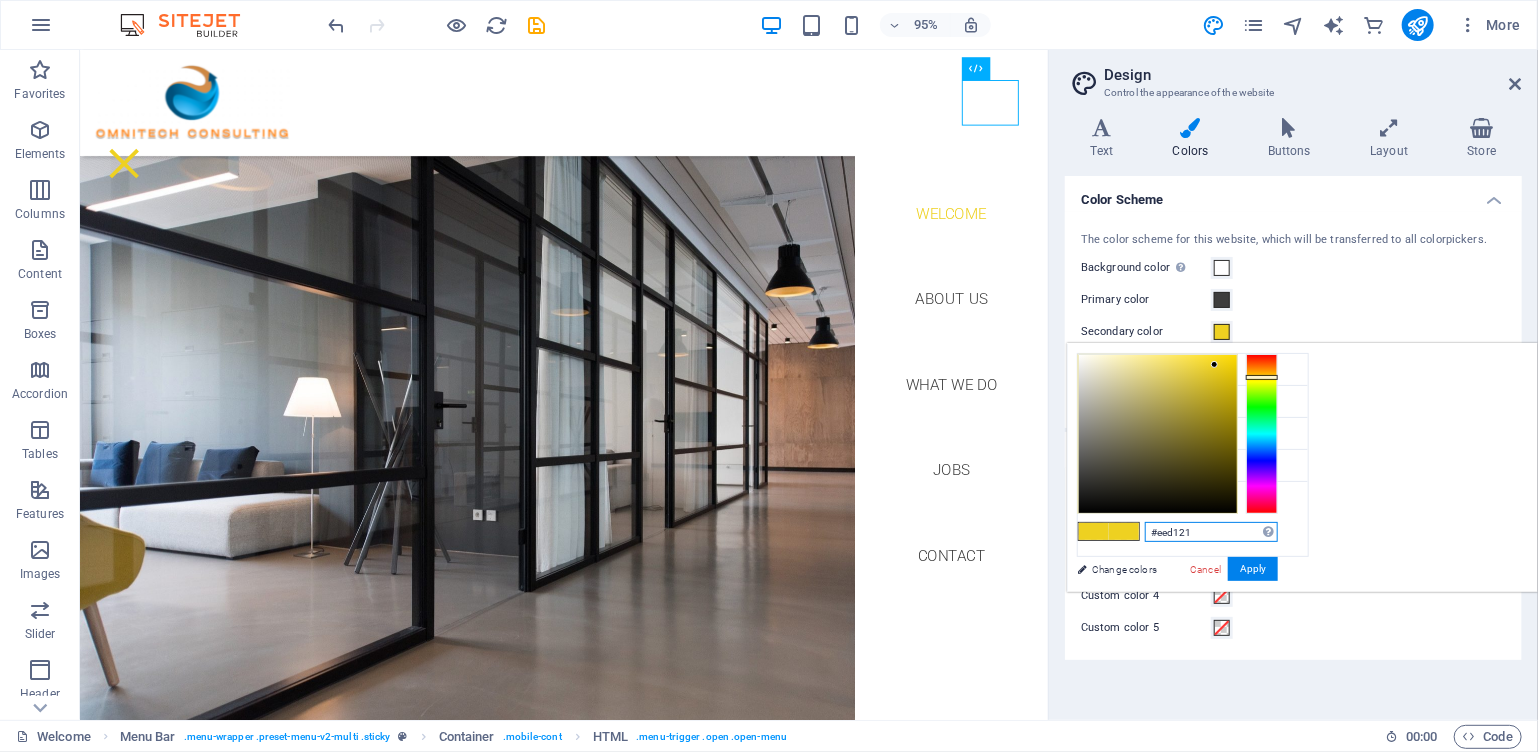 click on "#eed121" at bounding box center [1211, 532] 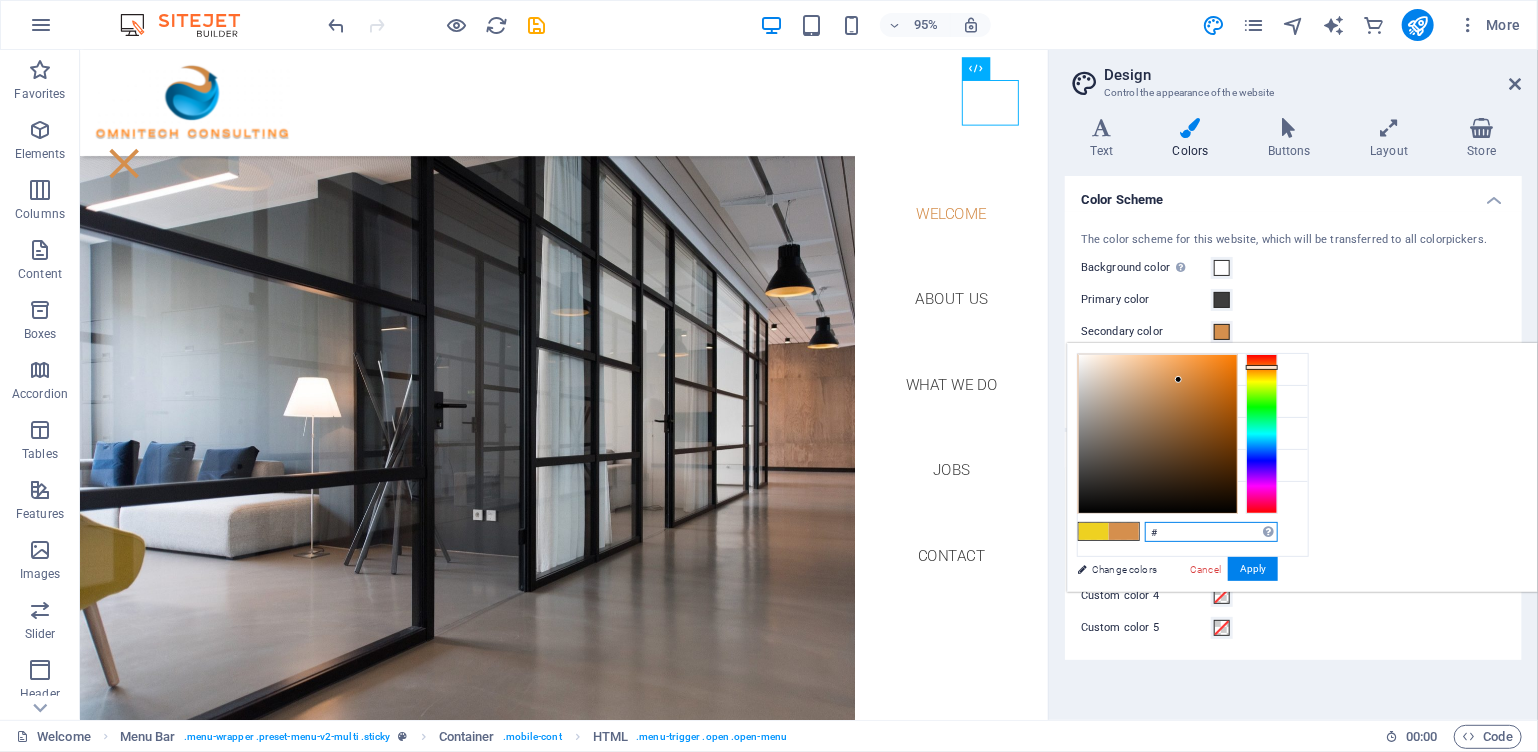 paste on "ff8b1d" 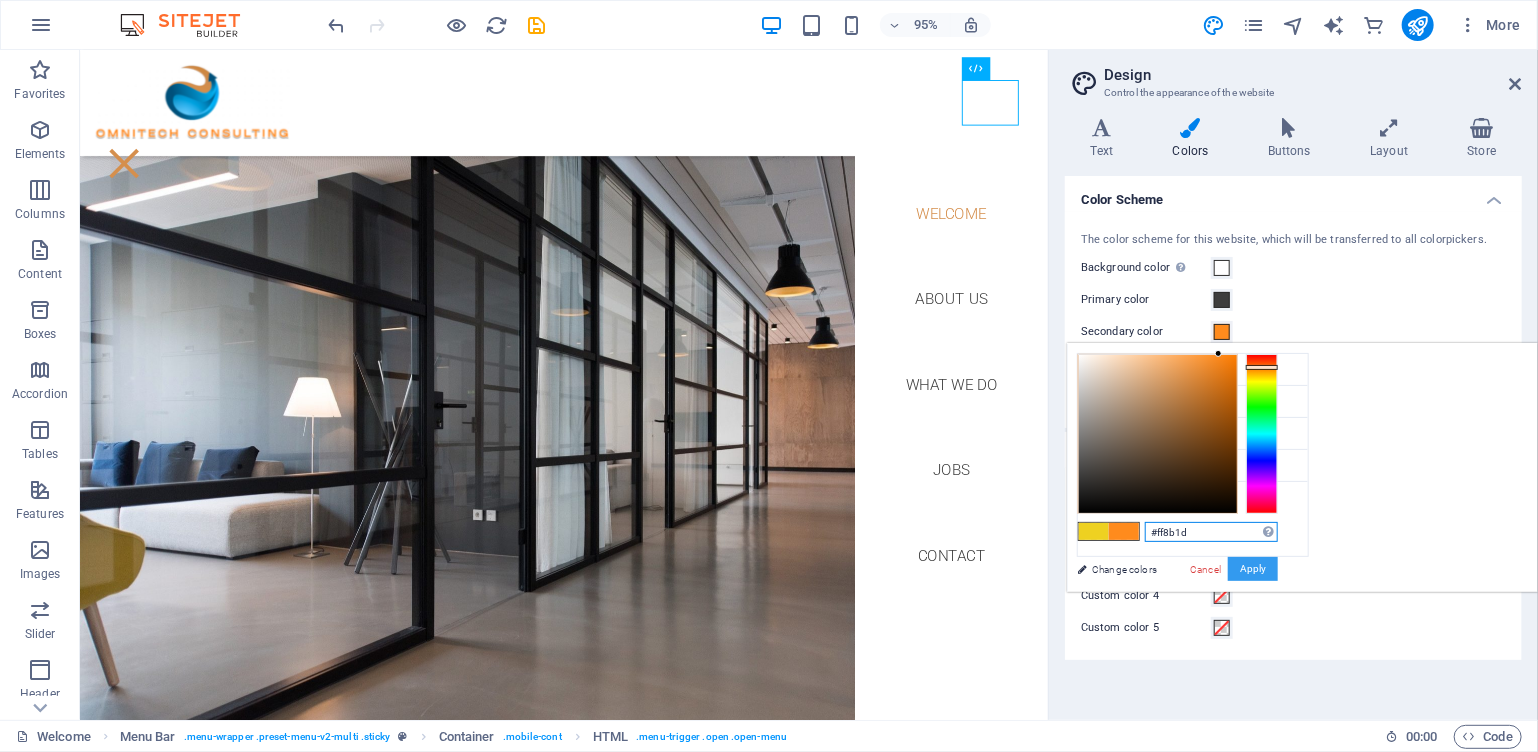 type on "#ff8b1d" 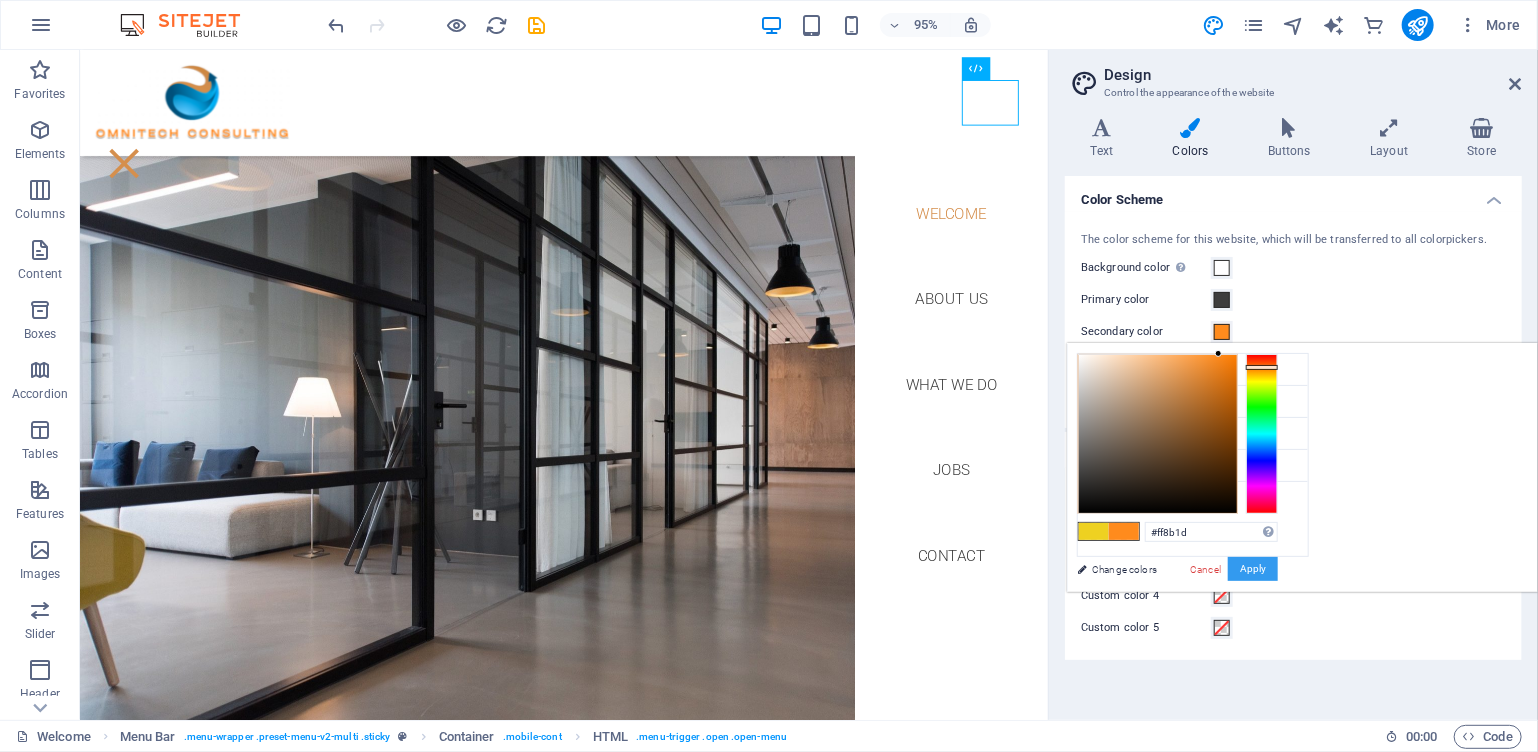 click on "Apply" at bounding box center (1253, 569) 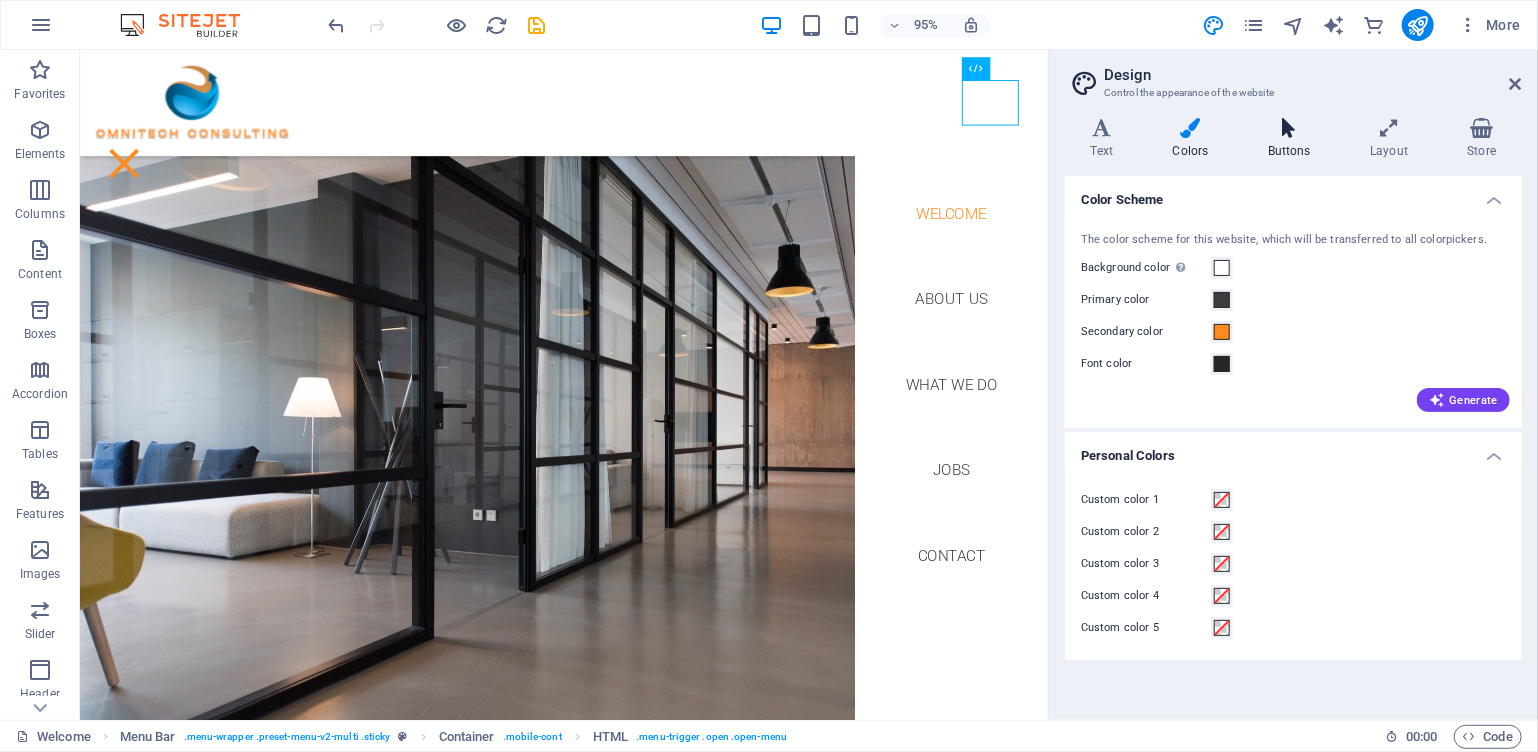 click on "Buttons" at bounding box center [1293, 139] 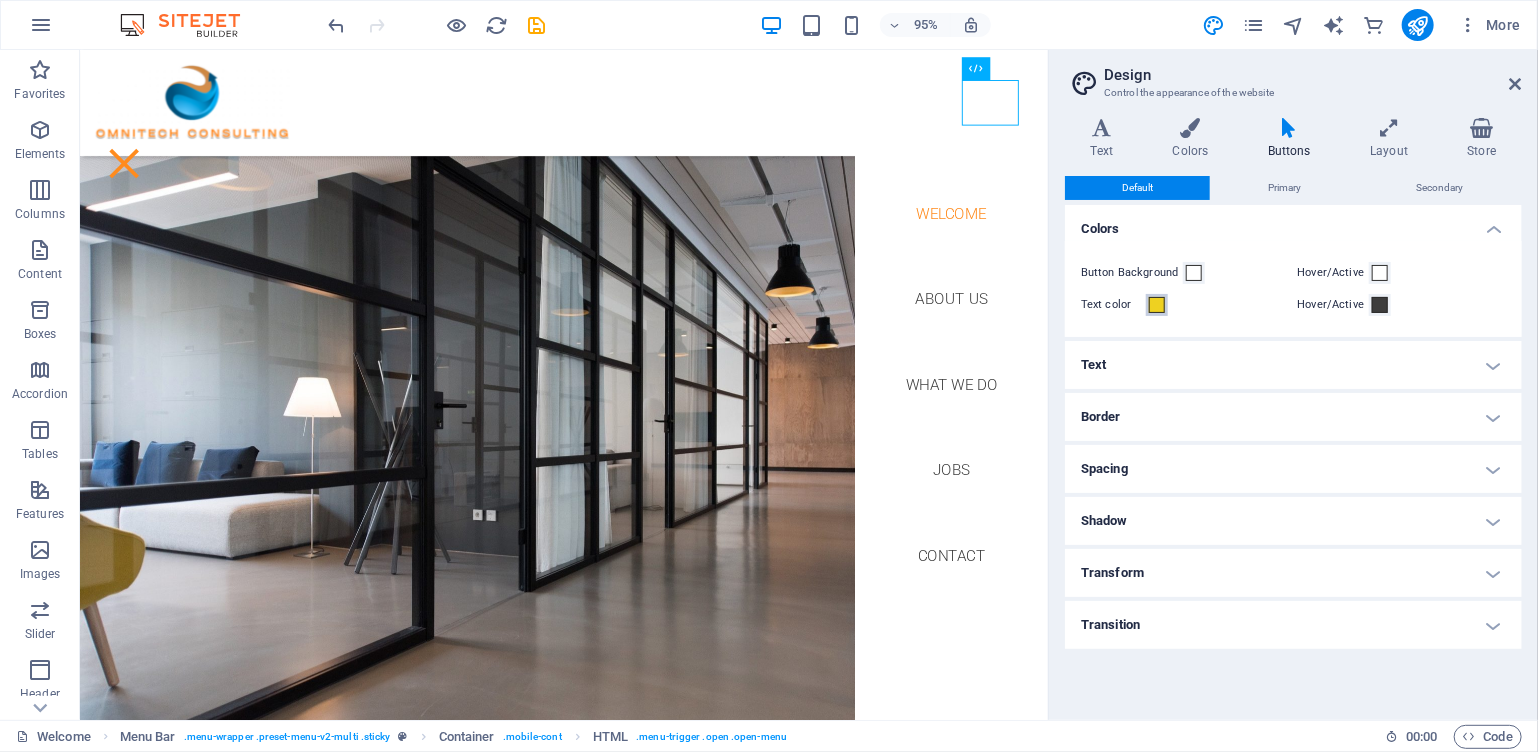 click at bounding box center (1157, 305) 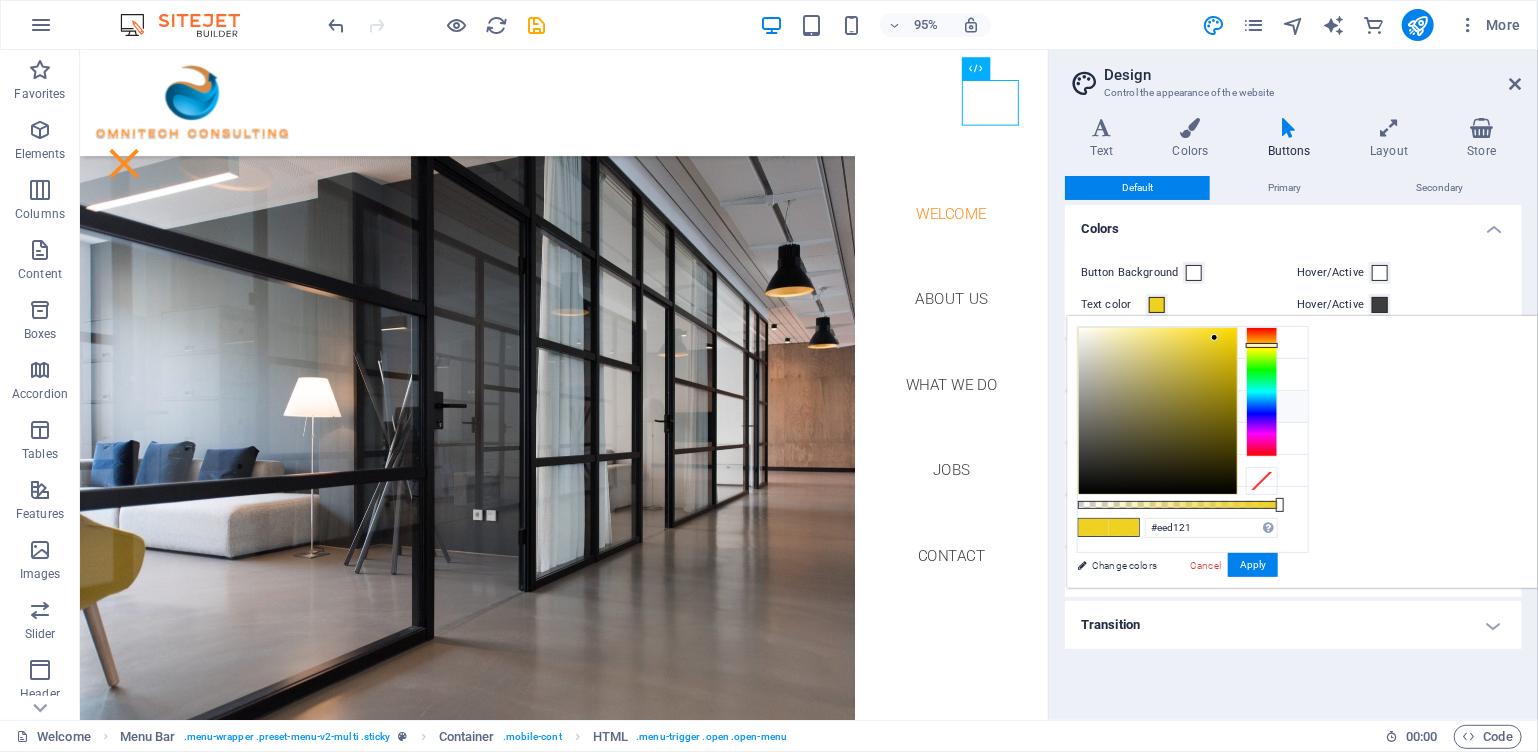click on "Secondary color
#ff8b1d" at bounding box center (1193, 407) 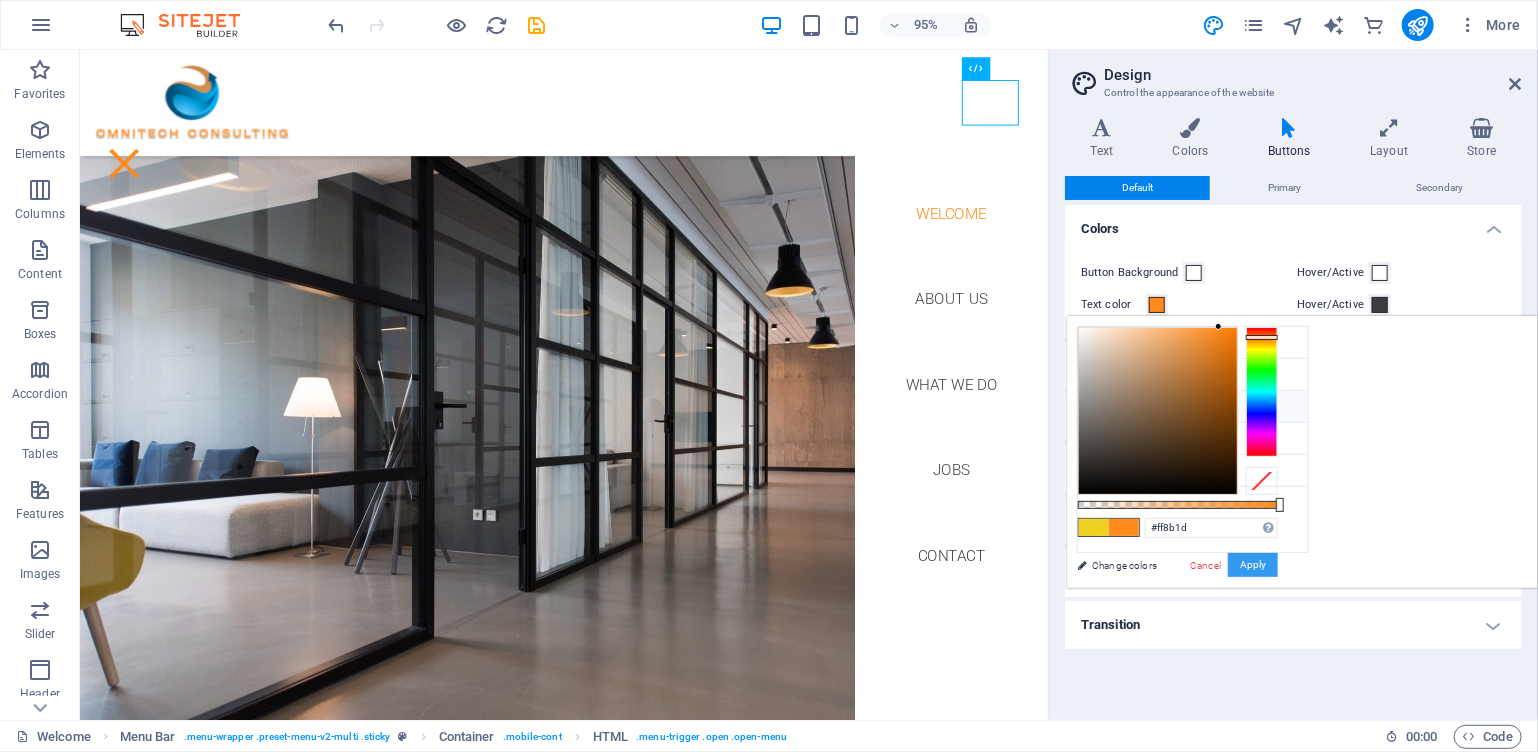 click on "Apply" at bounding box center [1253, 565] 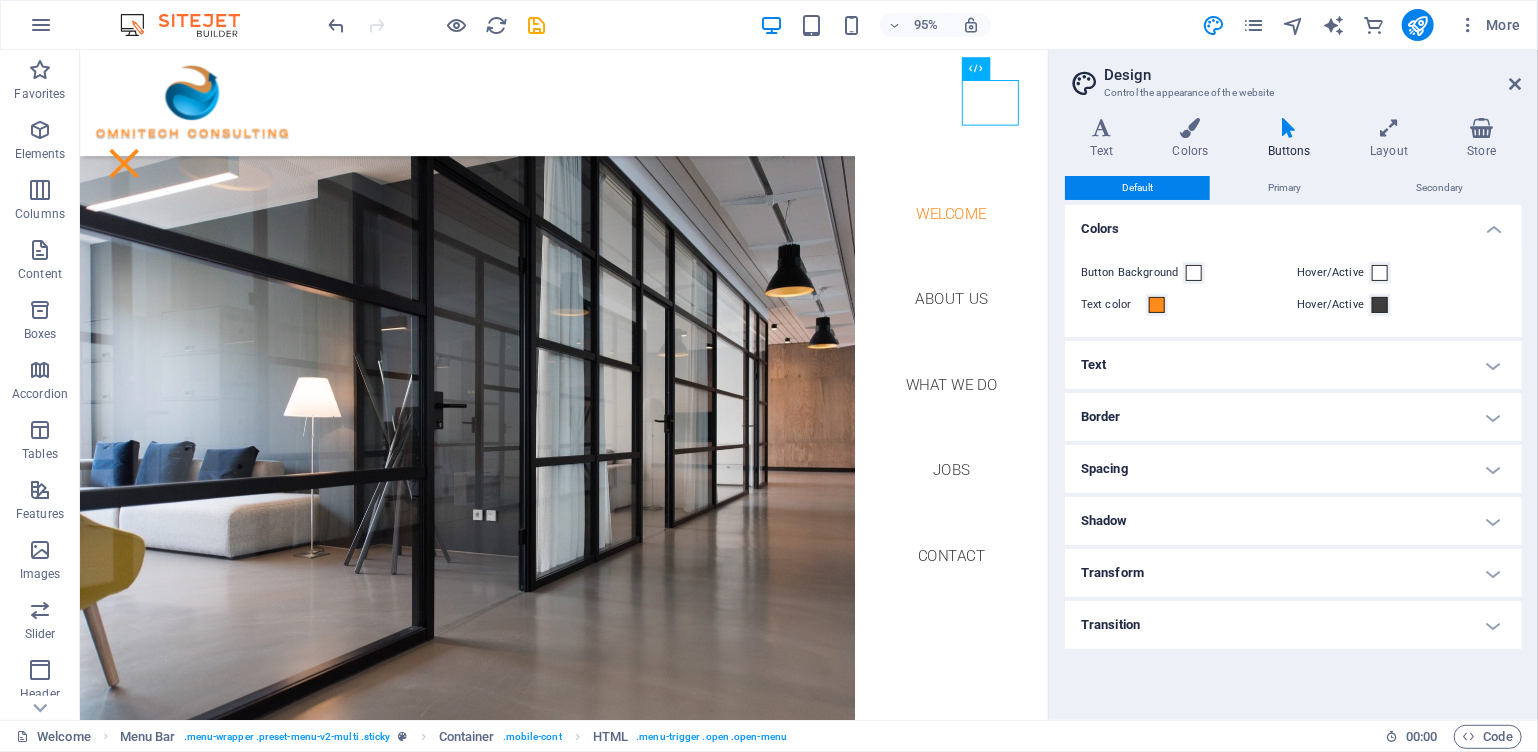 click on "Border" at bounding box center (1293, 417) 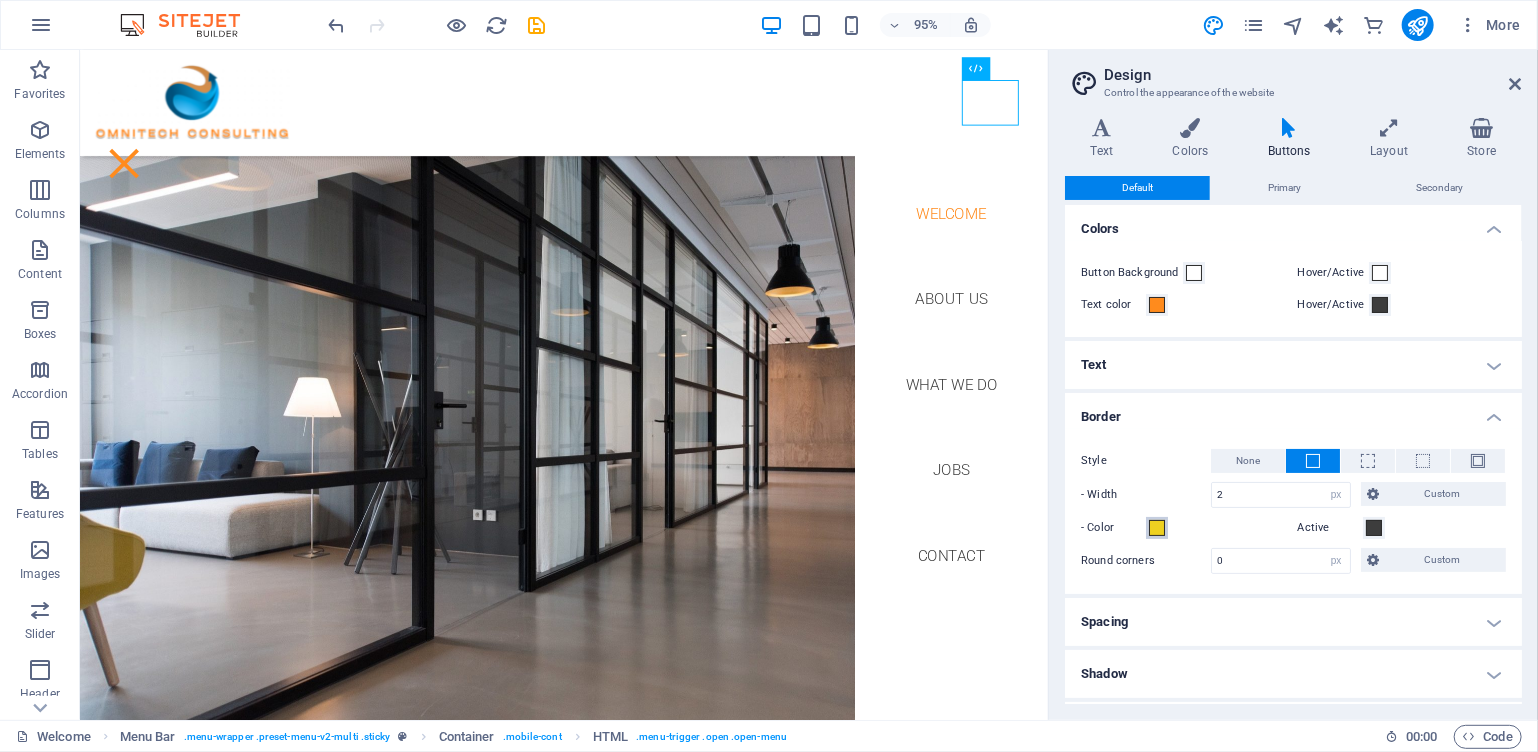 click at bounding box center (1157, 528) 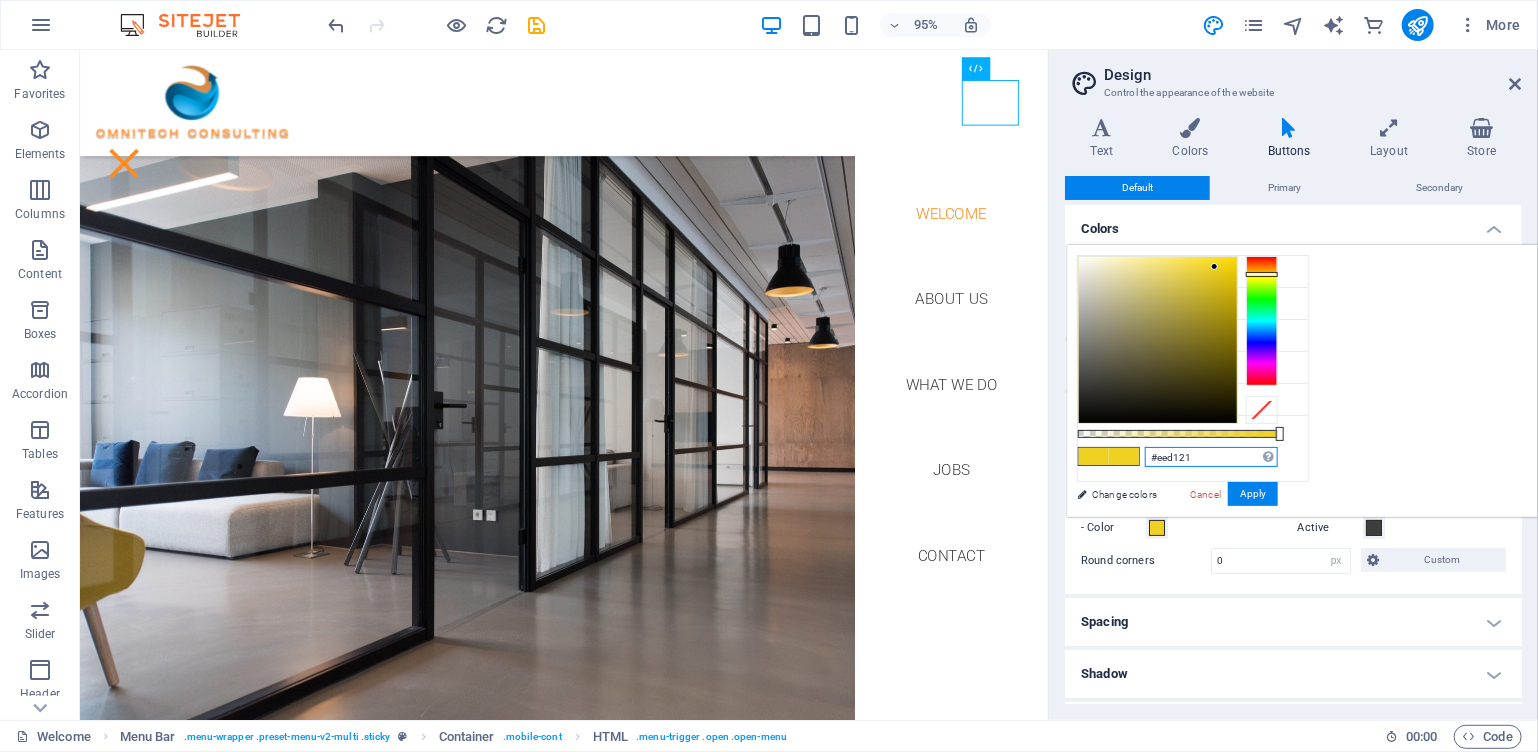 click on "#eed121" at bounding box center (1211, 457) 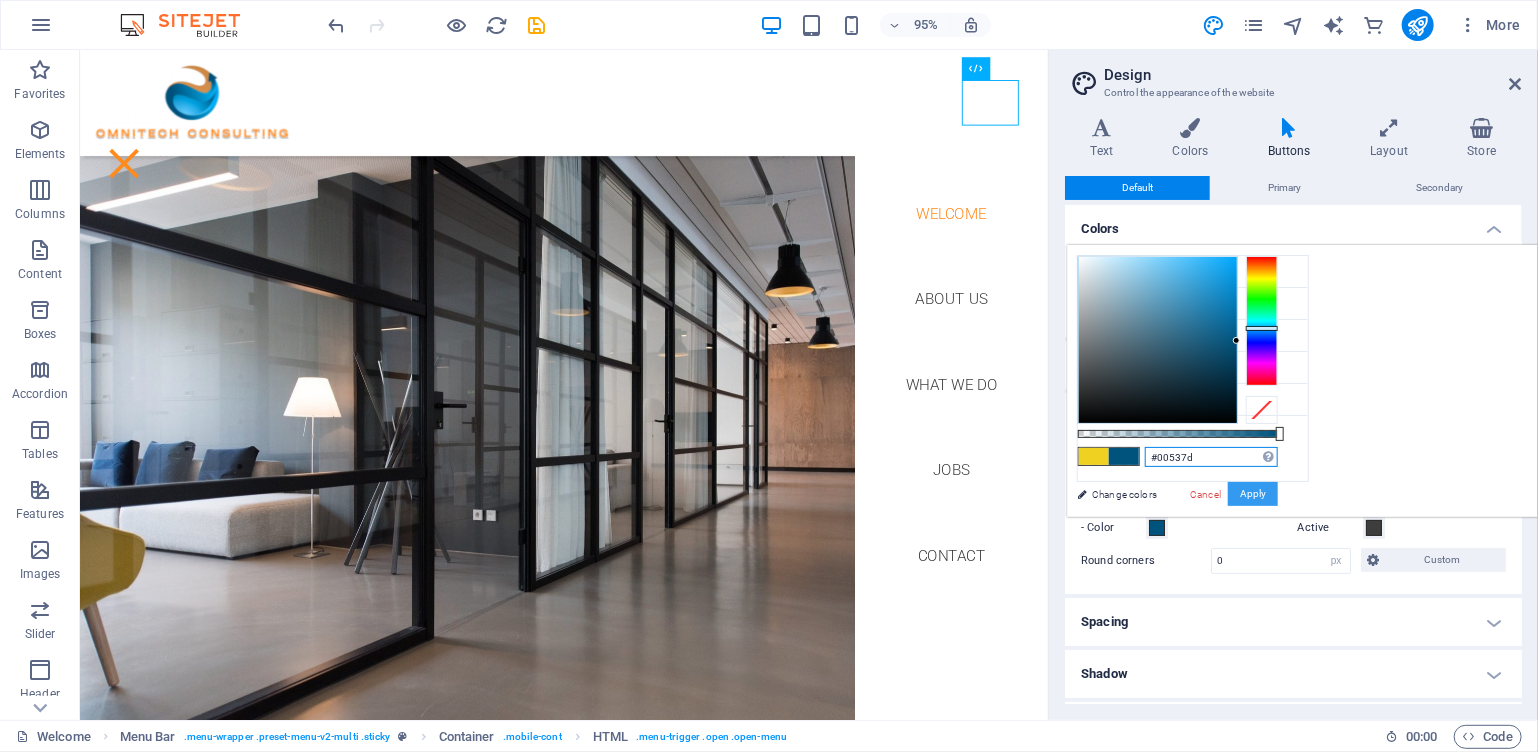 type on "#00537d" 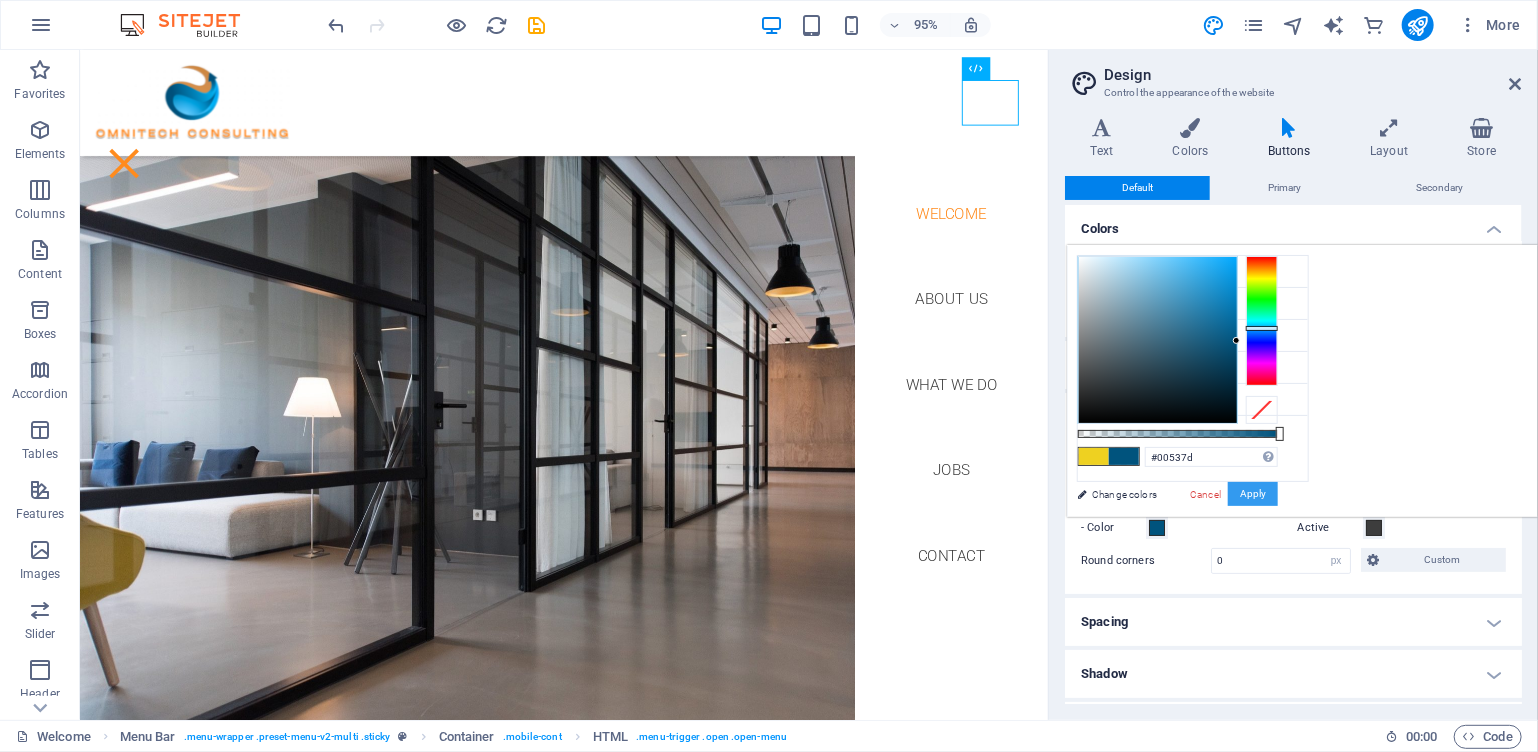 click on "Apply" at bounding box center (1253, 494) 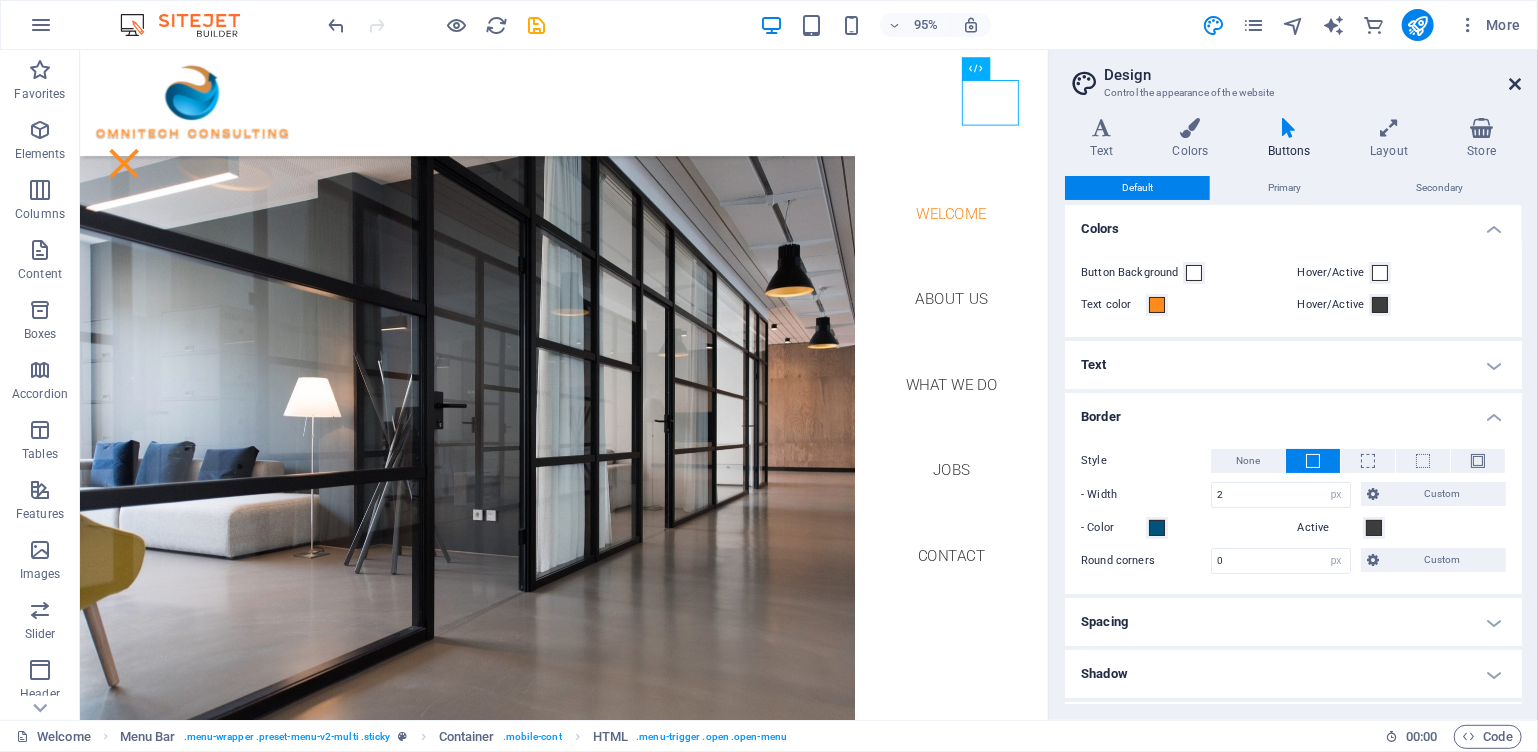 click at bounding box center [1516, 84] 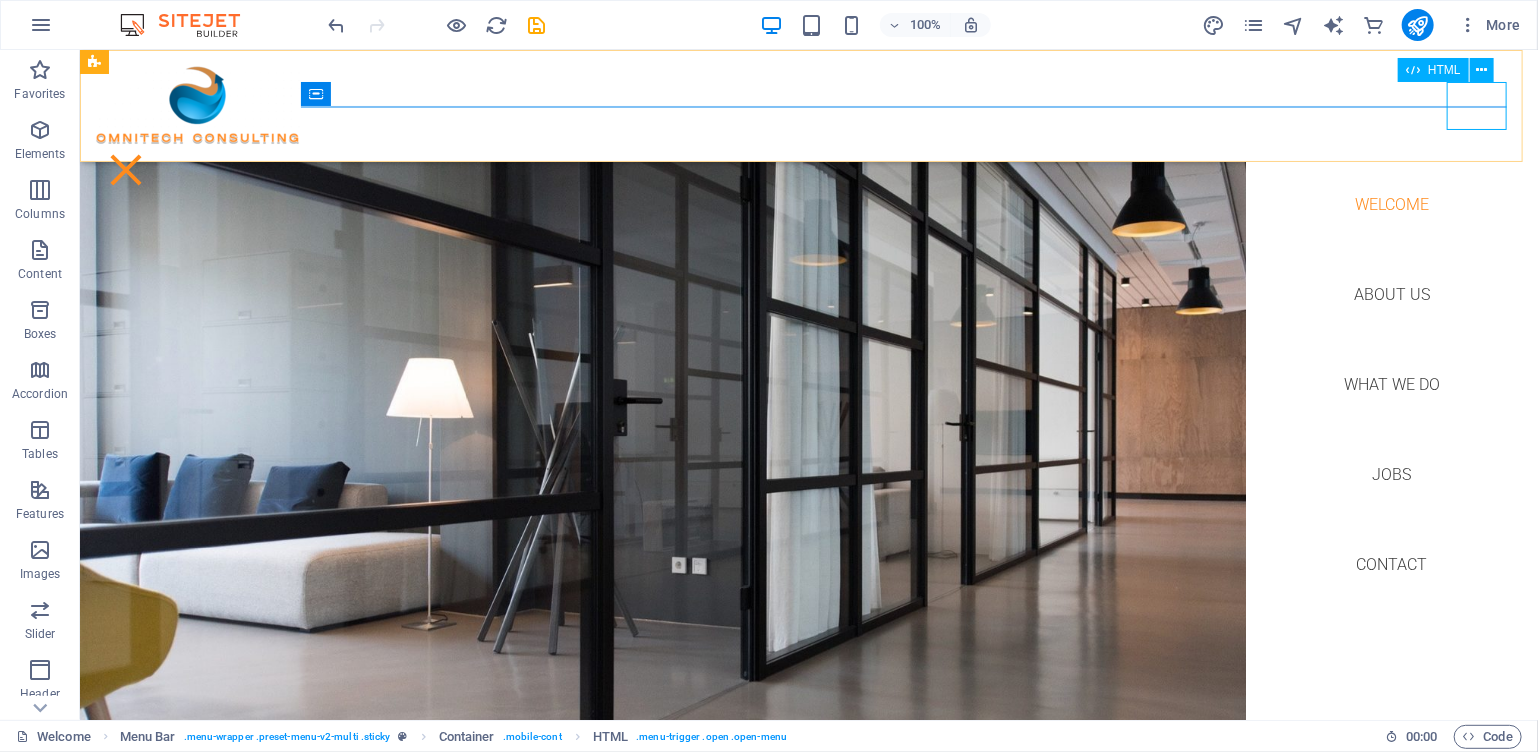 click at bounding box center [125, 169] 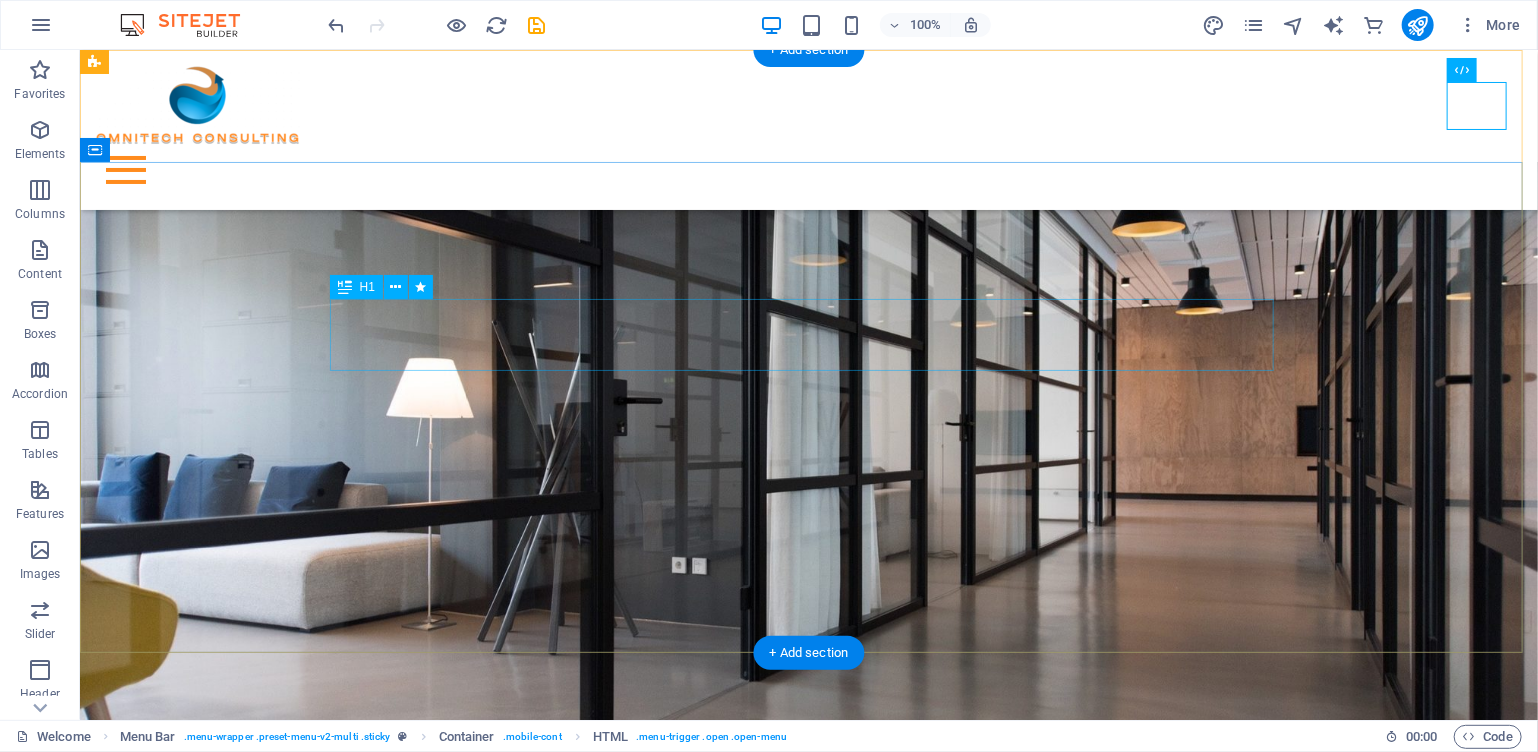 click on "Your title goes here" at bounding box center (808, 912) 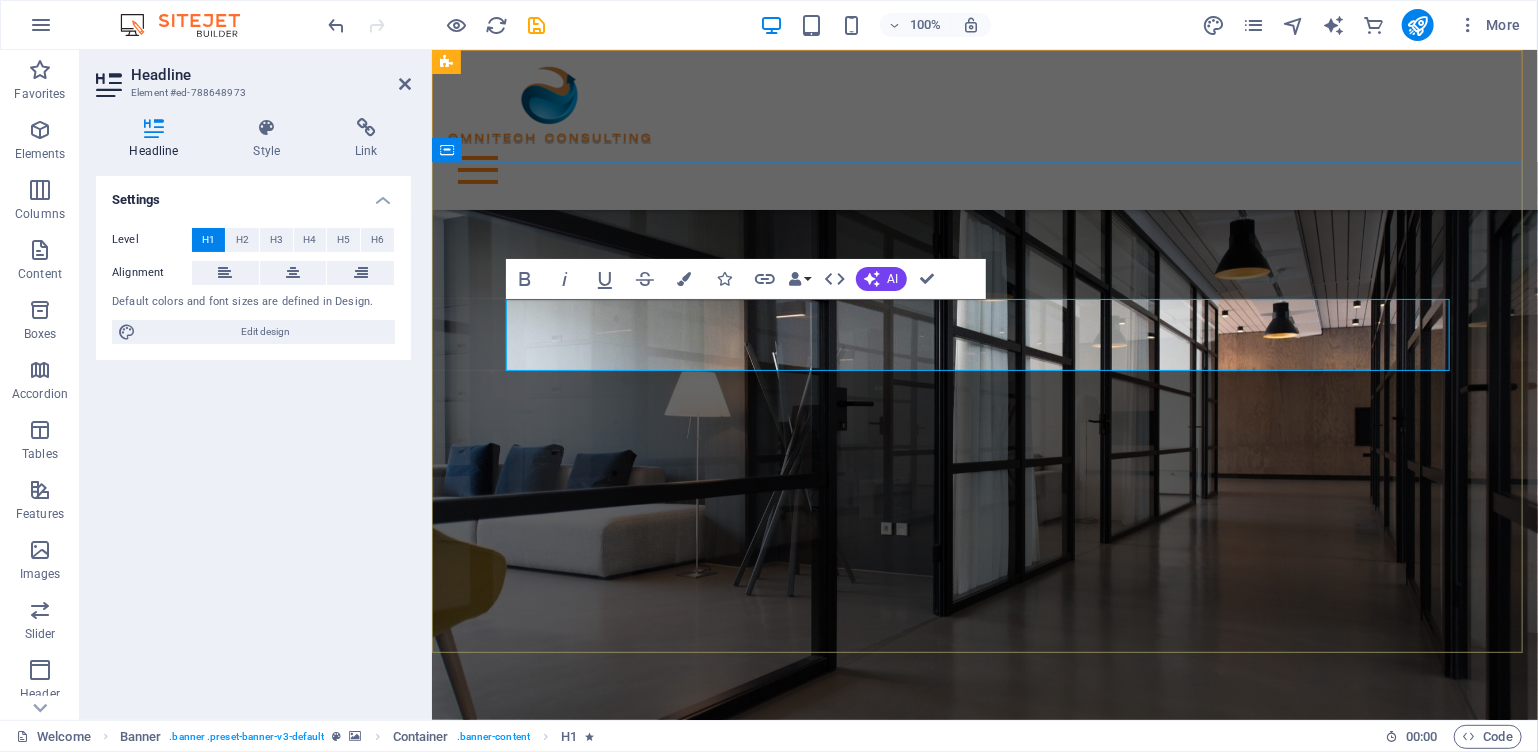 type 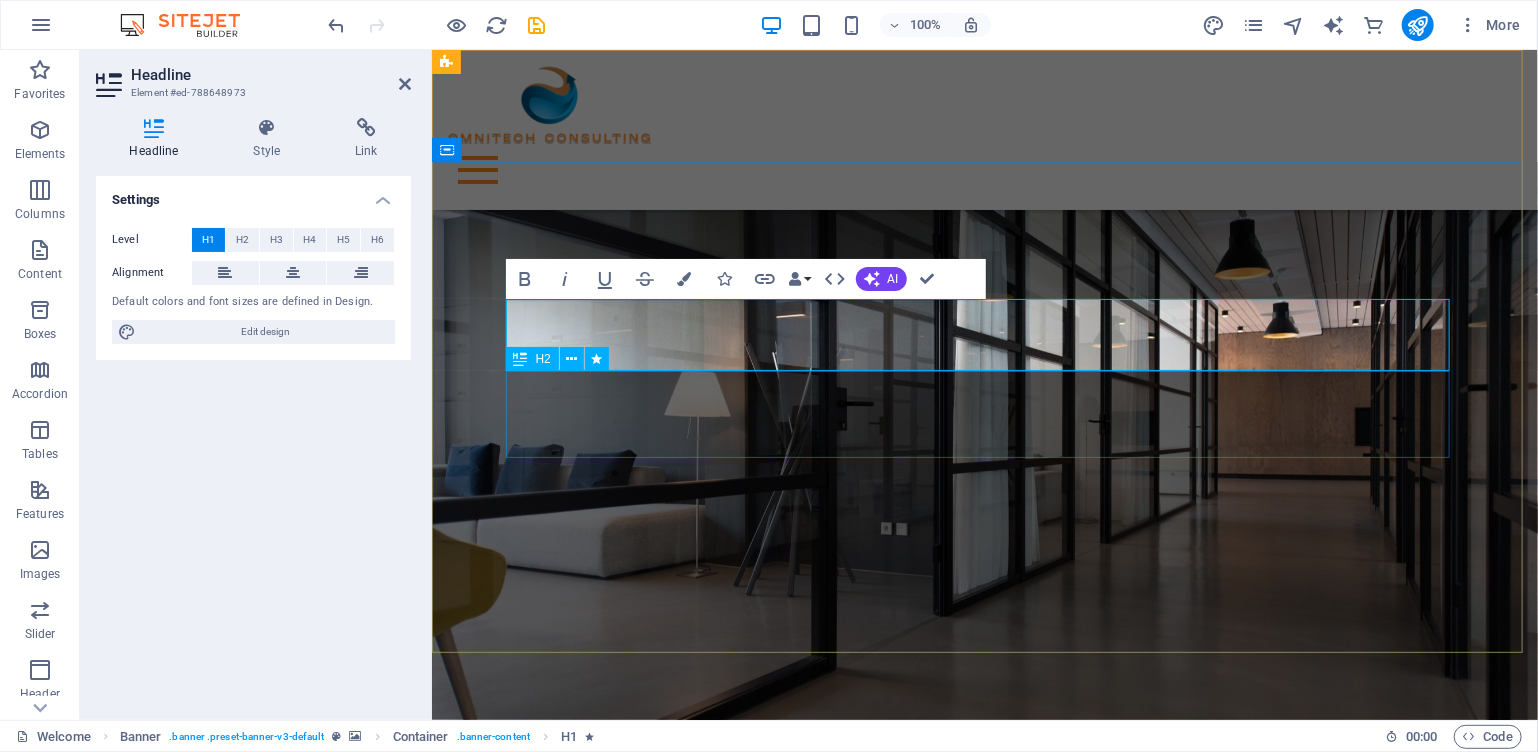 click on "Lorem ipsum dolor sit amet, consetetur sadipscing elitr sed diam" at bounding box center (984, 959) 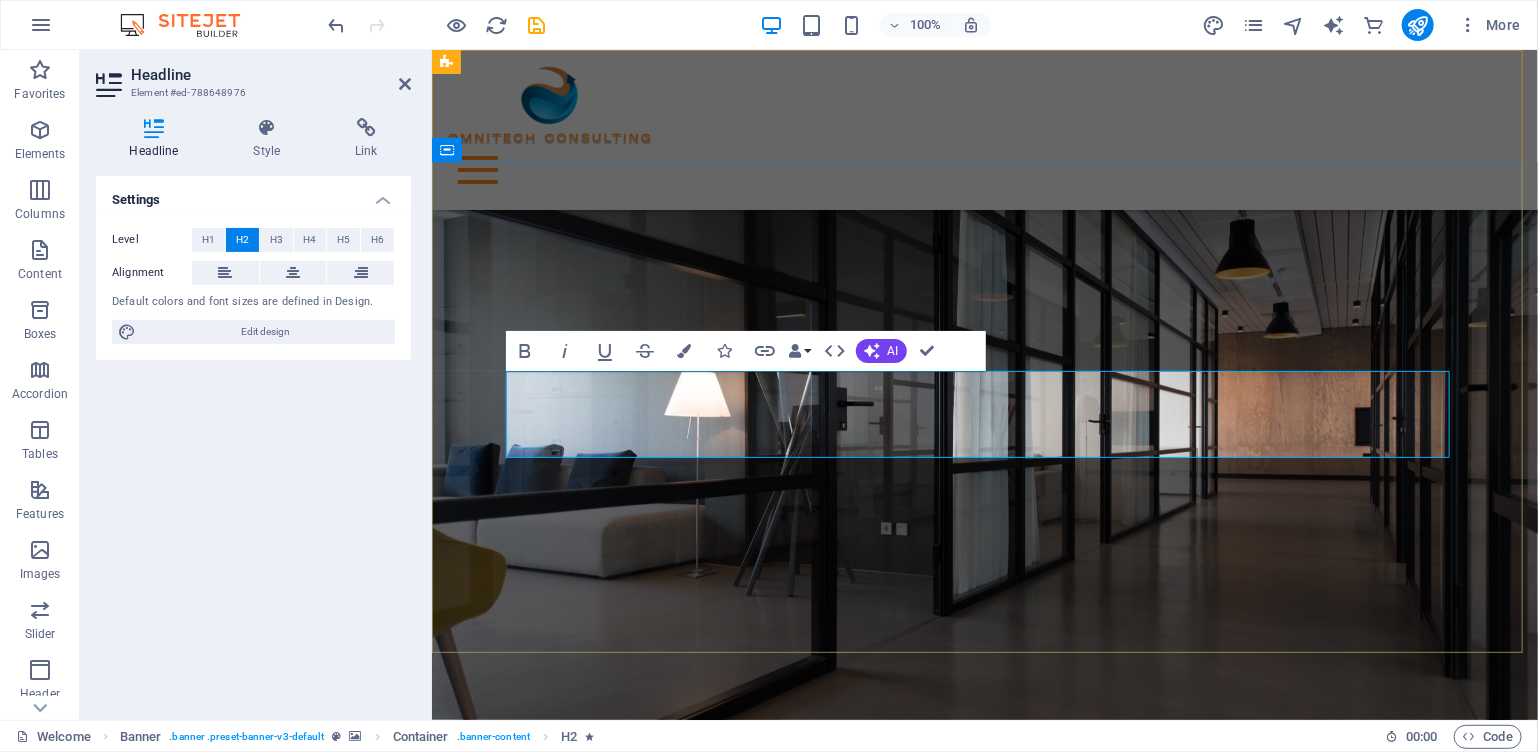 type 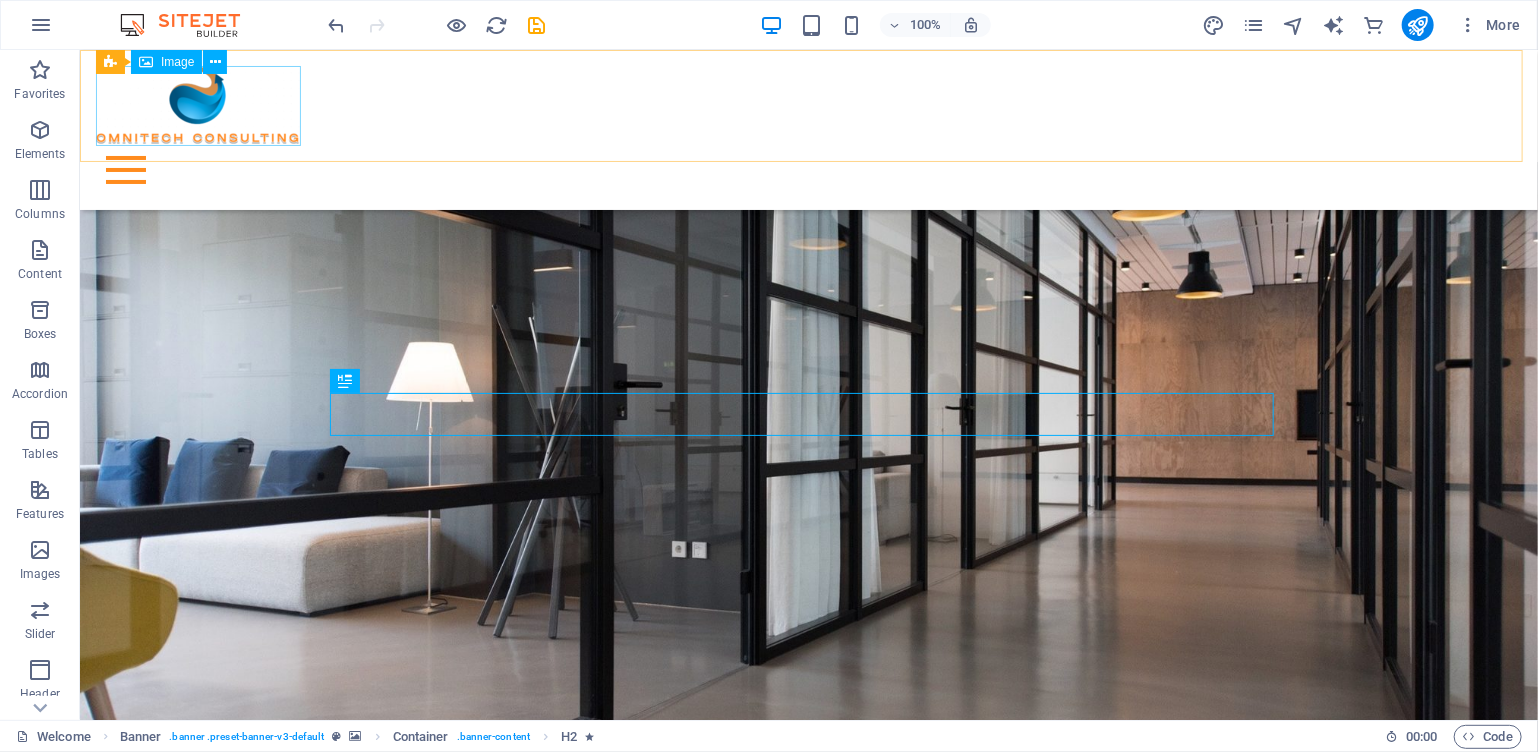 click at bounding box center (808, 105) 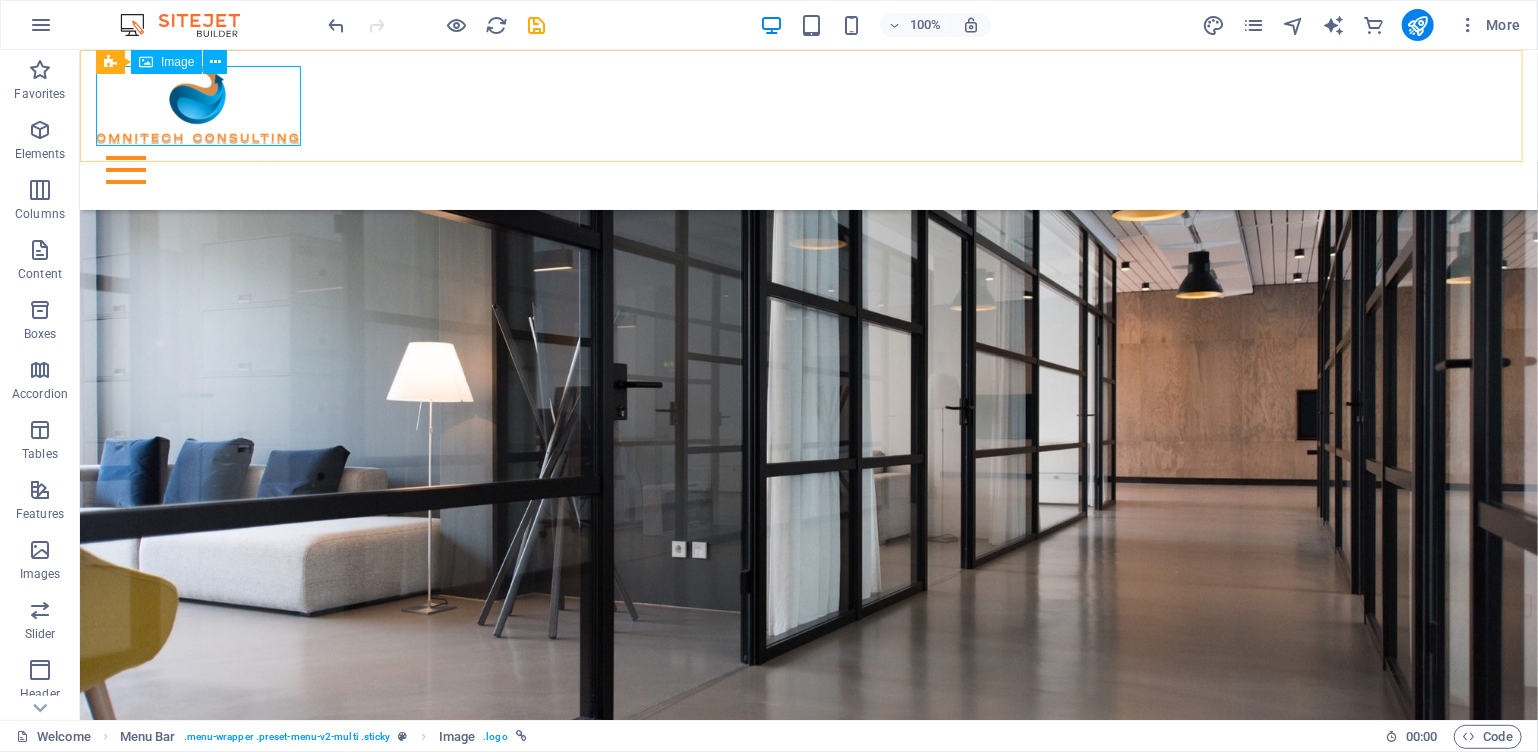 click at bounding box center (808, 105) 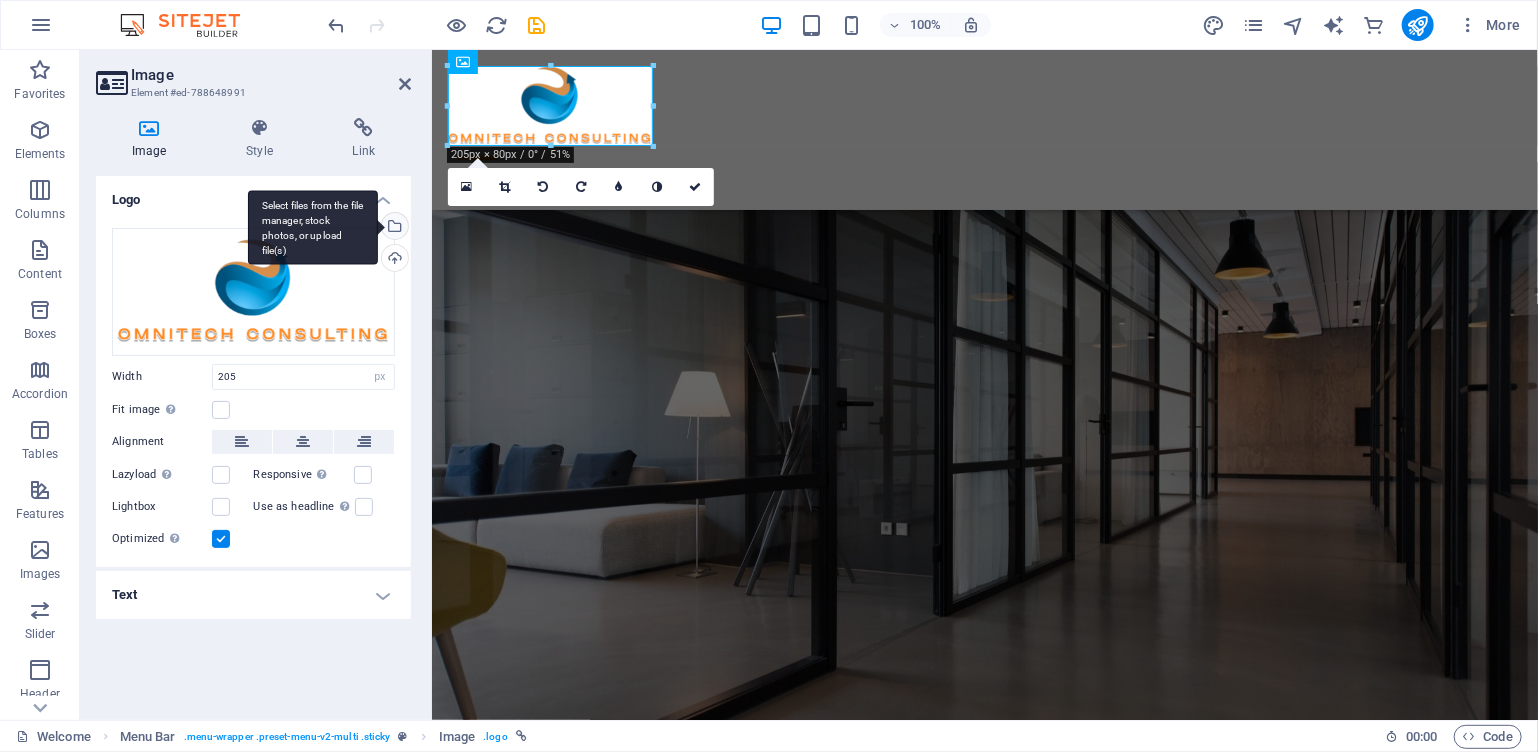 click on "Select files from the file manager, stock photos, or upload file(s)" at bounding box center (393, 228) 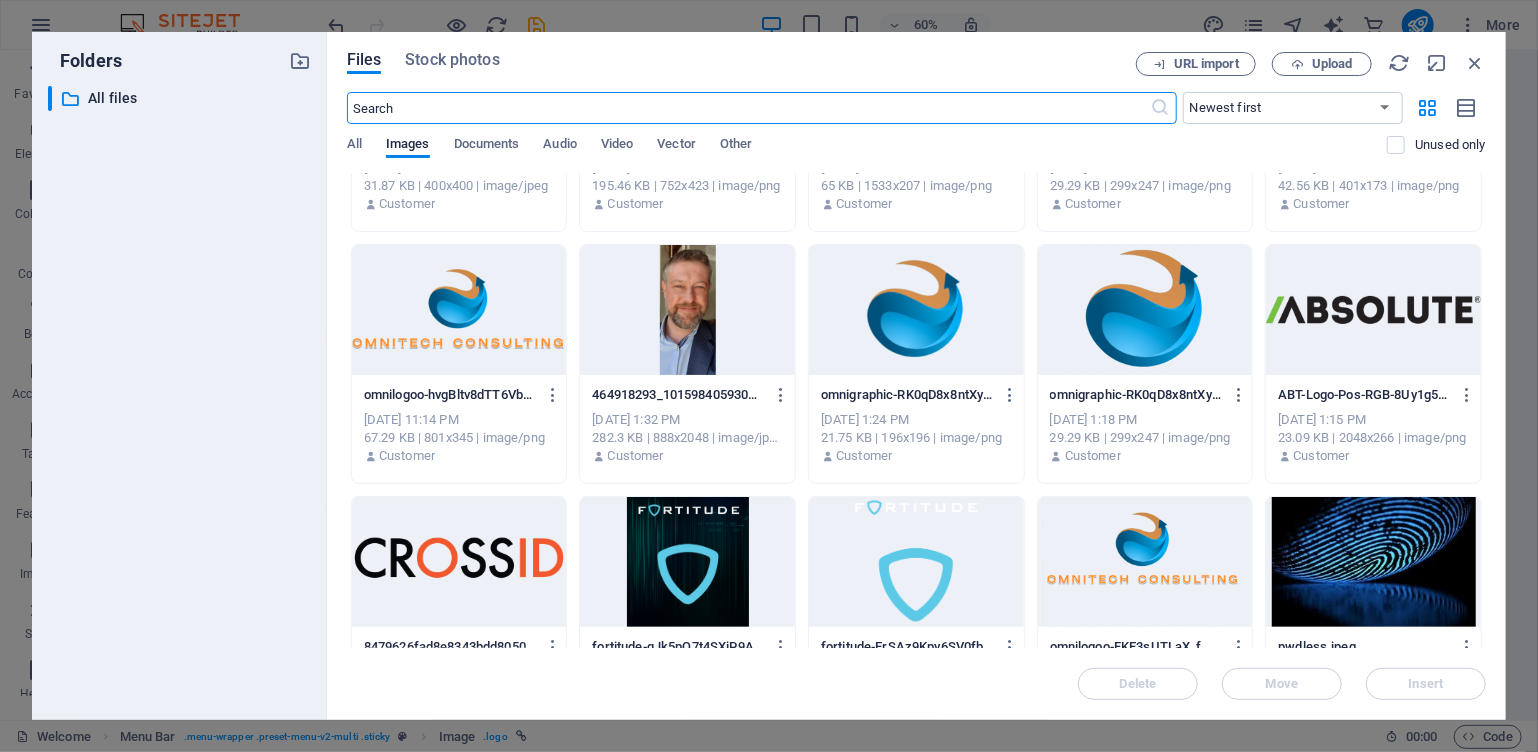 scroll, scrollTop: 178, scrollLeft: 0, axis: vertical 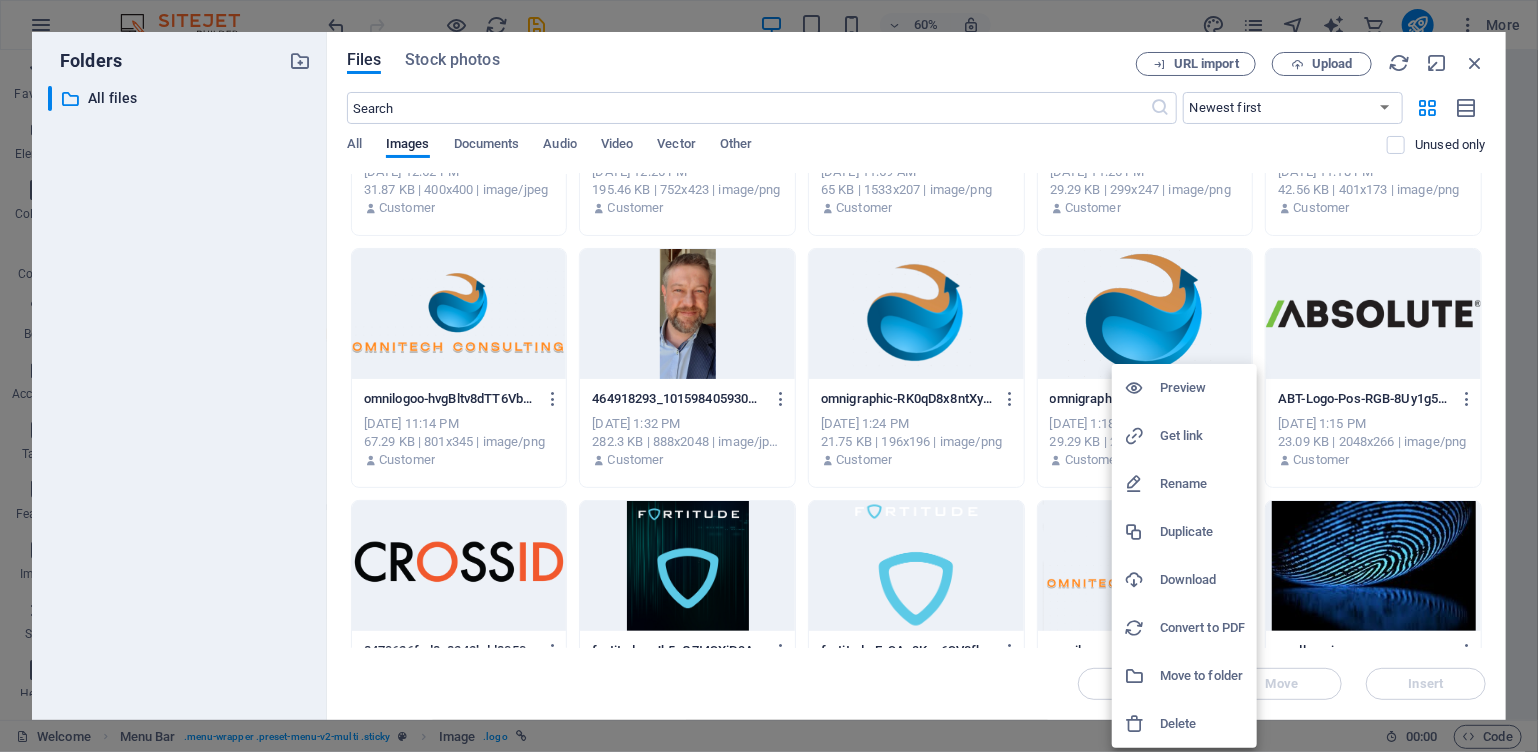 drag, startPoint x: 1064, startPoint y: 55, endPoint x: 1042, endPoint y: 63, distance: 23.409399 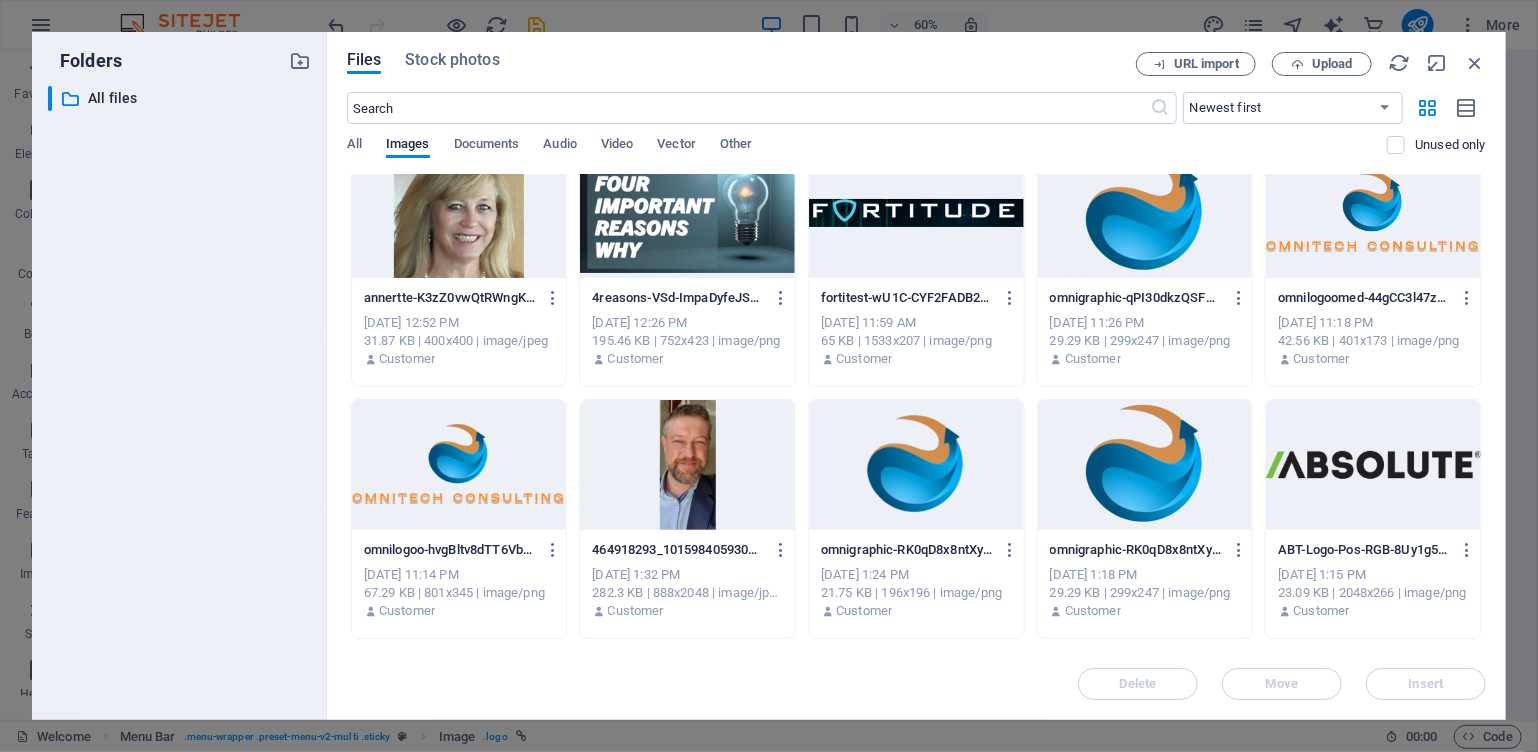 scroll, scrollTop: 0, scrollLeft: 0, axis: both 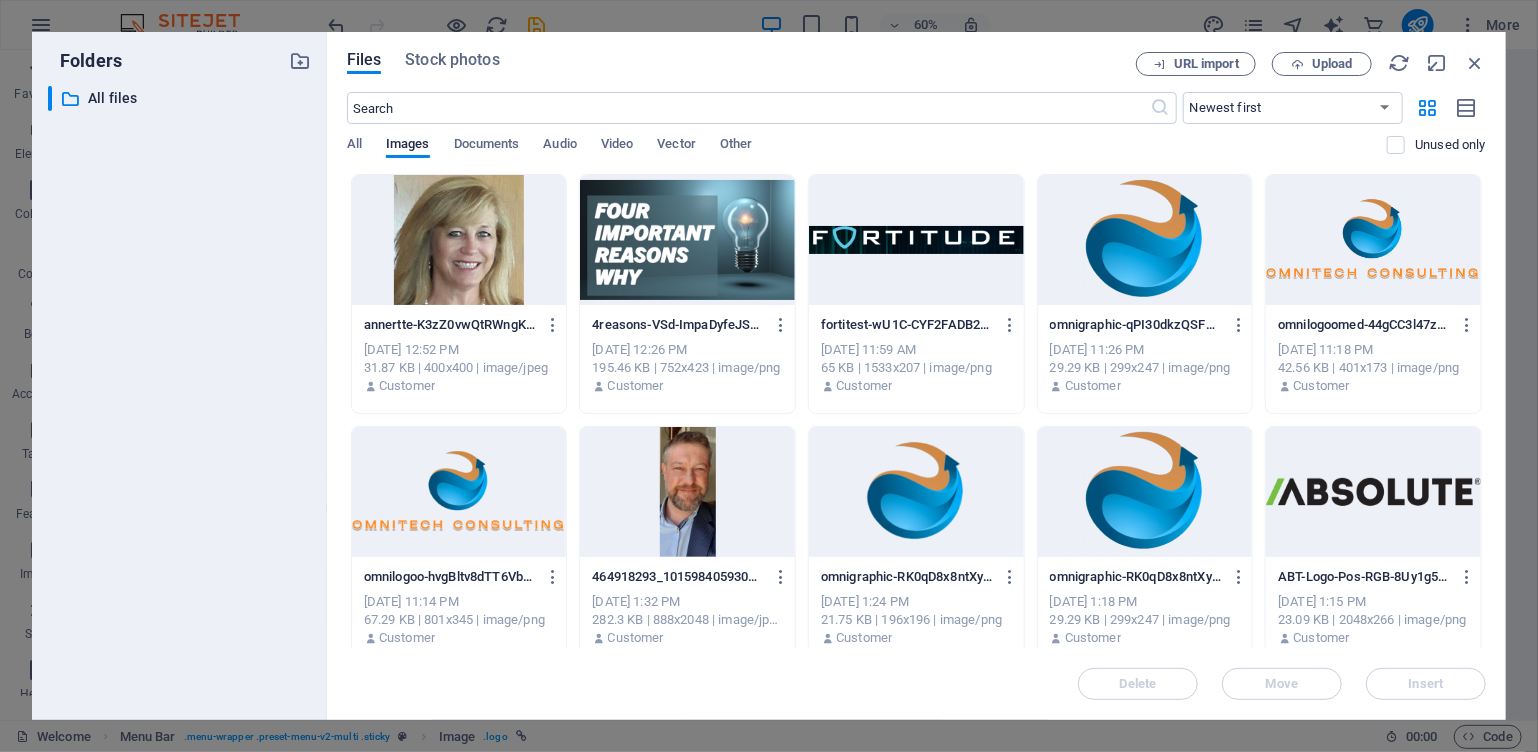 click at bounding box center (459, 492) 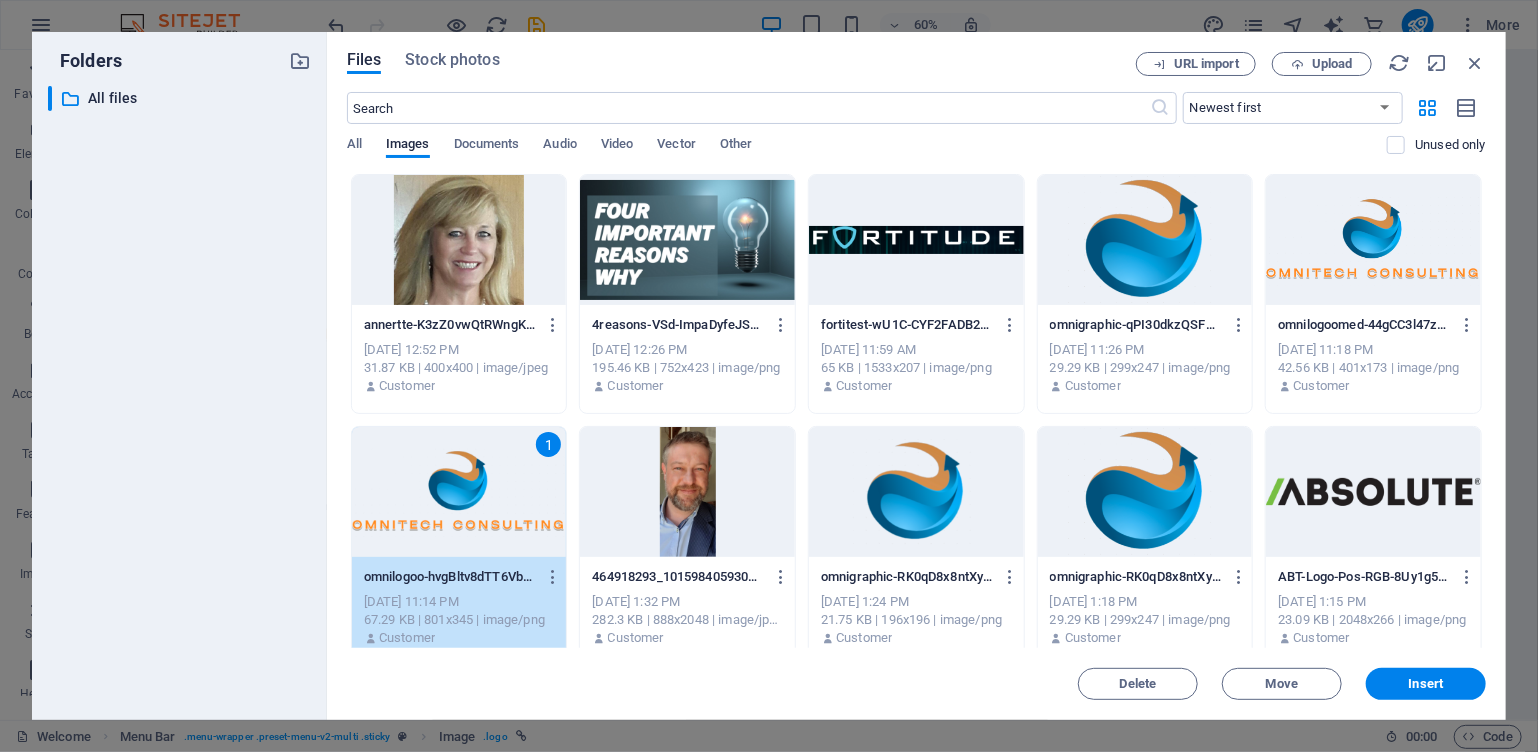 click on "1" at bounding box center [459, 492] 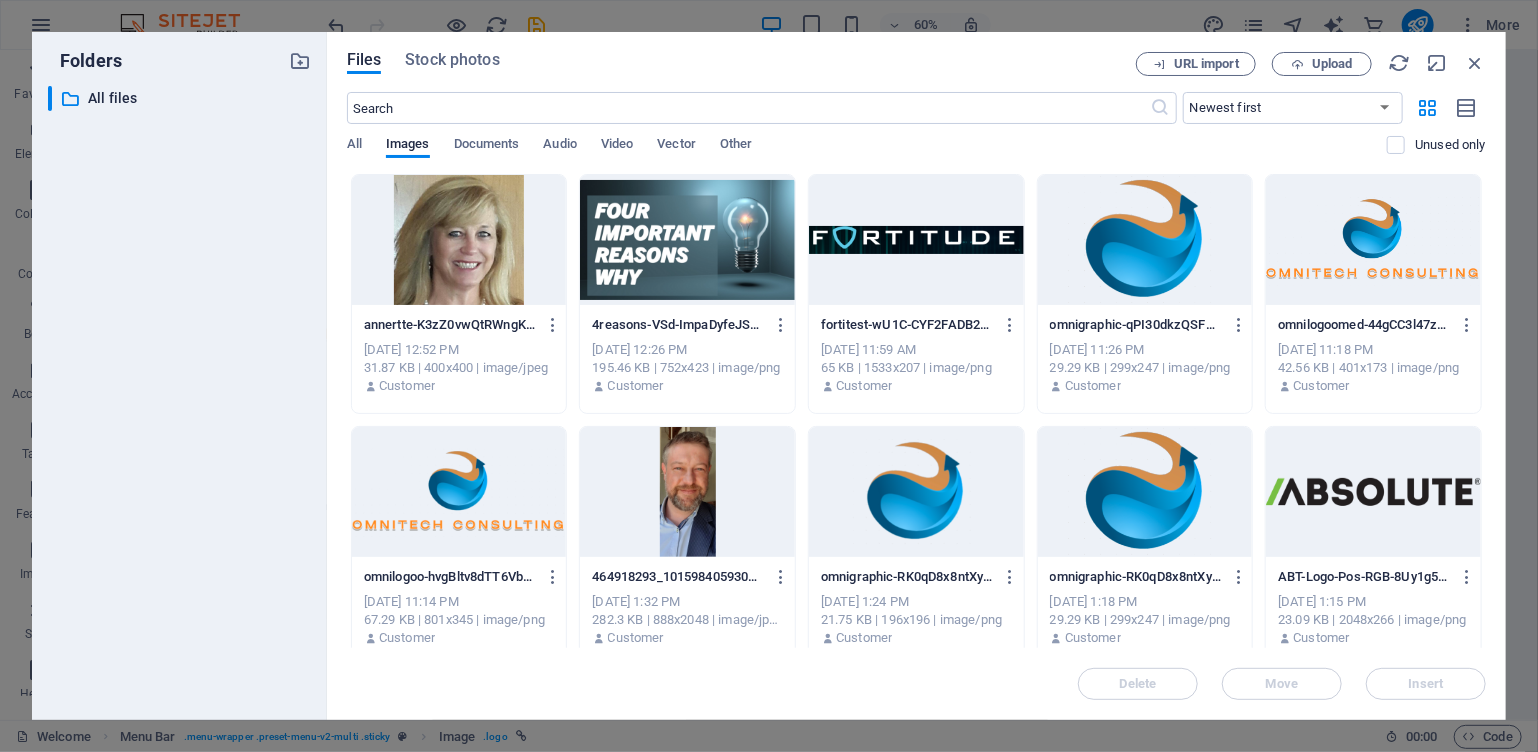 click at bounding box center [459, 492] 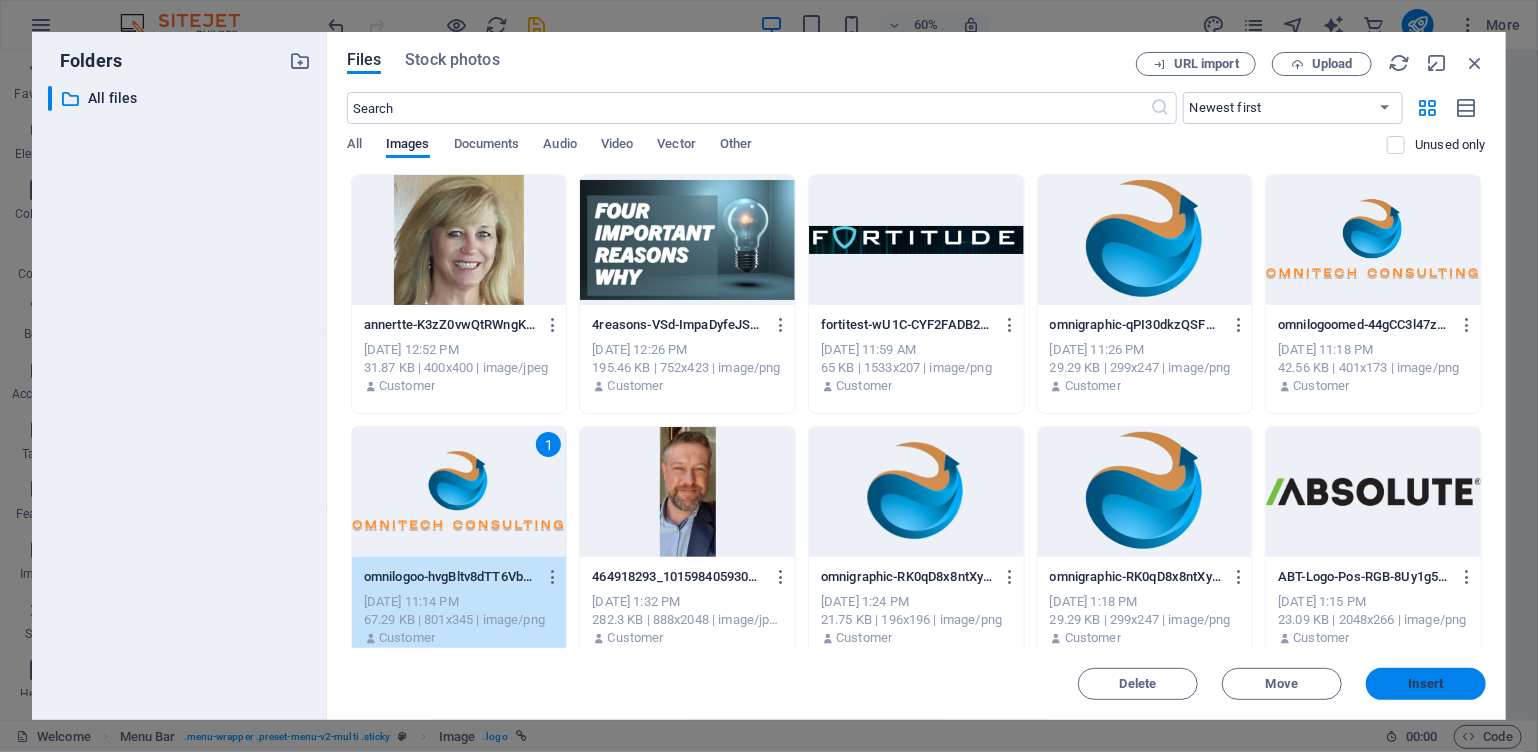 click on "Insert" at bounding box center (1426, 684) 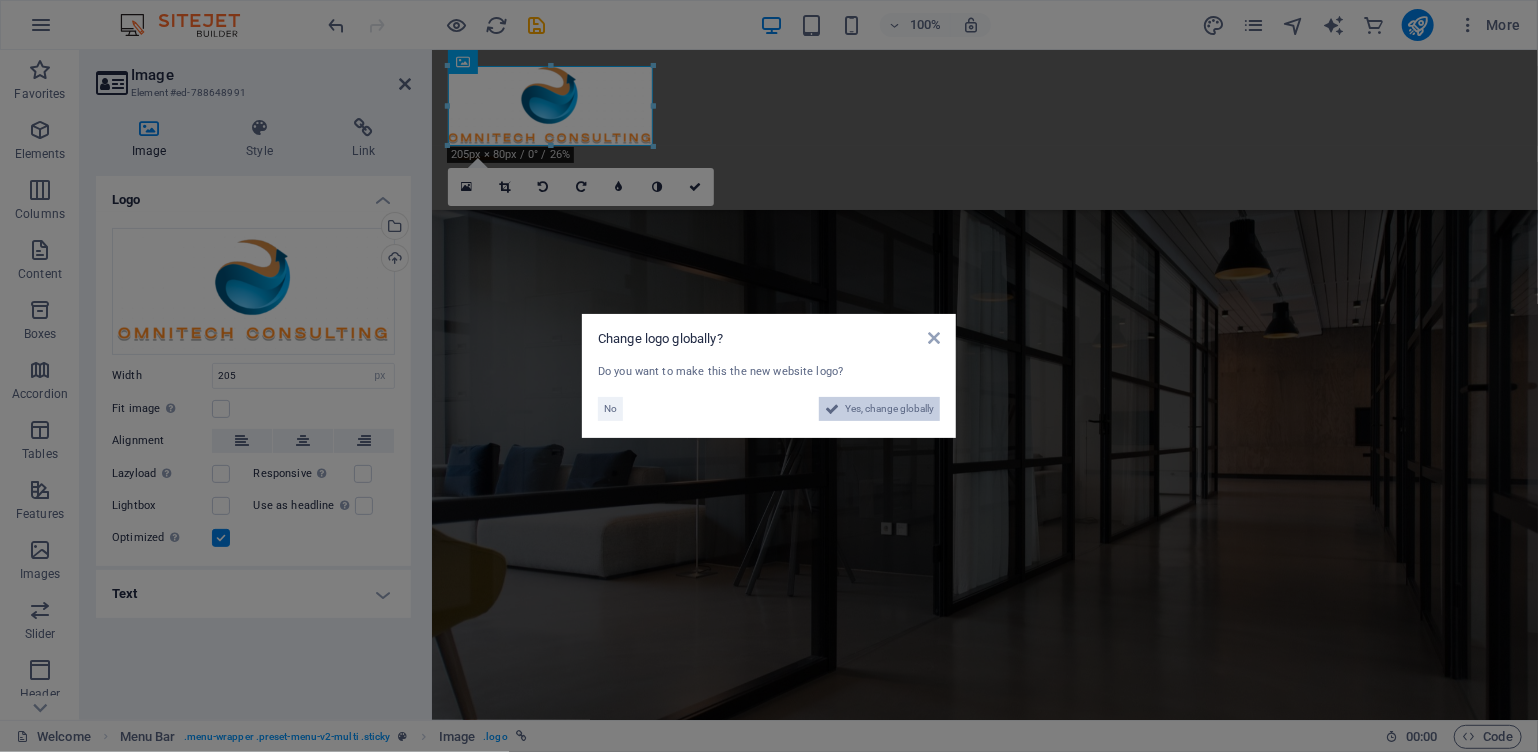 click on "Yes, change globally" at bounding box center (889, 409) 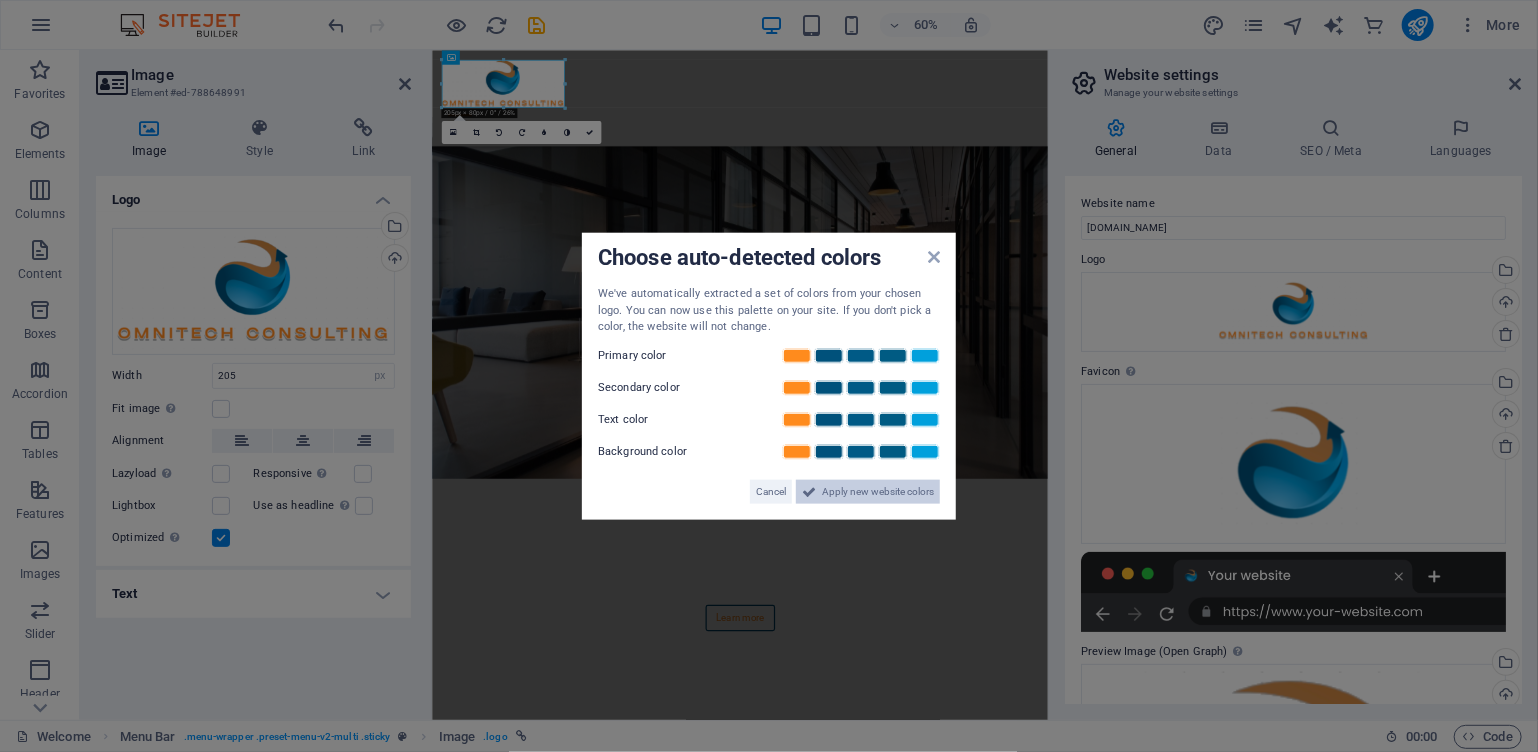 click on "Apply new website colors" at bounding box center (878, 491) 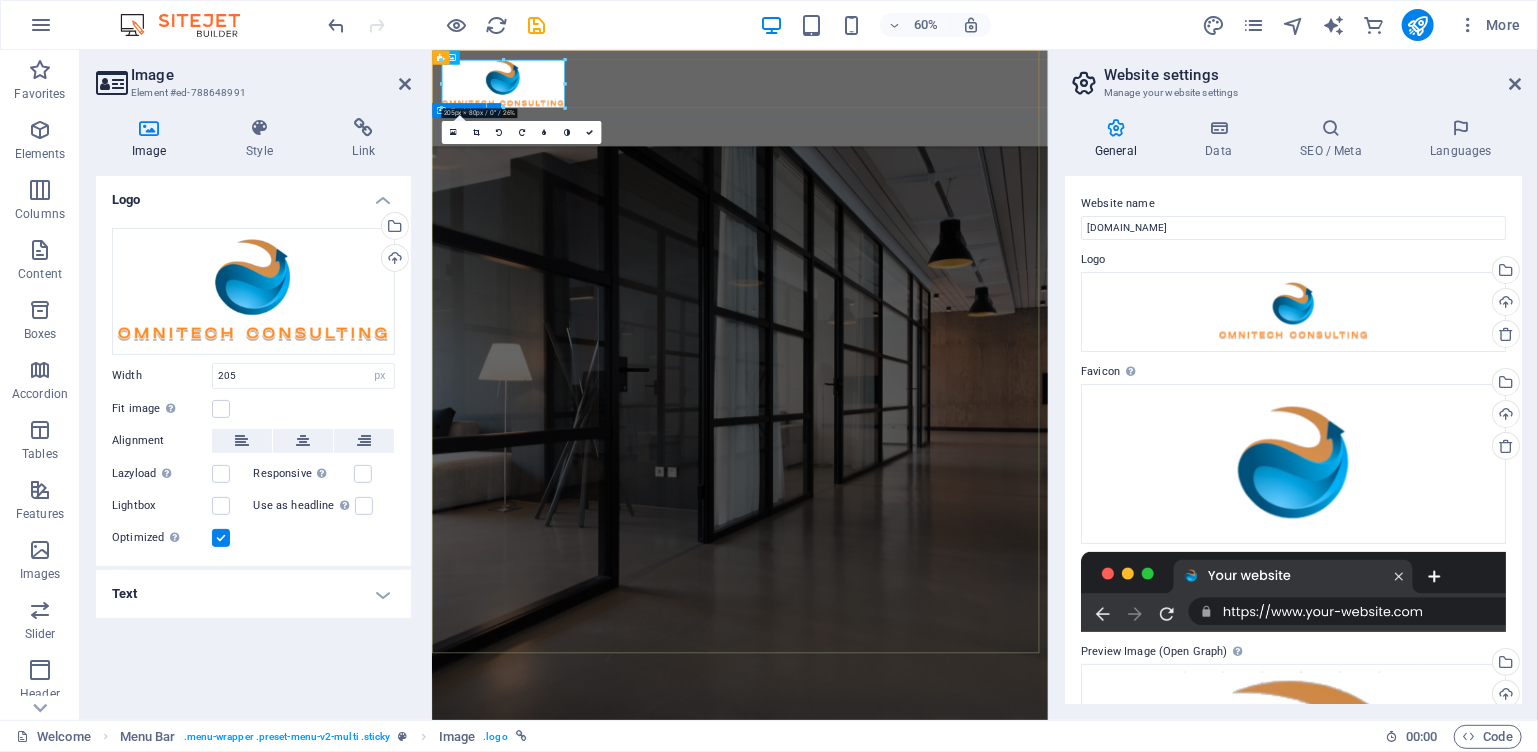 click on "Multi Level Mitigation discover - address - prevent Learn more" at bounding box center [944, 1333] 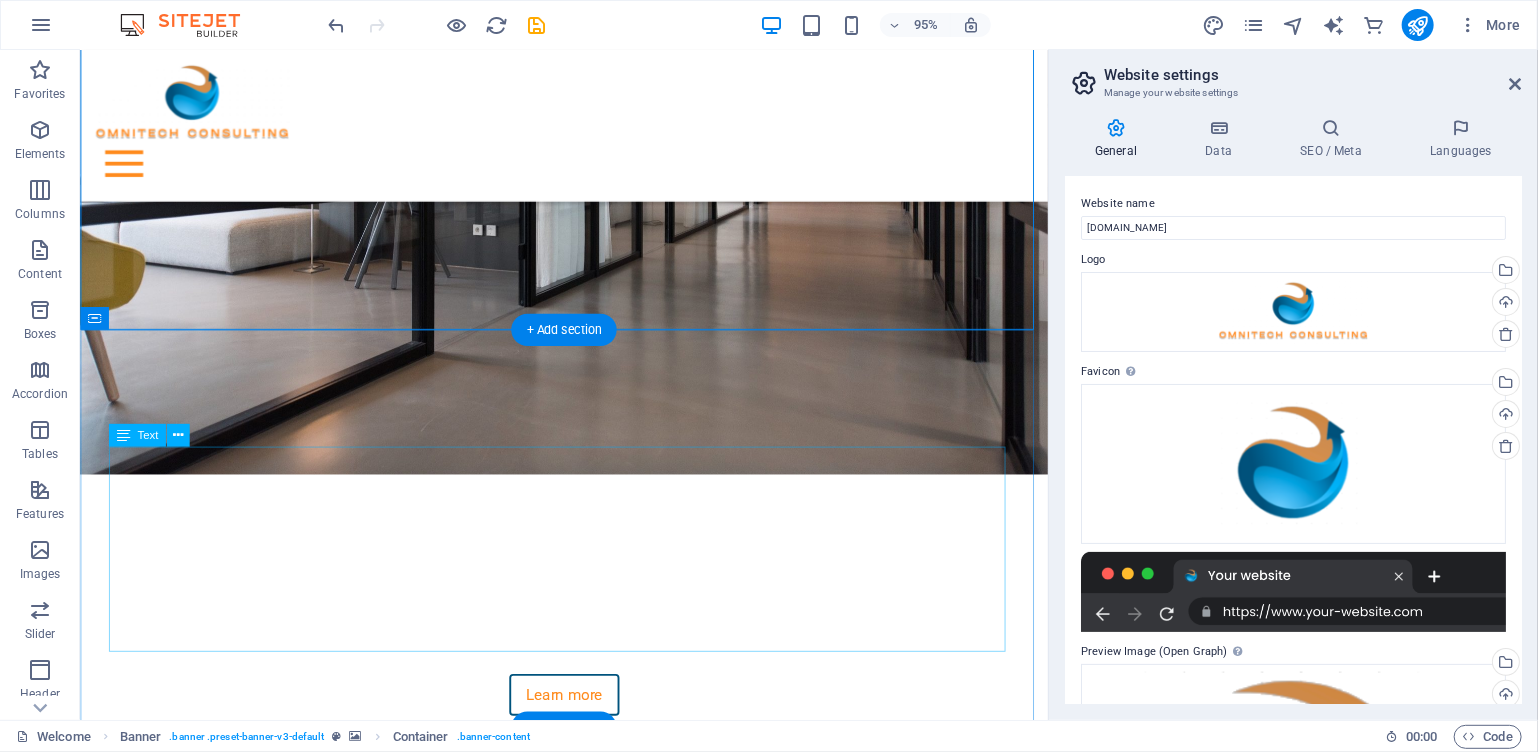 scroll, scrollTop: 400, scrollLeft: 0, axis: vertical 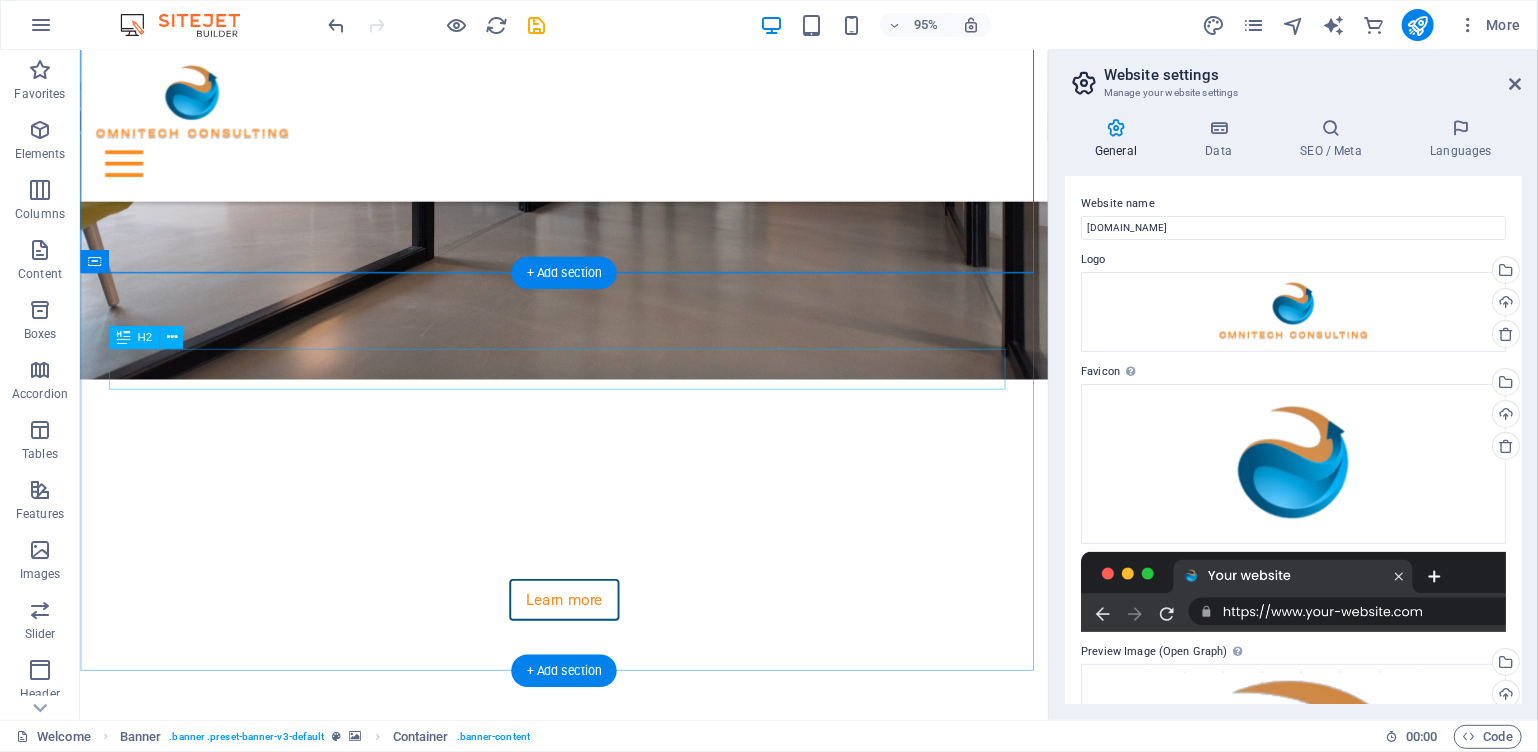 click on "Welcome!" at bounding box center [589, 831] 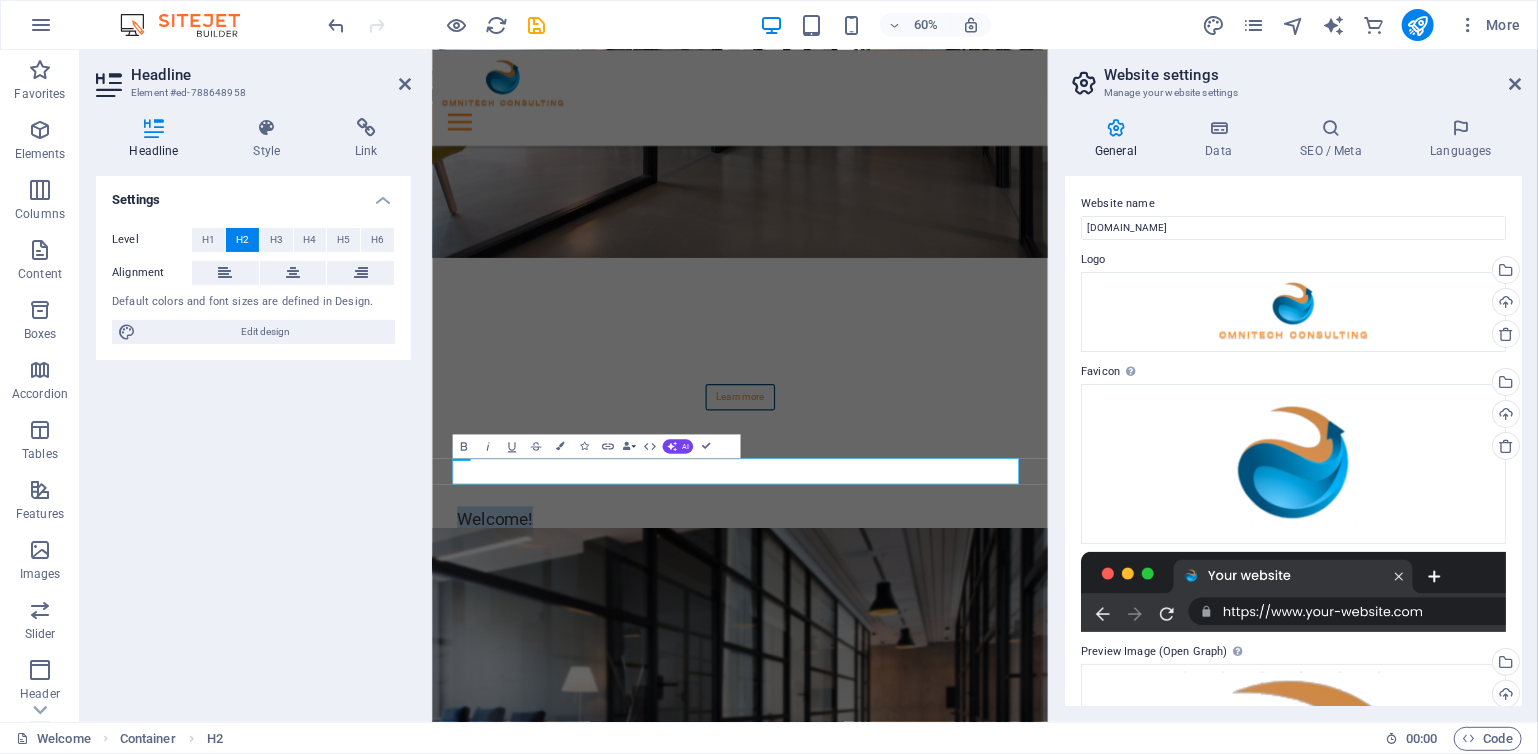 scroll, scrollTop: 404, scrollLeft: 0, axis: vertical 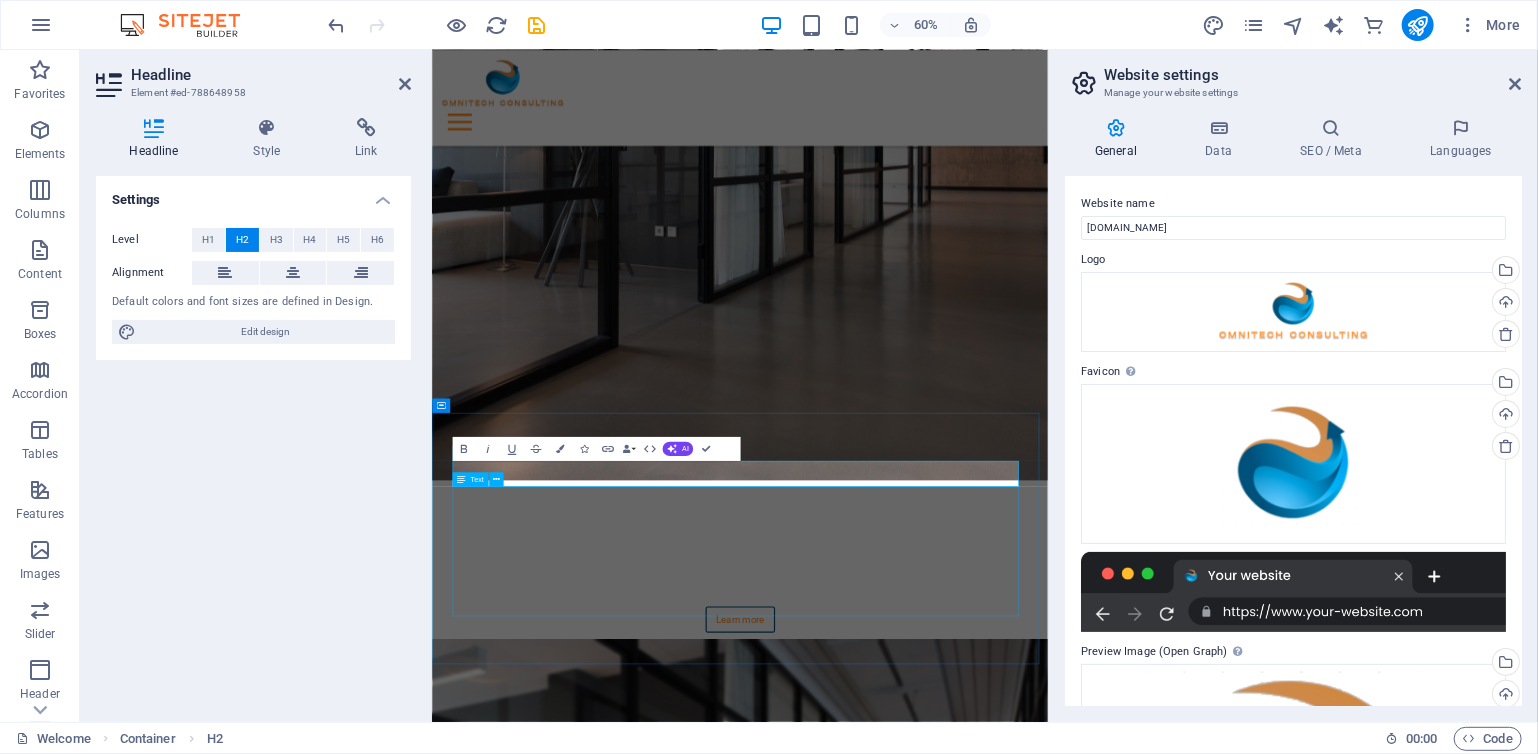 click on "Lorem ipsum dolor sit amet, consetetur sadipscing elitr, sed diam nonumy eirmod tempor invidunt ut labore et dolore magna aliquyam erat, sed diam voluptua. At vero eos et accusam et [PERSON_NAME] duo [PERSON_NAME] et ea rebum. Stet clita kasd gubergren, no sea takimata sanctus est Lorem ipsum dolor sit amet.  Lorem ipsum dolor sit amet, consetetur sadipscing elitr, sed diam nonumy eirmod tempor invidunt ut labore et dolore magna aliquyam erat sed diam voluptua. At vero eos et accusam et [PERSON_NAME] duo [PERSON_NAME] et ea rebum. Stet clita kasd gubergren, no sea takimata sanctus est Lorem ipsum dolor sit amet. Lorem ipsum dolor sit amet, consetetur sadipscing elitr, sed diam nonumy eirmod tempor invidunt ut labore et dolore magna aliquyam erat, sed diam voluptua. At vero eos et accusam et [PERSON_NAME] duo [PERSON_NAME] et ea rebum. Stet clita kasd gubergren, no sea takimata sanctus est Lorem ipsum dolor sit amet.  Duis autem vel eum iriure dolor." at bounding box center [945, 1343] 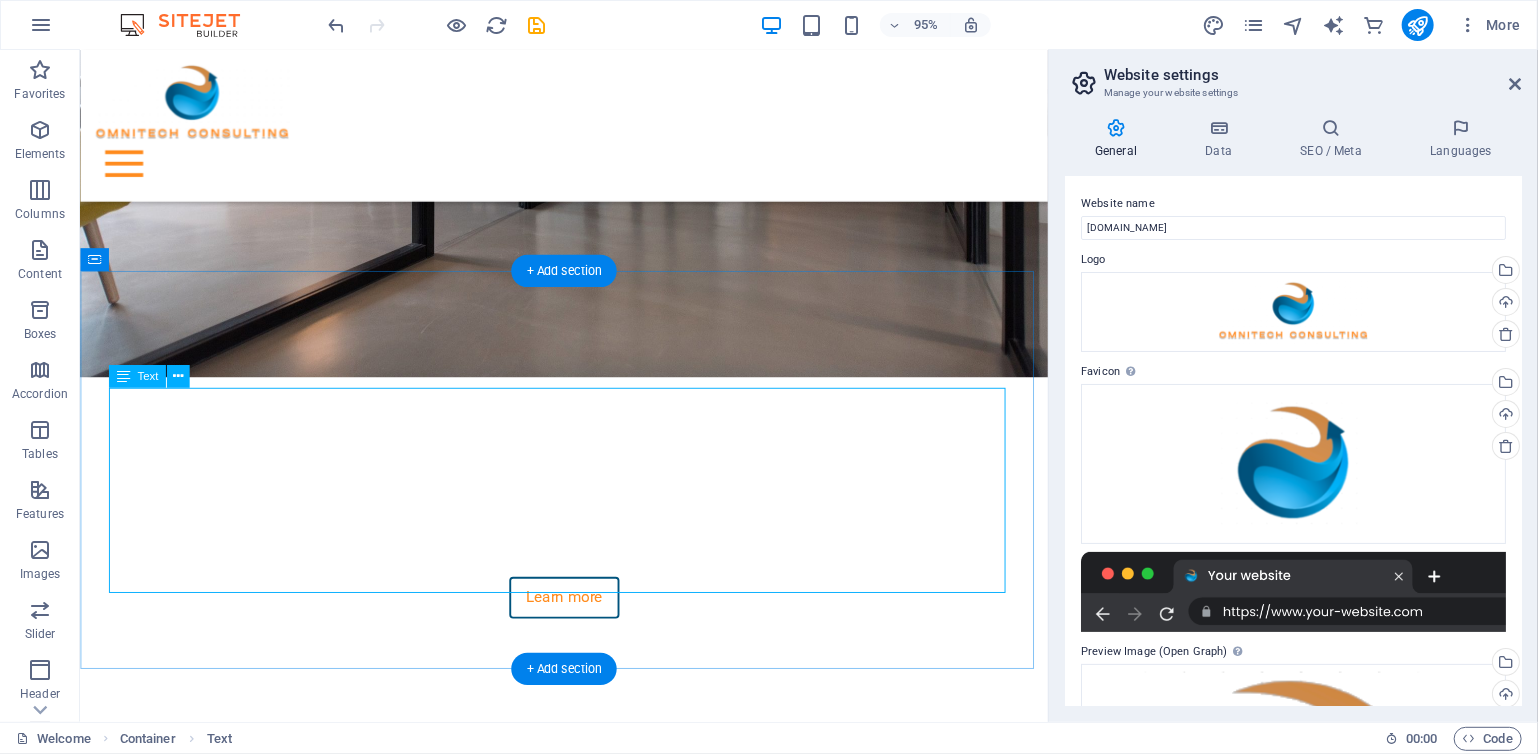 click on "Lorem ipsum dolor sit amet, consetetur sadipscing elitr, sed diam nonumy eirmod tempor invidunt ut labore et dolore magna aliquyam erat, sed diam voluptua. At vero eos et accusam et [PERSON_NAME] duo [PERSON_NAME] et ea rebum. Stet clita kasd gubergren, no sea takimata sanctus est Lorem ipsum dolor sit amet.  Lorem ipsum dolor sit amet, consetetur sadipscing elitr, sed diam nonumy eirmod tempor invidunt ut labore et dolore magna aliquyam erat sed diam voluptua. At vero eos et accusam et [PERSON_NAME] duo [PERSON_NAME] et ea rebum. Stet clita kasd gubergren, no sea takimata sanctus est Lorem ipsum dolor sit amet. Lorem ipsum dolor sit amet, consetetur sadipscing elitr, sed diam nonumy eirmod tempor invidunt ut labore et dolore magna aliquyam erat, sed diam voluptua. At vero eos et accusam et [PERSON_NAME] duo [PERSON_NAME] et ea rebum. Stet clita kasd gubergren, no sea takimata sanctus est Lorem ipsum dolor sit amet.  Duis autem vel eum iriure dolor." at bounding box center [589, 972] 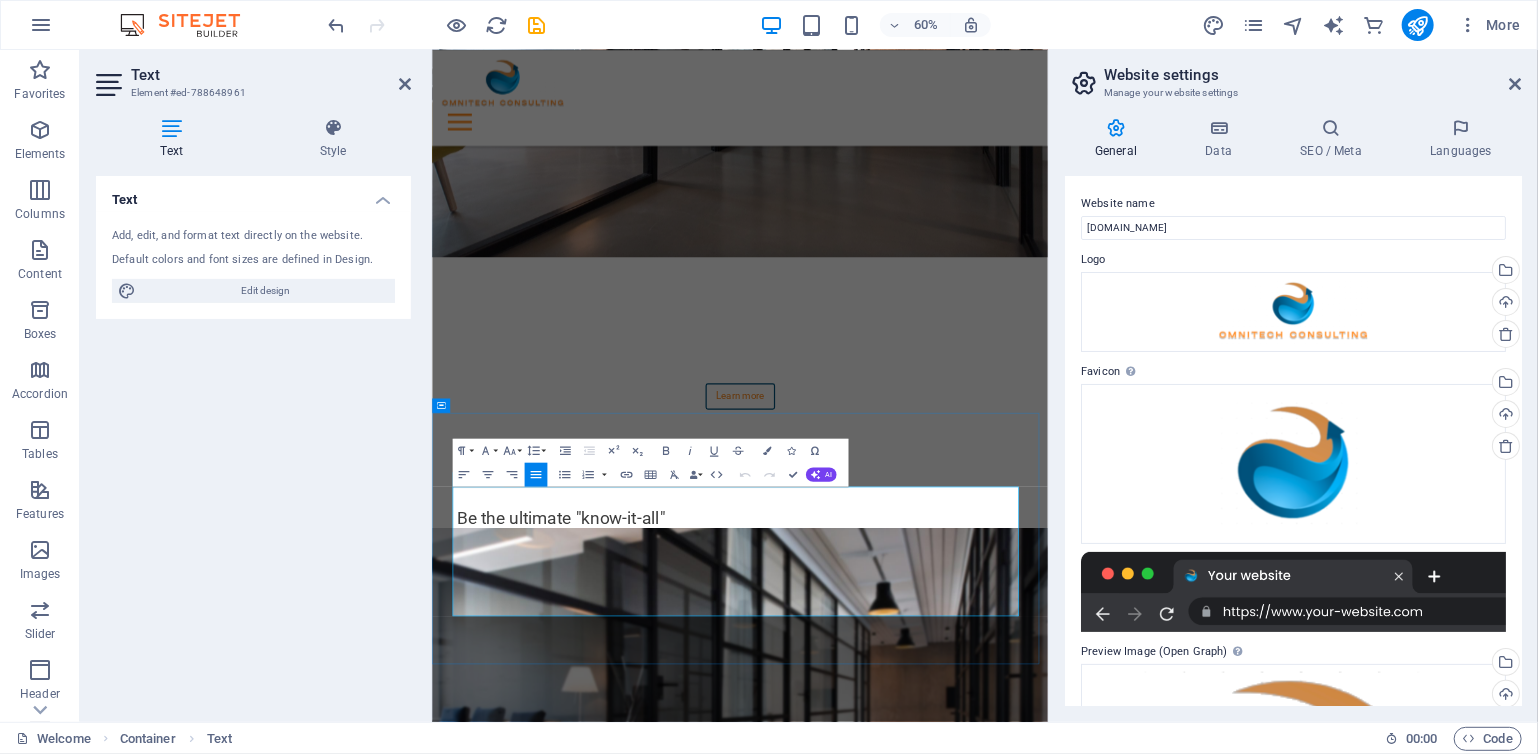 click on "Lorem ipsum dolor sit amet, consetetur sadipscing elitr, sed diam nonumy eirmod tempor invidunt ut labore et dolore magna aliquyam erat sed diam voluptua. At vero eos et accusam et [PERSON_NAME] duo [PERSON_NAME] et ea rebum. Stet clita kasd gubergren, no sea takimata sanctus est Lorem ipsum dolor sit amet. Lorem ipsum dolor sit amet, consetetur sadipscing elitr, sed diam nonumy eirmod tempor invidunt ut labore et dolore magna aliquyam erat, sed diam voluptua. At vero eos et accusam et [PERSON_NAME] duo [PERSON_NAME] et ea rebum. Stet clita kasd gubergren, no sea takimata sanctus est Lorem ipsum dolor sit amet.  Duis autem vel eum iriure dolor." at bounding box center (945, 1019) 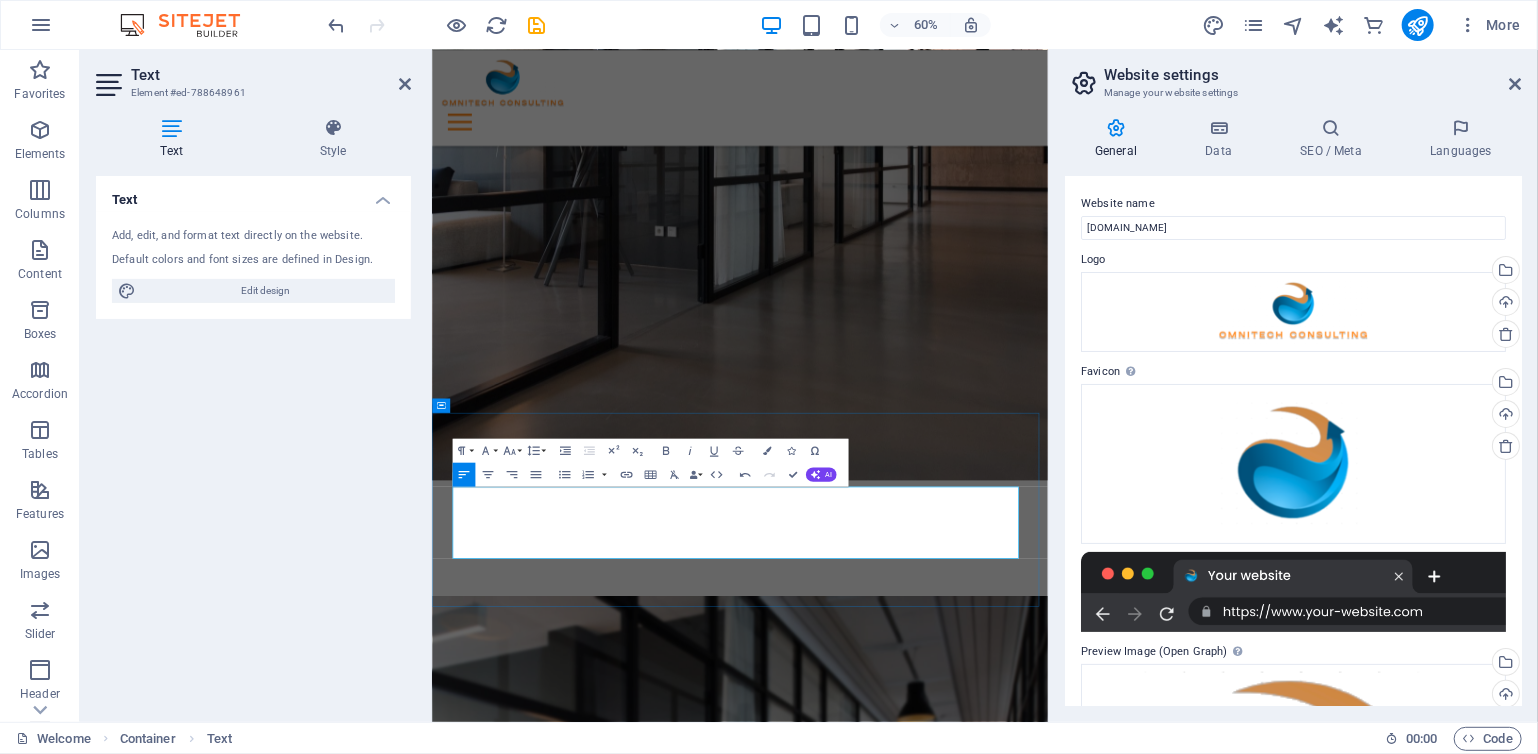 click on "When it comes to business, it pays to have full visibility - from all possible perspectives - with the status and security of your assets and critical data being at the top of that list." at bounding box center (945, 1259) 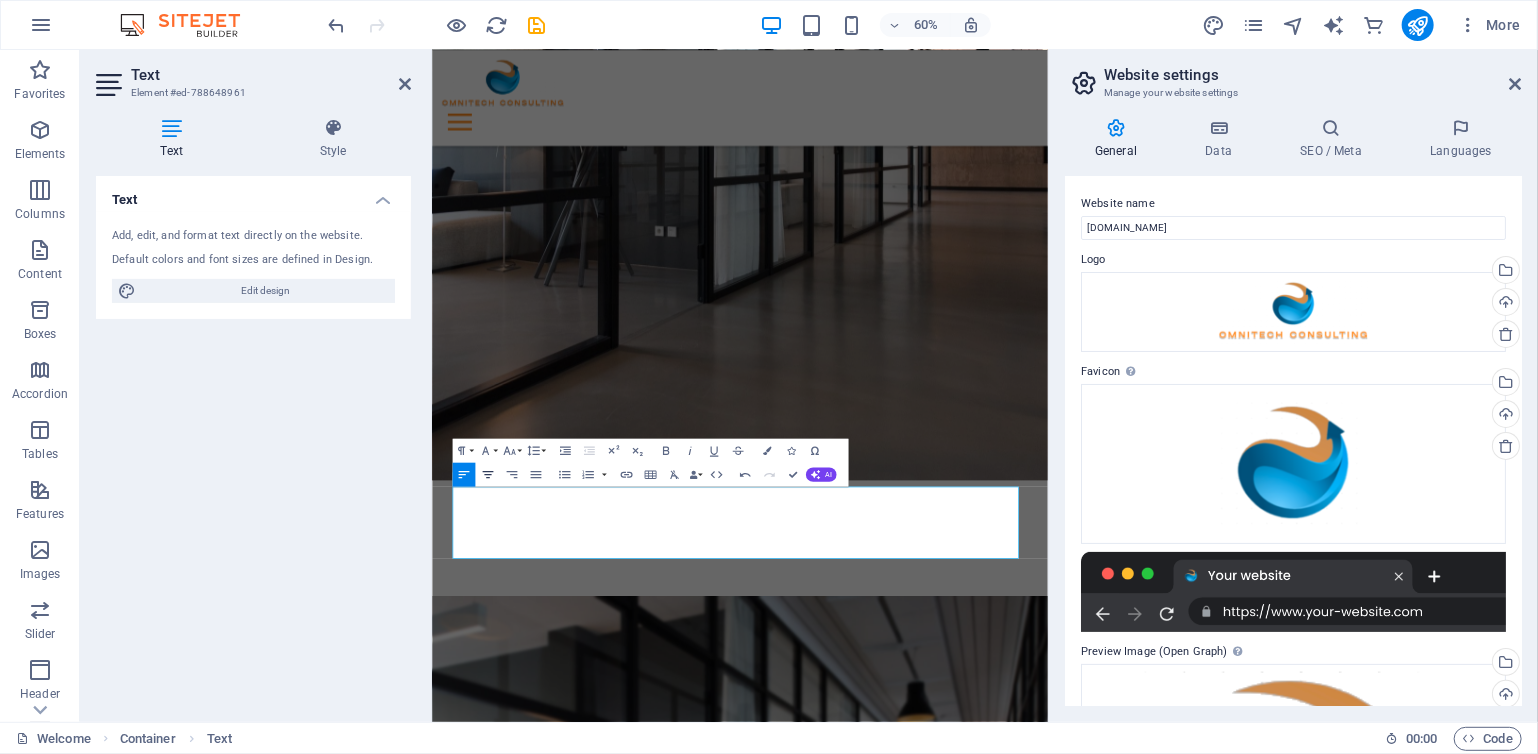 click 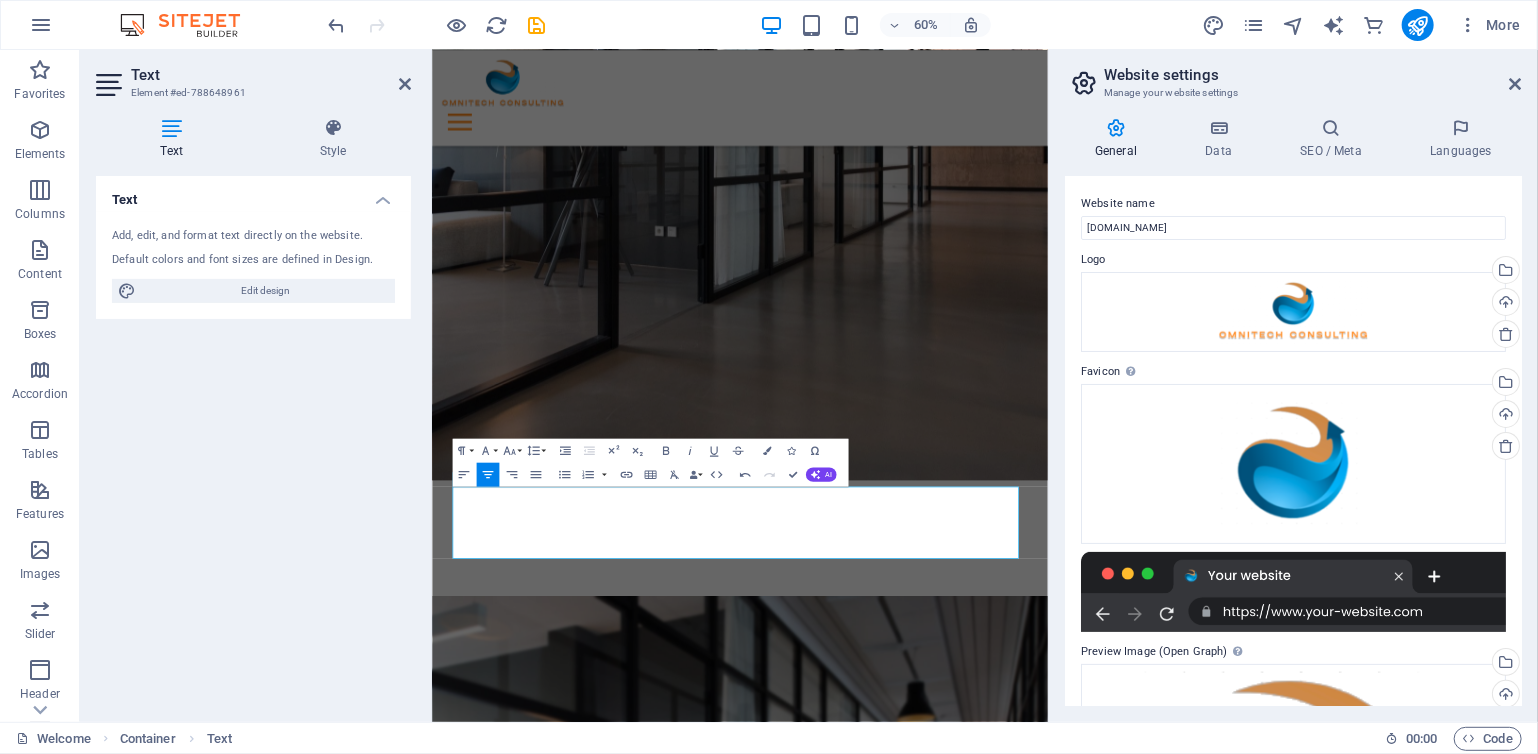 click 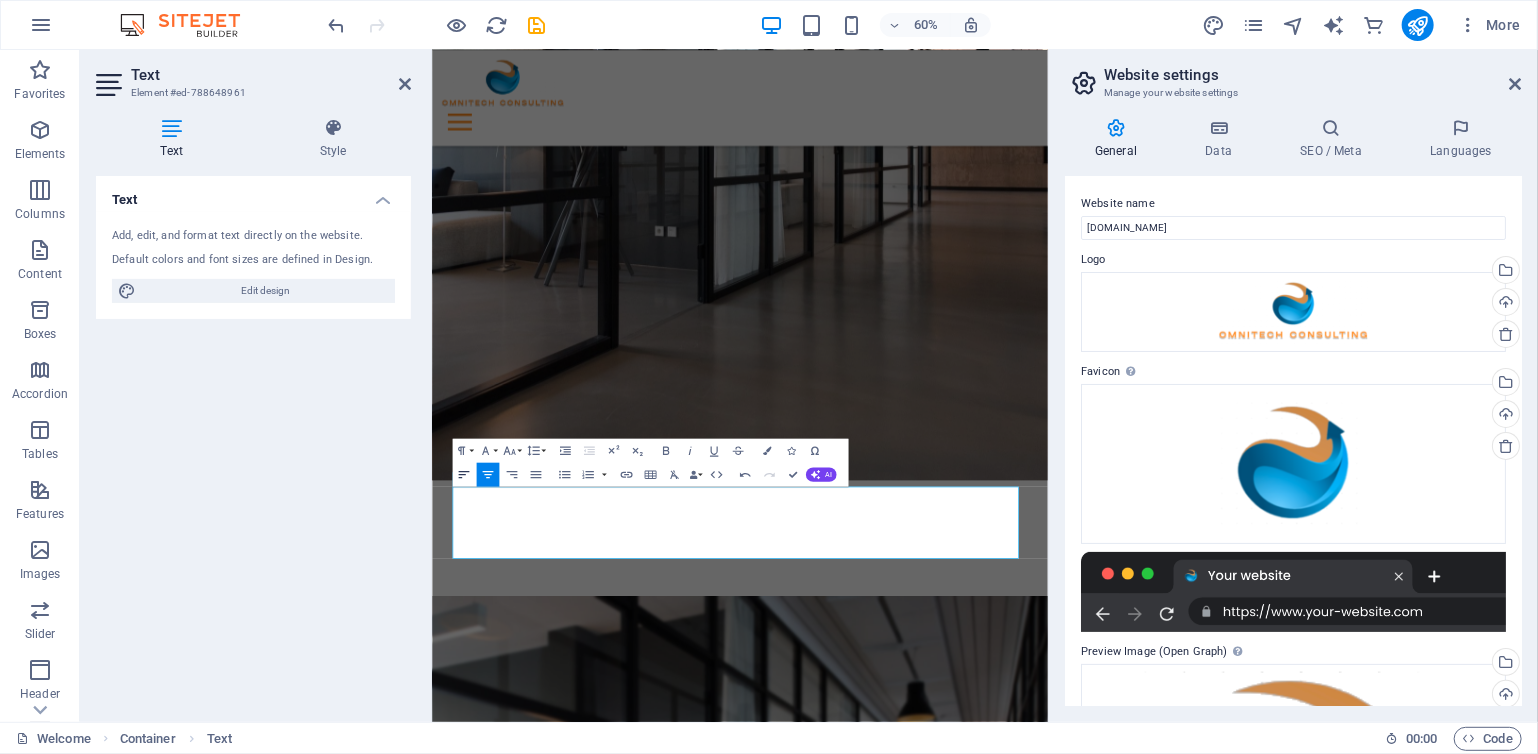click on "Align Left" at bounding box center [463, 475] 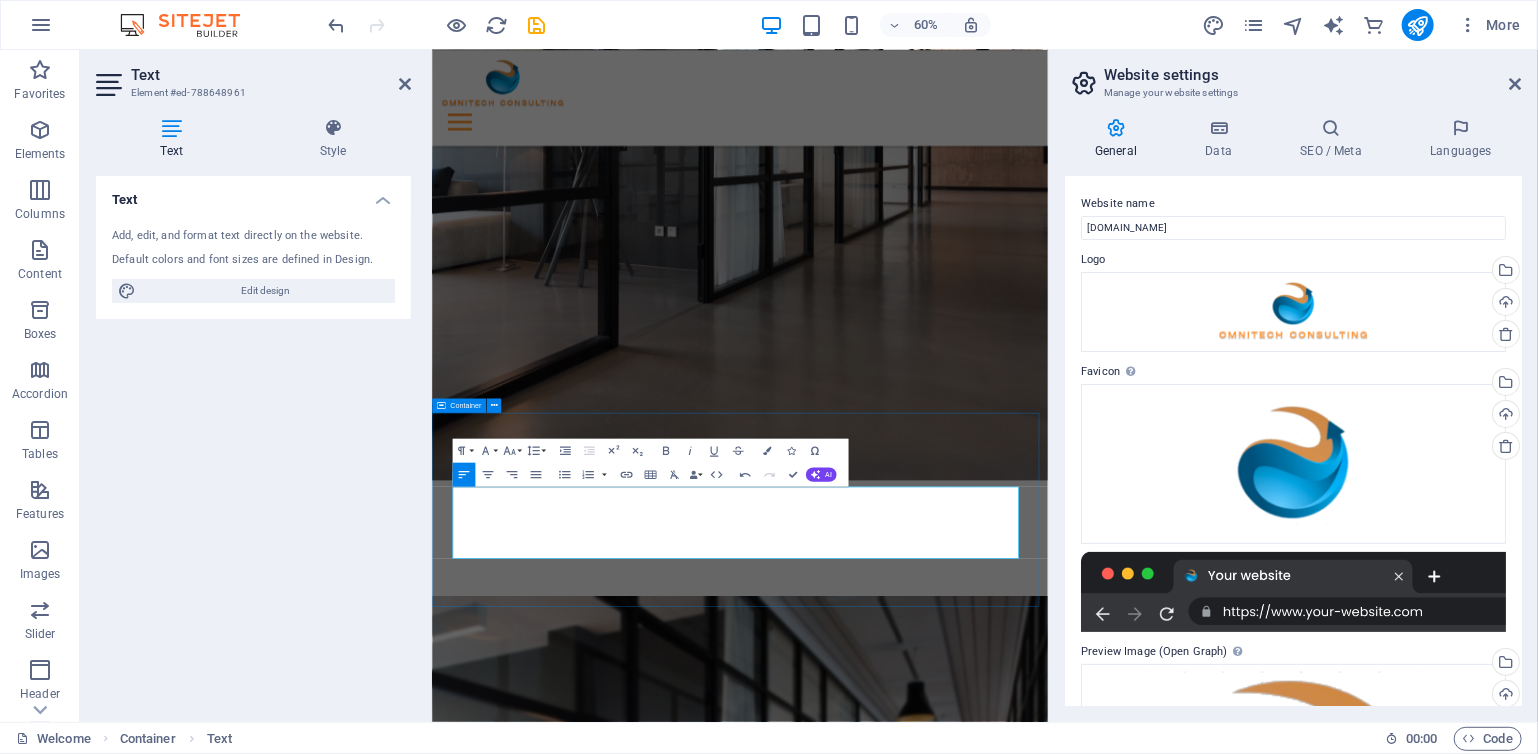 click on "Be the ultimate "know-it-all" When it comes to business, it pays to have full visibility - from all possible perspectives - with the status and security of your assets and critical data being at the top of that list. You and your team need to be able to make informed decisions in order to mitigate risk, and ensure continuity regardless of circumstance. With our decades of experience, and industry-tested solutions, we can make you the biggest brain in the room." at bounding box center [944, 1261] 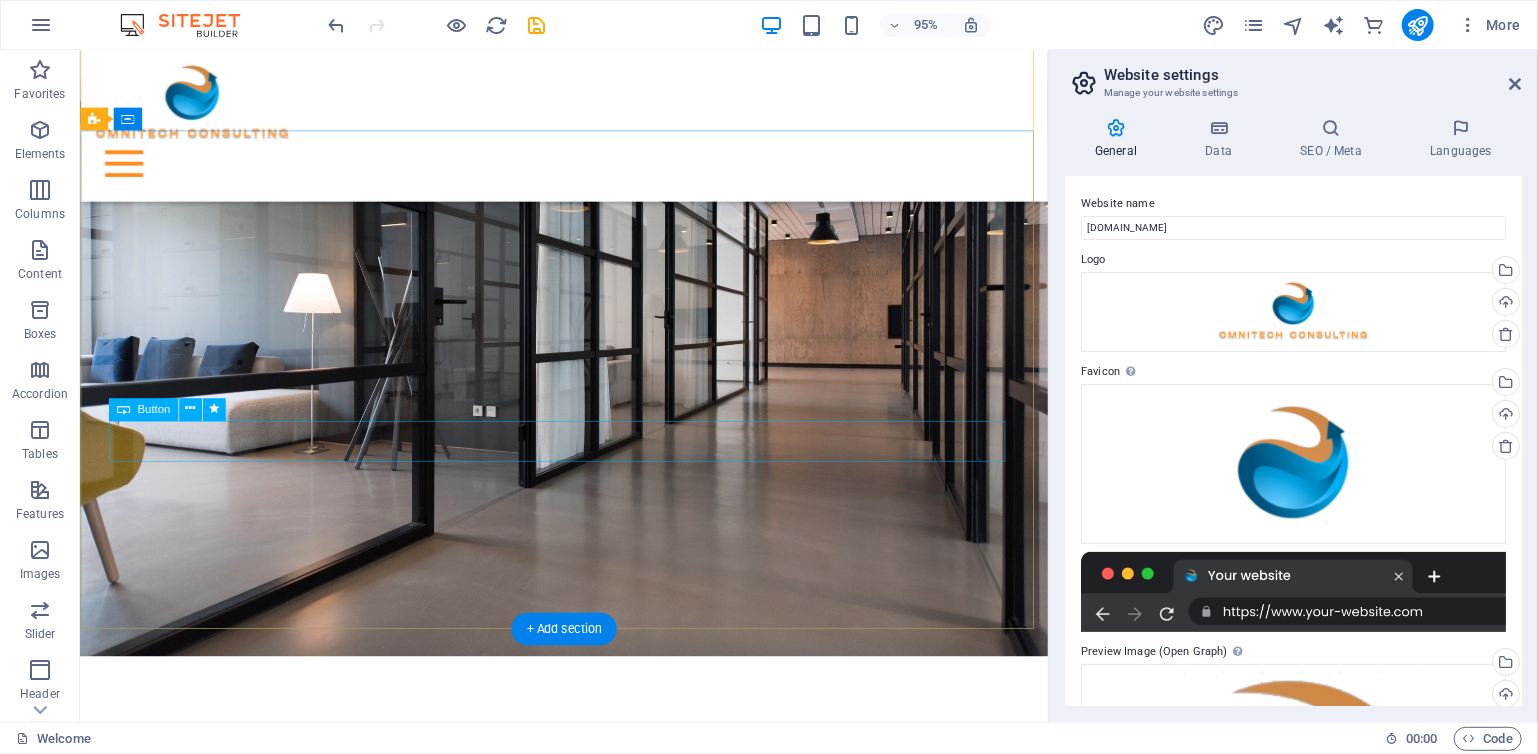 scroll, scrollTop: 0, scrollLeft: 0, axis: both 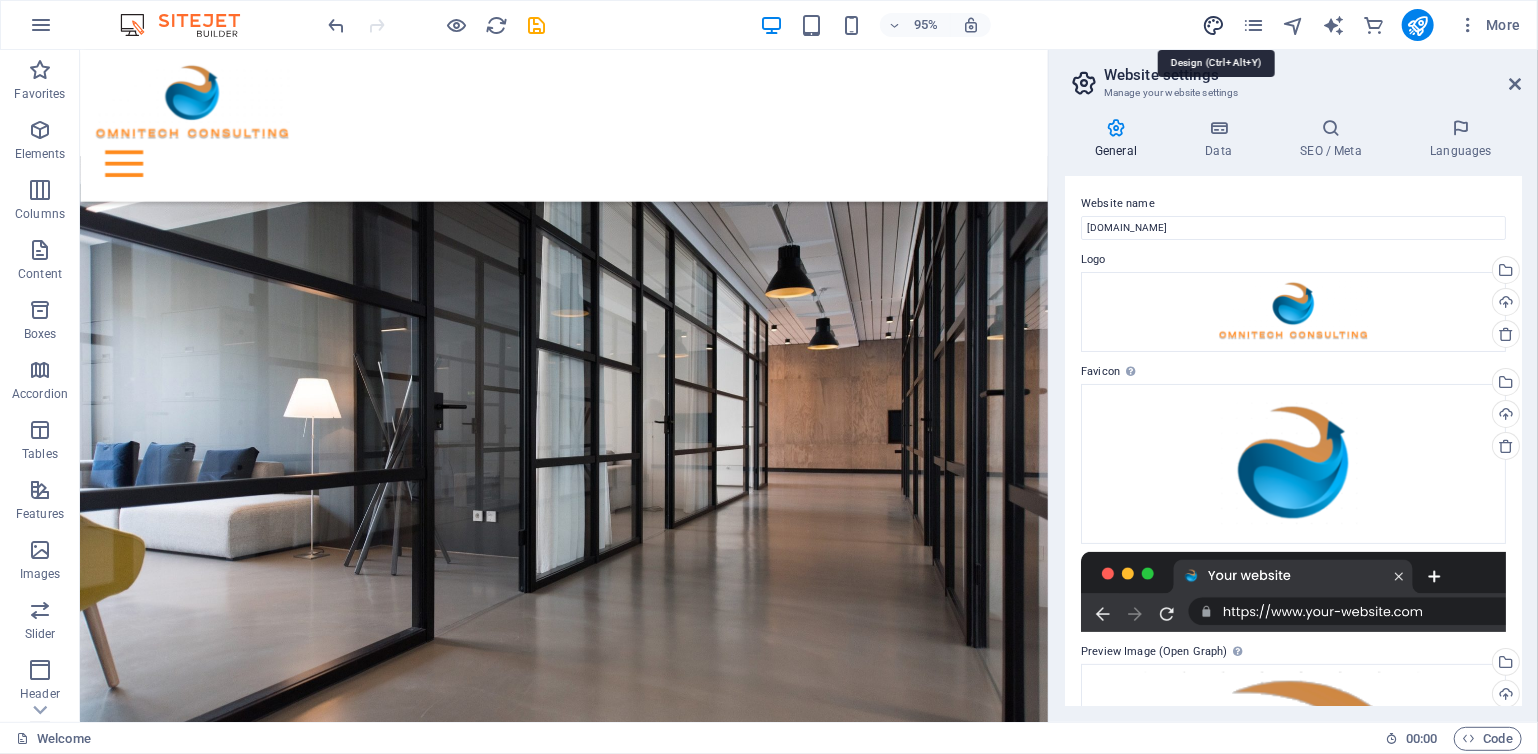 click at bounding box center [1213, 25] 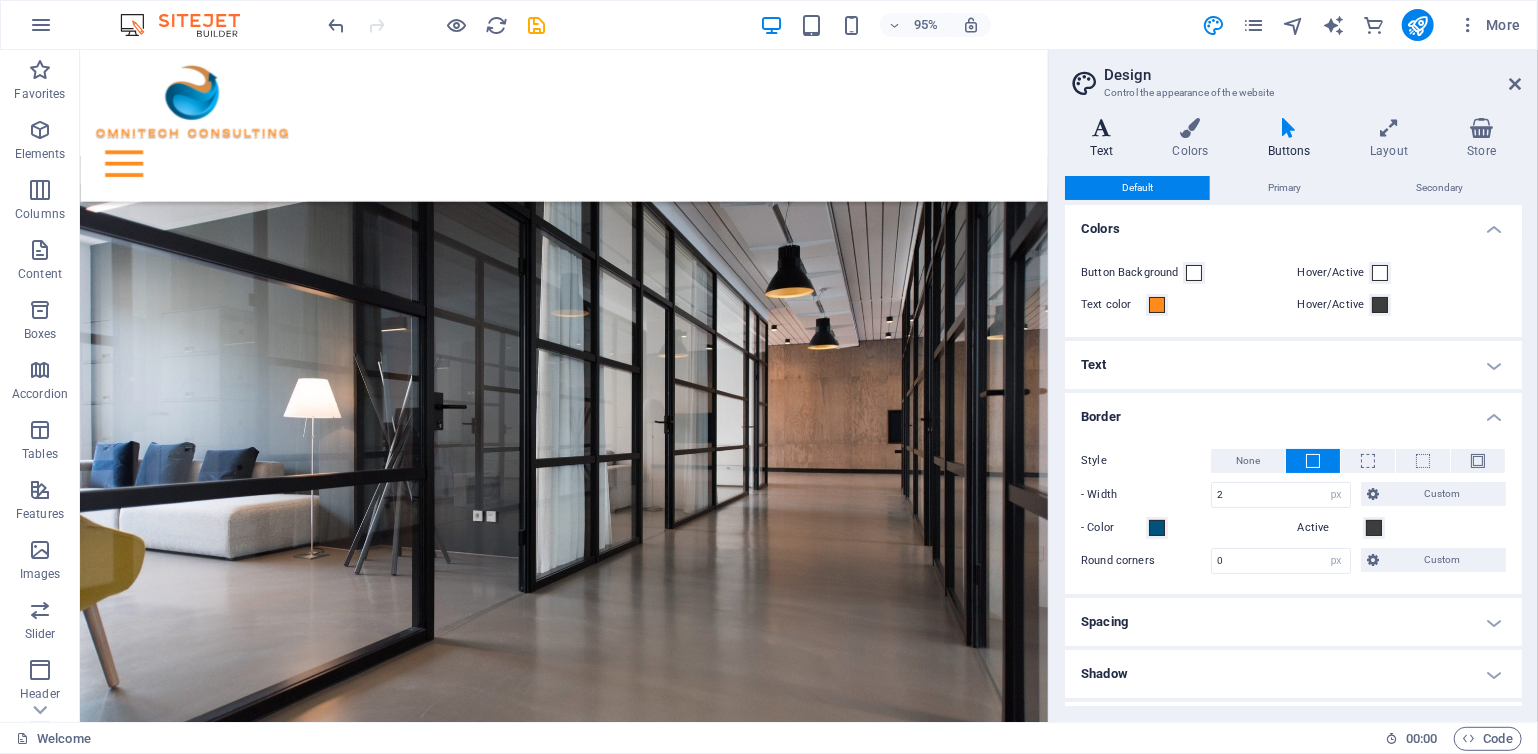 click at bounding box center [1102, 128] 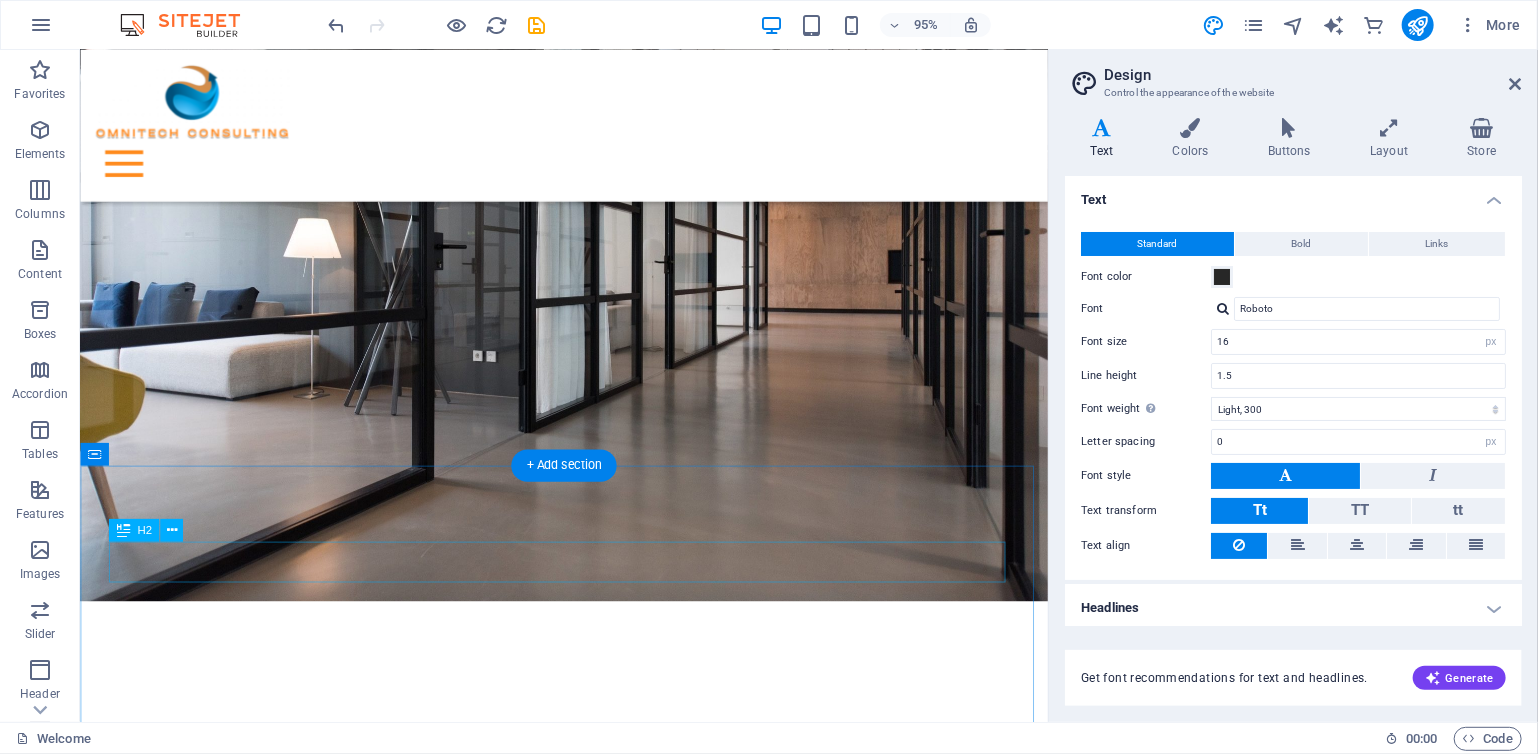 scroll, scrollTop: 200, scrollLeft: 0, axis: vertical 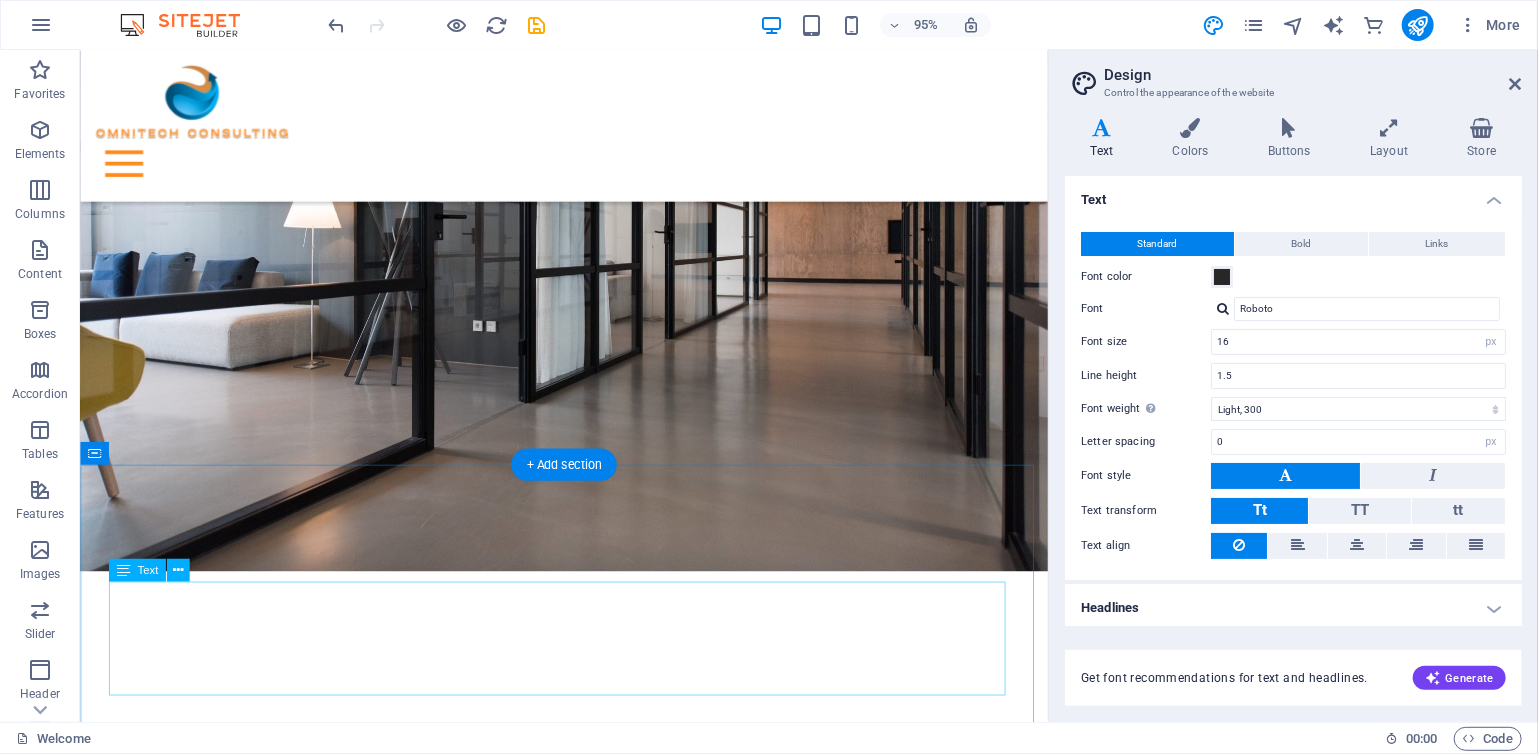 click on "When it comes to business, it pays to have full visibility - from all possible perspectives - with the status and security of your assets and critical data being at the top of that list. You and your team need to be able to make informed decisions in order to mitigate risk, and ensure continuity regardless of circumstance. With our decades of experience, and industry-tested solutions, we can make you the biggest brain in the room." at bounding box center [589, 1116] 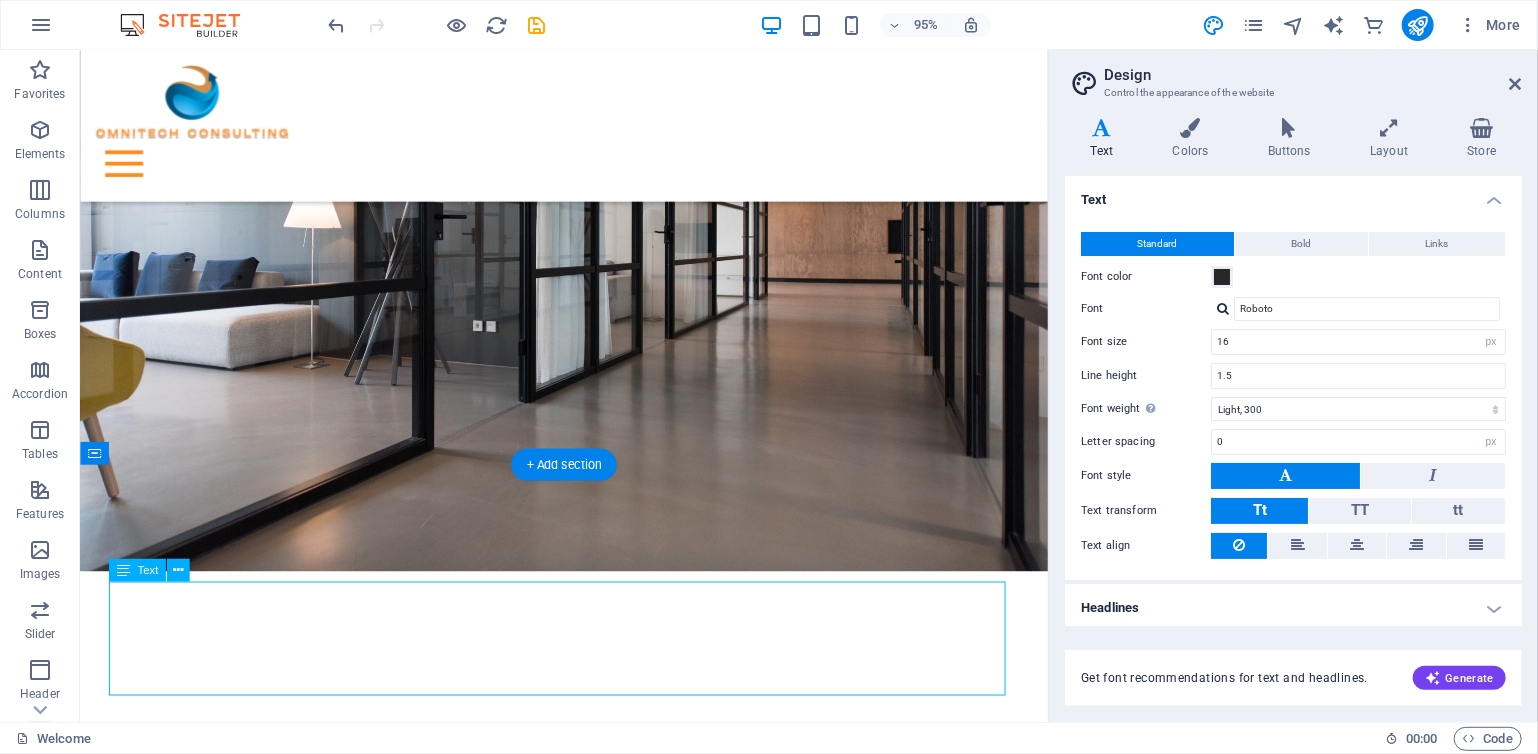 click on "When it comes to business, it pays to have full visibility - from all possible perspectives - with the status and security of your assets and critical data being at the top of that list. You and your team need to be able to make informed decisions in order to mitigate risk, and ensure continuity regardless of circumstance. With our decades of experience, and industry-tested solutions, we can make you the biggest brain in the room." at bounding box center (589, 1116) 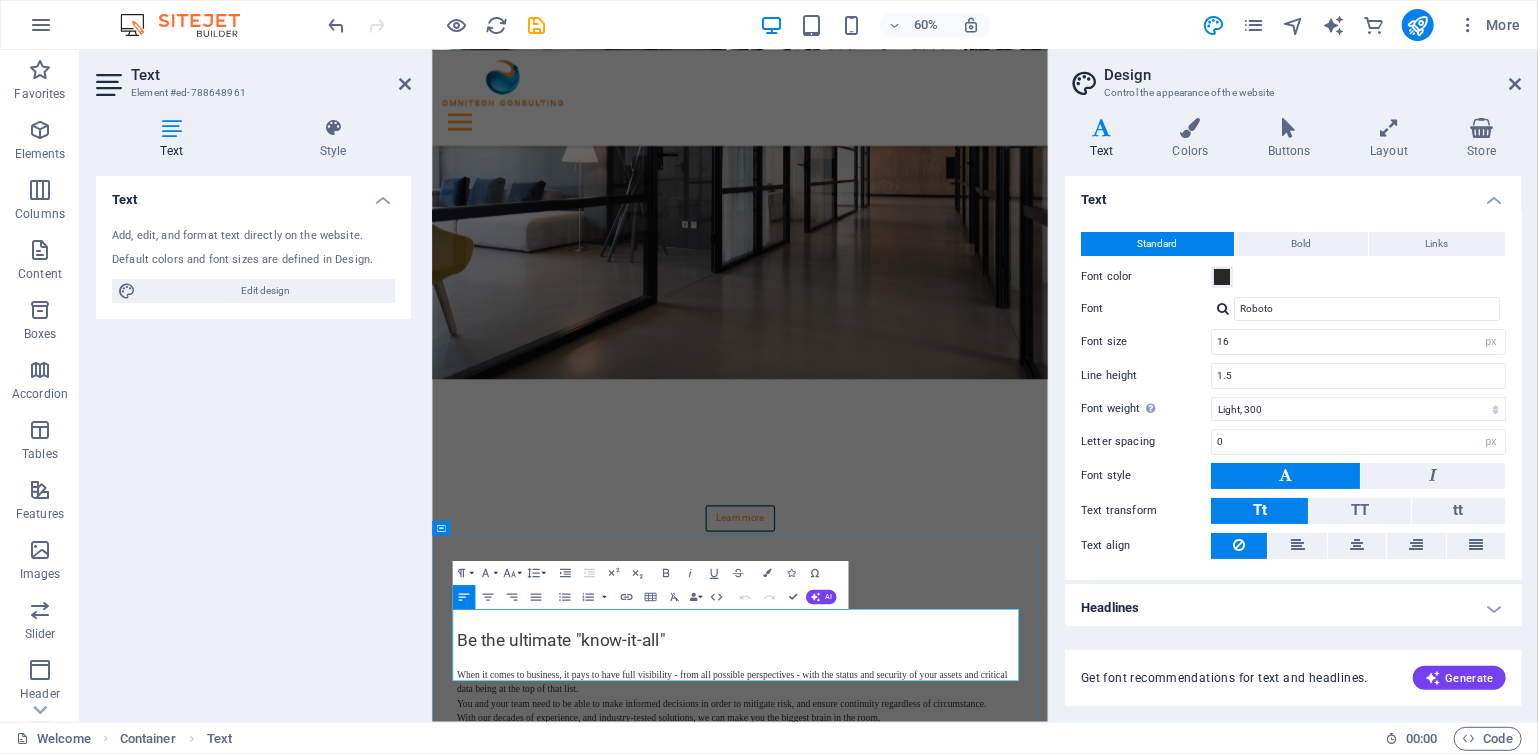 click on "You and your team need to be able to make informed decisions in order to mitigate risk, and ensure continuity regardless of circumstance." at bounding box center [914, 1138] 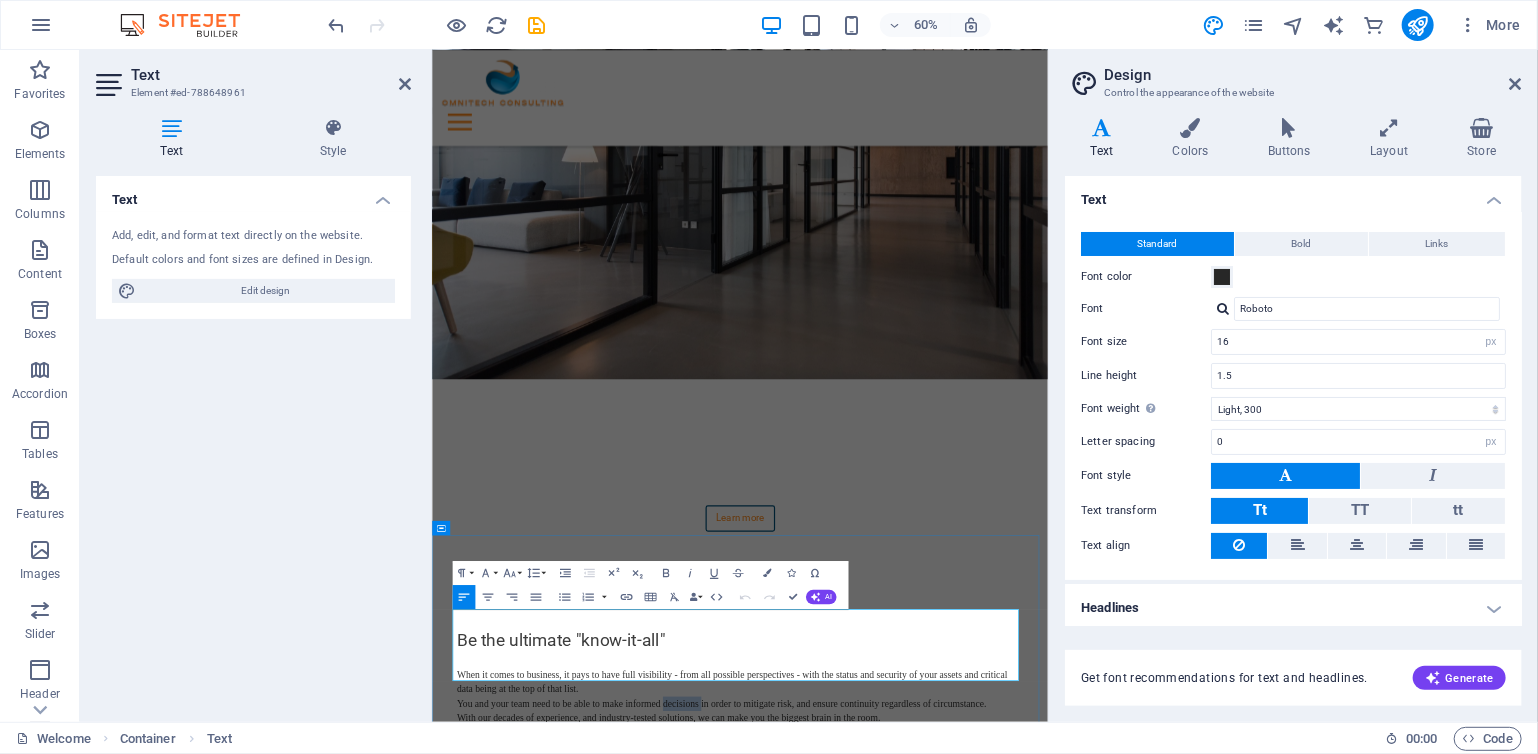 click on "You and your team need to be able to make informed decisions in order to mitigate risk, and ensure continuity regardless of circumstance." at bounding box center [914, 1138] 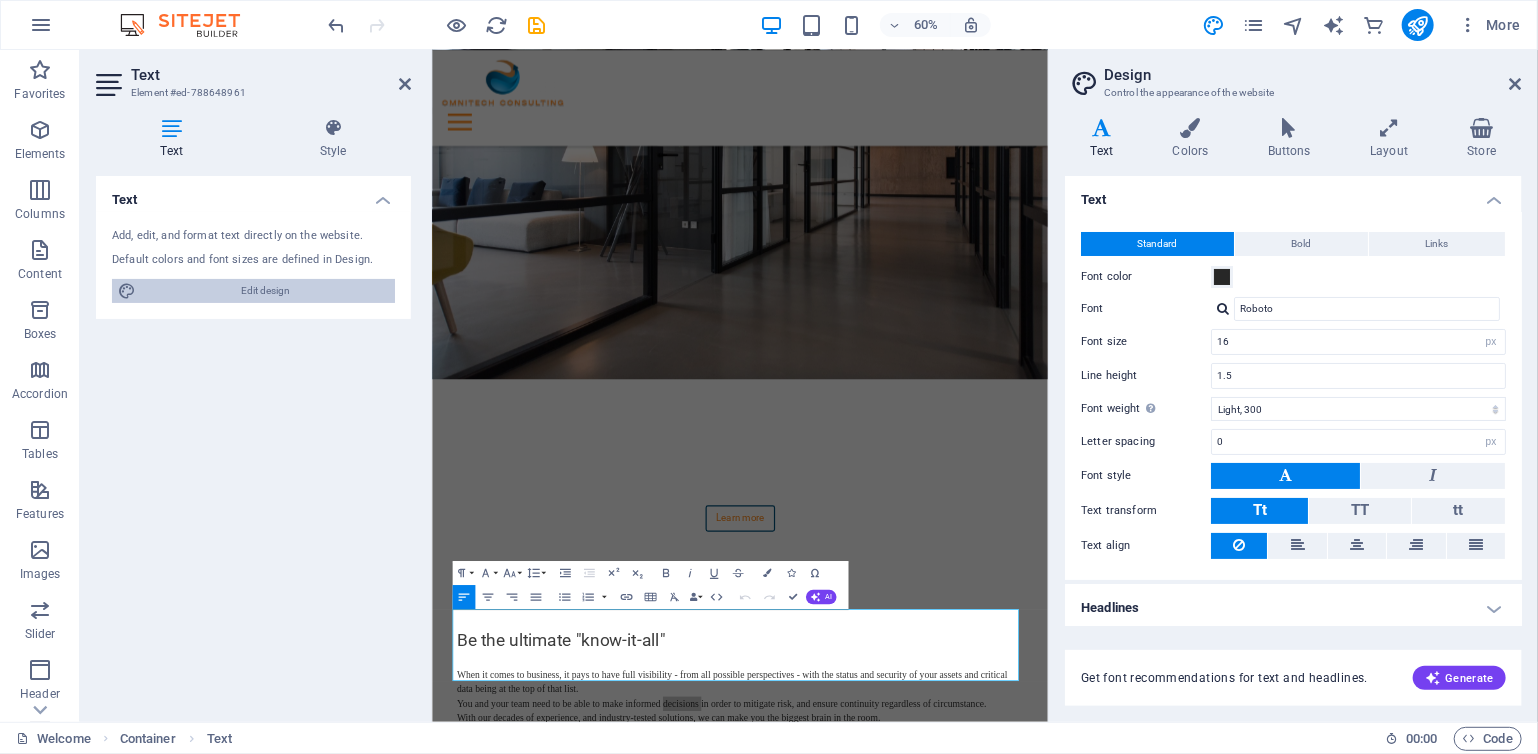 click on "Edit design" at bounding box center [265, 291] 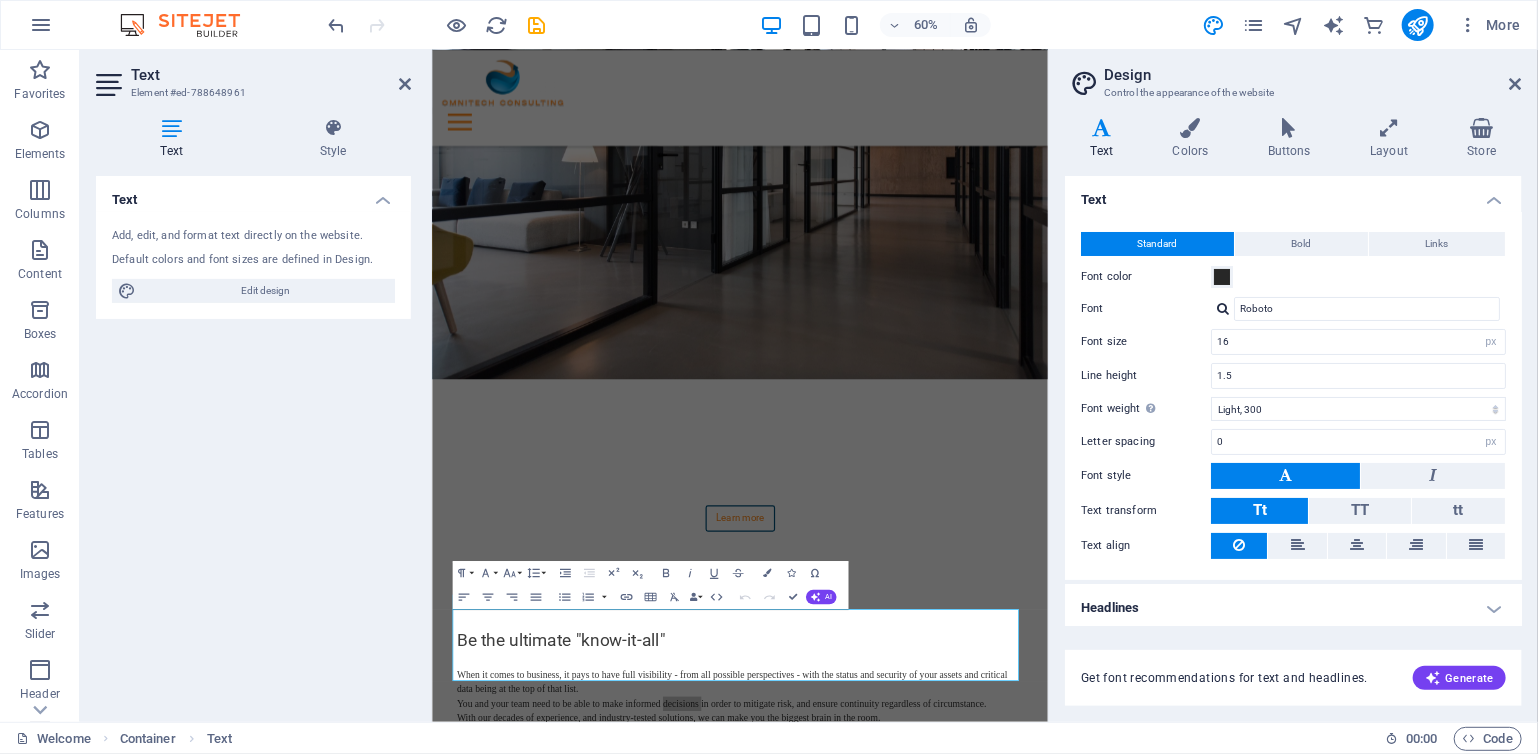 click at bounding box center [1223, 308] 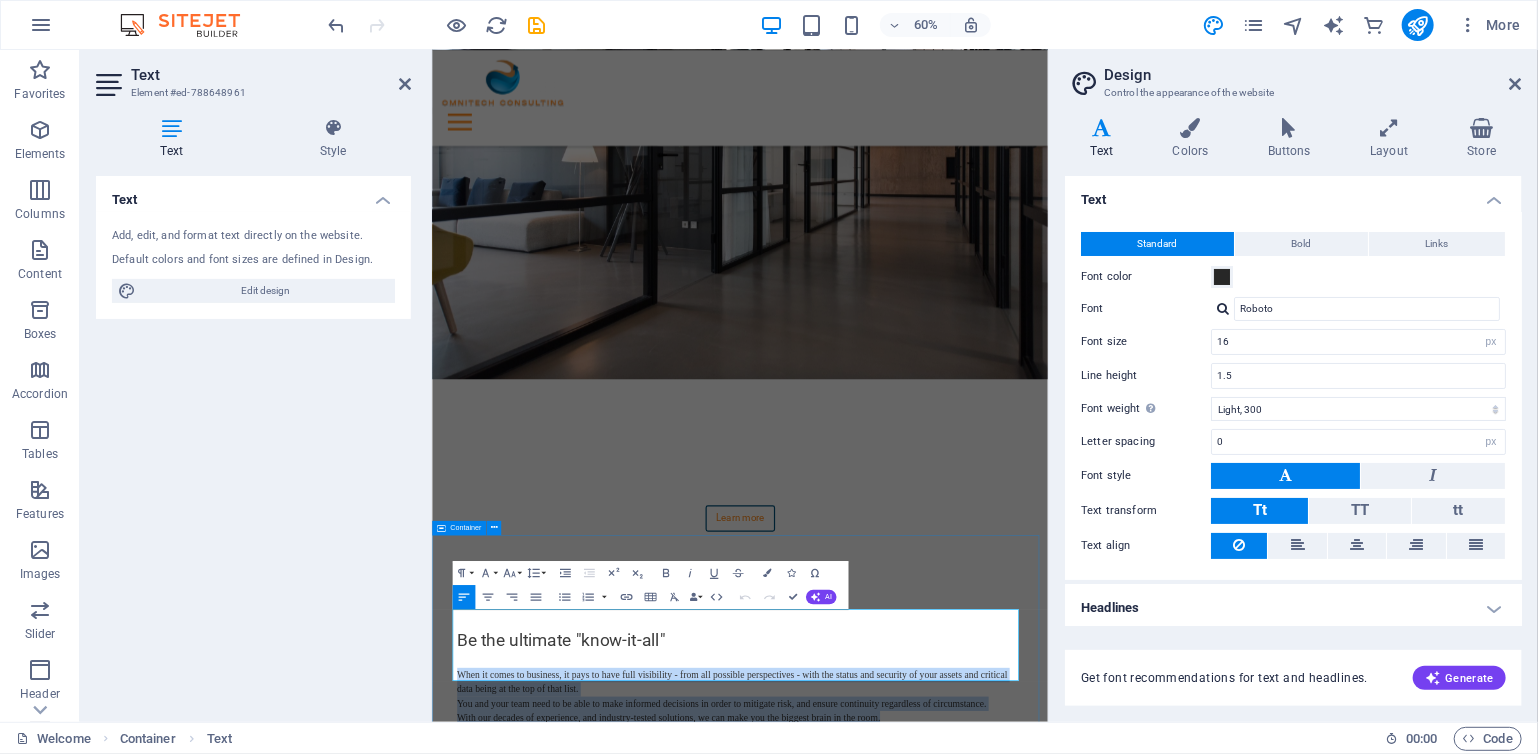drag, startPoint x: 1209, startPoint y: 1085, endPoint x: 438, endPoint y: 1007, distance: 774.9355 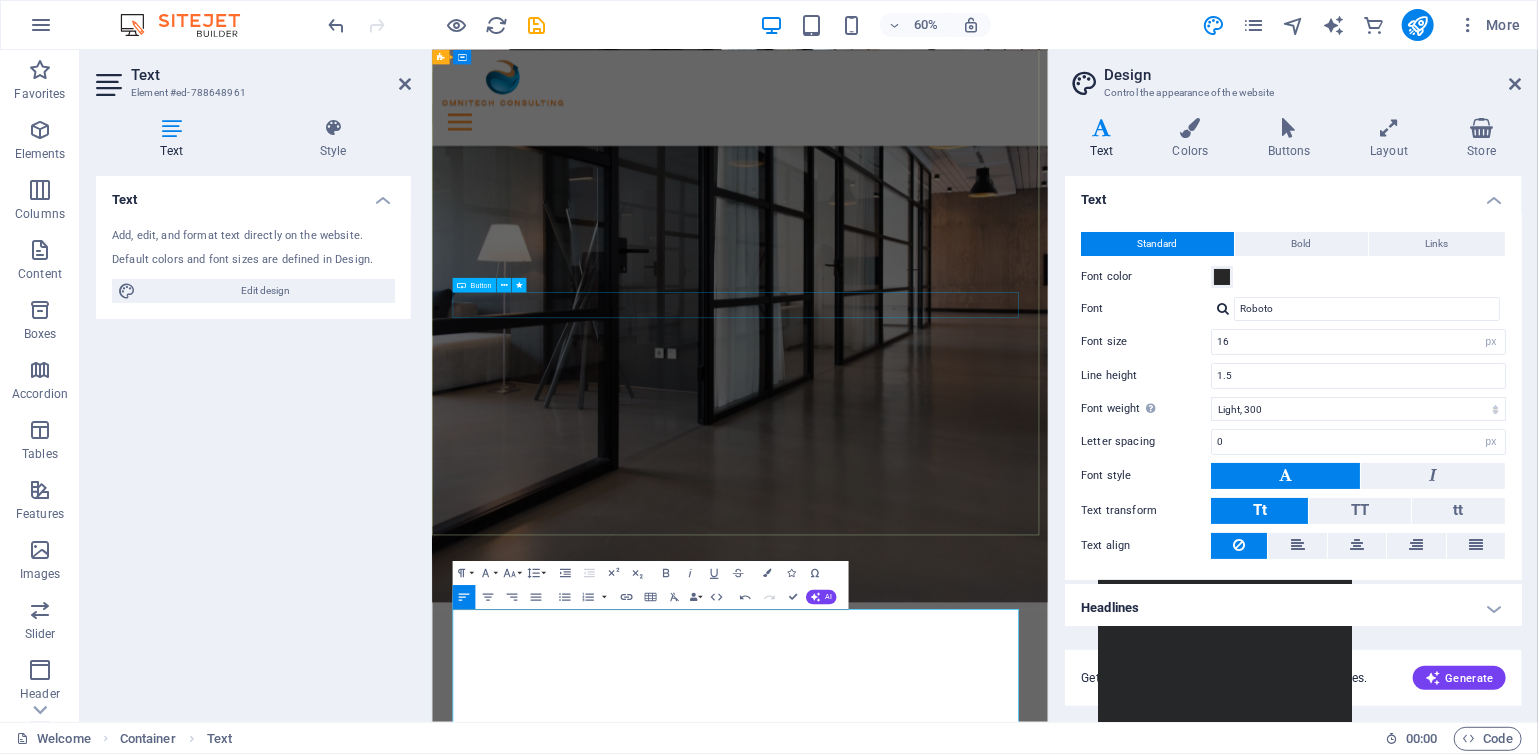 scroll, scrollTop: 6986, scrollLeft: 2, axis: both 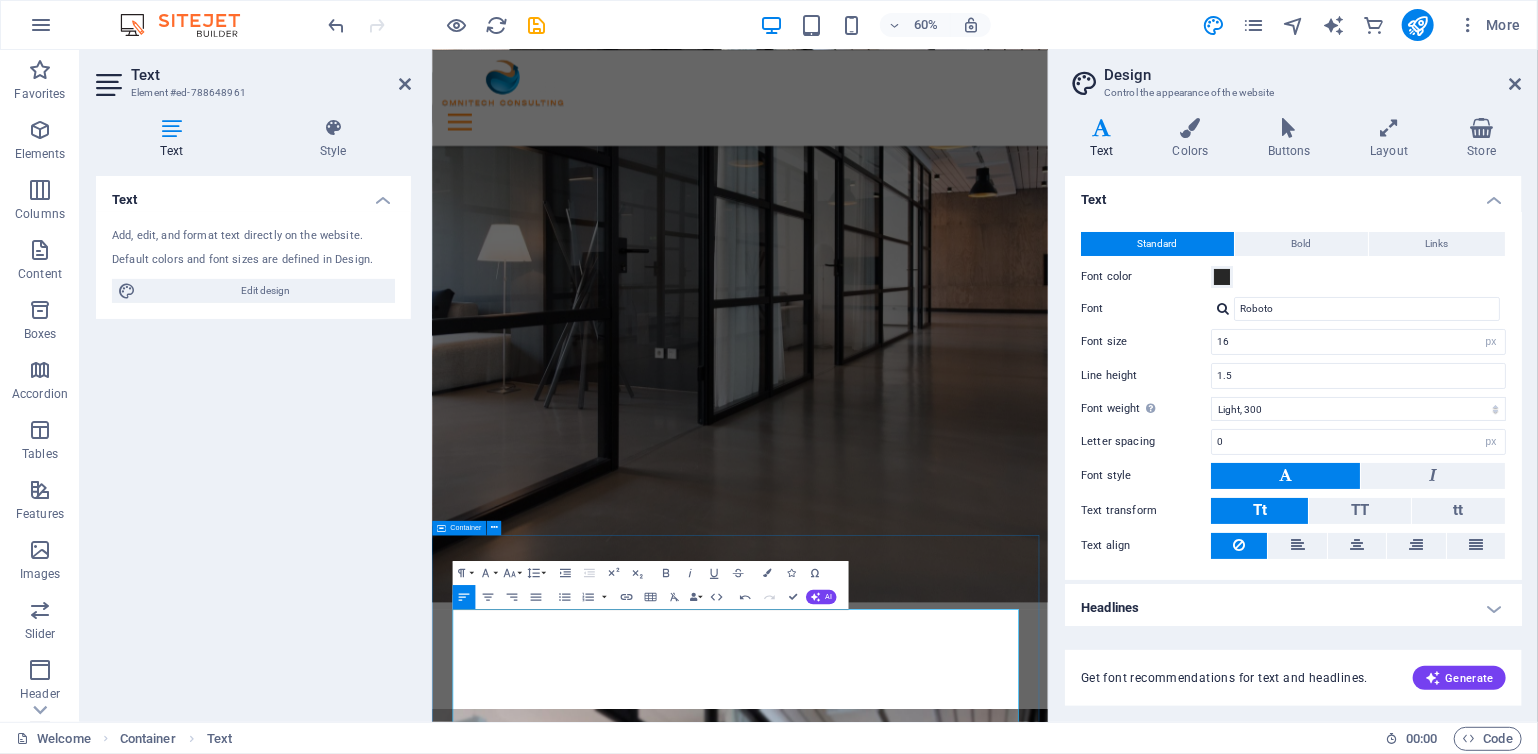 click on "Be the ultimate "know-it-all" When it comes to business, it pays to have full visibility - from all possible perspectives - with the status and security of your assets and critical data being at the top of that list. You and your team need to be able to make informed decisions in order to mitigate risk, and ensure continuity regardless of circumstance. With our decades of experience, and industry-tested solutions, we can make you the biggest brain in the room. When it comes to business, it pays to have full visibility - from all possible perspectives - with the status and security of your assets and critical data being at the top of that list. You and your team need to be able to make informed decisions in order to mitigate risk, and ensure continuity regardless of circumstance. With our decades of experience, and industry-tested solutions, we can make you the biggest brain in the room." at bounding box center [944, 1501] 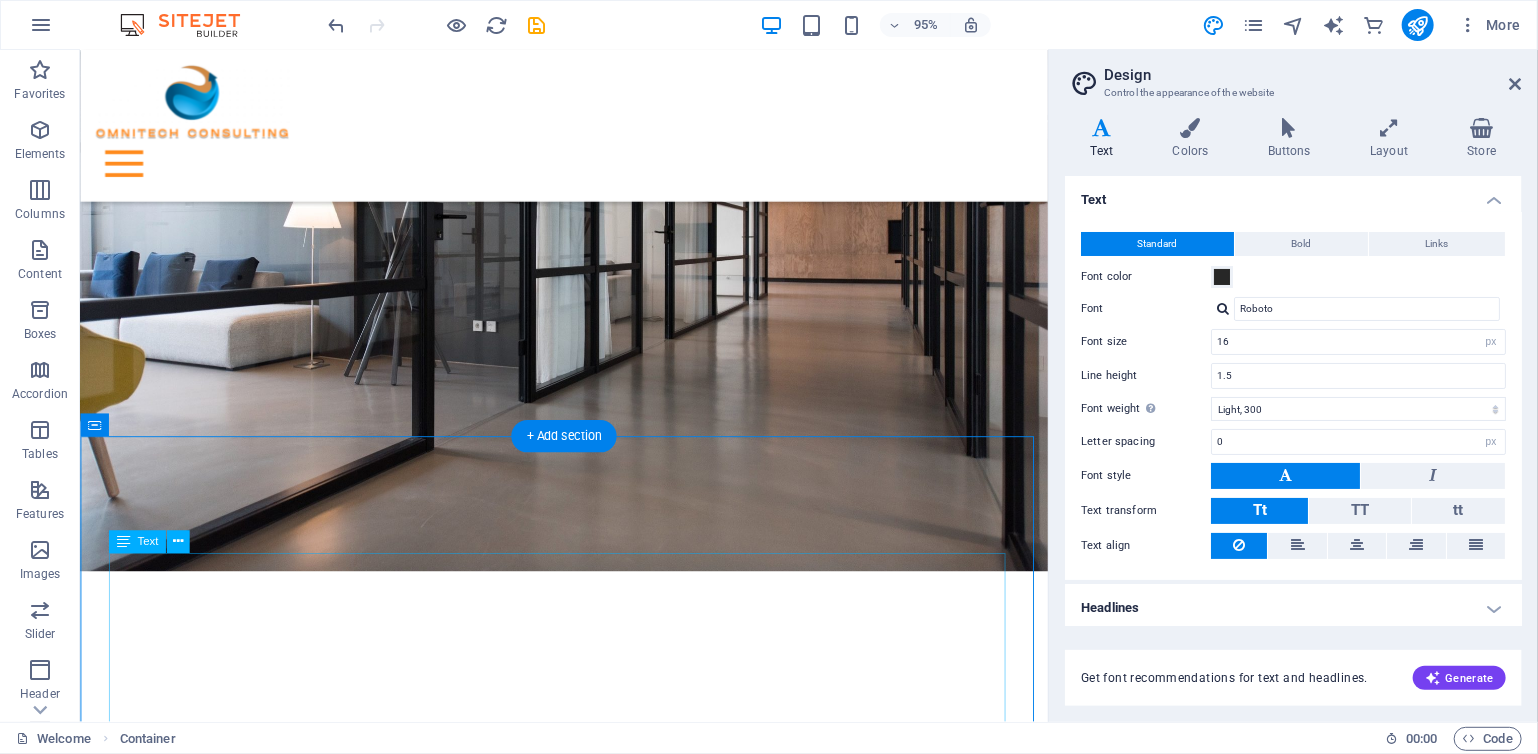 scroll, scrollTop: 300, scrollLeft: 0, axis: vertical 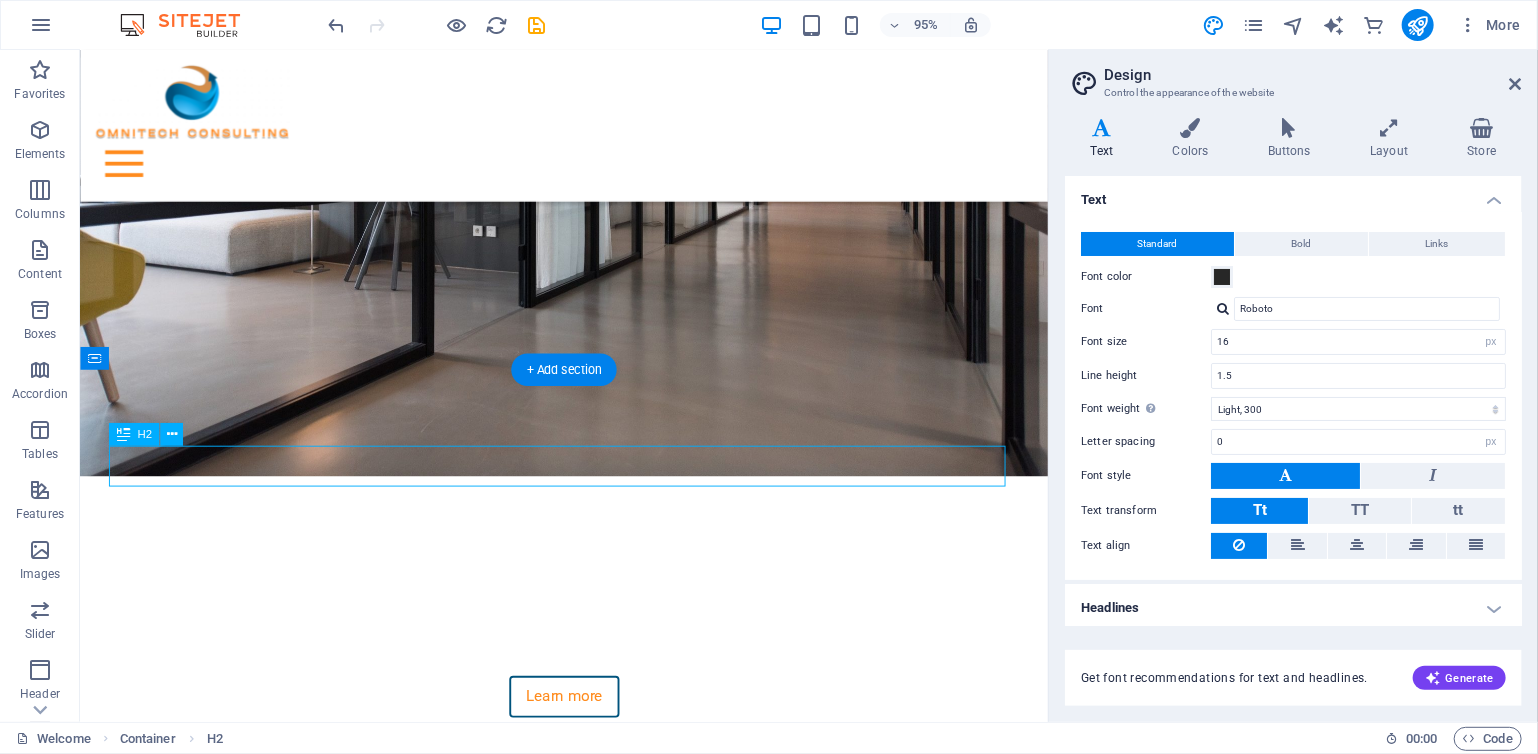 drag, startPoint x: 510, startPoint y: 474, endPoint x: 482, endPoint y: 486, distance: 30.463093 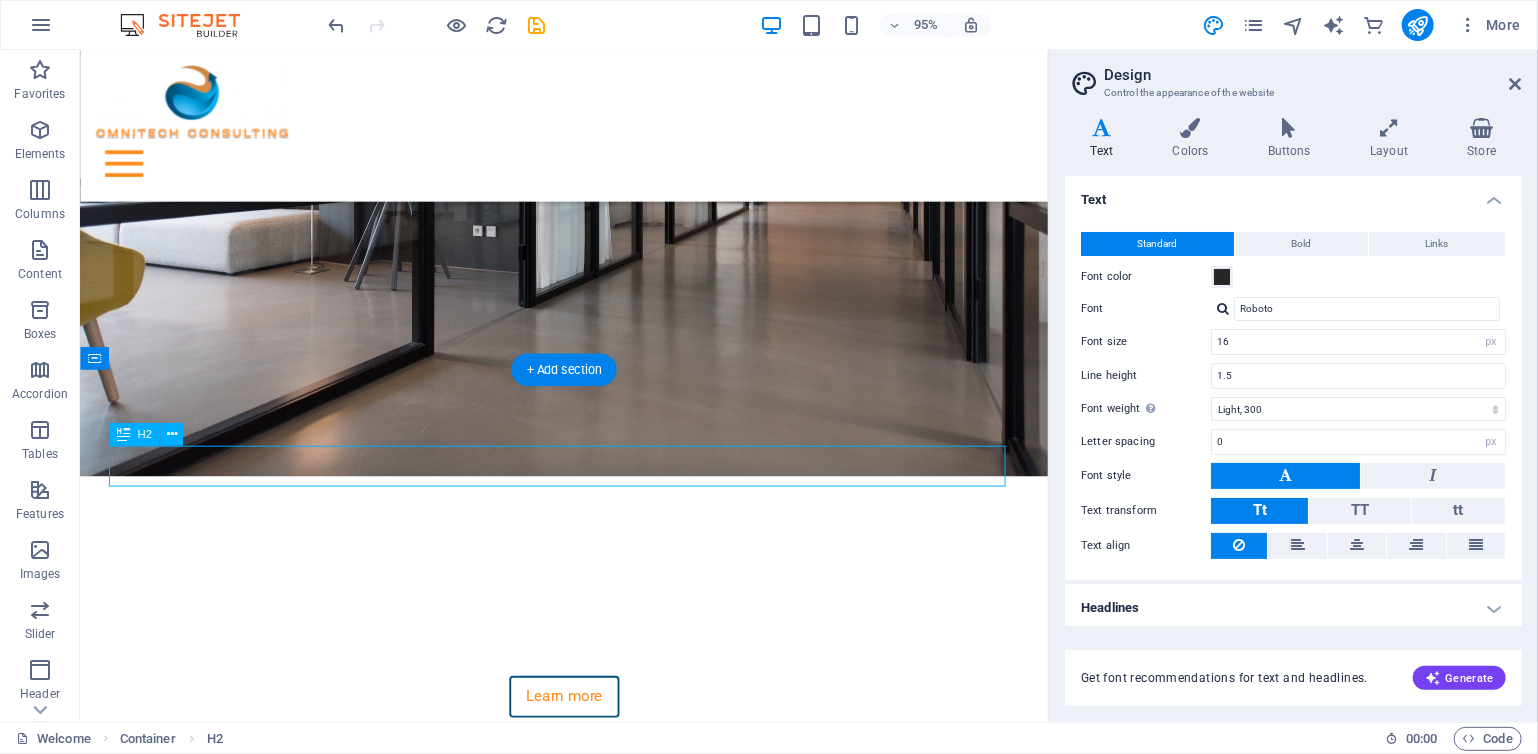 click on "Be the ultimate "know-it-all"" at bounding box center (589, 934) 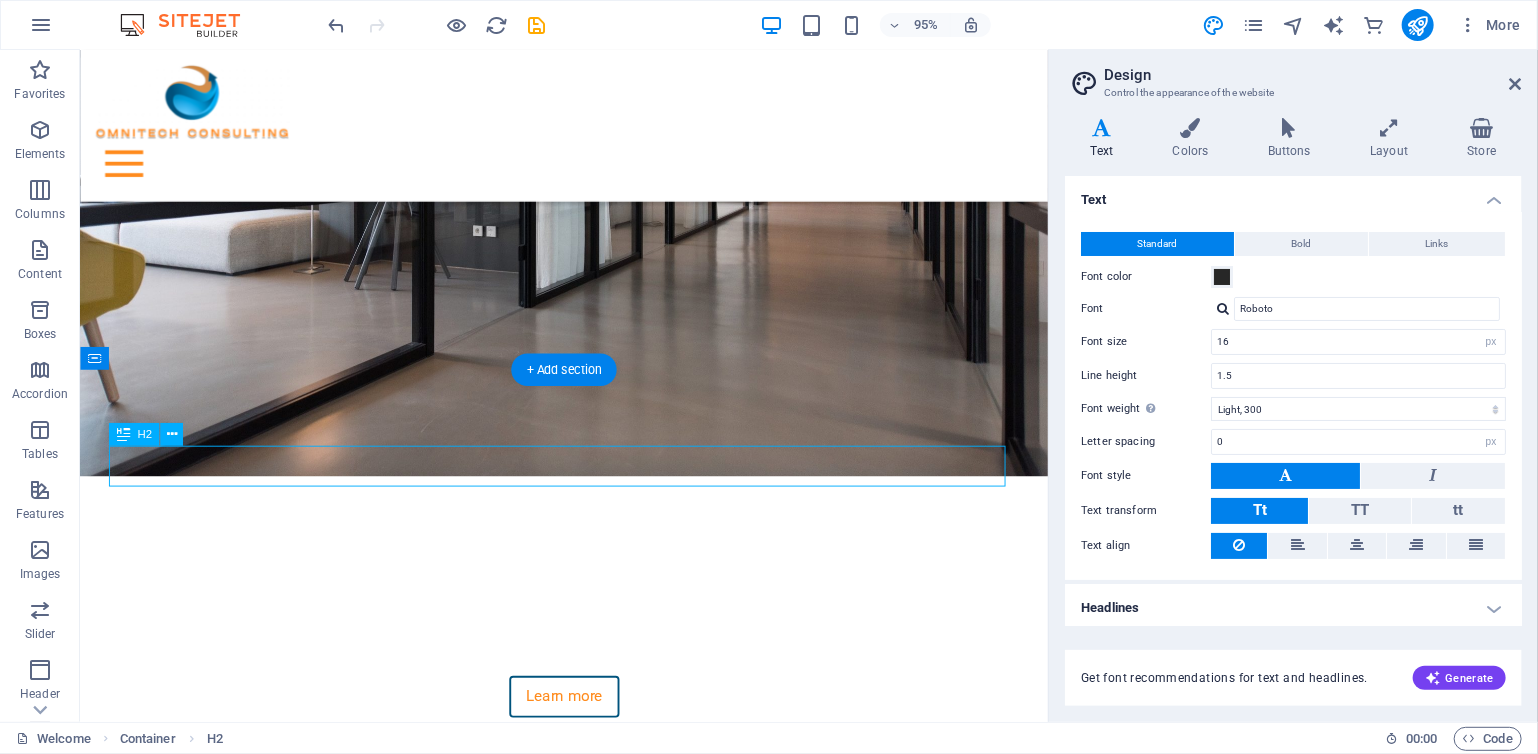click on "Be the ultimate "know-it-all"" at bounding box center (589, 934) 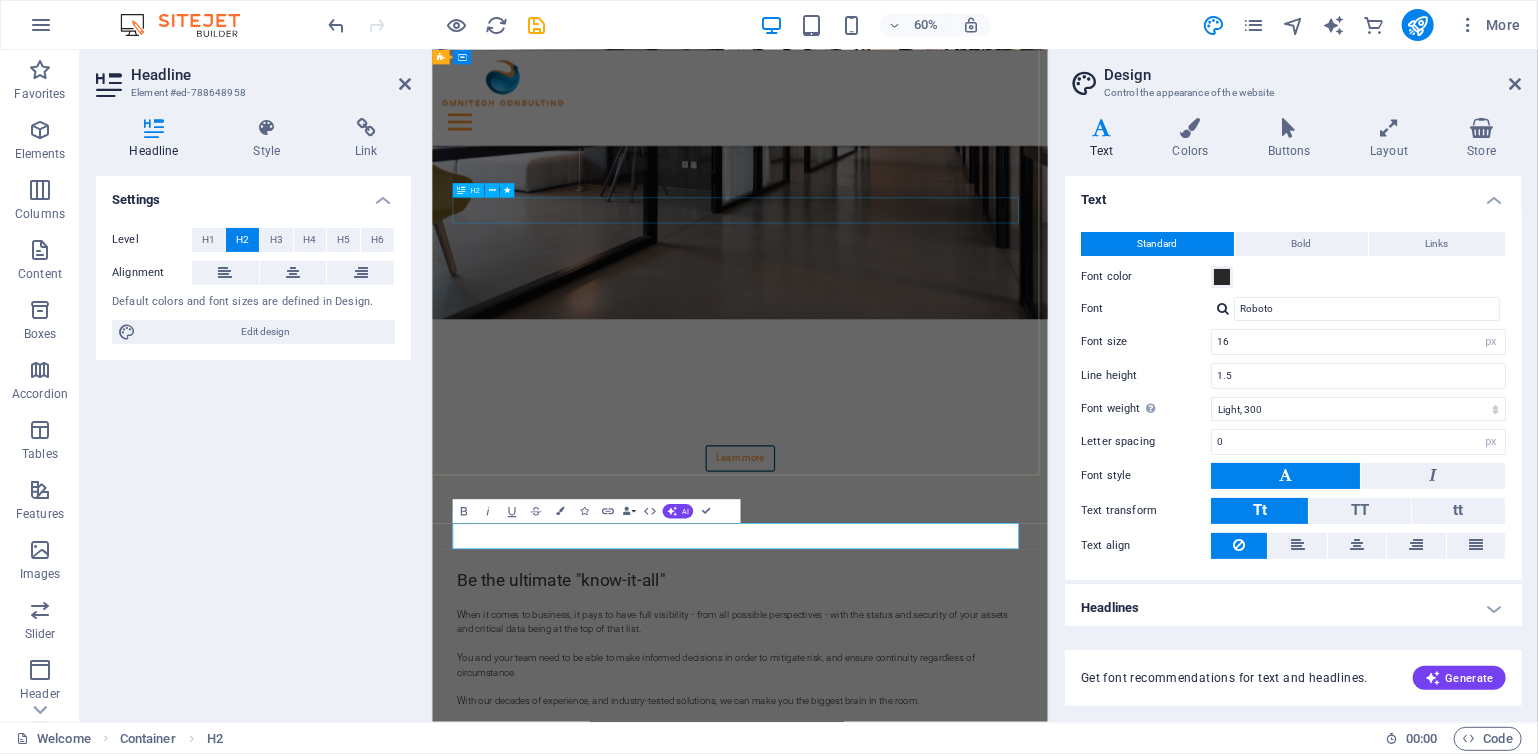 scroll, scrollTop: 0, scrollLeft: 3, axis: horizontal 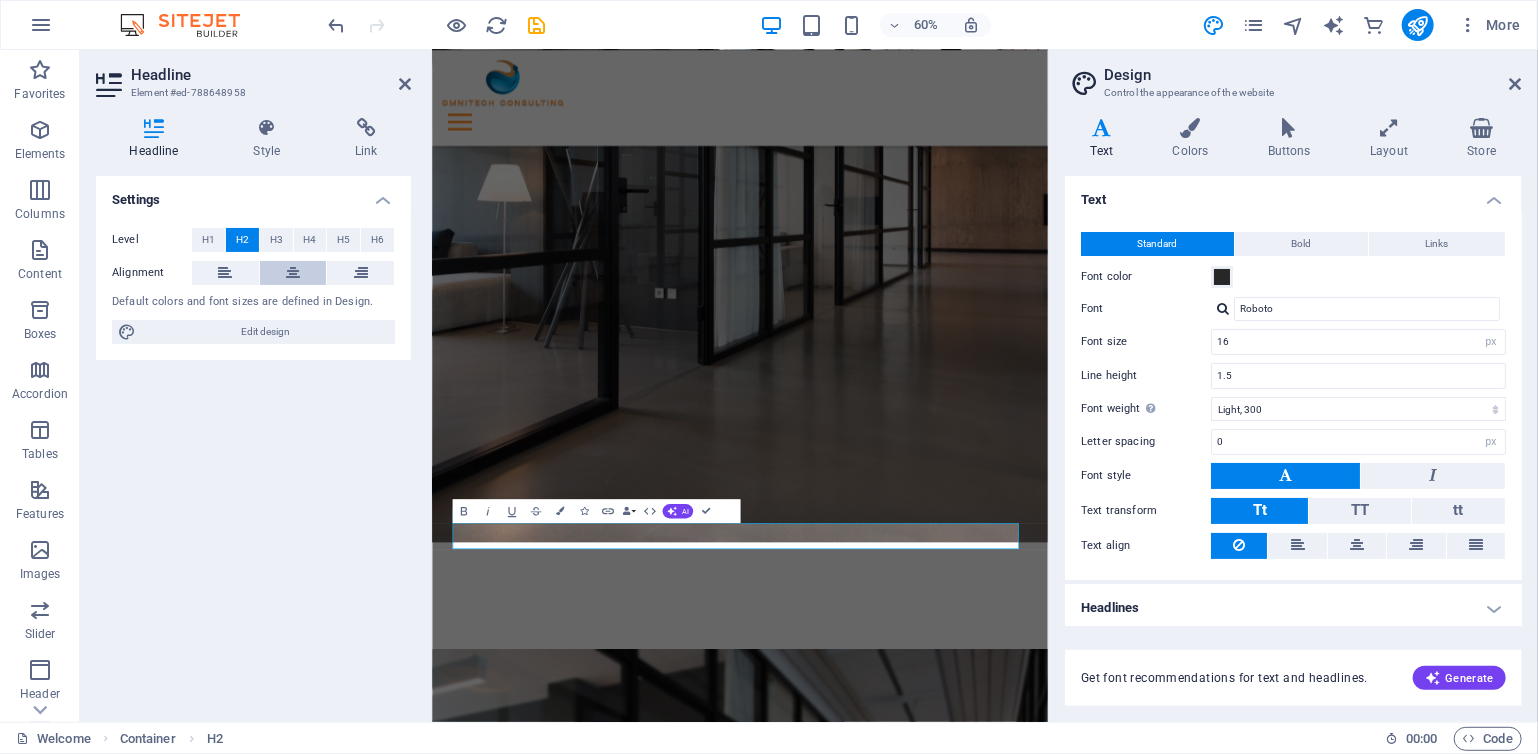 click at bounding box center [293, 273] 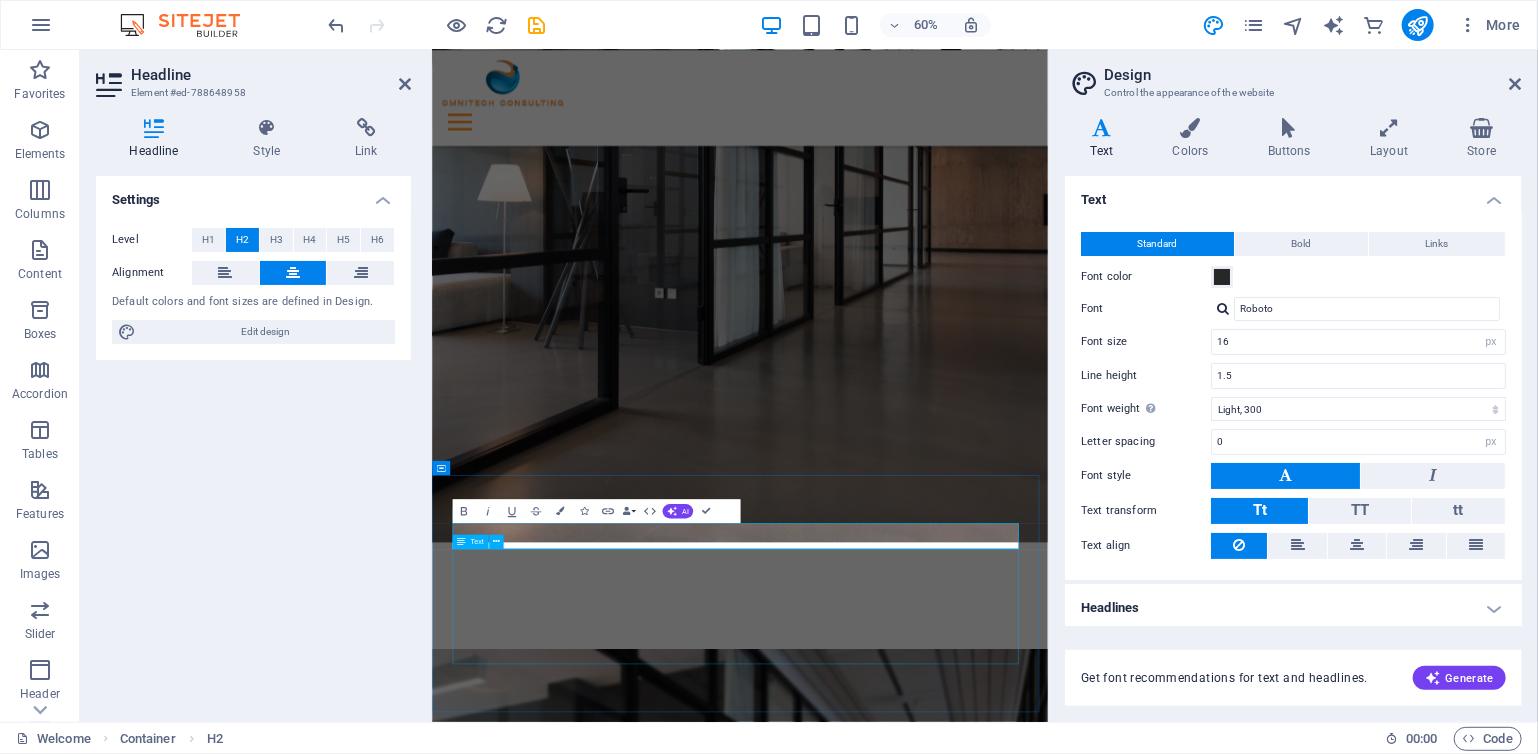 click on "When it comes to business, it pays to have full visibility - from all possible perspectives - with the status and security of your assets and critical data being at the top of that list. You and your team need to be able to make informed decisions in order to mitigate risk, and ensure continuity regardless of circumstance. With our decades of experience, and industry-tested solutions, we can make you the biggest brain in the room." at bounding box center [945, 1423] 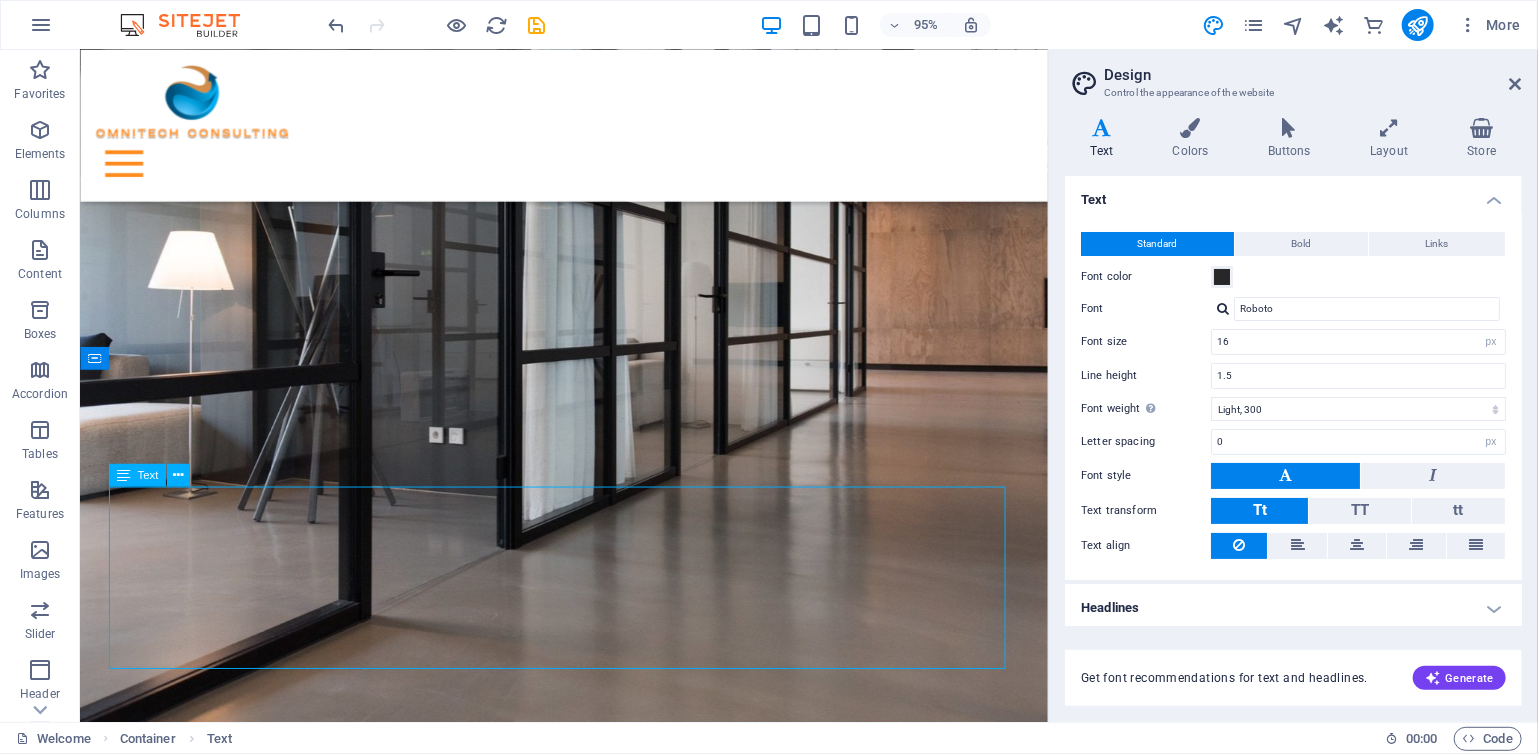 click on "When it comes to business, it pays to have full visibility - from all possible perspectives - with the status and security of your assets and critical data being at the top of that list. You and your team need to be able to make informed decisions in order to mitigate risk, and ensure continuity regardless of circumstance. With our decades of experience, and industry-tested solutions, we can make you the biggest brain in the room." at bounding box center [589, 1424] 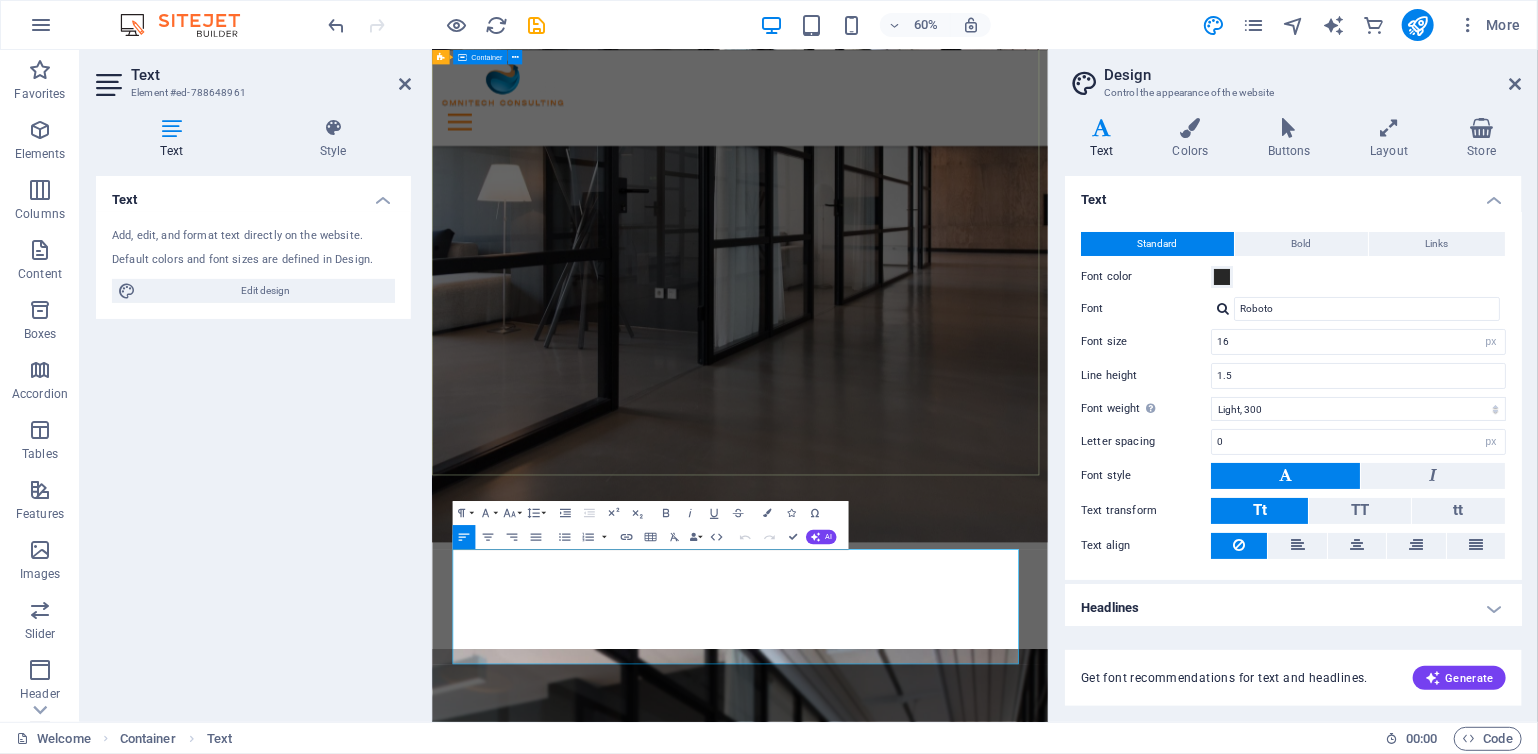 drag, startPoint x: 1297, startPoint y: 661, endPoint x: 1348, endPoint y: 434, distance: 232.65855 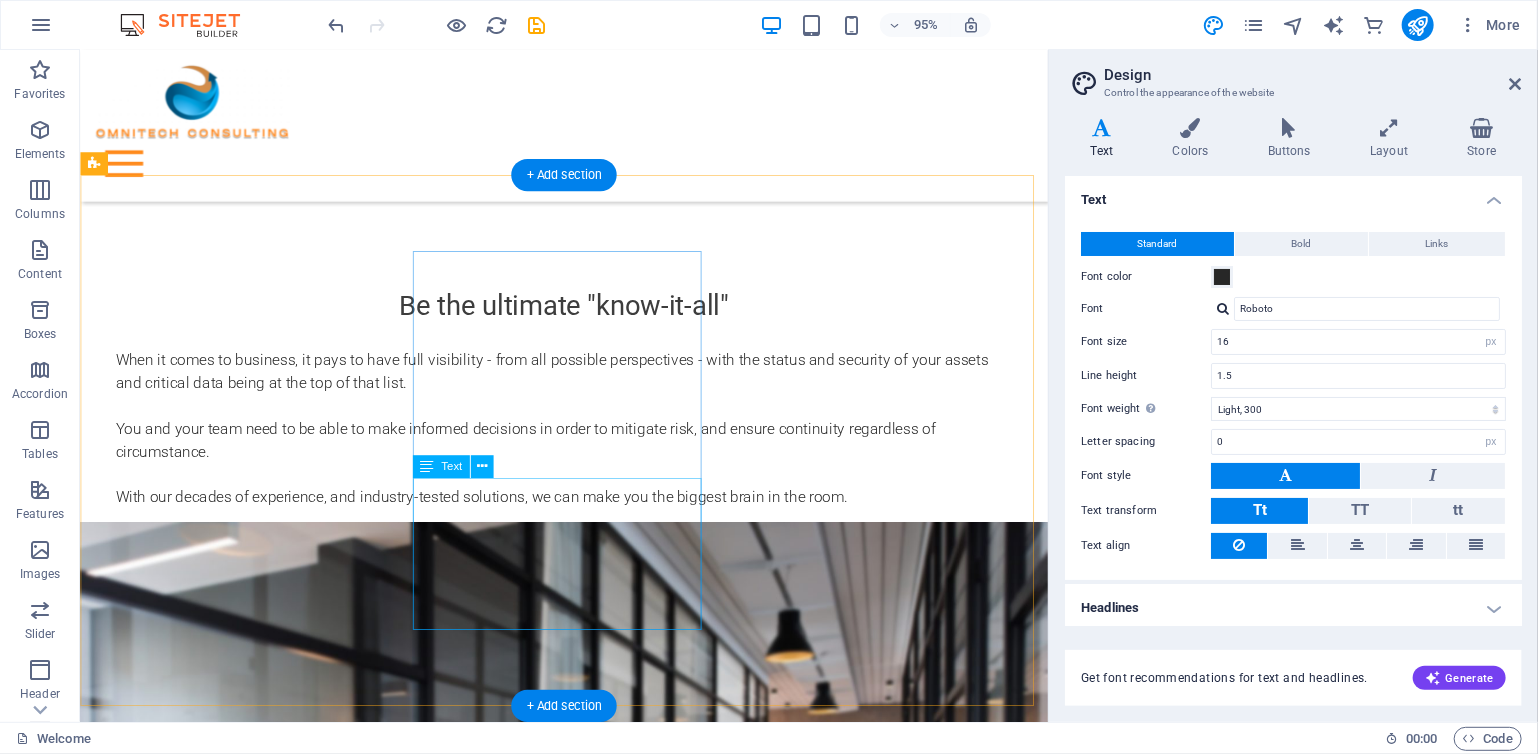 scroll, scrollTop: 900, scrollLeft: 0, axis: vertical 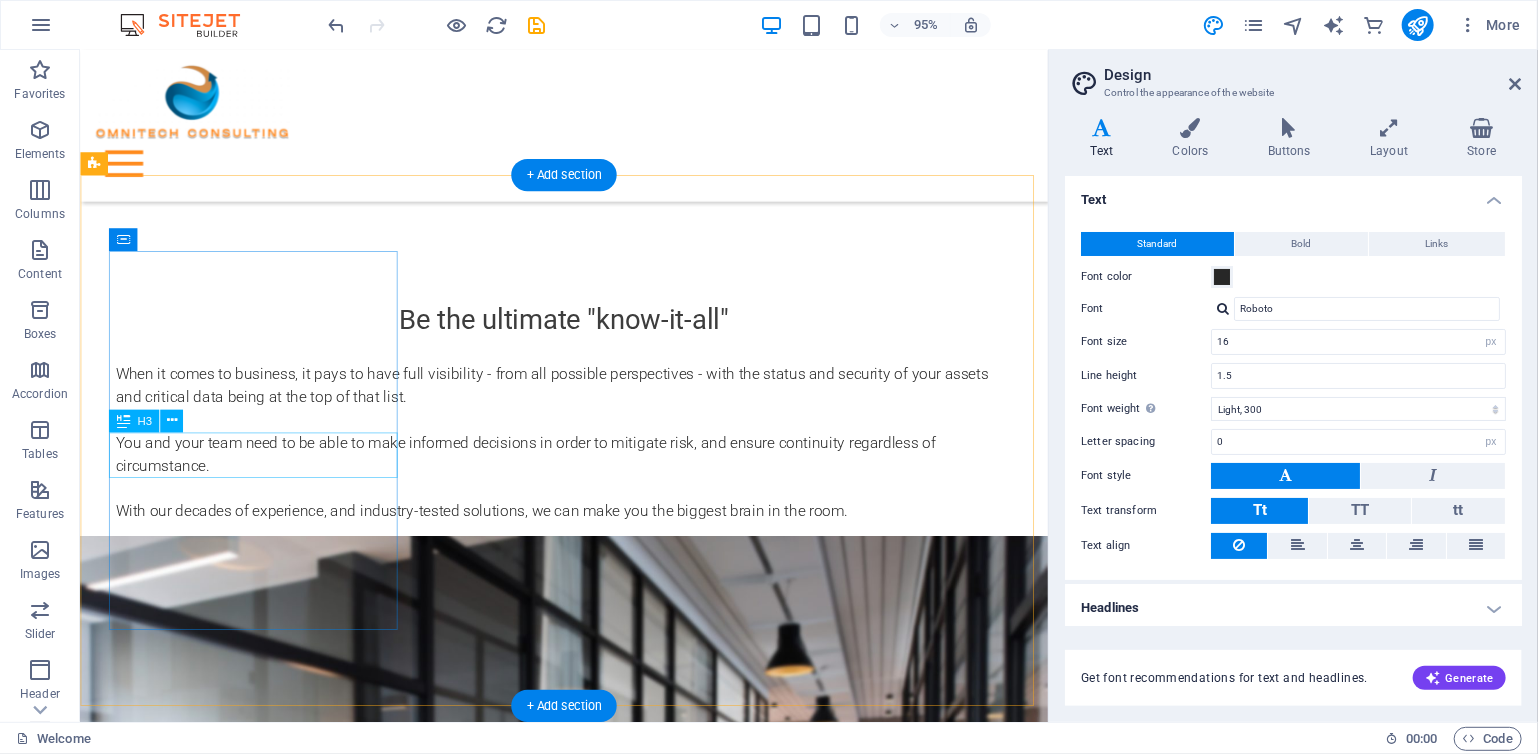click on "Who we are" at bounding box center (567, 2007) 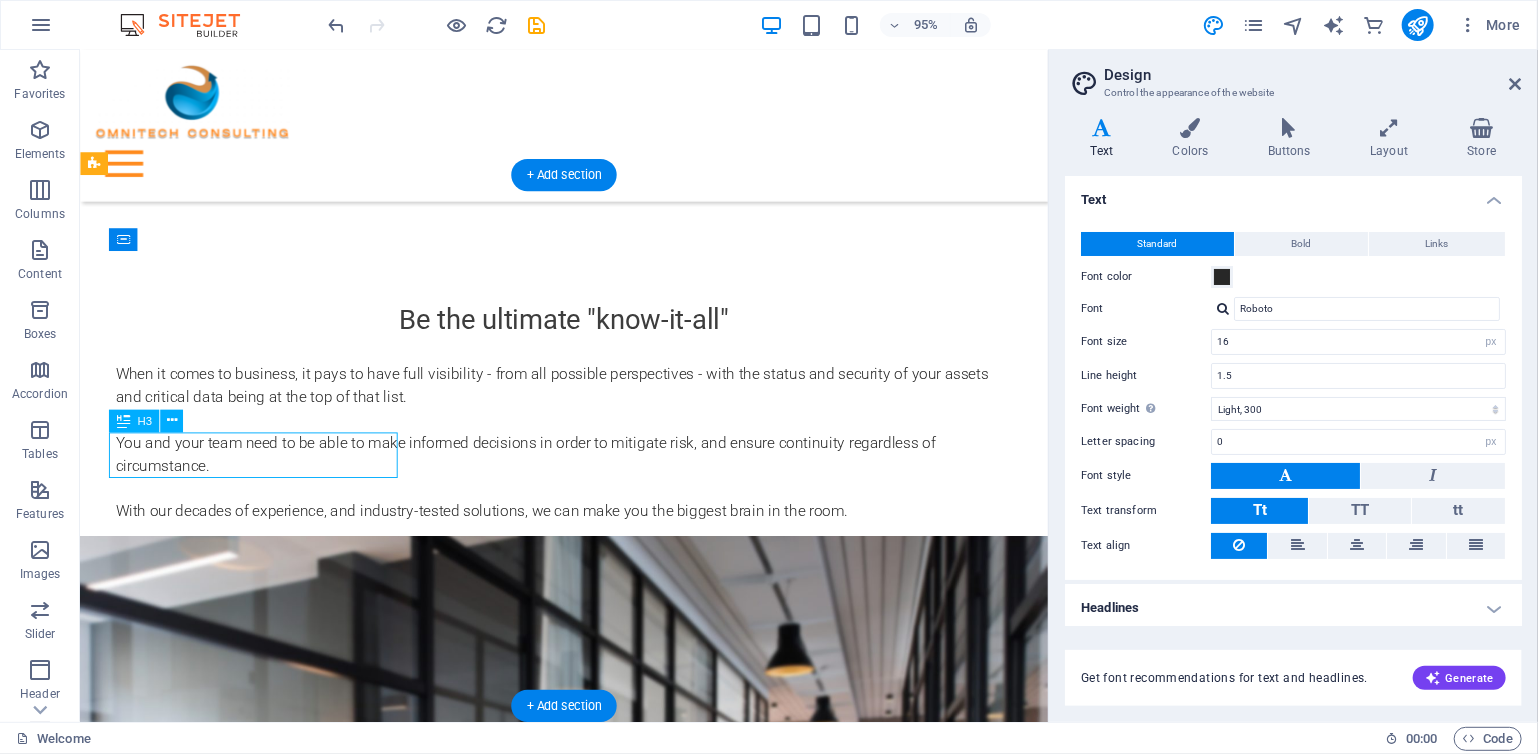 click on "Who we are" at bounding box center (567, 2007) 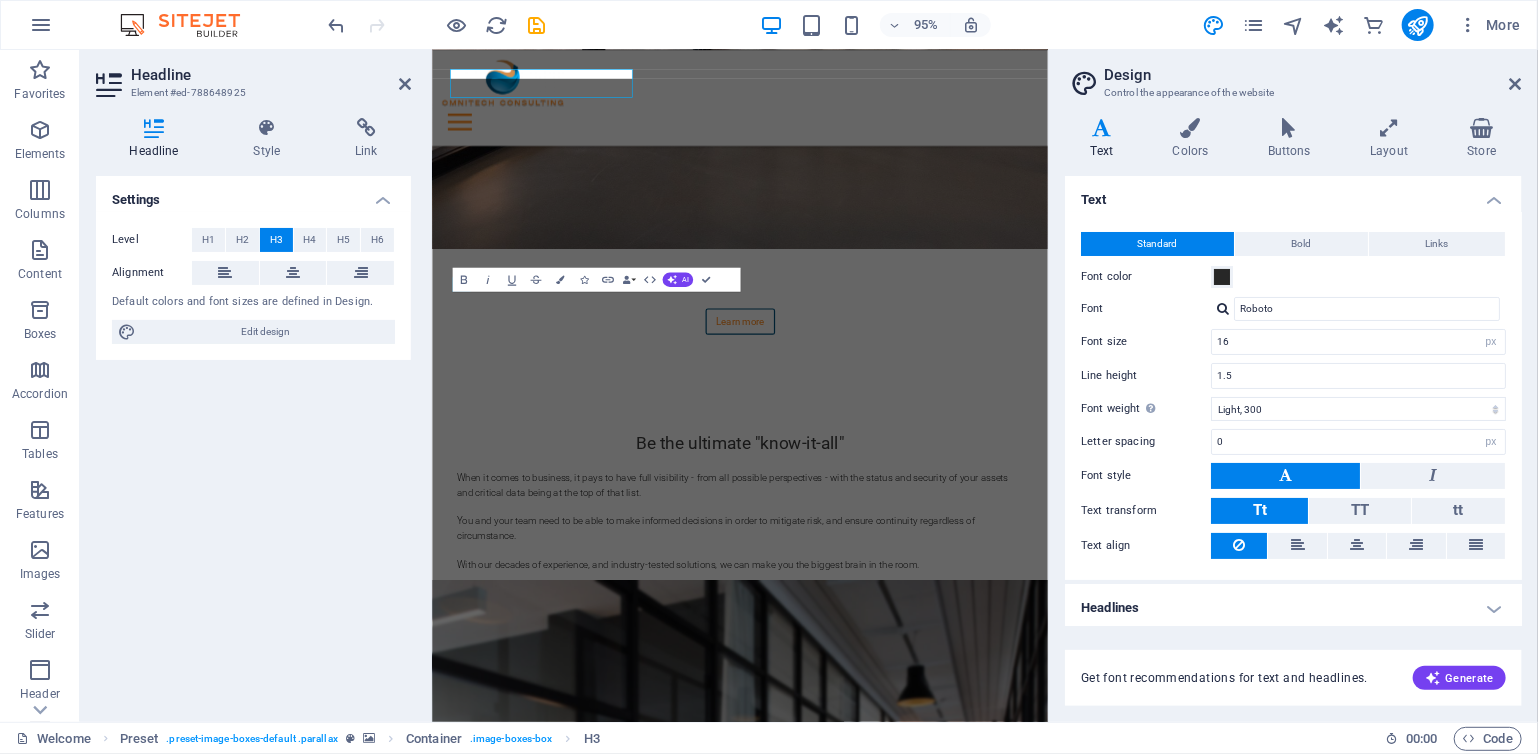 scroll, scrollTop: 1271, scrollLeft: 0, axis: vertical 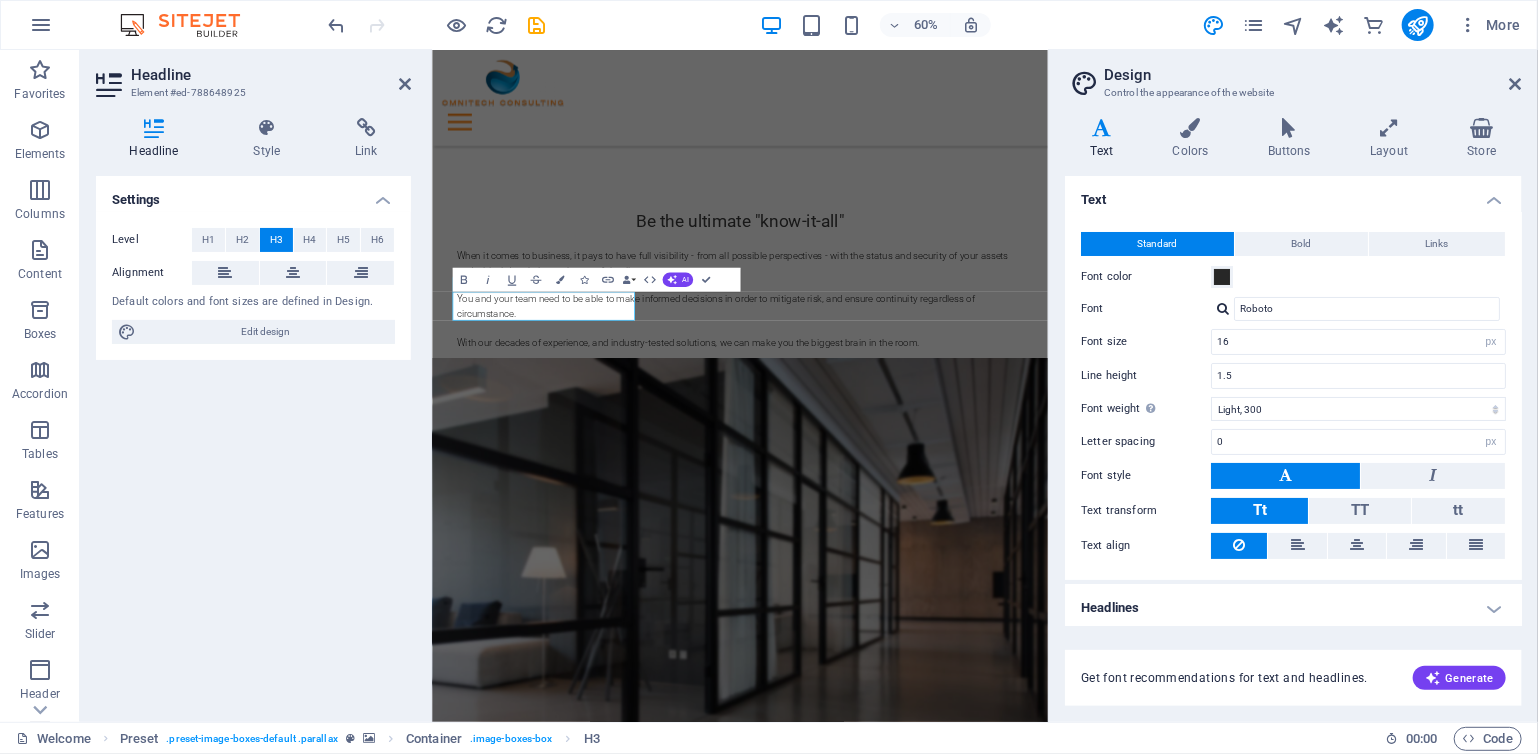 type 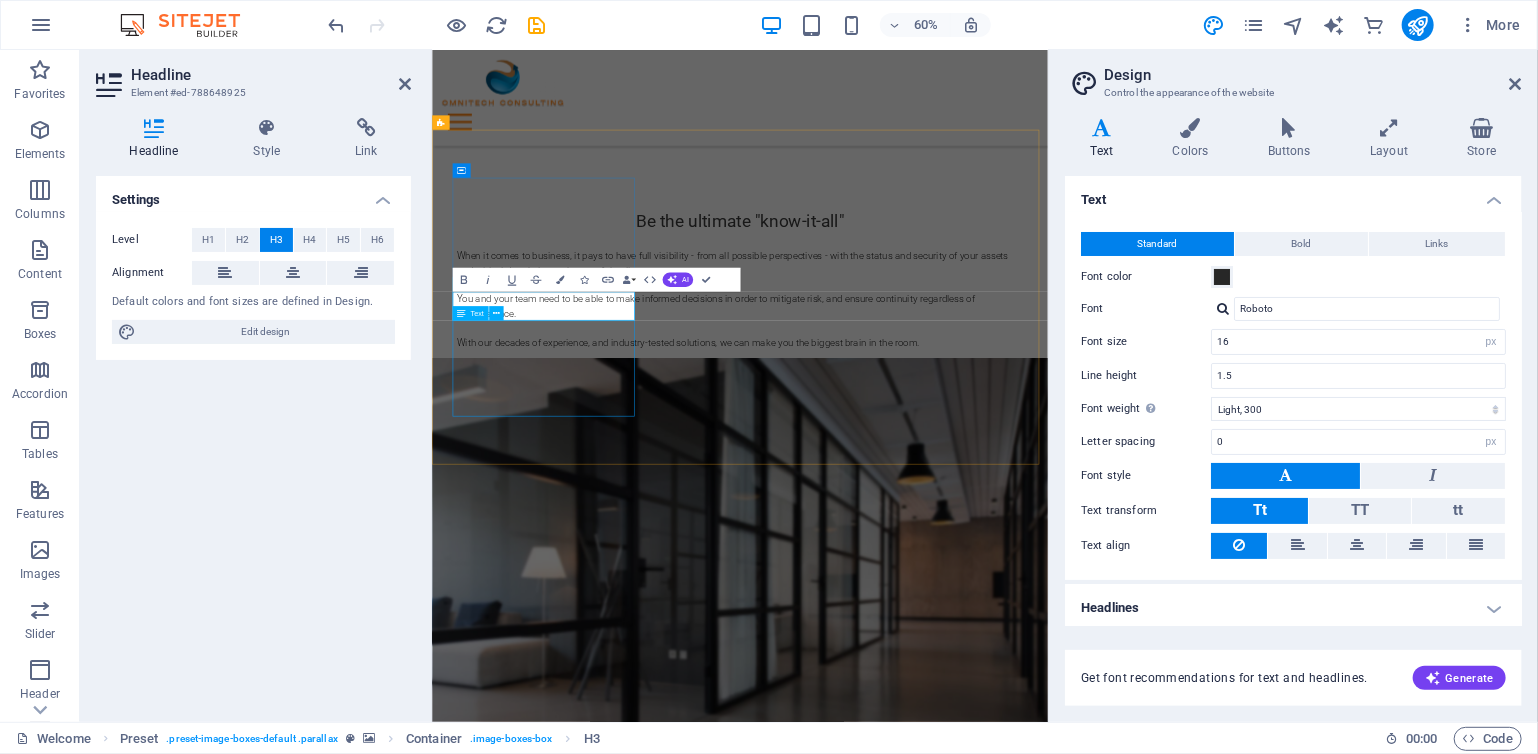 click on "Lorem ipsum dolor sit amet, consetetur sadipscing elitr, sed diam nonumy eirmod tempor invidunt ut labore et dolore magna aliquyam. Learn more ." at bounding box center (919, 2294) 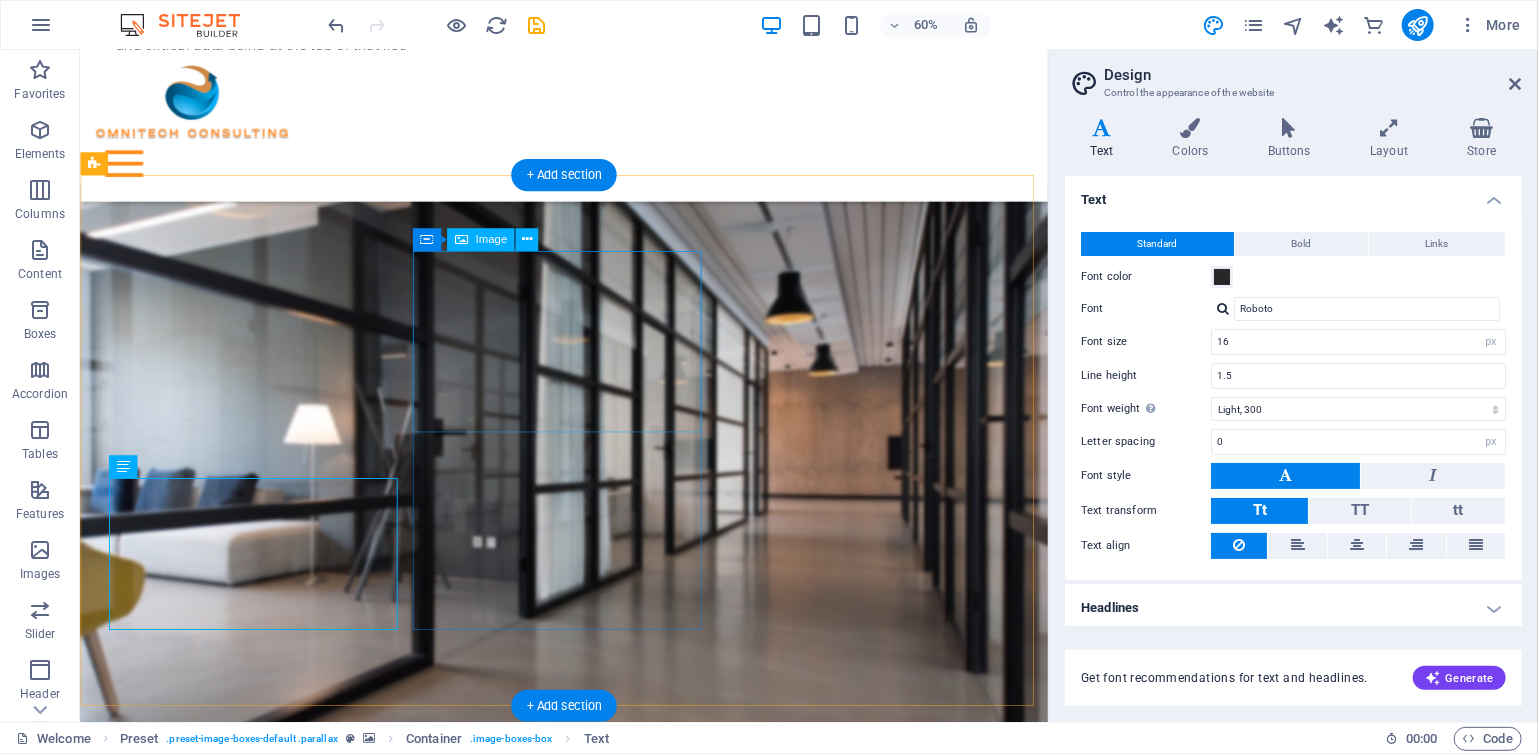 scroll, scrollTop: 900, scrollLeft: 0, axis: vertical 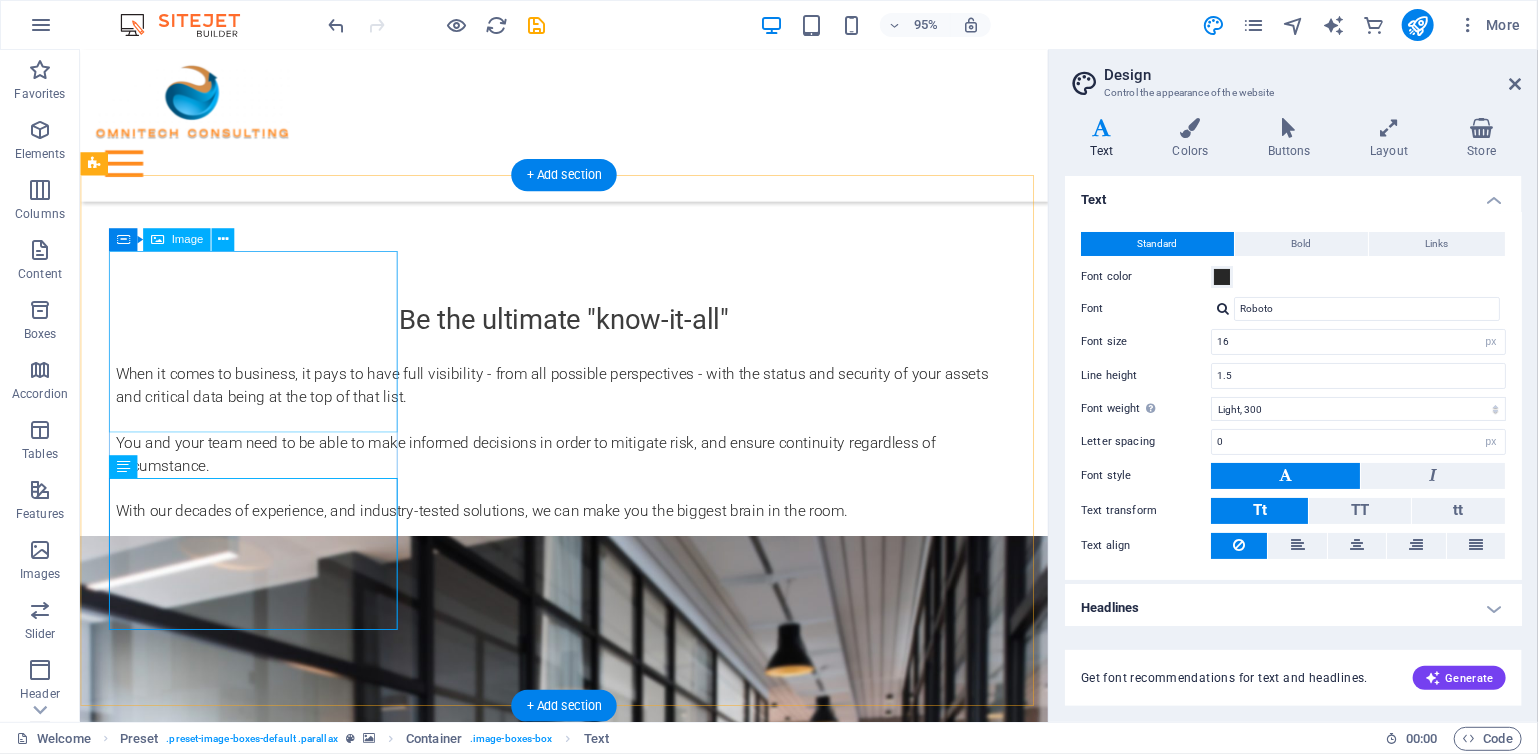 click at bounding box center [567, 1662] 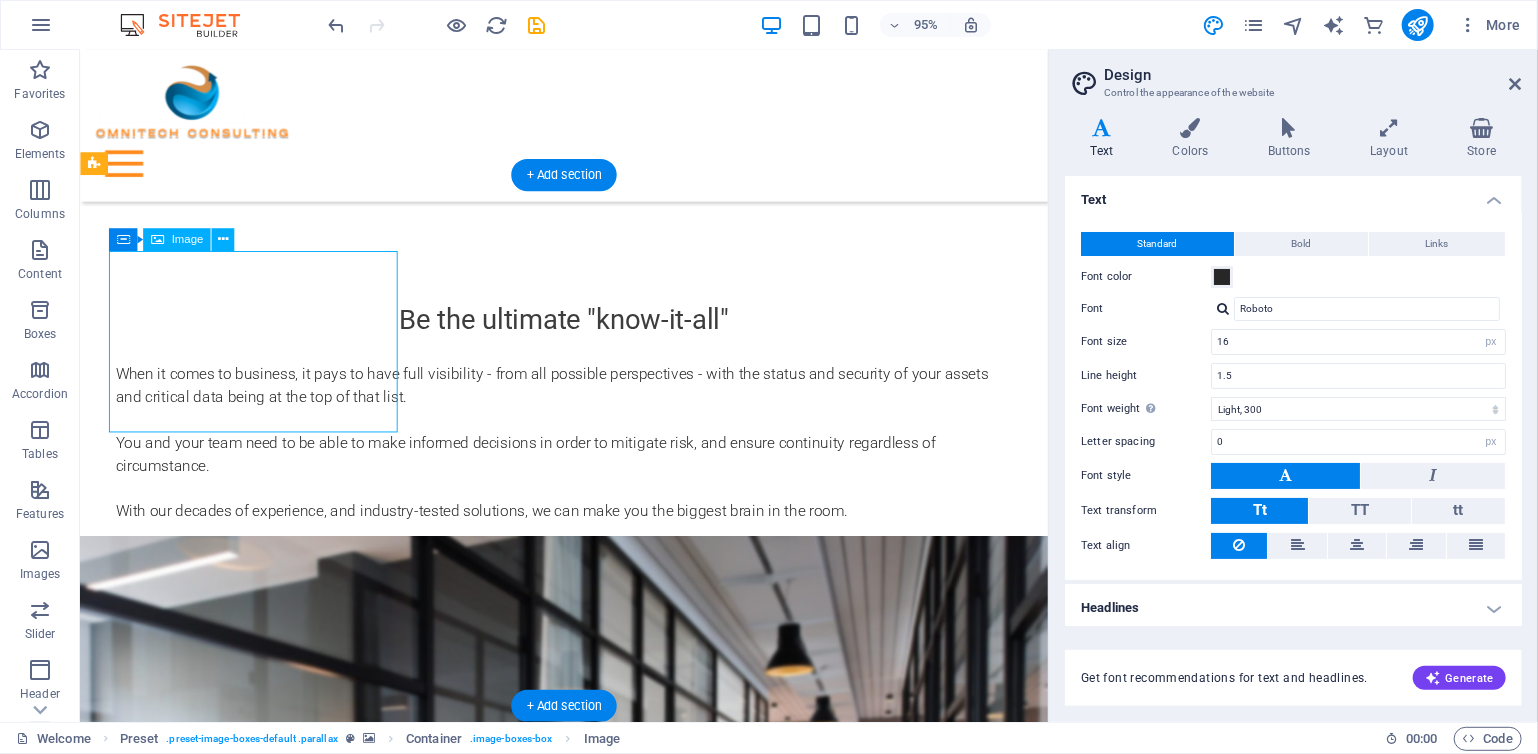 click at bounding box center [567, 1662] 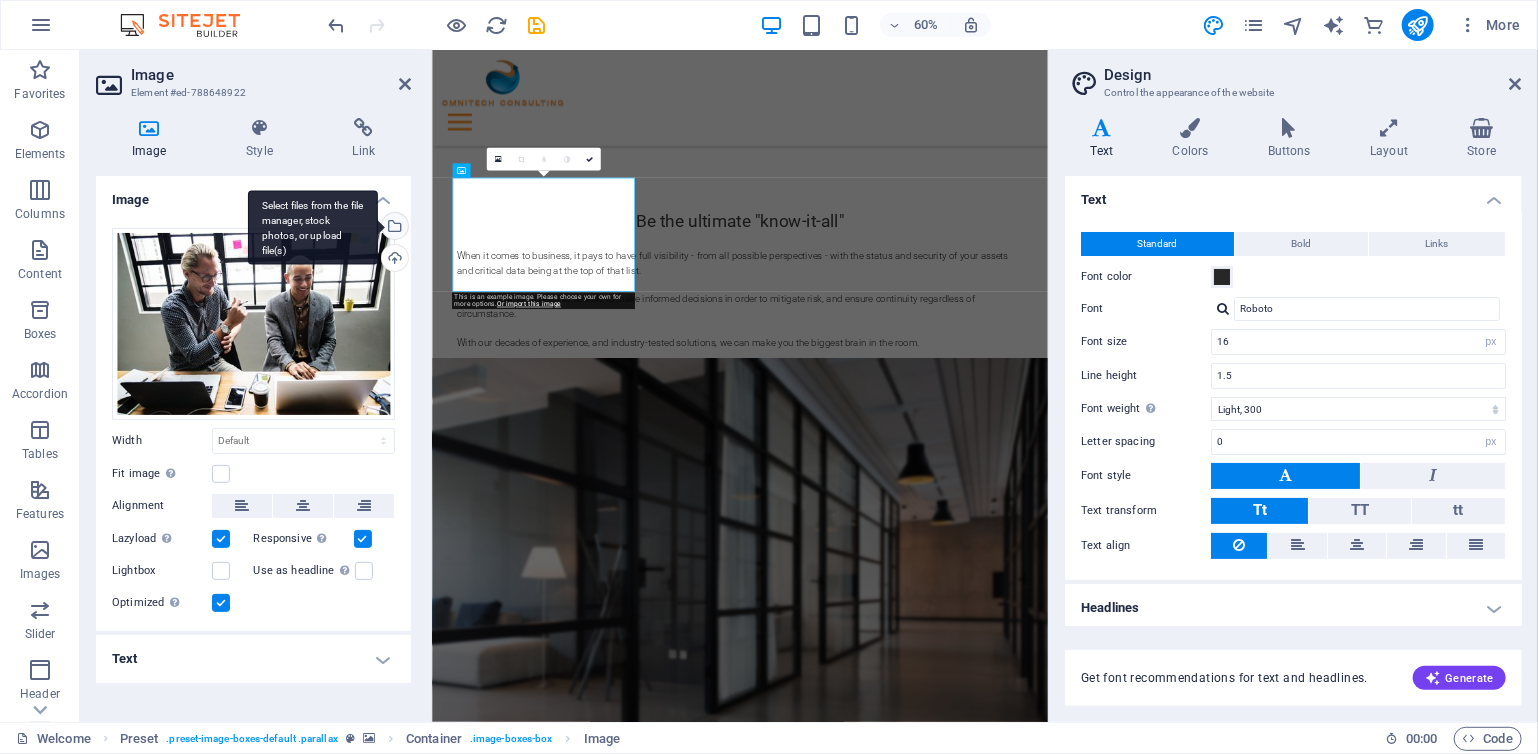 click on "Select files from the file manager, stock photos, or upload file(s)" at bounding box center (313, 227) 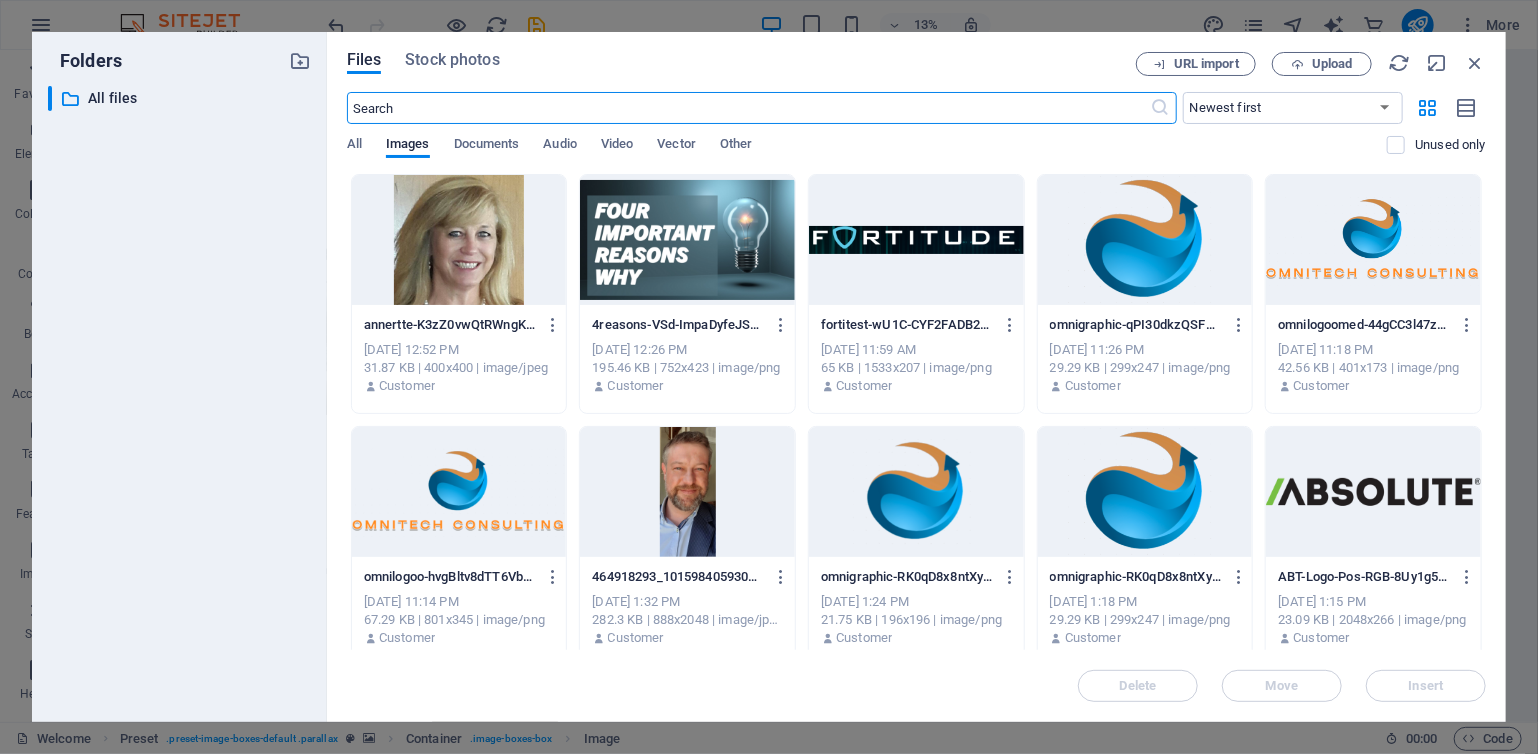 scroll, scrollTop: 1458, scrollLeft: 0, axis: vertical 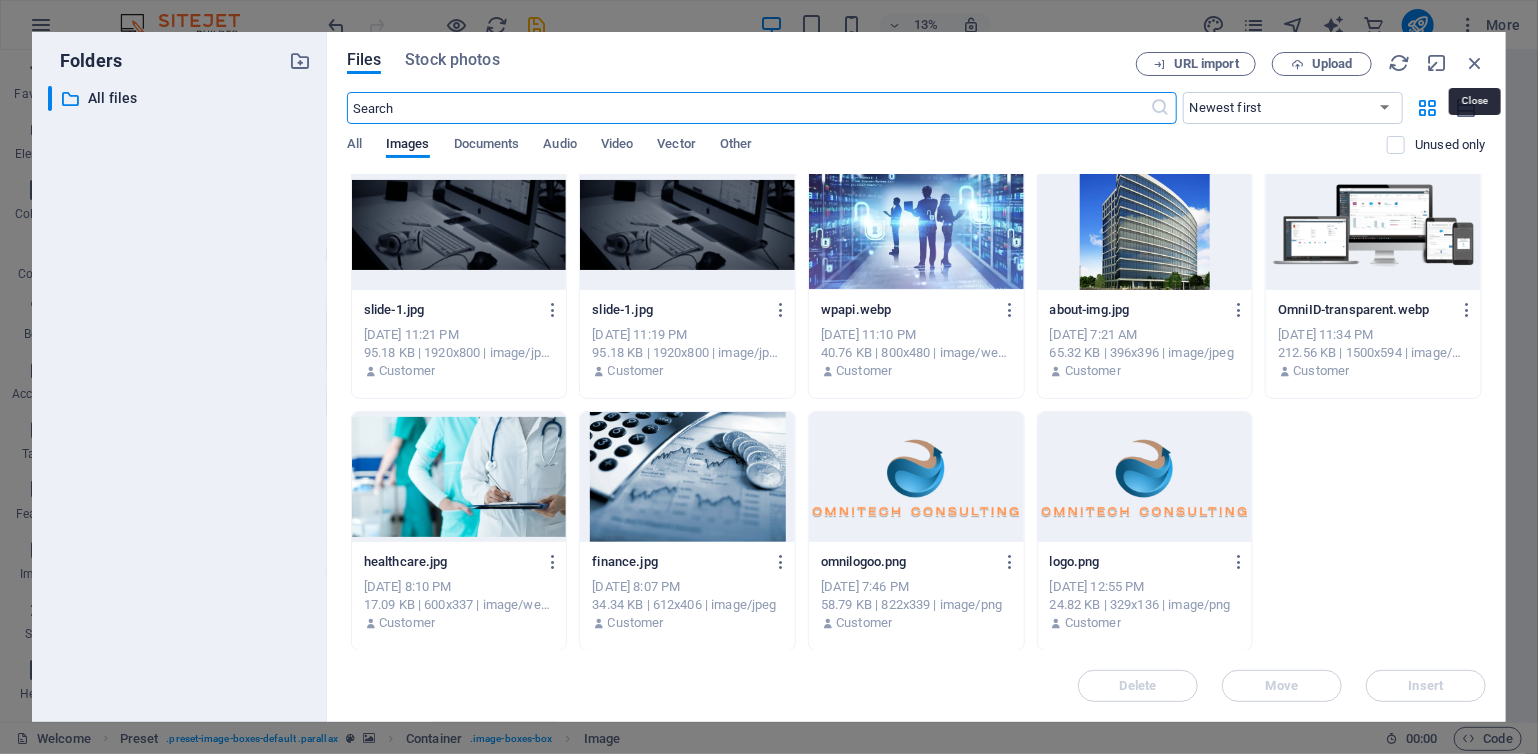 click at bounding box center (1475, 63) 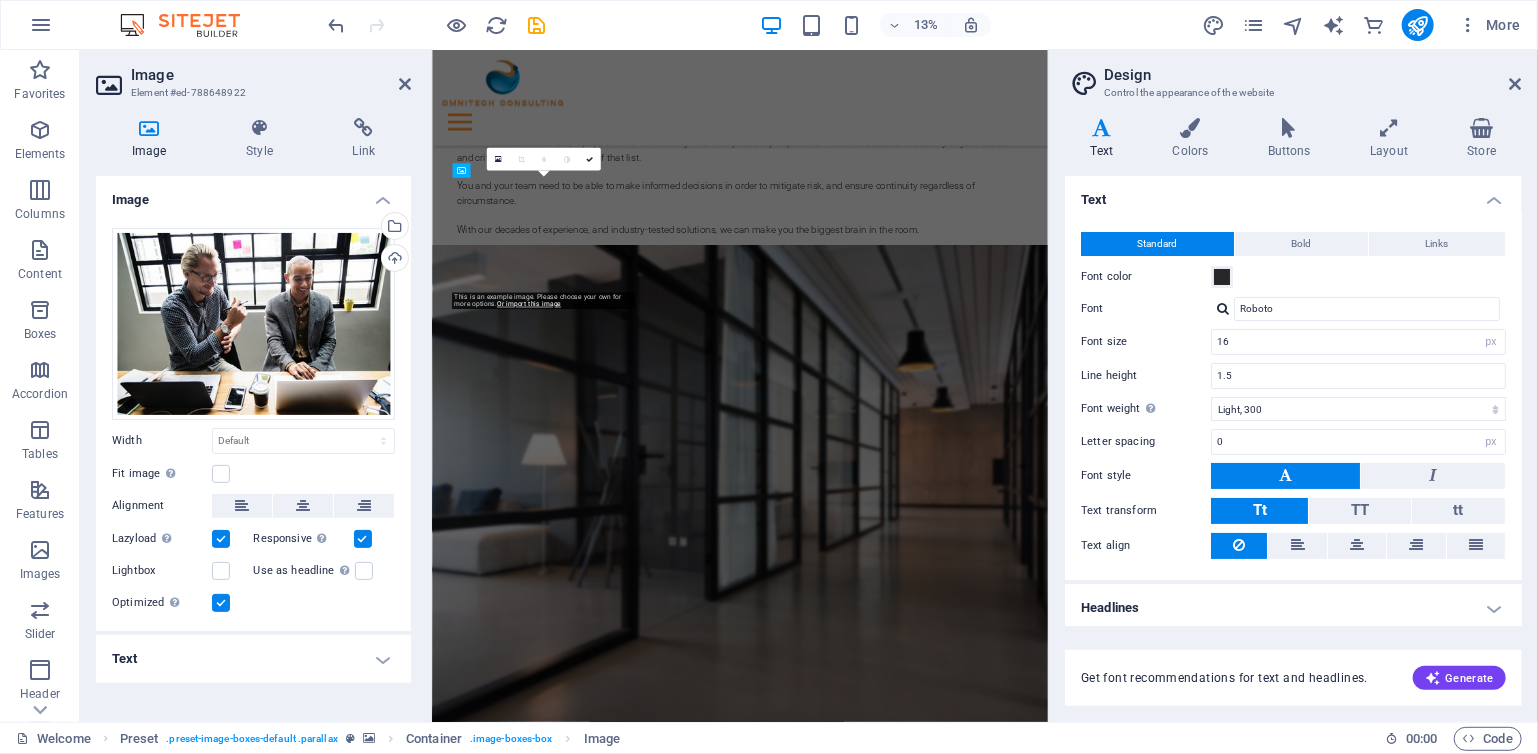 scroll, scrollTop: 1271, scrollLeft: 0, axis: vertical 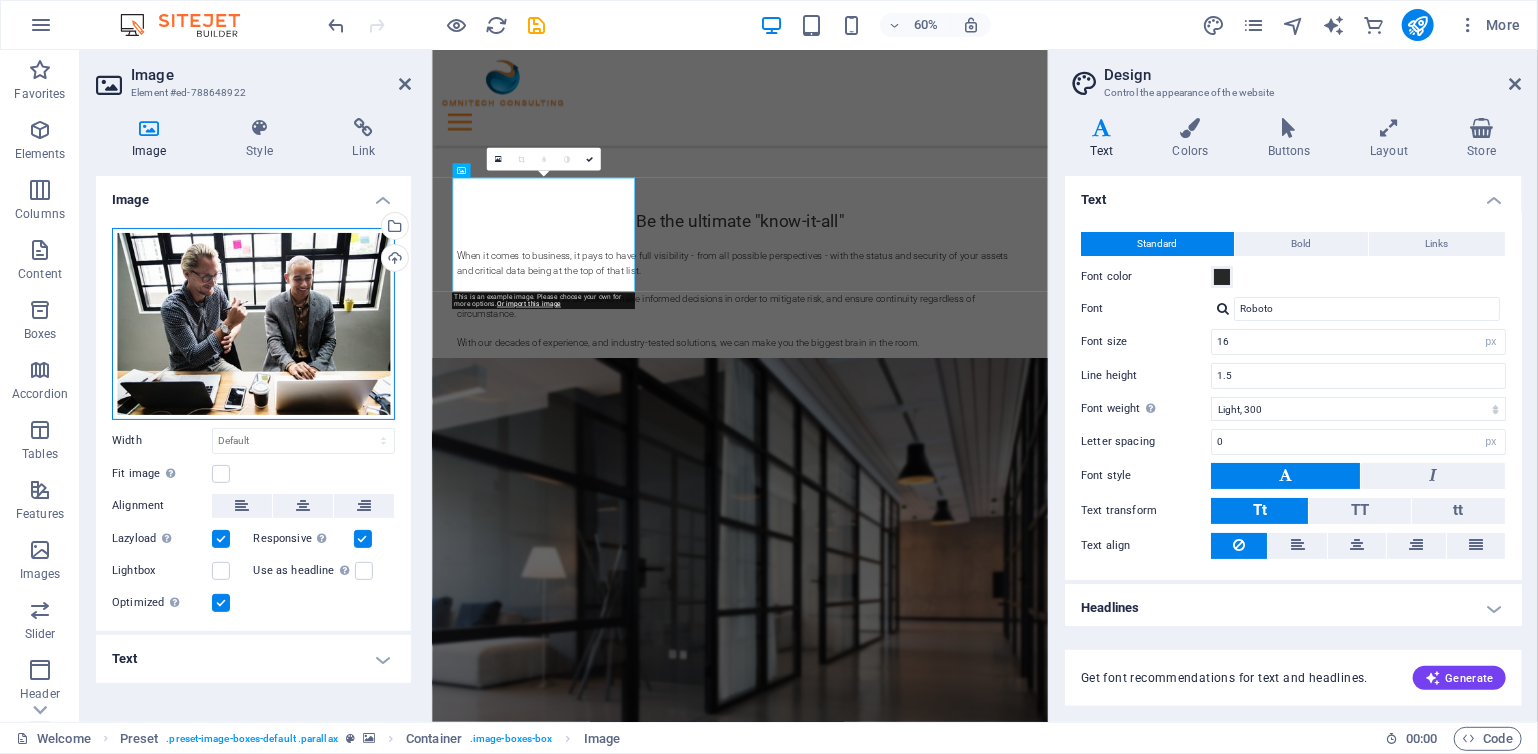 drag, startPoint x: 300, startPoint y: 305, endPoint x: 273, endPoint y: 318, distance: 29.966648 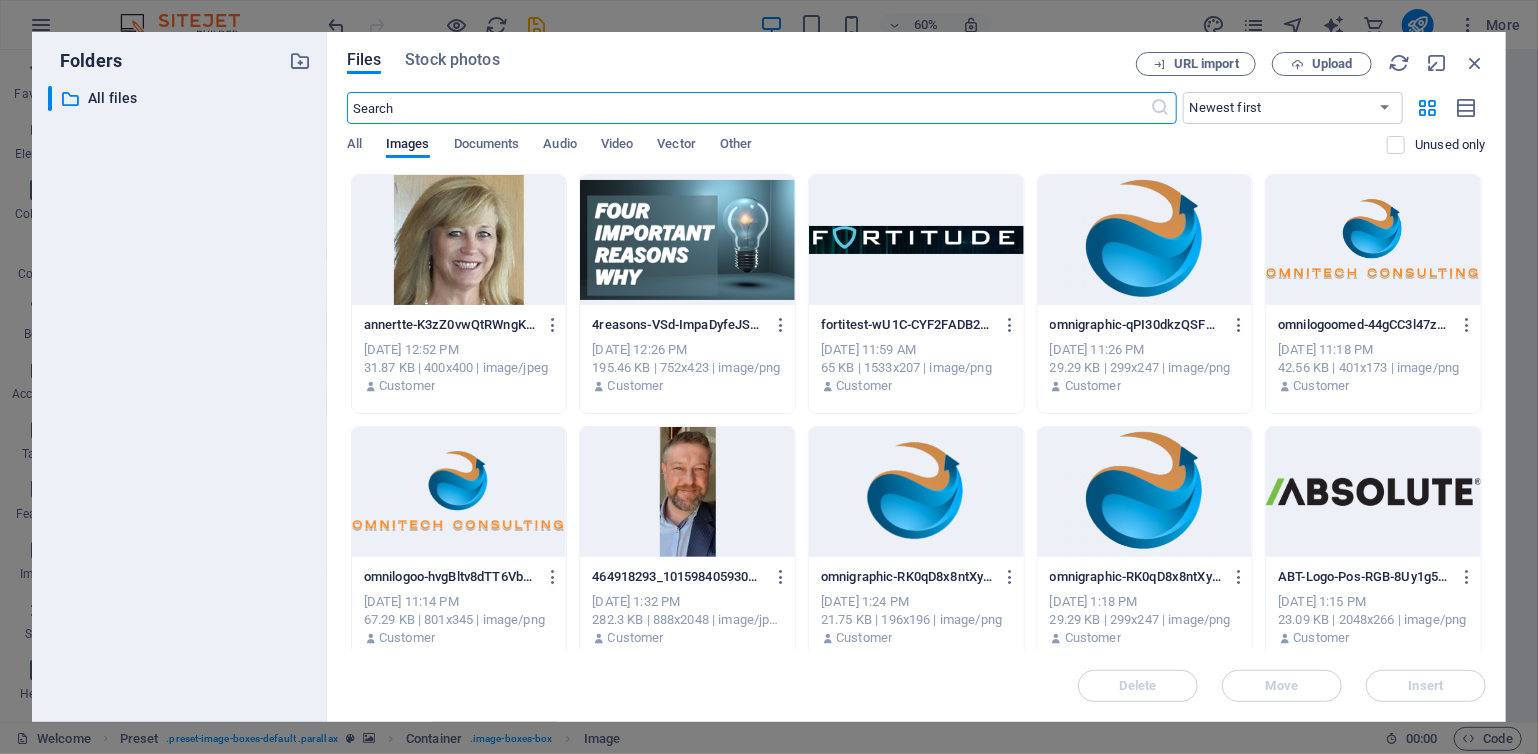 scroll, scrollTop: 1458, scrollLeft: 0, axis: vertical 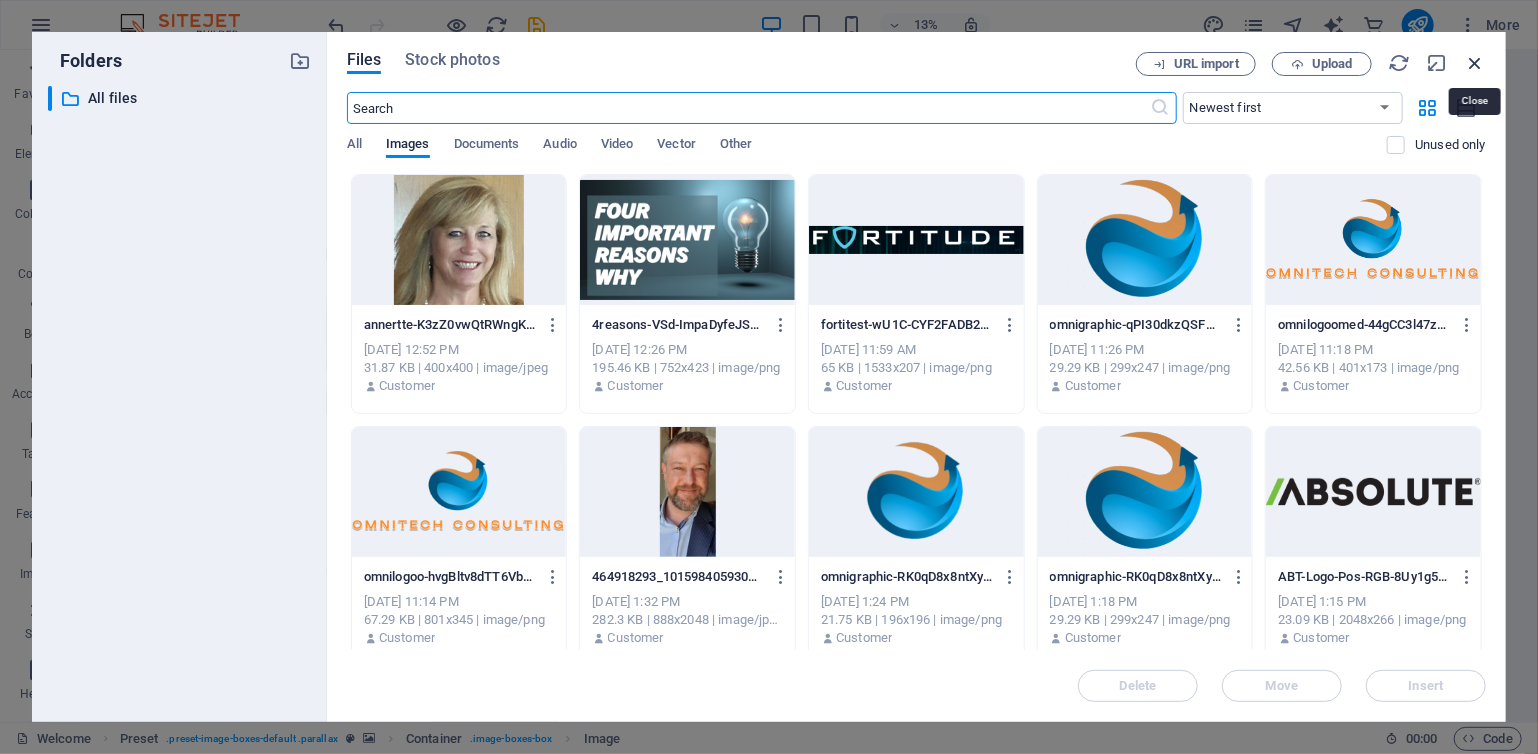 click at bounding box center [1475, 63] 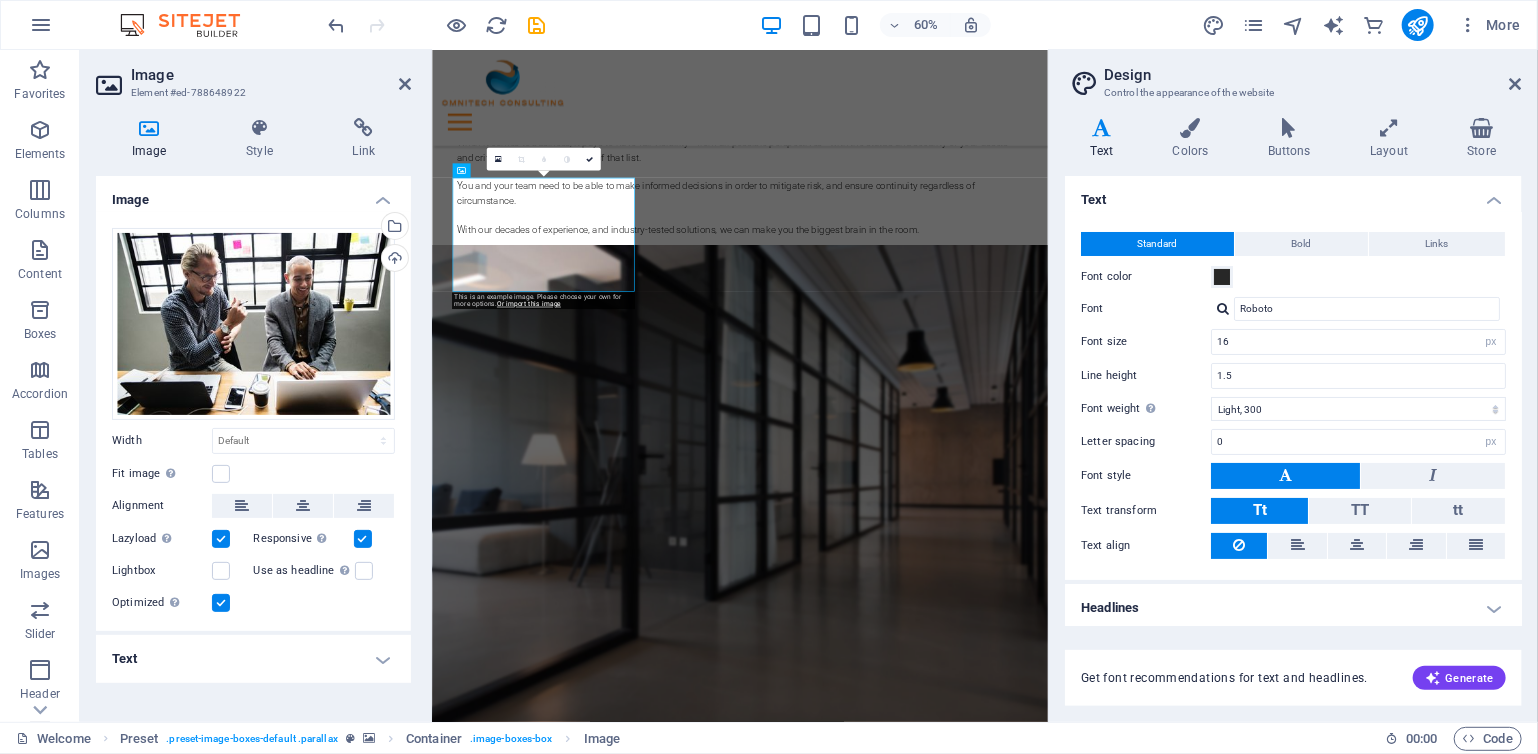 scroll, scrollTop: 1271, scrollLeft: 0, axis: vertical 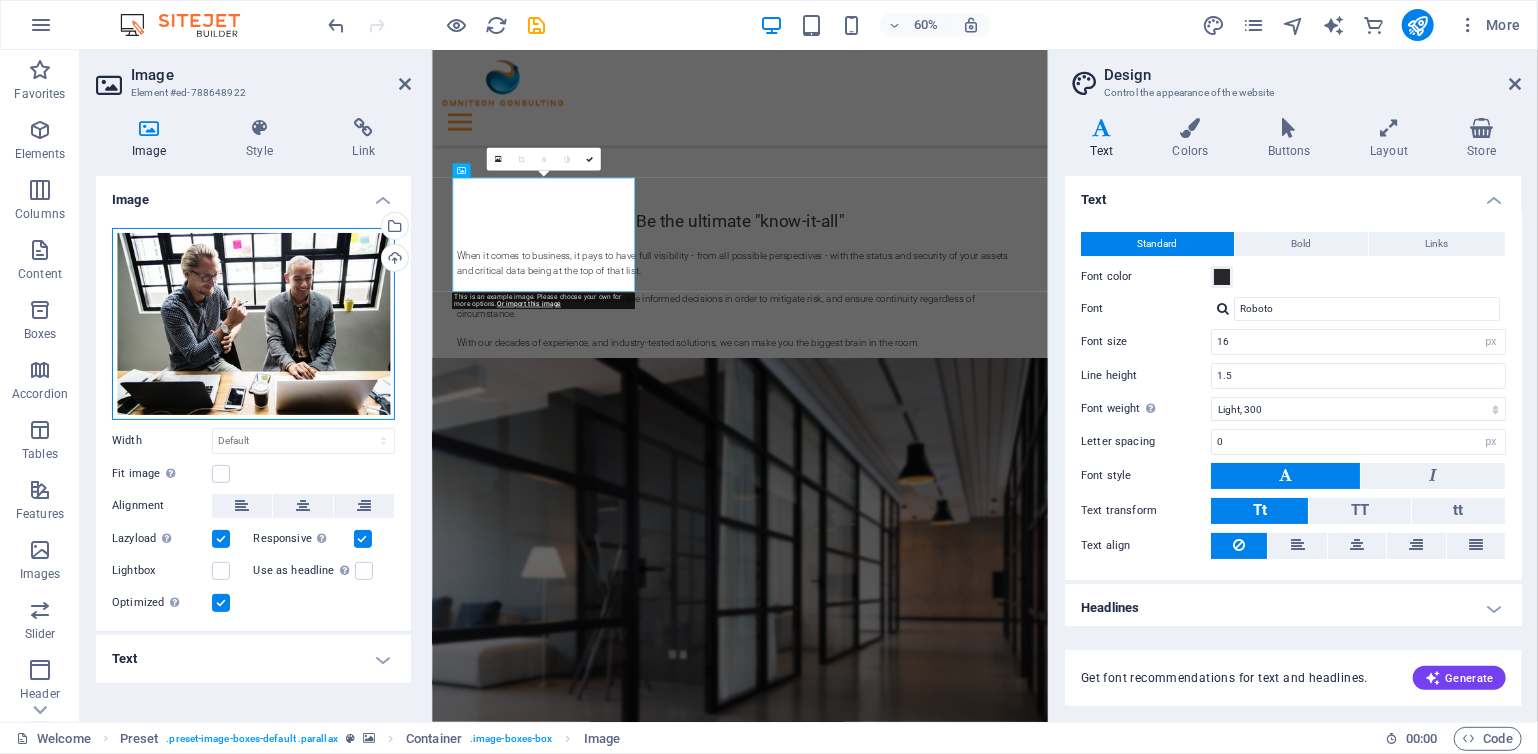 drag, startPoint x: 337, startPoint y: 342, endPoint x: 308, endPoint y: 357, distance: 32.649654 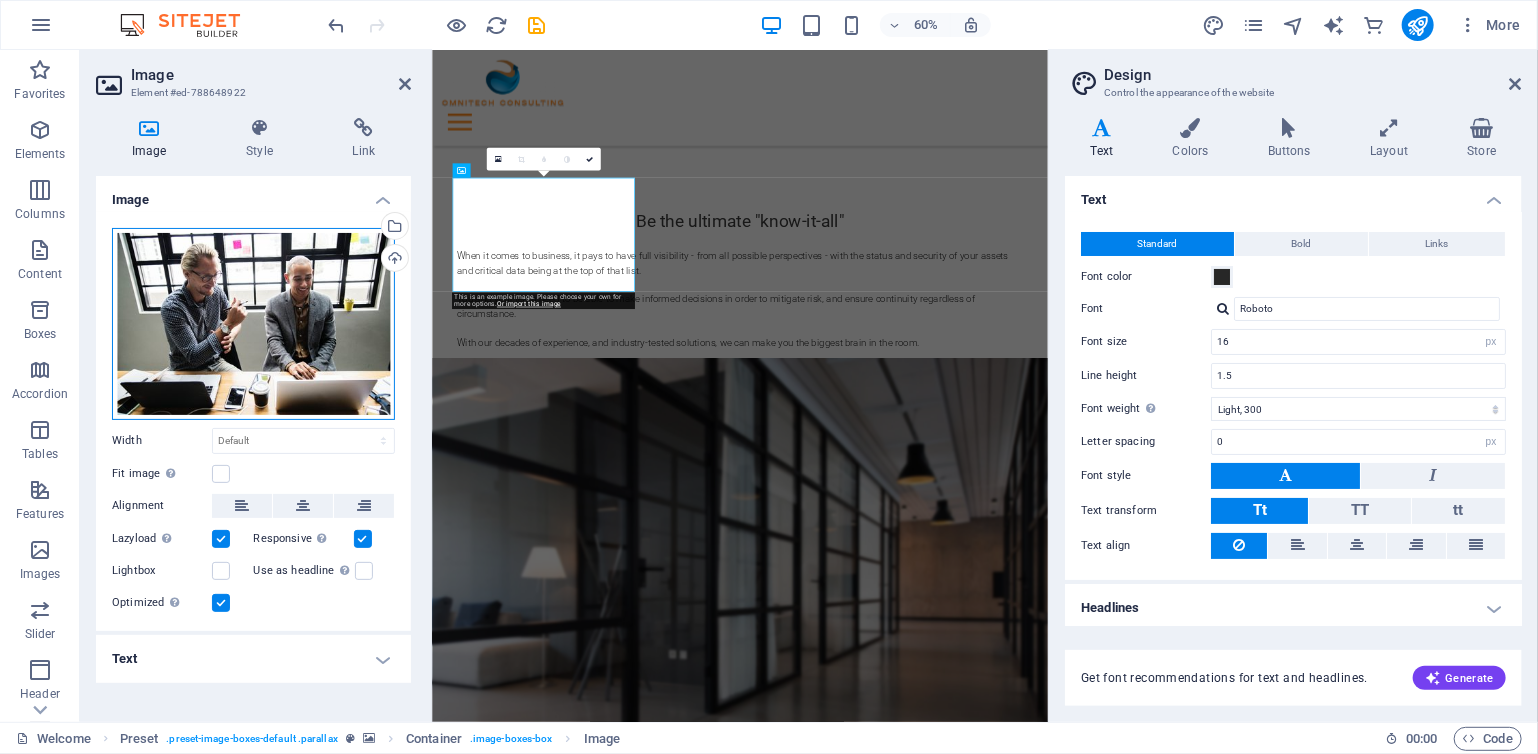 click on "Drag files here, click to choose files or select files from Files or our free stock photos & videos" at bounding box center [253, 324] 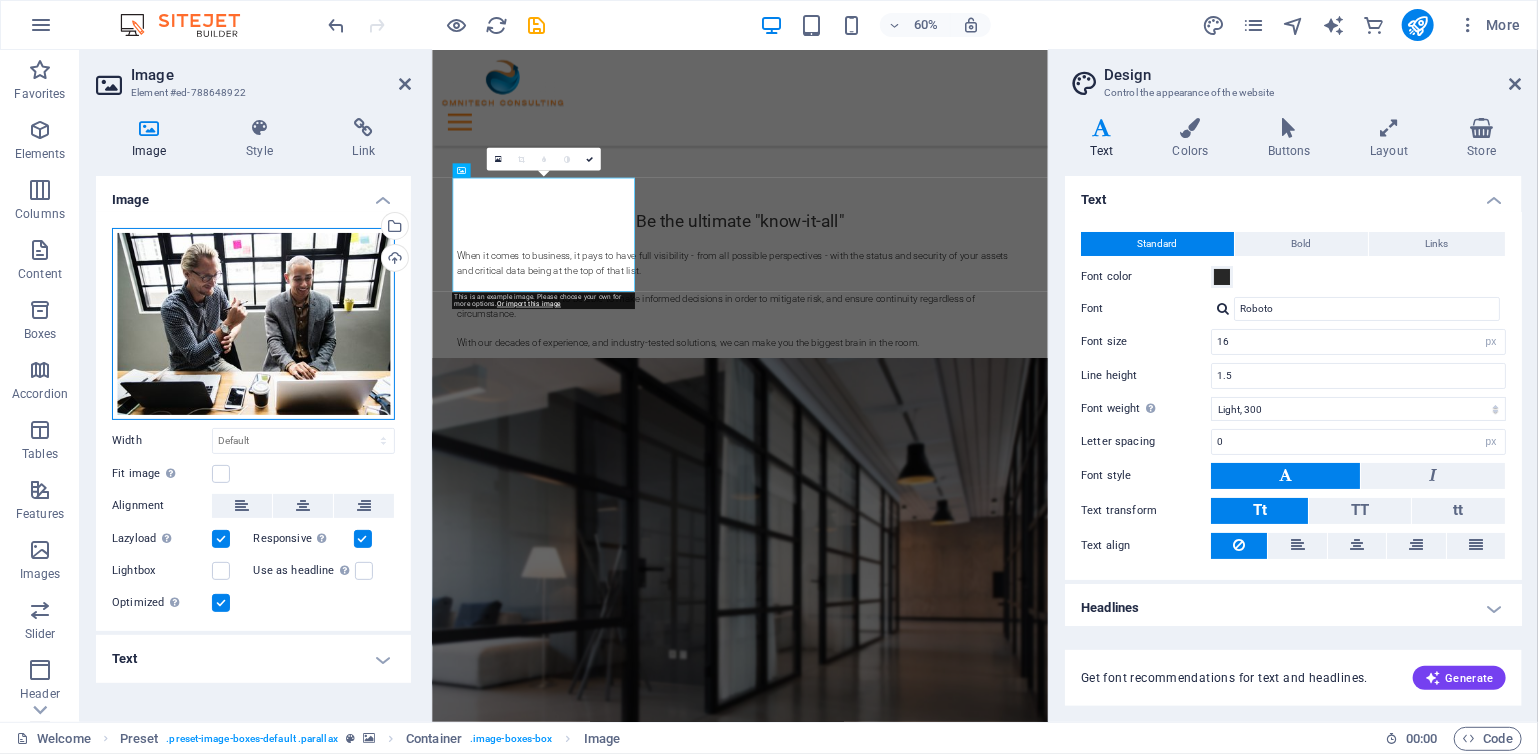 scroll, scrollTop: 1458, scrollLeft: 0, axis: vertical 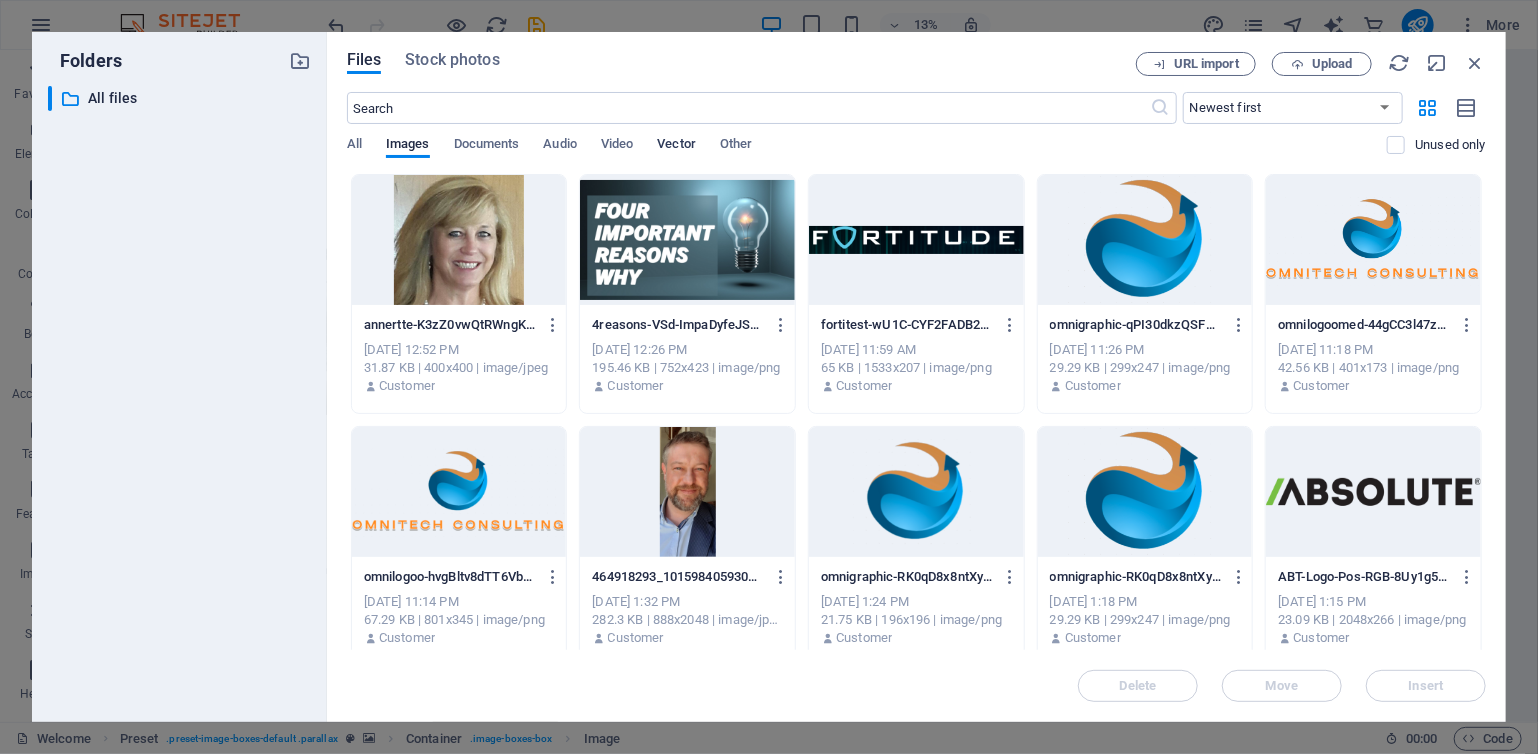 click on "Vector" at bounding box center (676, 146) 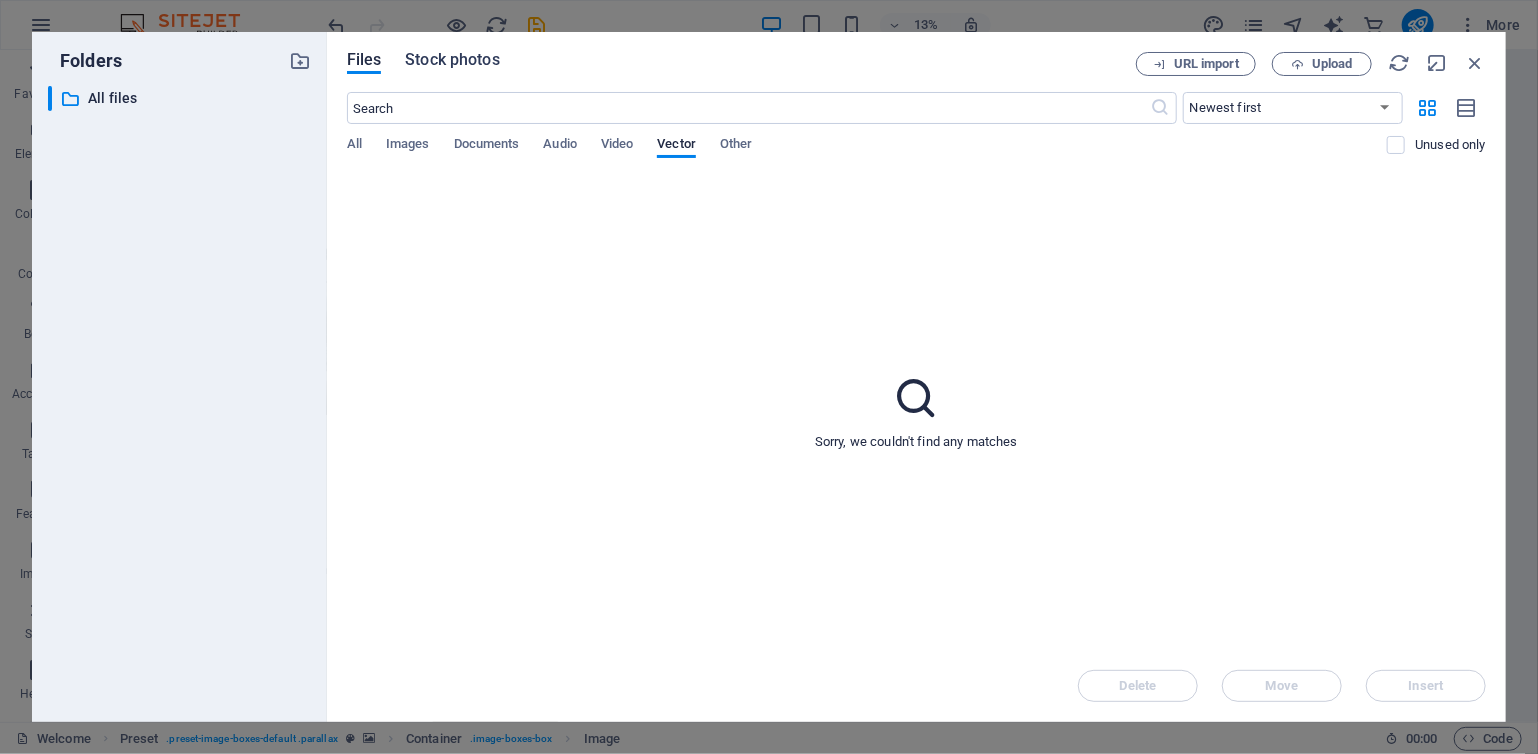 click on "Stock photos" at bounding box center [452, 60] 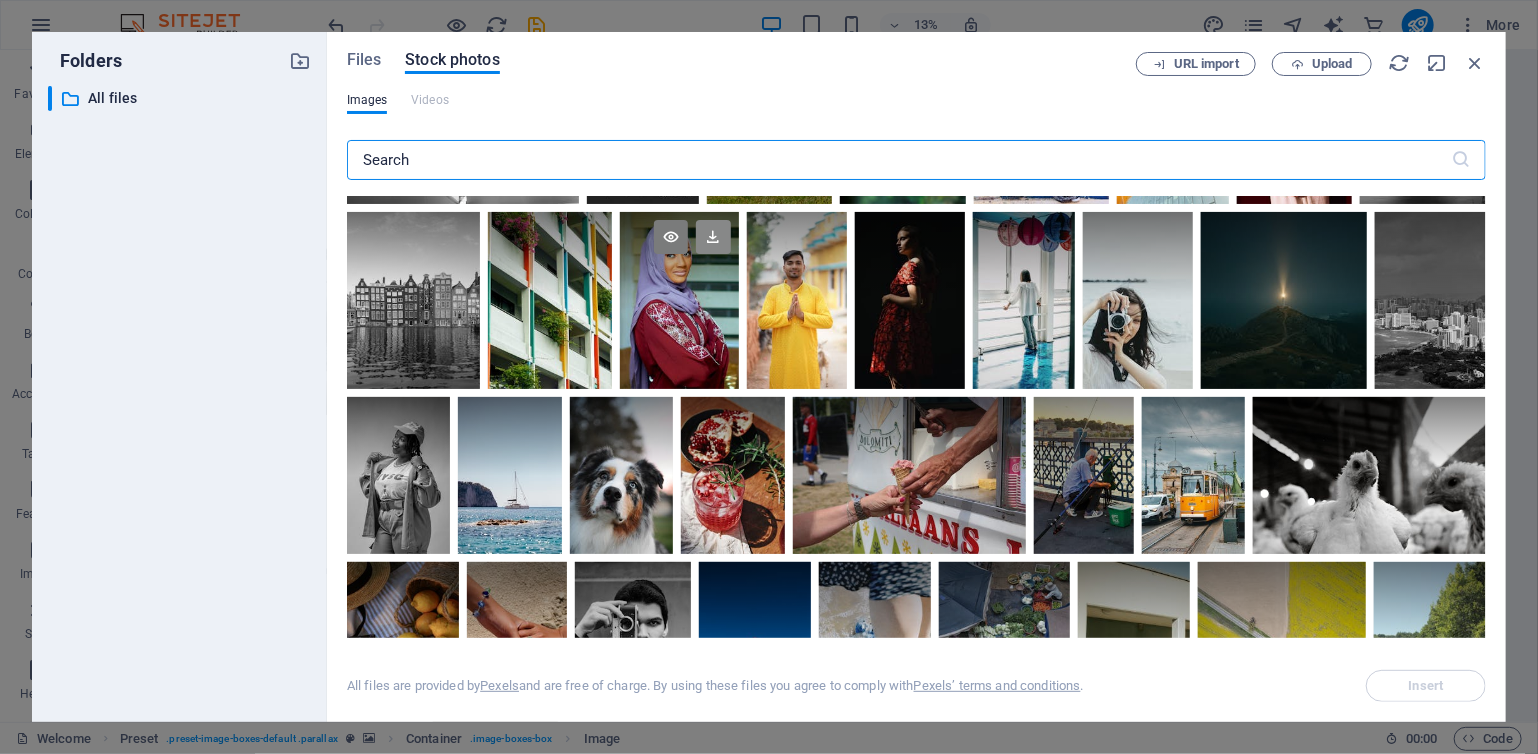 scroll, scrollTop: 800, scrollLeft: 0, axis: vertical 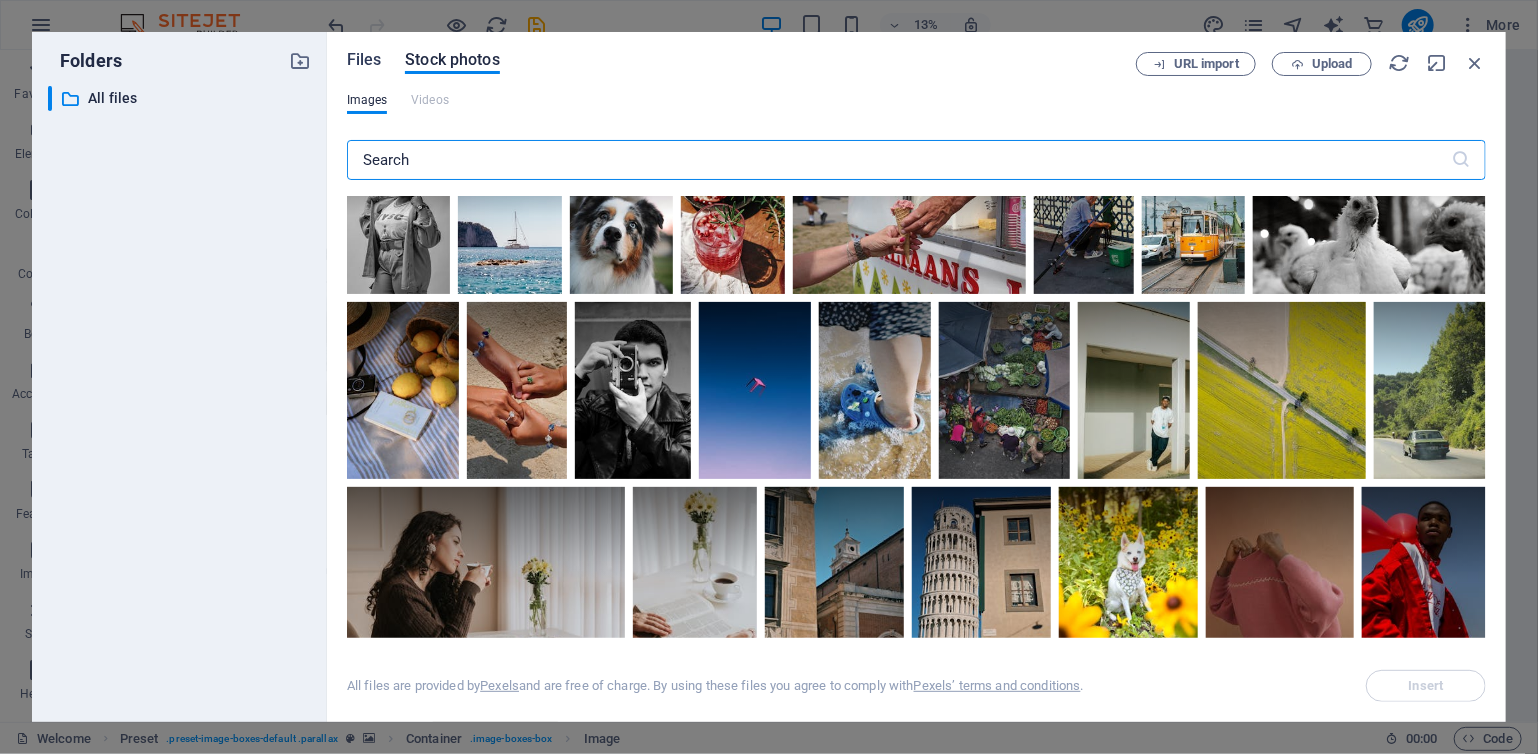click on "Files" at bounding box center [364, 60] 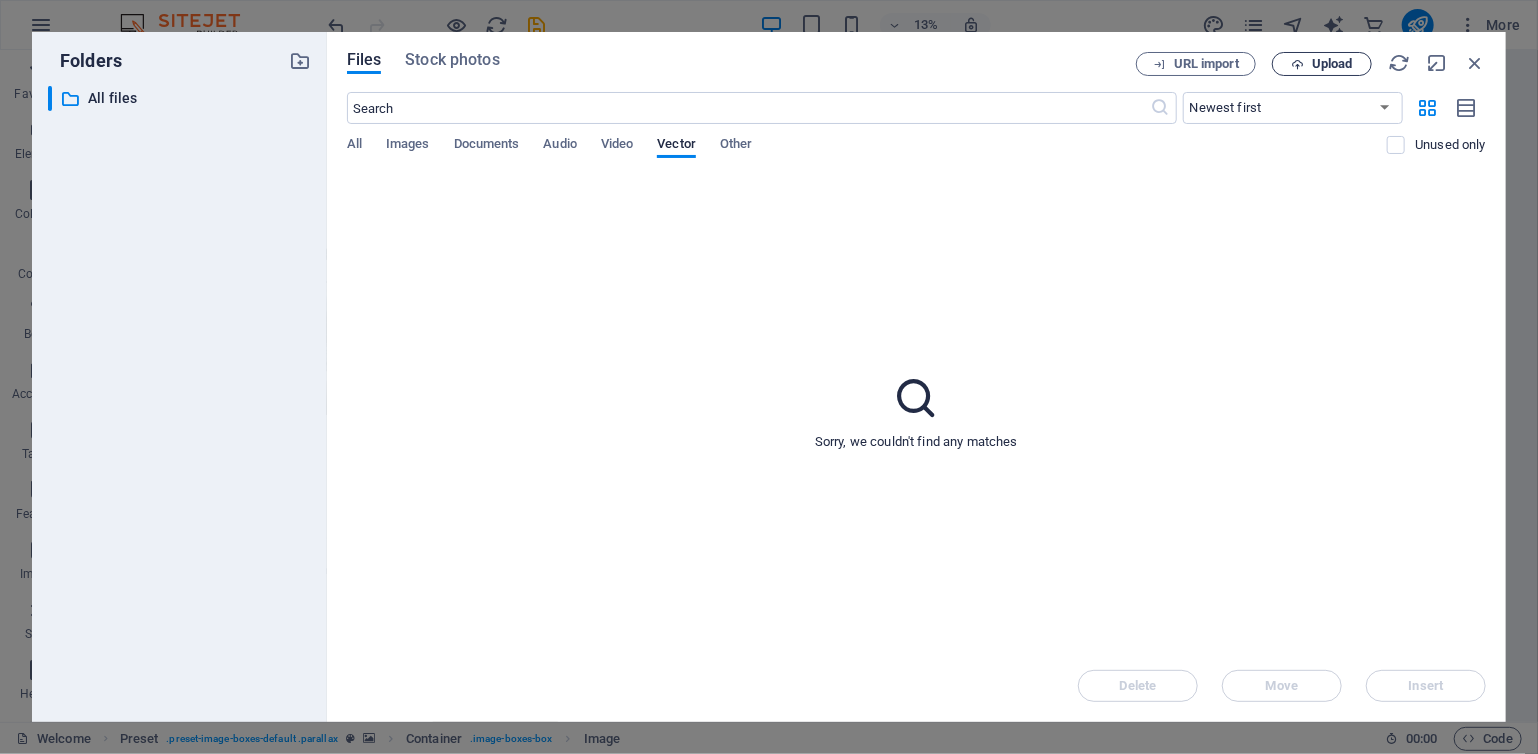 click on "Upload" at bounding box center (1332, 64) 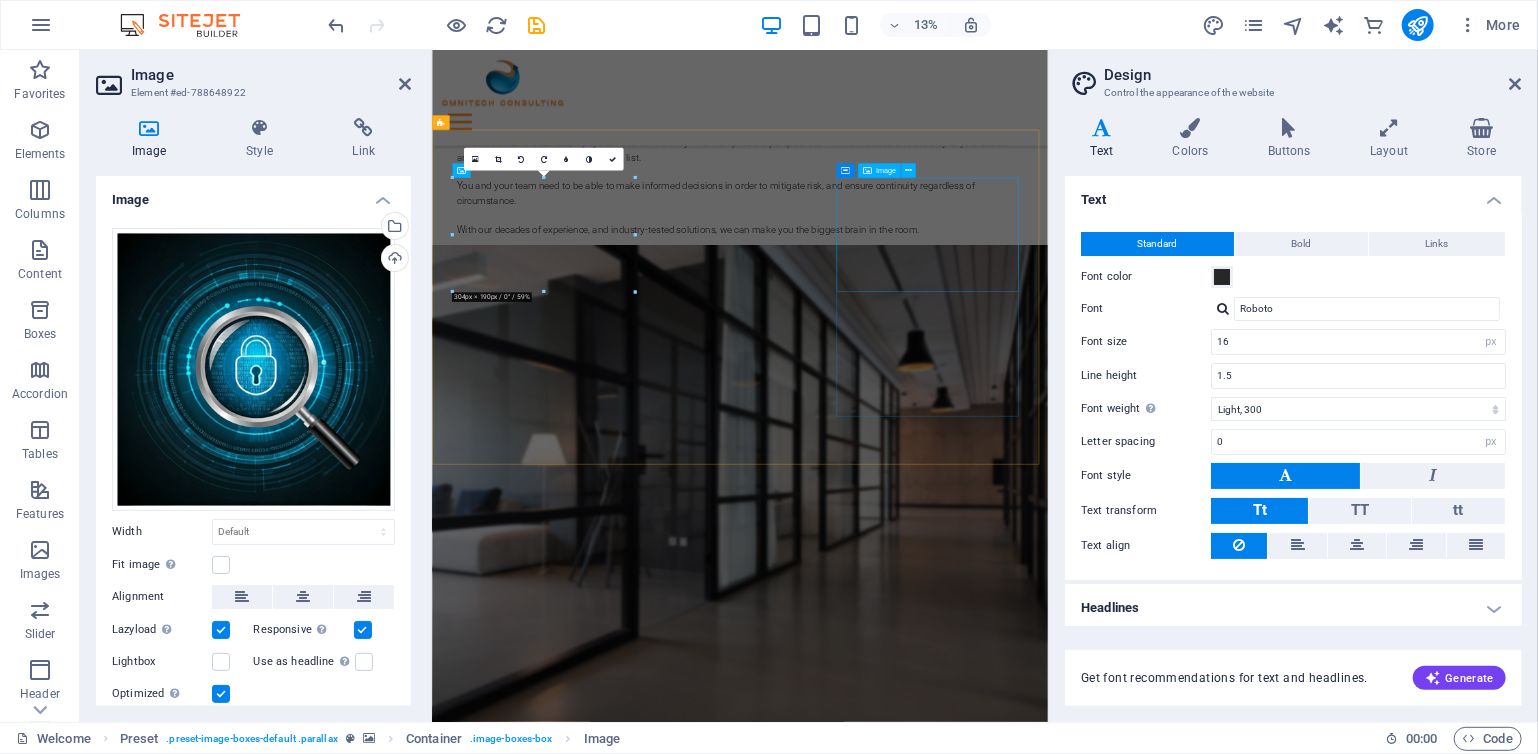 scroll, scrollTop: 1271, scrollLeft: 0, axis: vertical 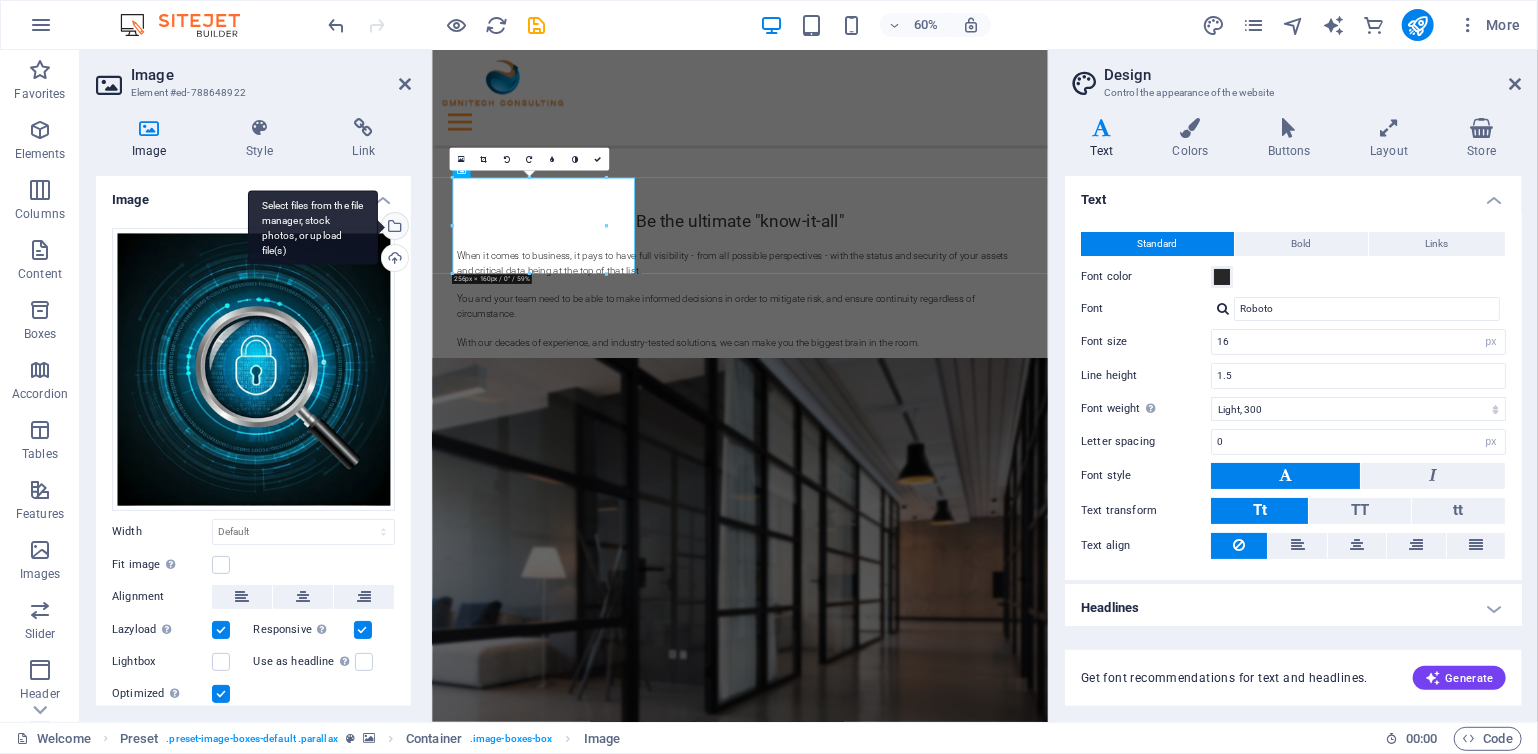 click on "Select files from the file manager, stock photos, or upload file(s)" at bounding box center [393, 228] 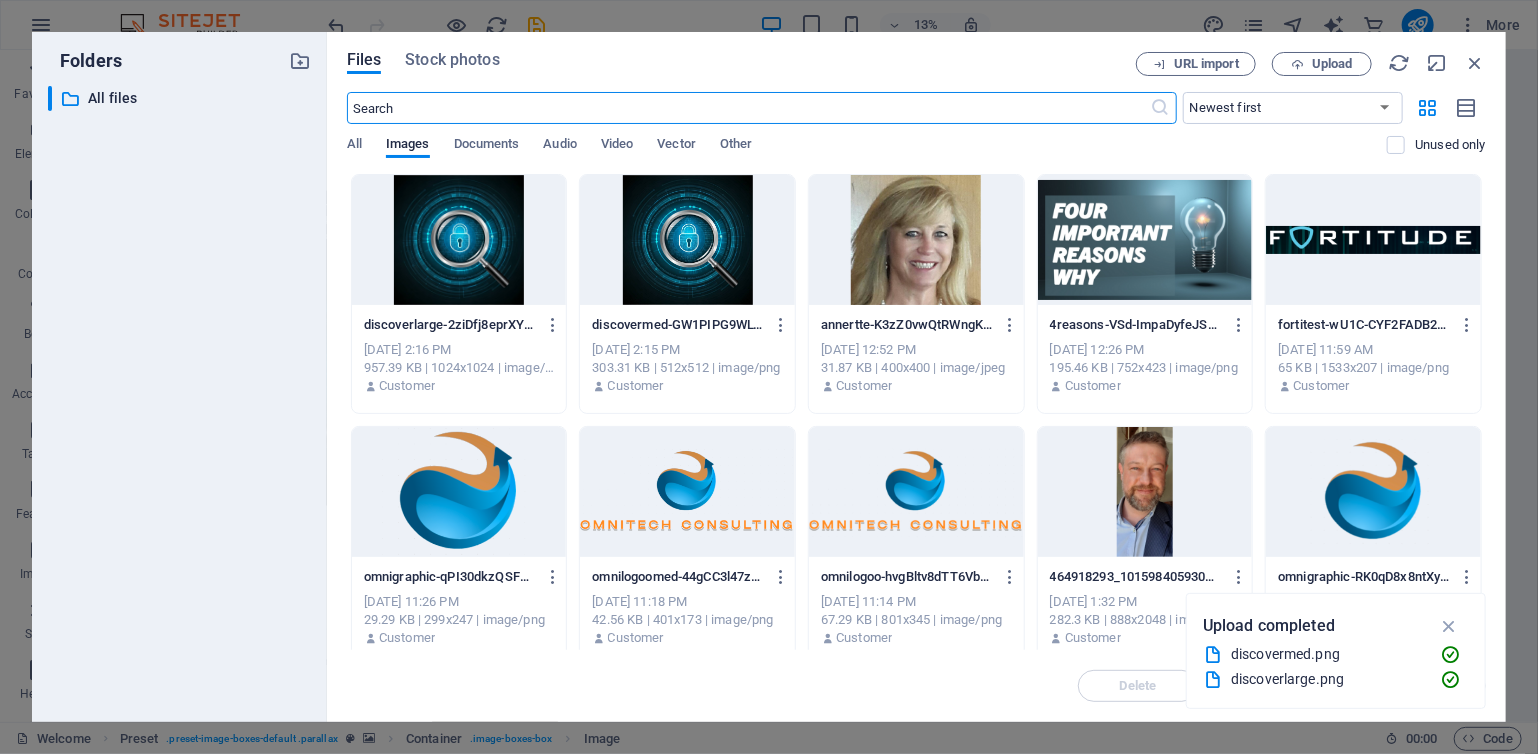 scroll, scrollTop: 1458, scrollLeft: 0, axis: vertical 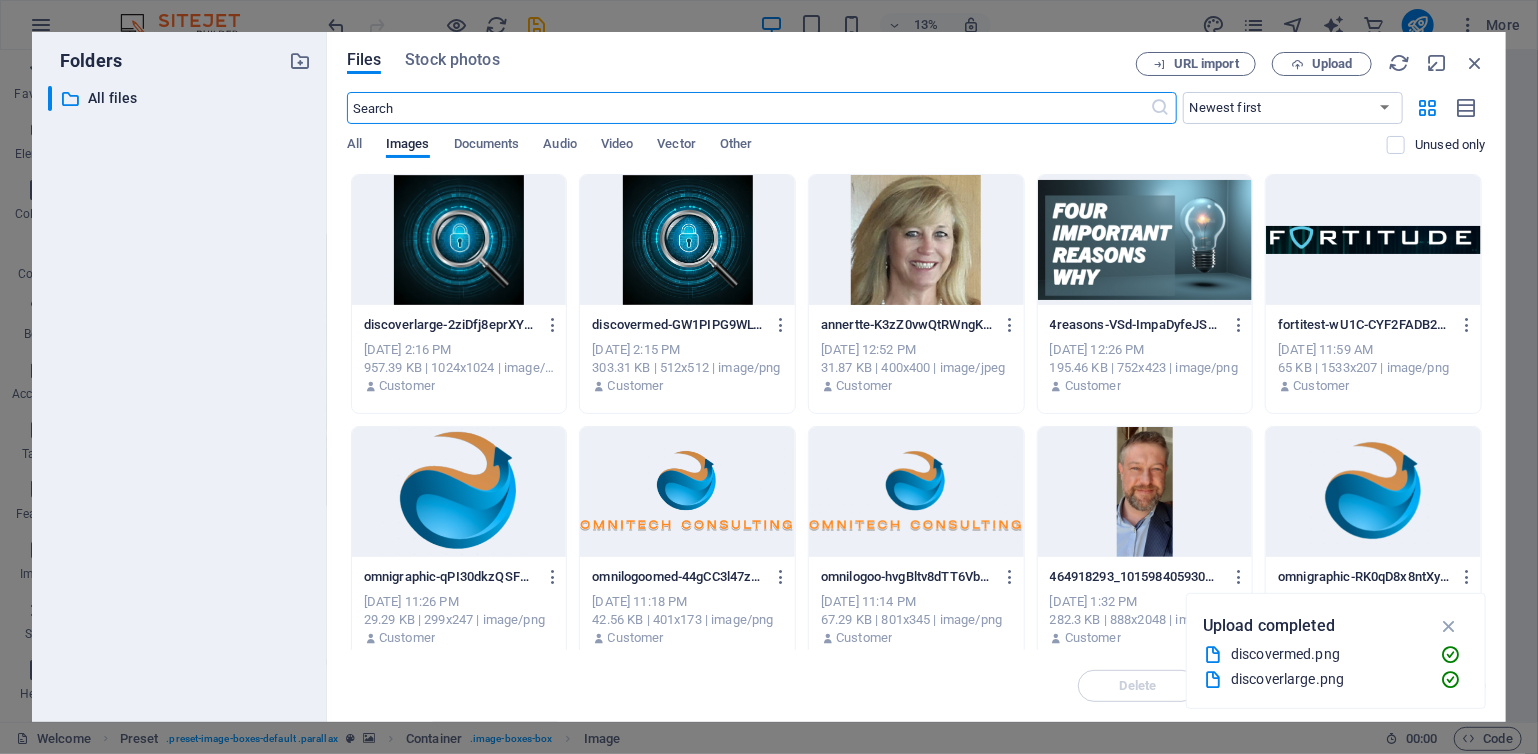 click at bounding box center (687, 240) 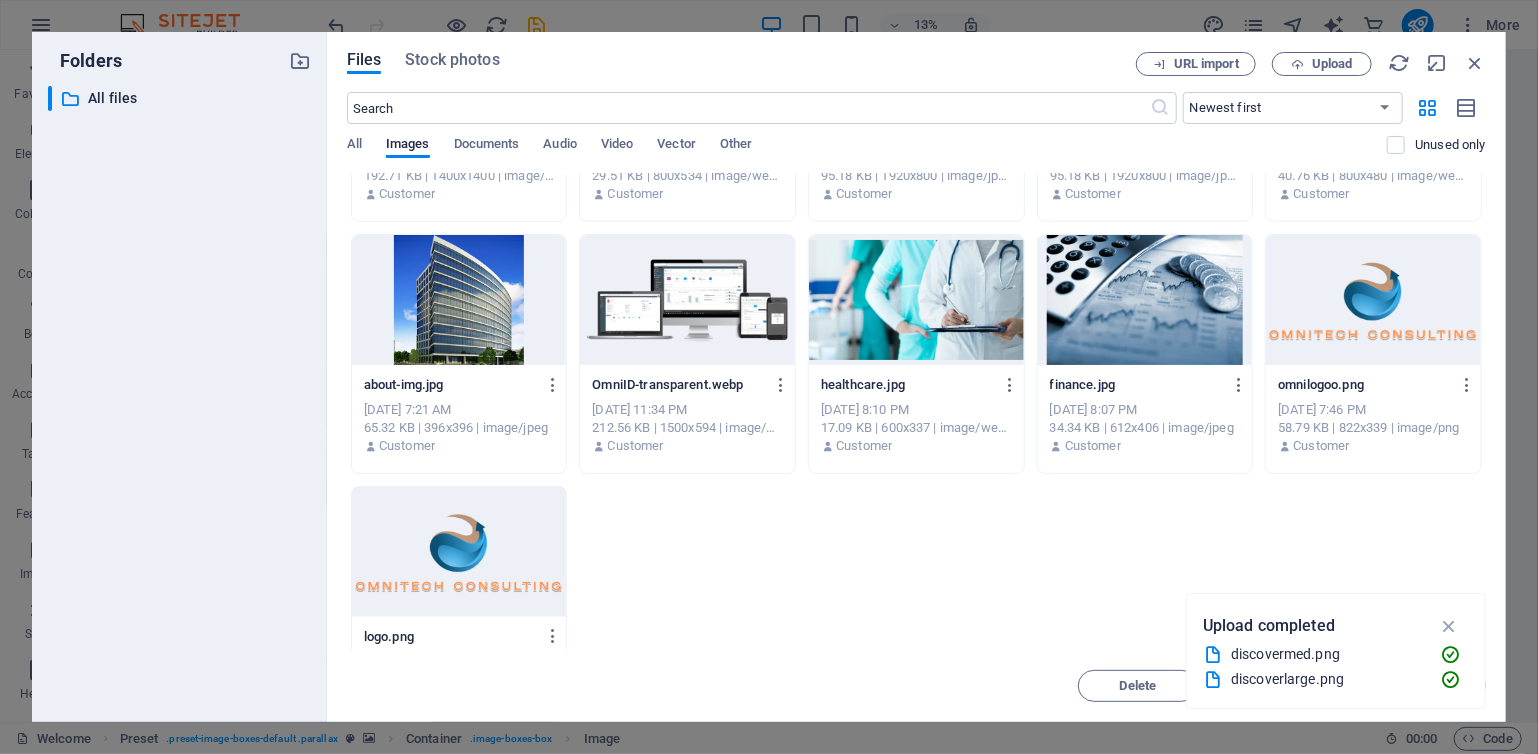 scroll, scrollTop: 1527, scrollLeft: 0, axis: vertical 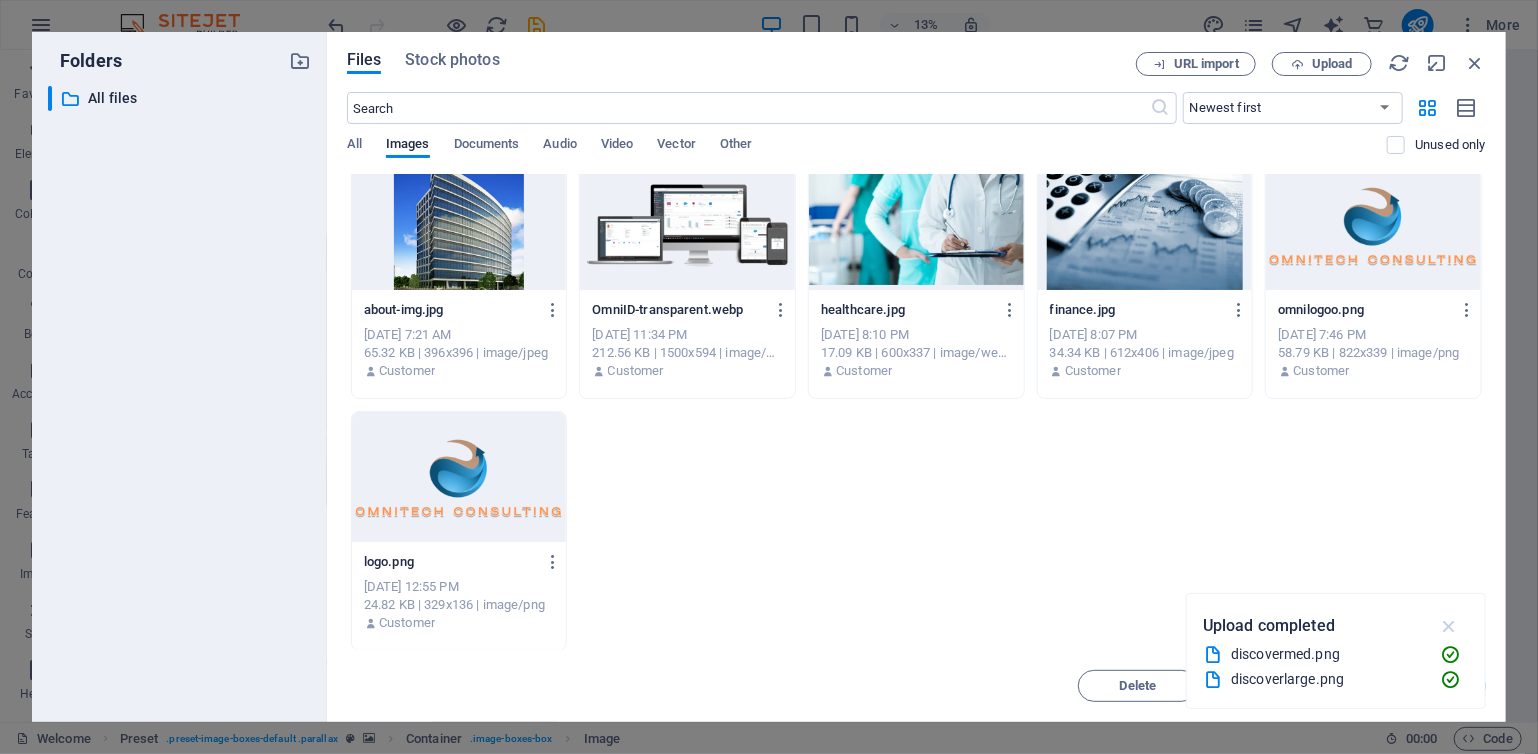 click at bounding box center (1449, 626) 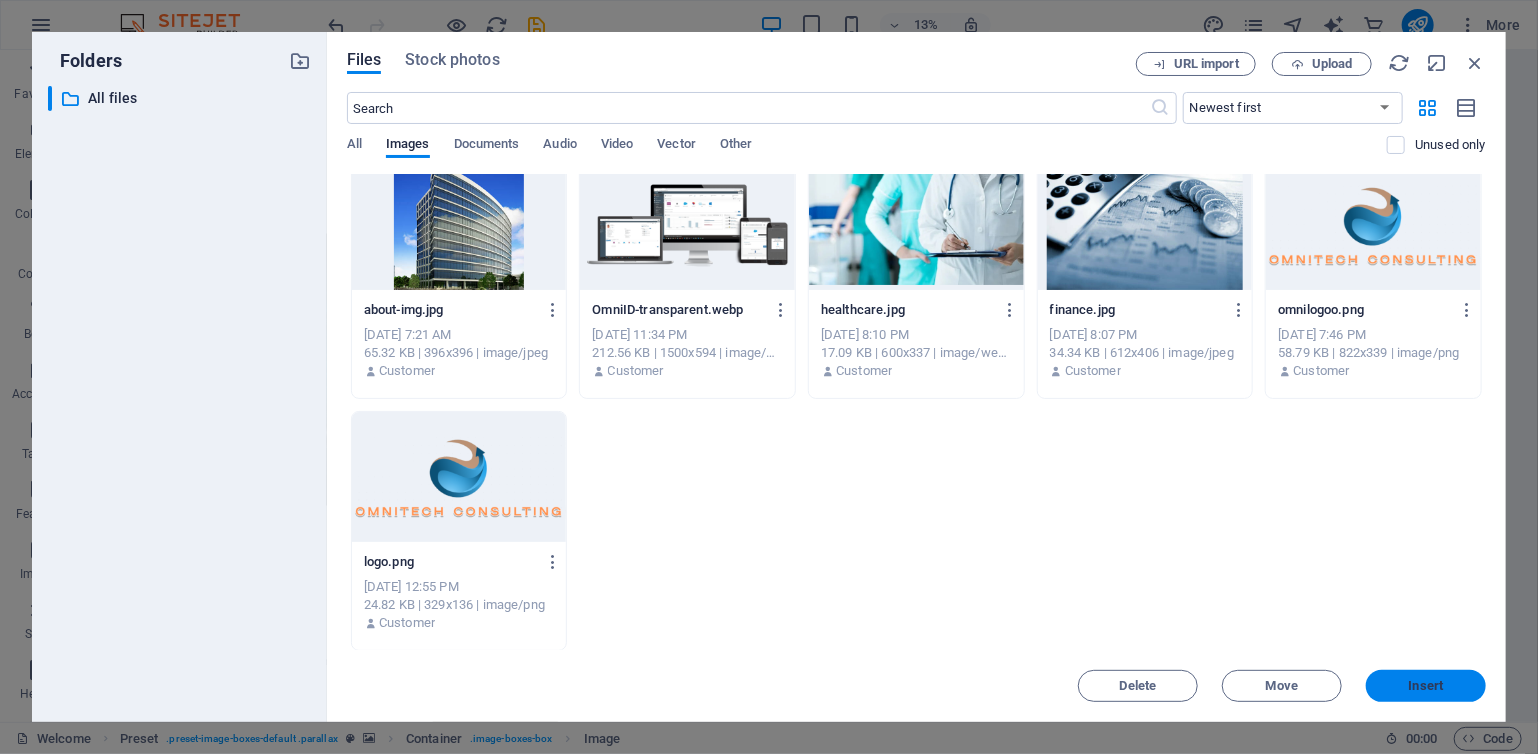 click on "Insert" at bounding box center (1426, 686) 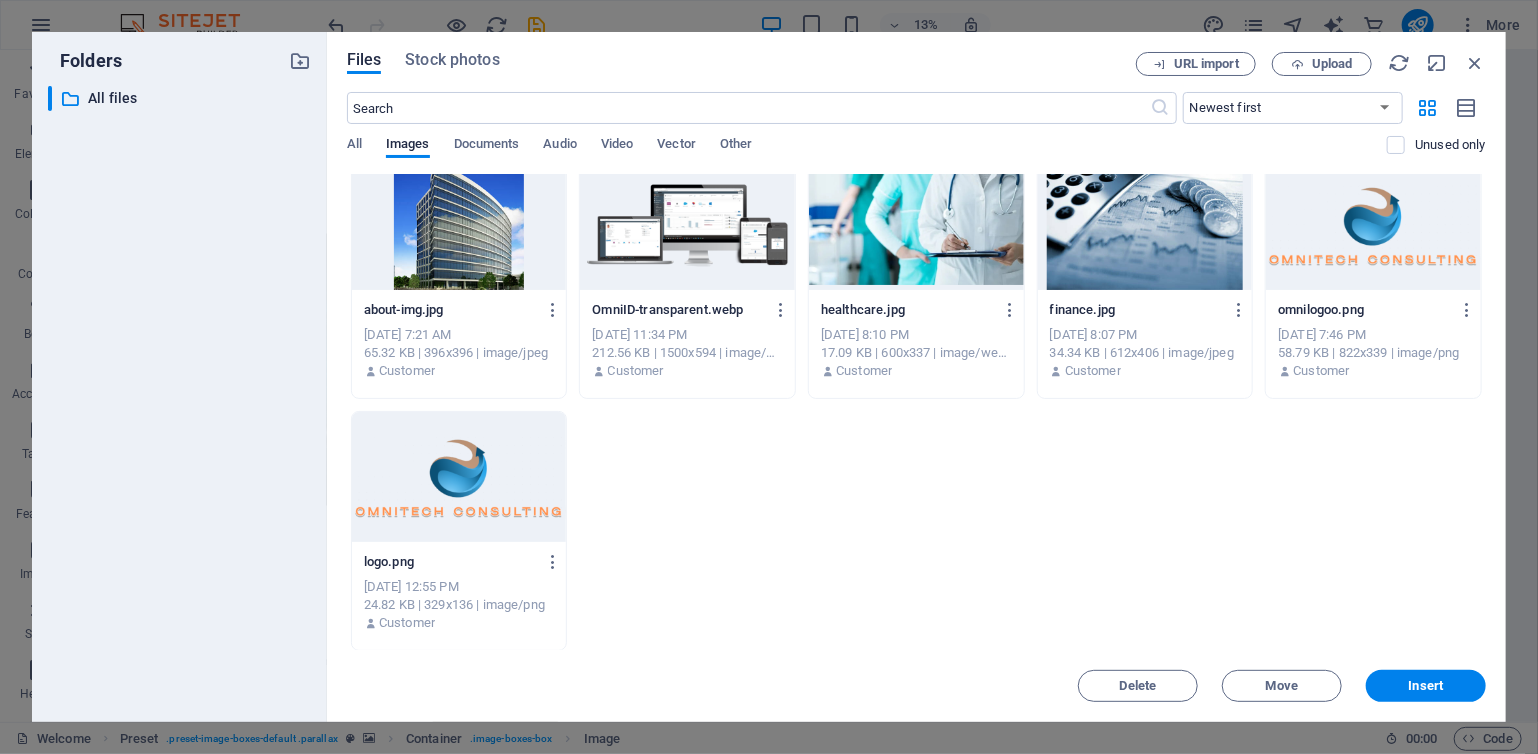 scroll, scrollTop: 1271, scrollLeft: 0, axis: vertical 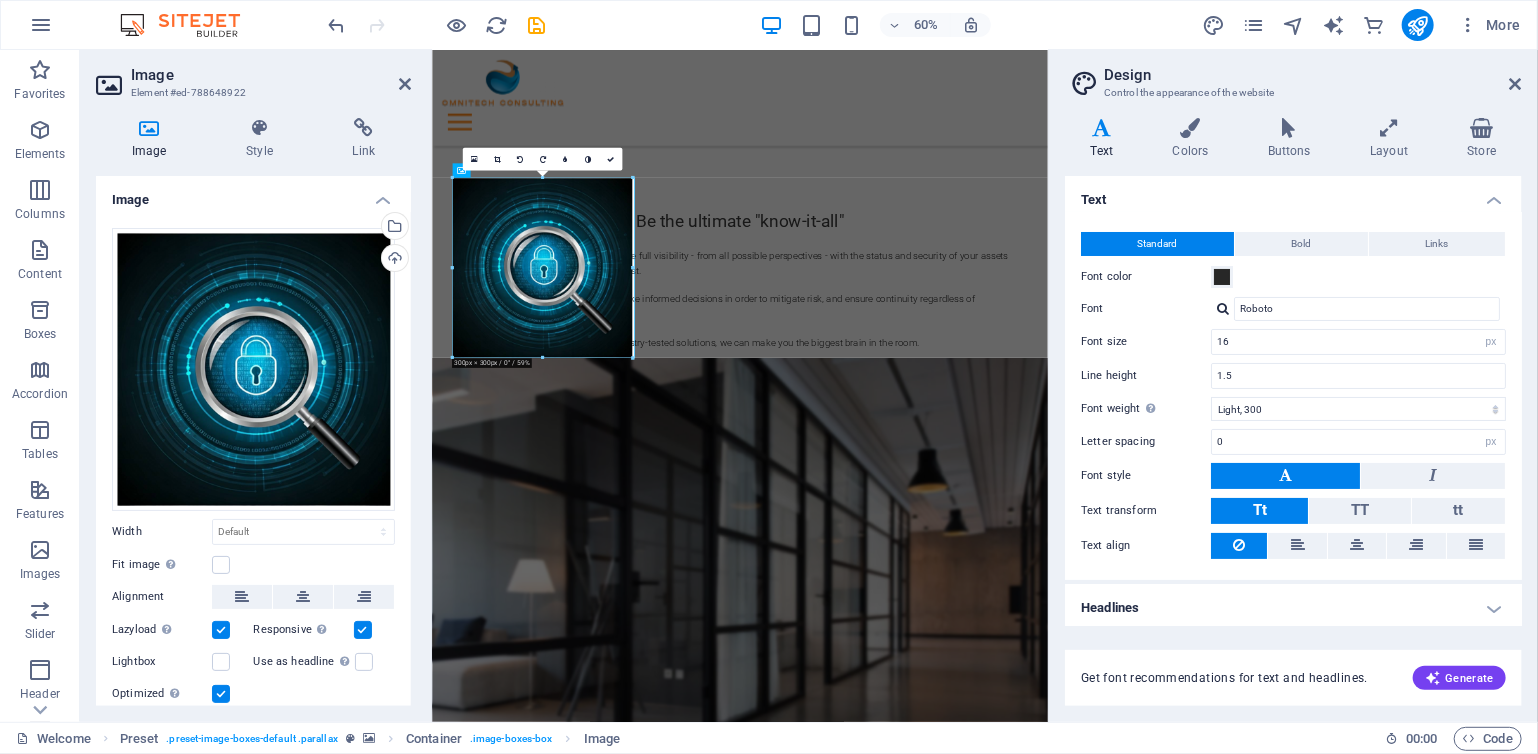 drag, startPoint x: 608, startPoint y: 259, endPoint x: 373, endPoint y: 358, distance: 255.00197 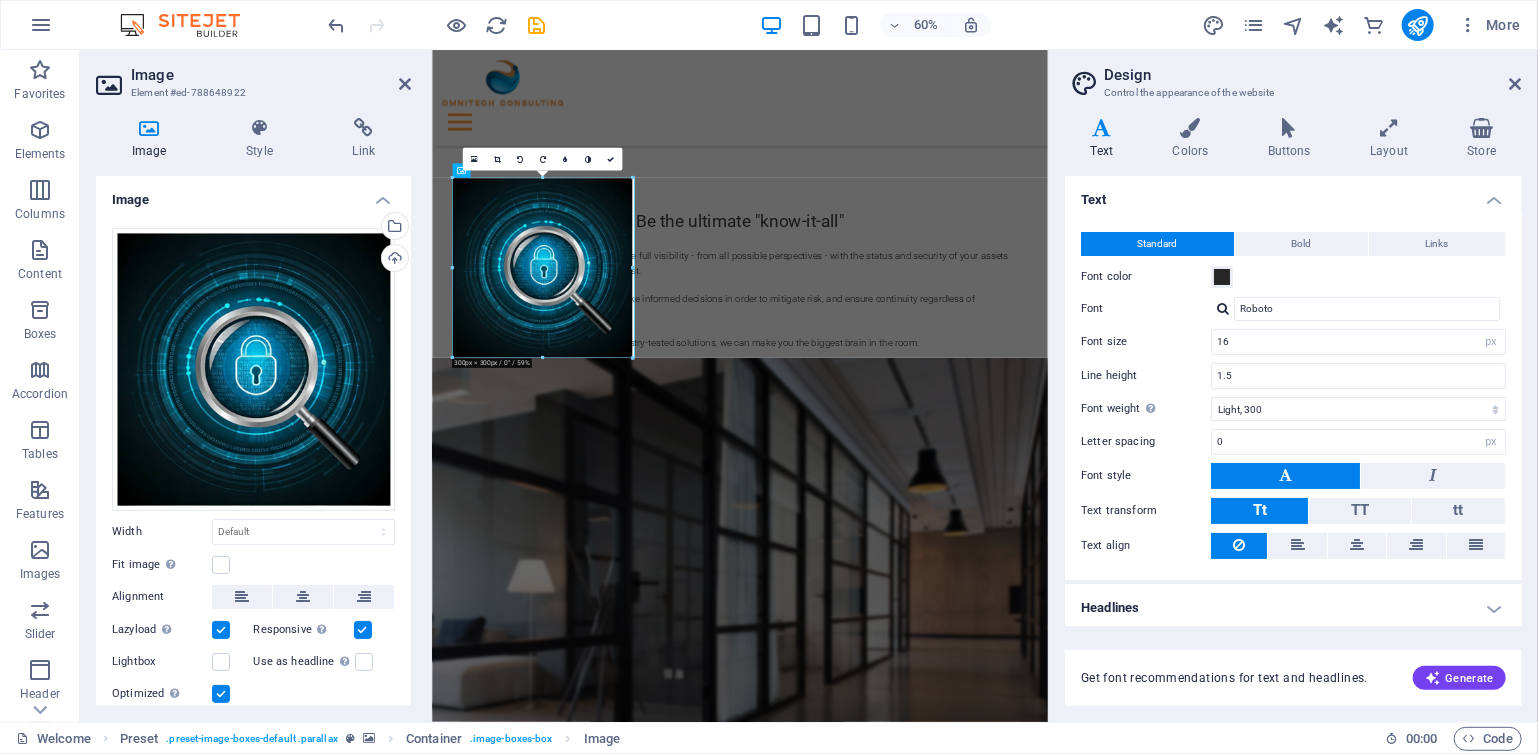 type on "300" 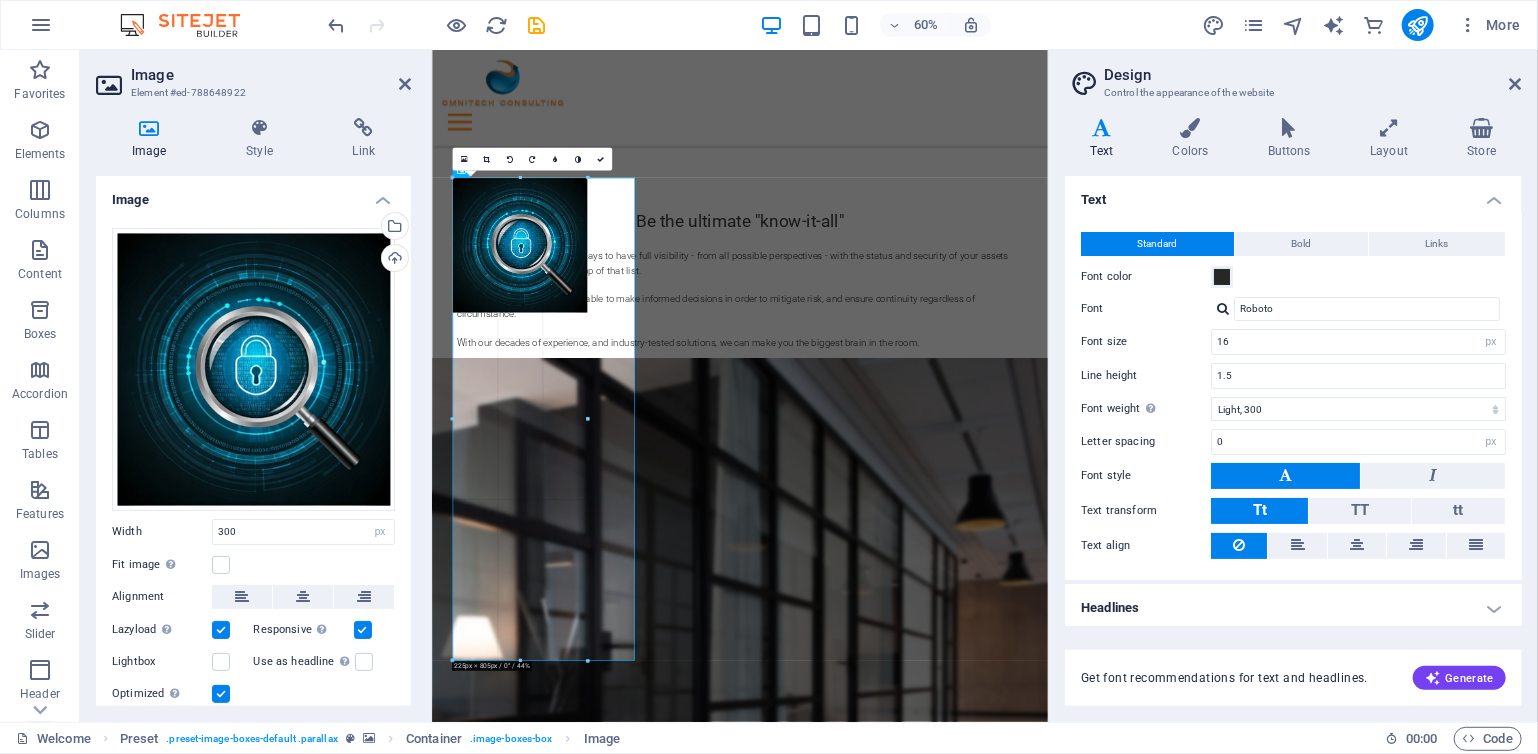drag, startPoint x: 631, startPoint y: 267, endPoint x: 550, endPoint y: 254, distance: 82.036575 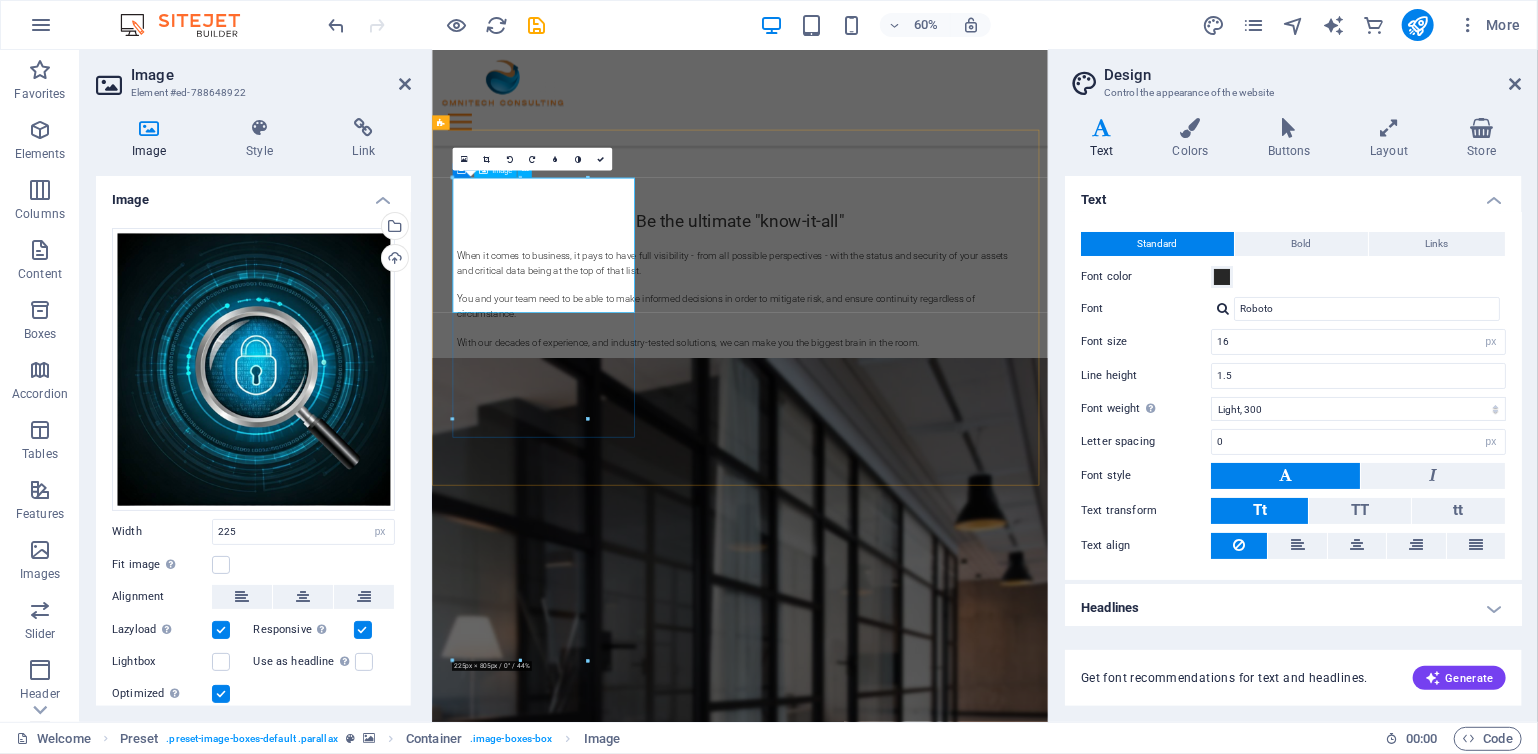 click at bounding box center [919, 1967] 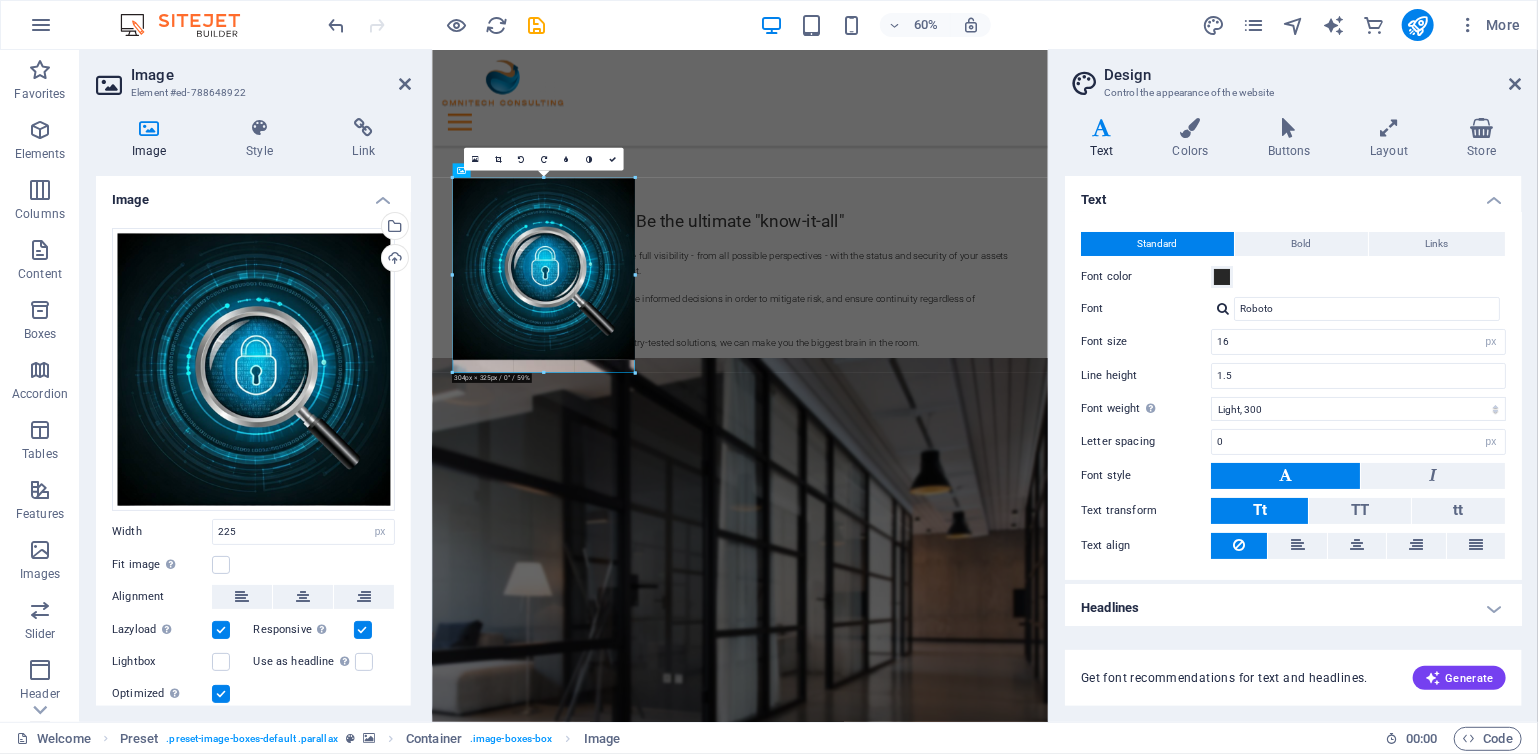 drag, startPoint x: 587, startPoint y: 252, endPoint x: 411, endPoint y: 356, distance: 204.43092 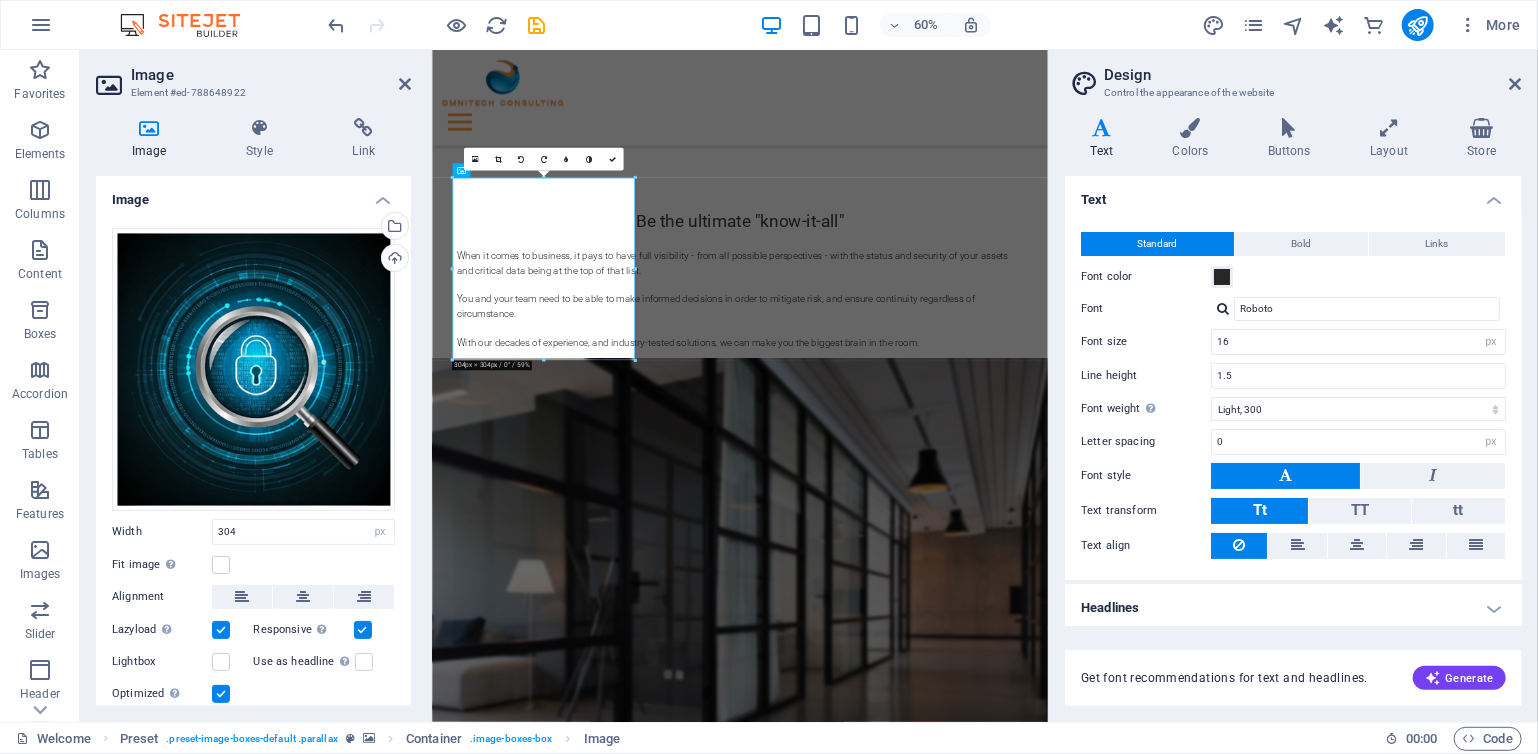 click at bounding box center [944, 1010] 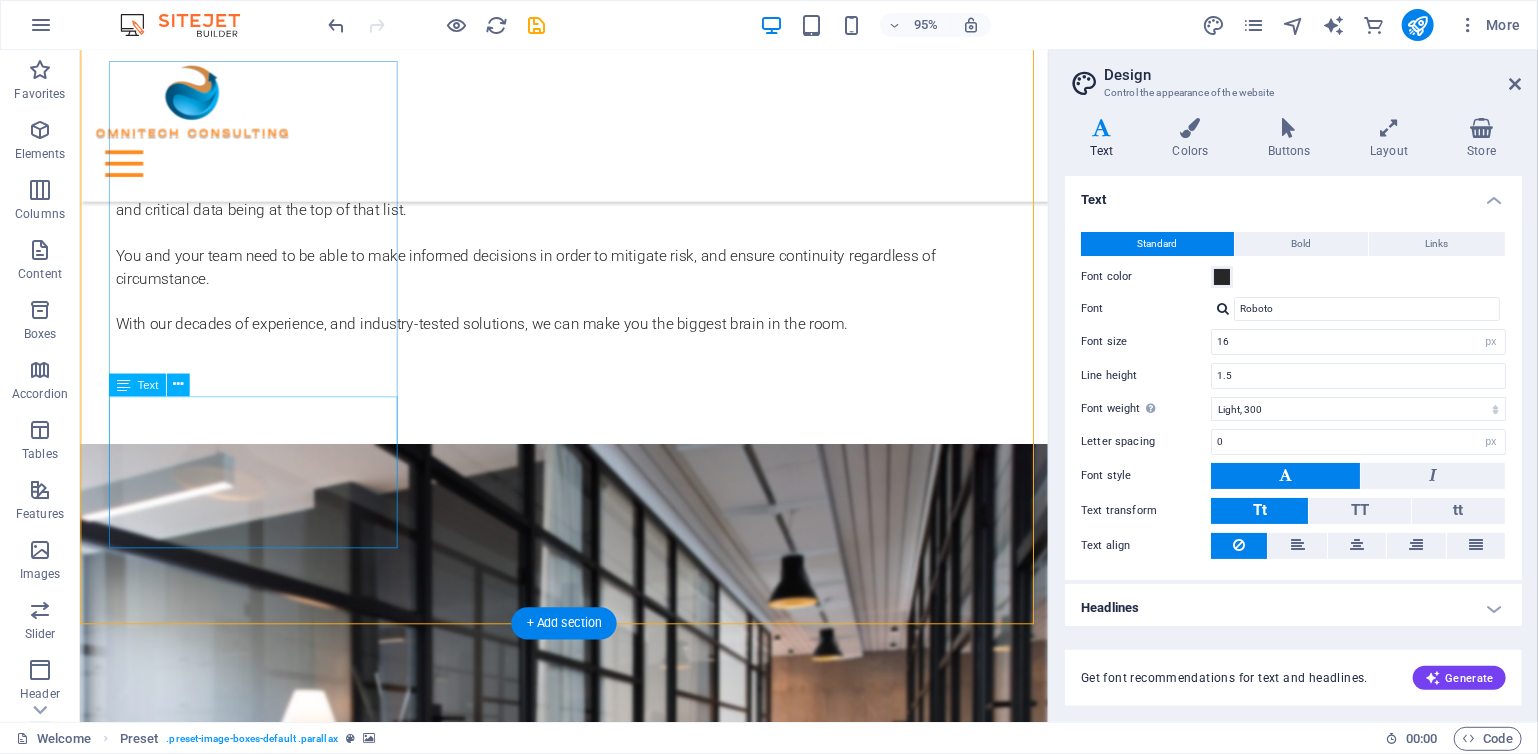 scroll, scrollTop: 1100, scrollLeft: 0, axis: vertical 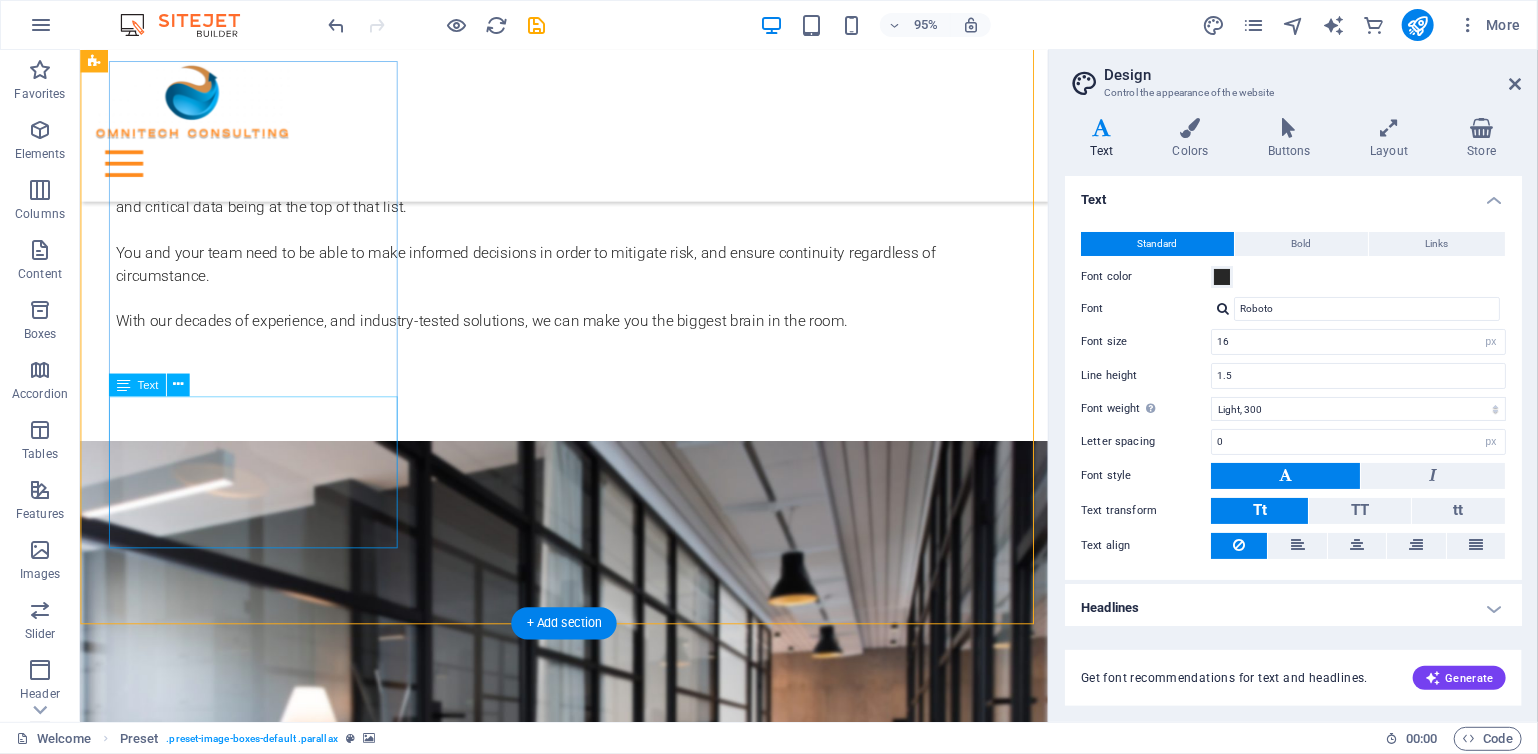 click on "Lorem ipsum dolor sit amet, consetetur sadipscing elitr, sed diam nonumy eirmod tempor invidunt ut labore et dolore magna aliquyam. Learn more ." at bounding box center [567, 1607] 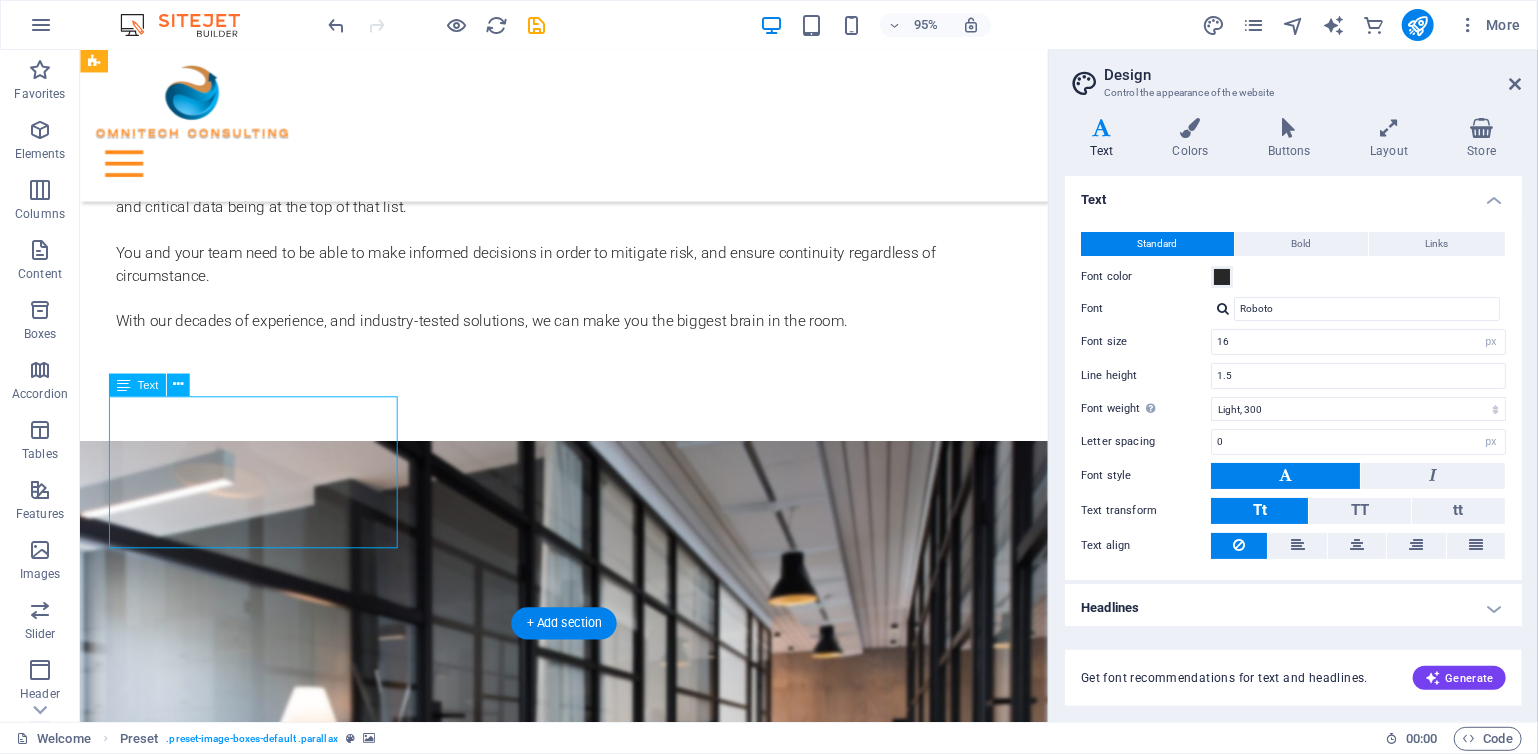click on "Lorem ipsum dolor sit amet, consetetur sadipscing elitr, sed diam nonumy eirmod tempor invidunt ut labore et dolore magna aliquyam. Learn more ." at bounding box center [567, 1607] 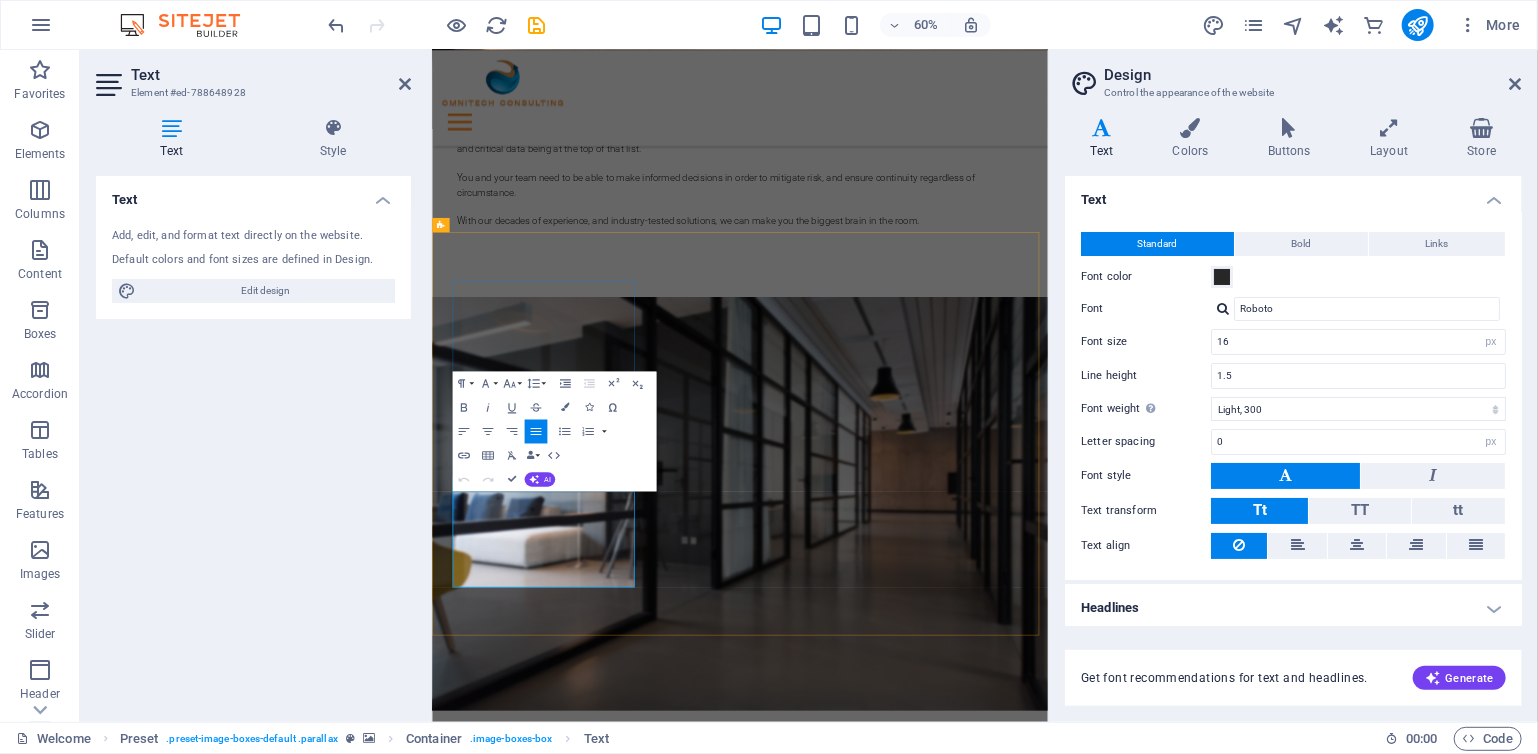 click on "Lorem ipsum dolor sit amet, consetetur sadipscing elitr, sed diam nonumy eirmod tempor invidunt ut labore et dolore magna aliquyam." at bounding box center (919, 1574) 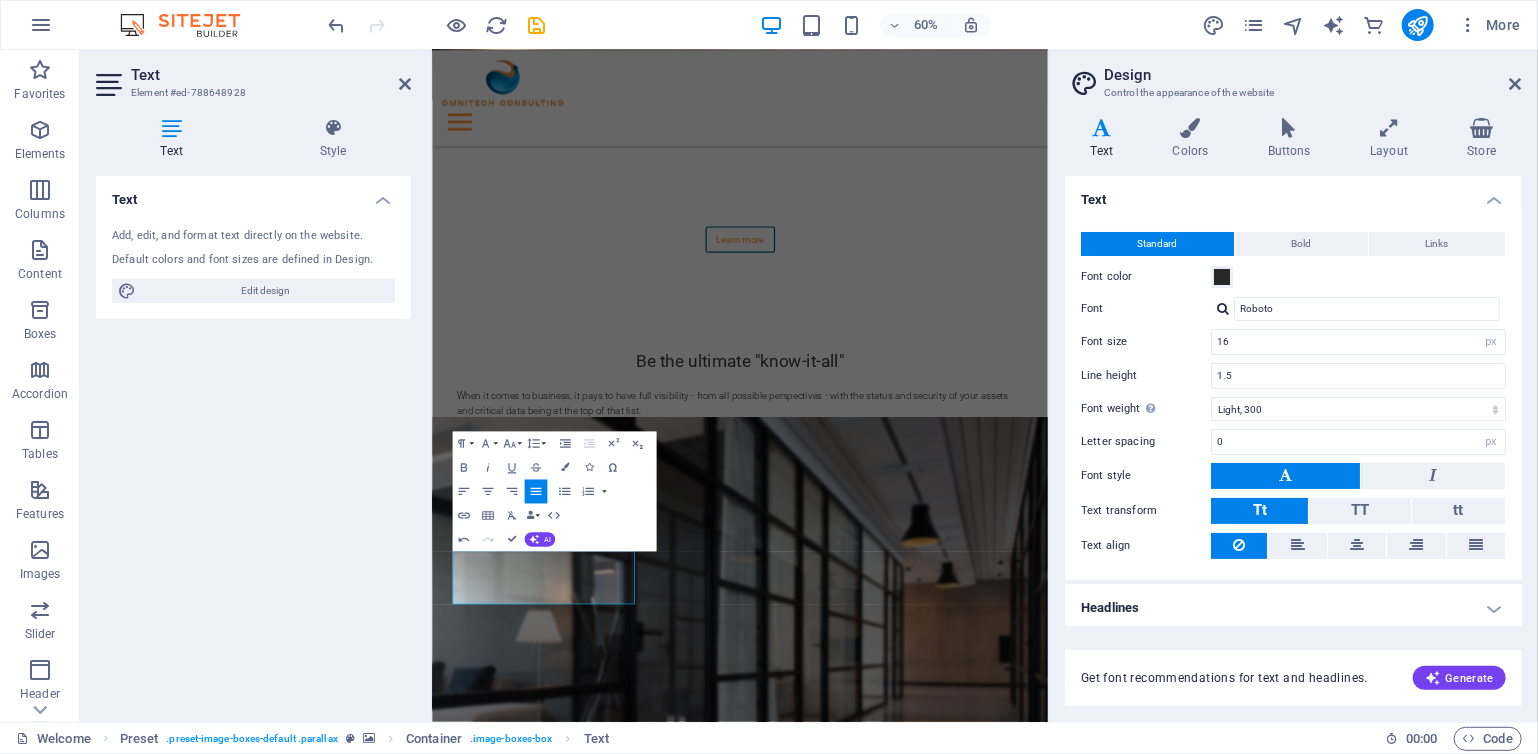 scroll, scrollTop: 1000, scrollLeft: 0, axis: vertical 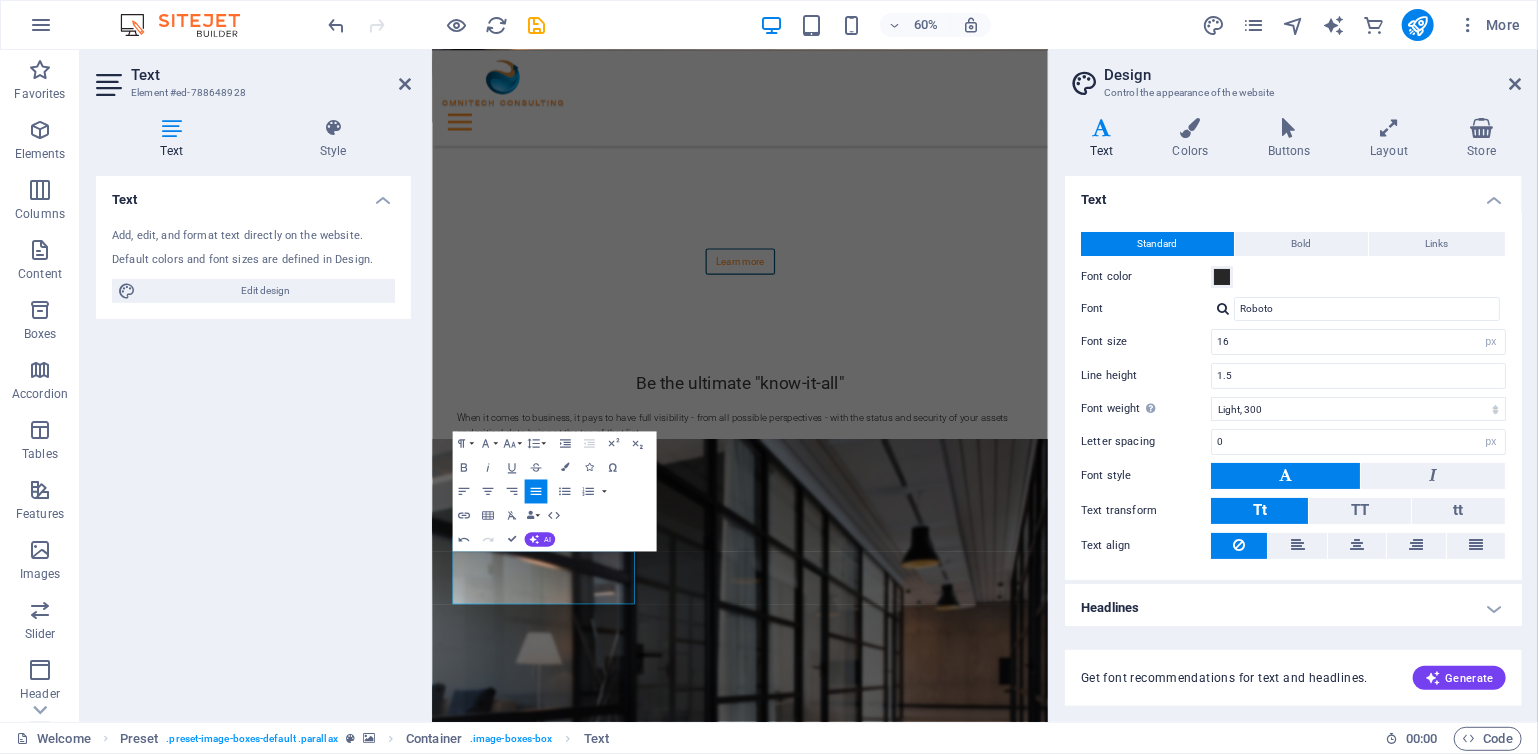 type 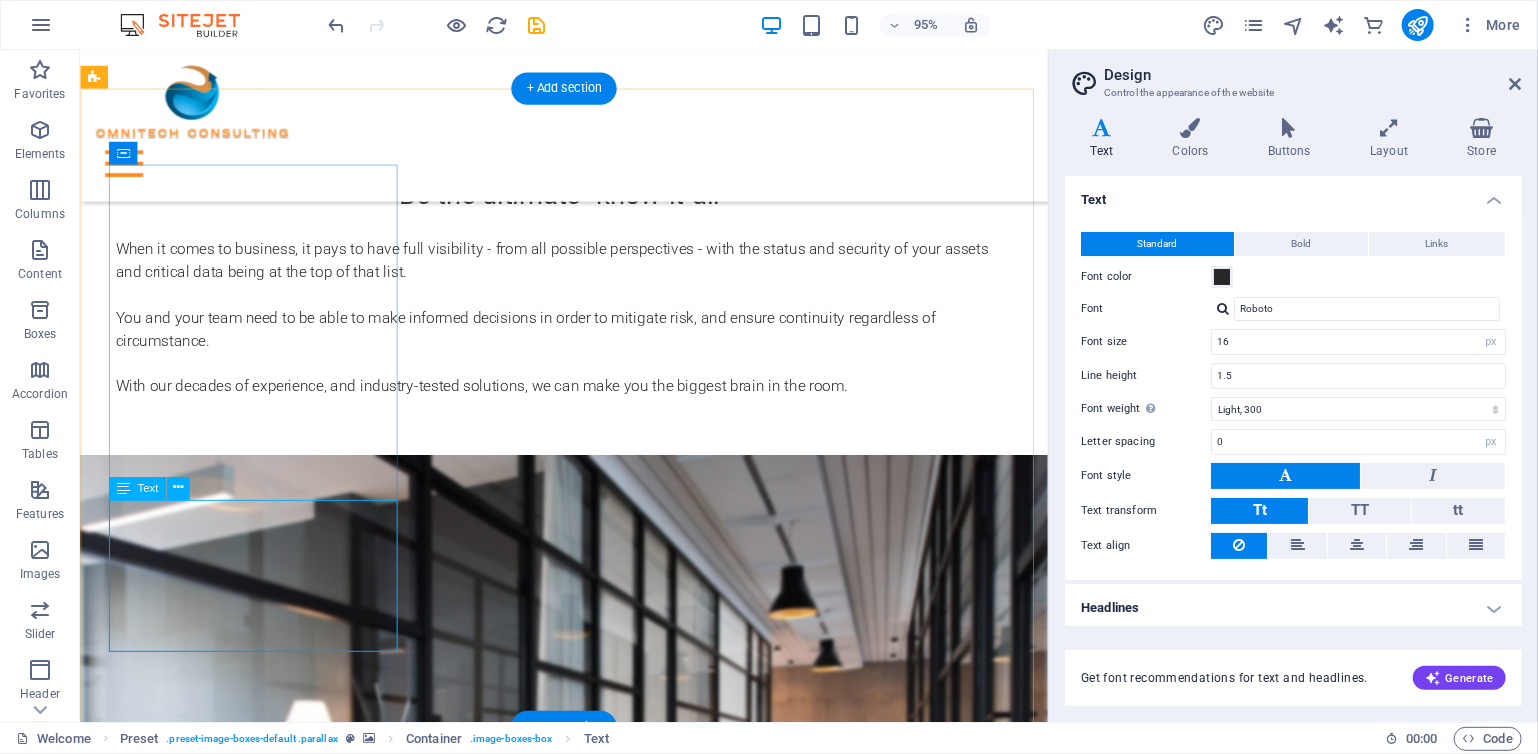 scroll, scrollTop: 991, scrollLeft: 0, axis: vertical 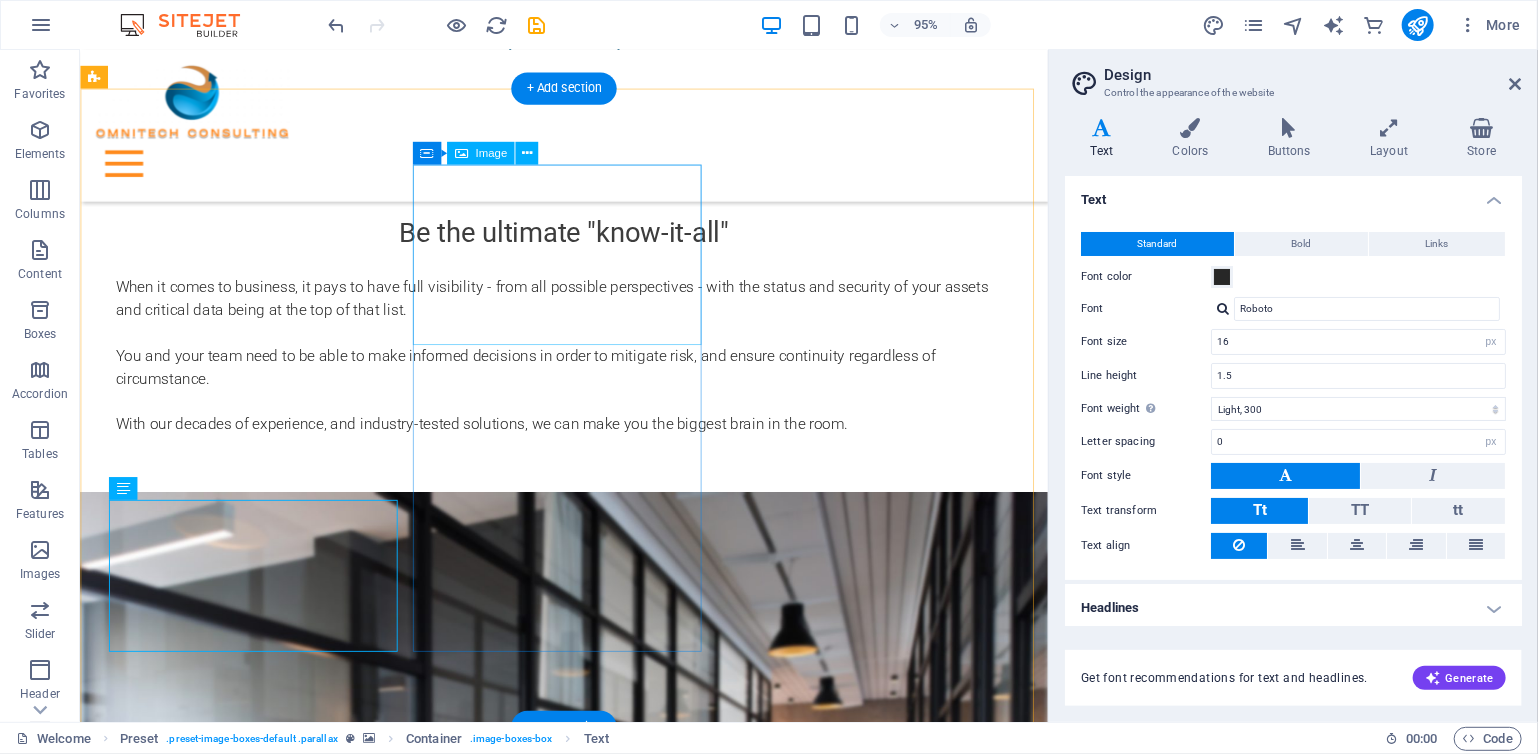 click at bounding box center [567, 2076] 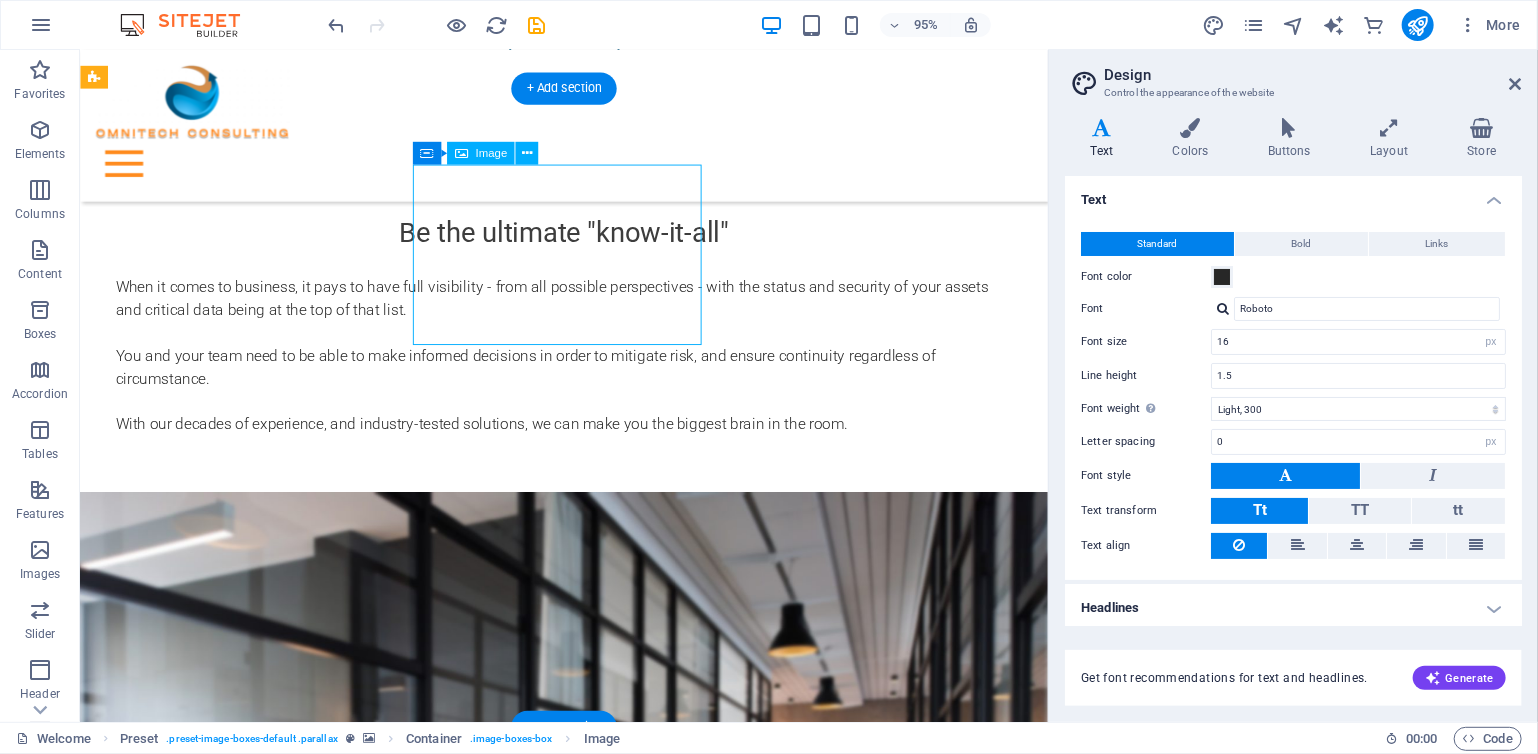 click at bounding box center [567, 2076] 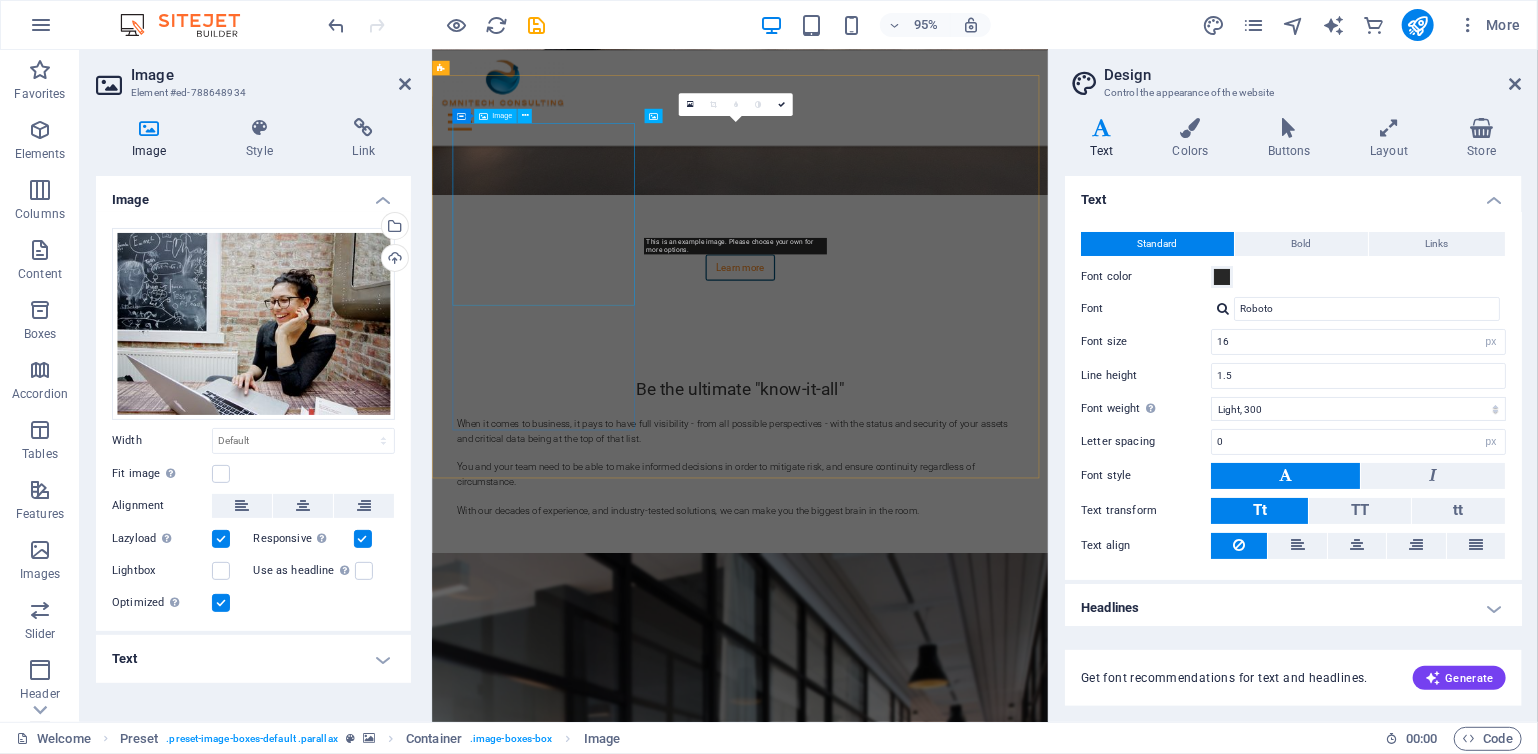 scroll, scrollTop: 1362, scrollLeft: 0, axis: vertical 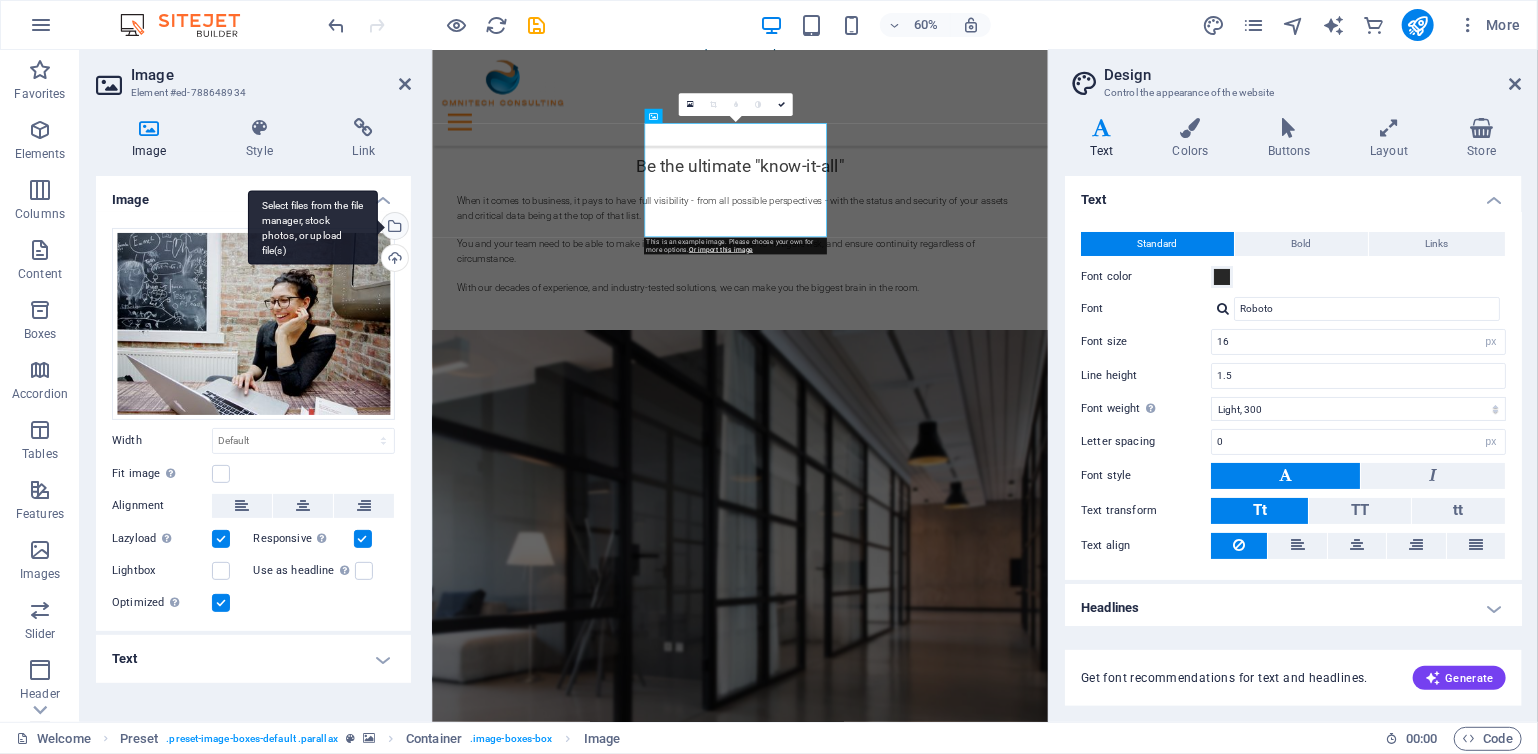 click on "Select files from the file manager, stock photos, or upload file(s)" at bounding box center [393, 228] 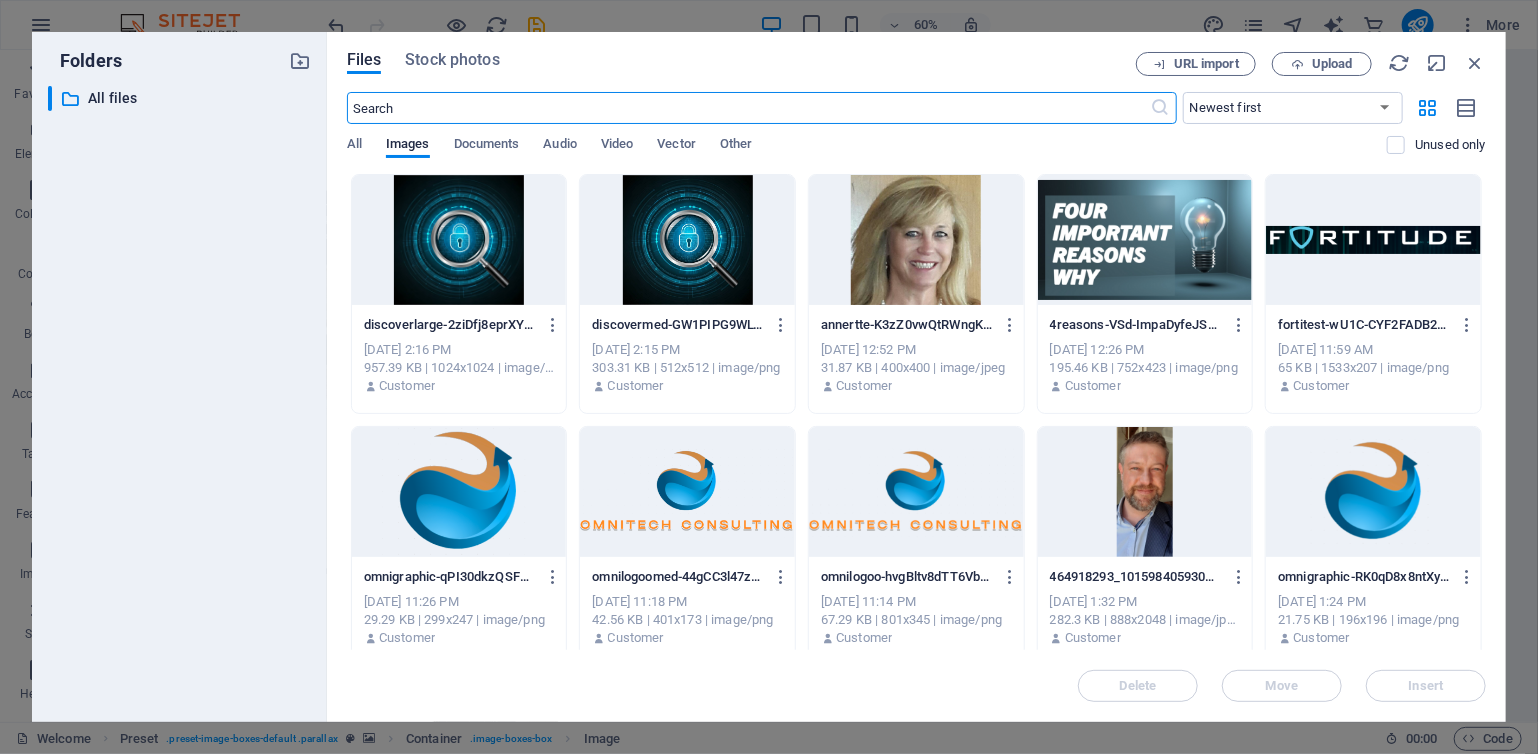 scroll, scrollTop: 1570, scrollLeft: 0, axis: vertical 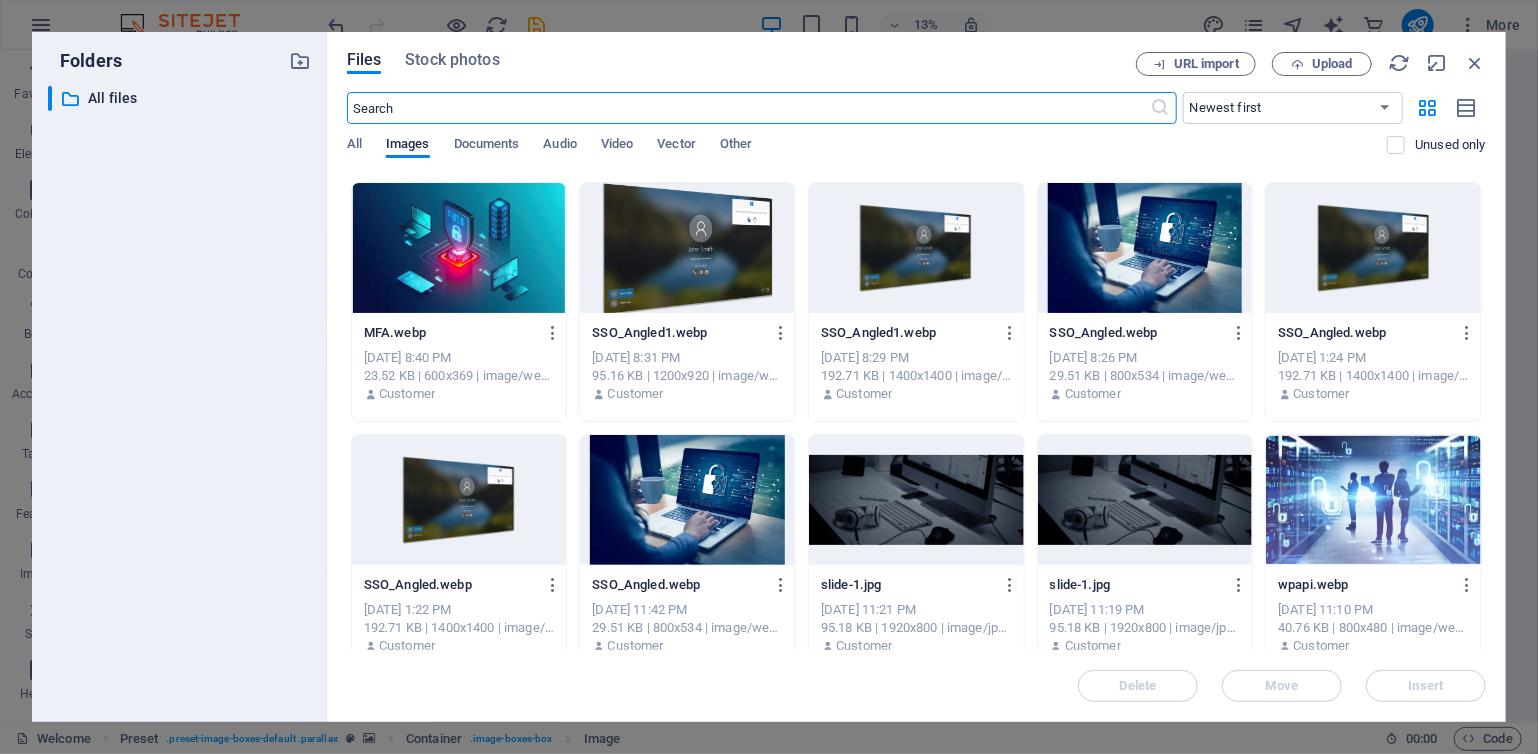 click at bounding box center (1373, 500) 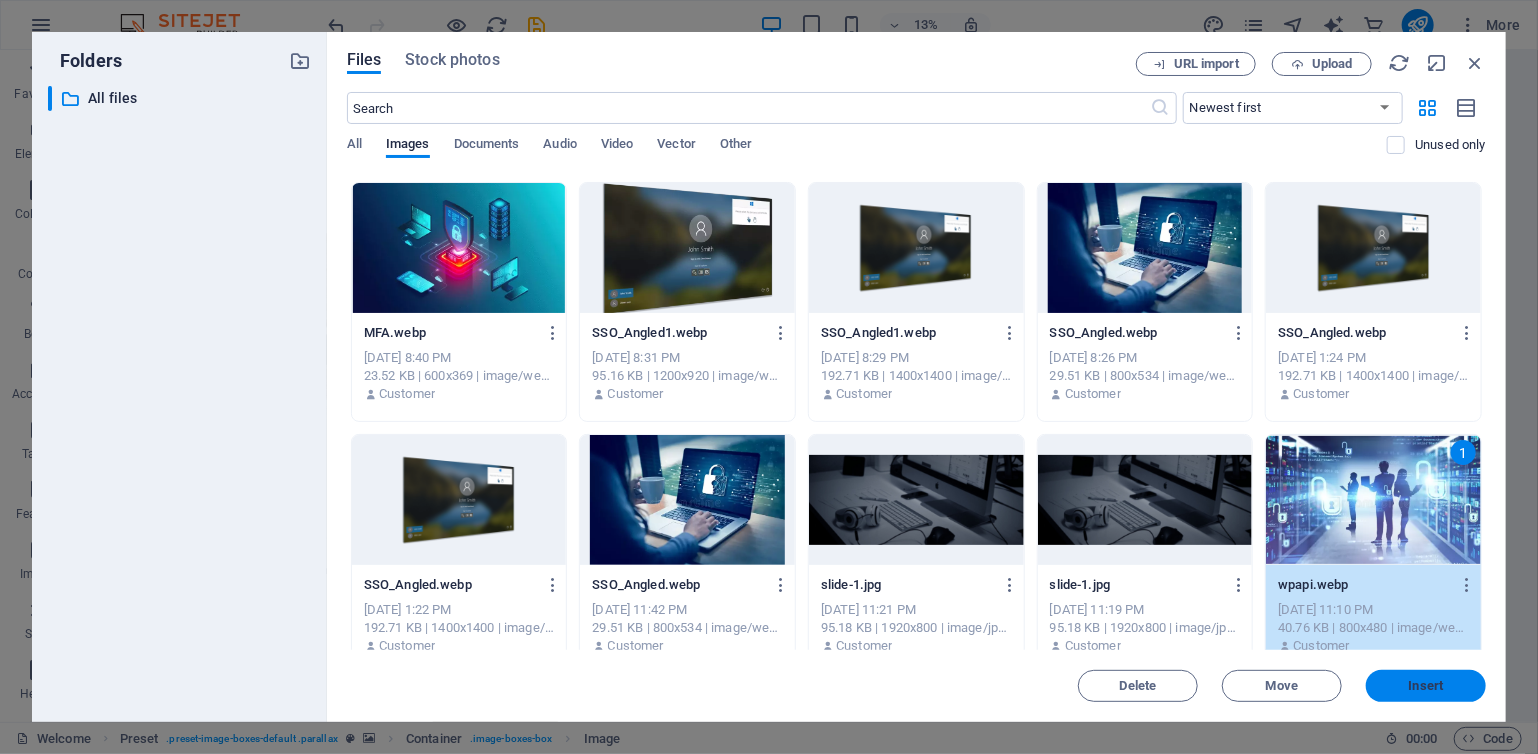 click on "Insert" at bounding box center [1426, 686] 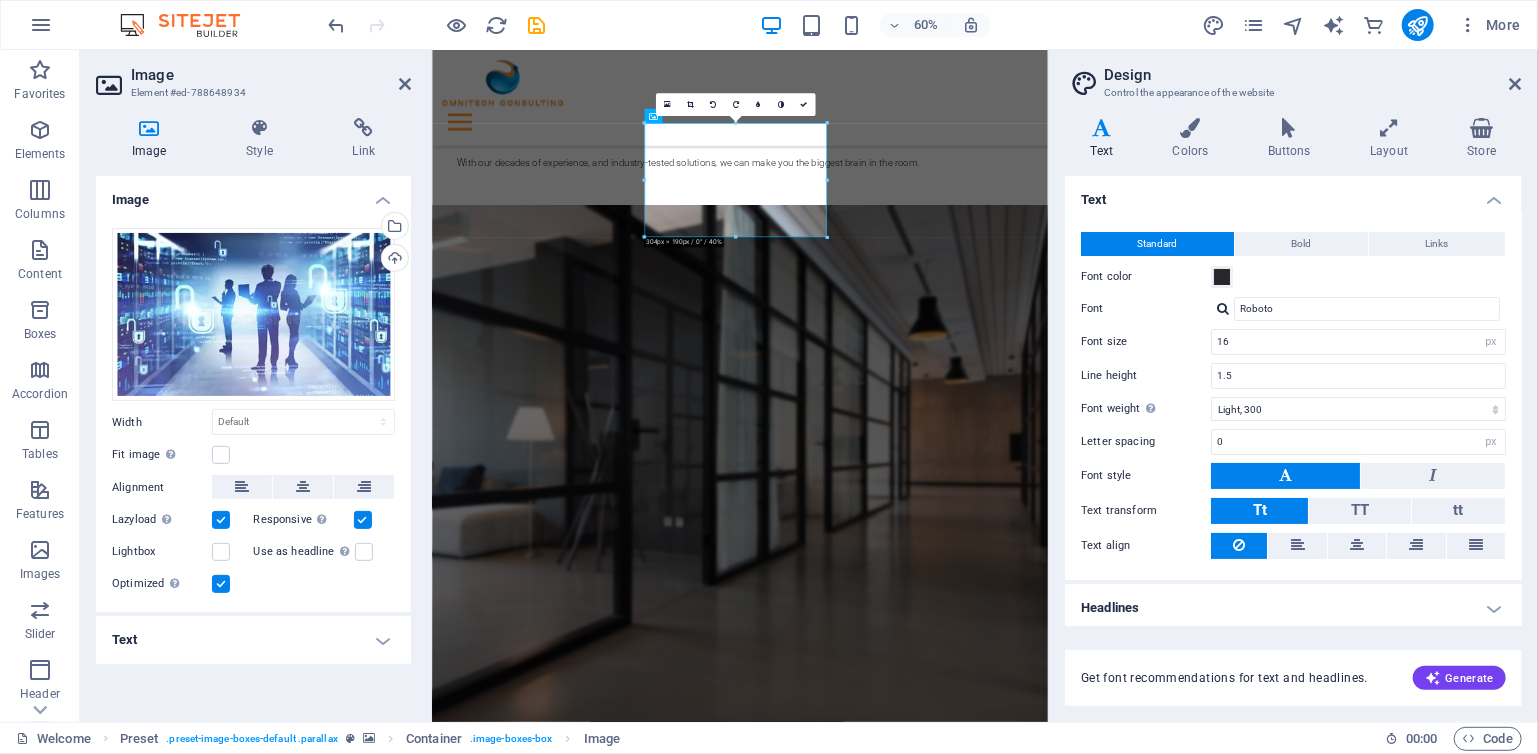 scroll, scrollTop: 1362, scrollLeft: 0, axis: vertical 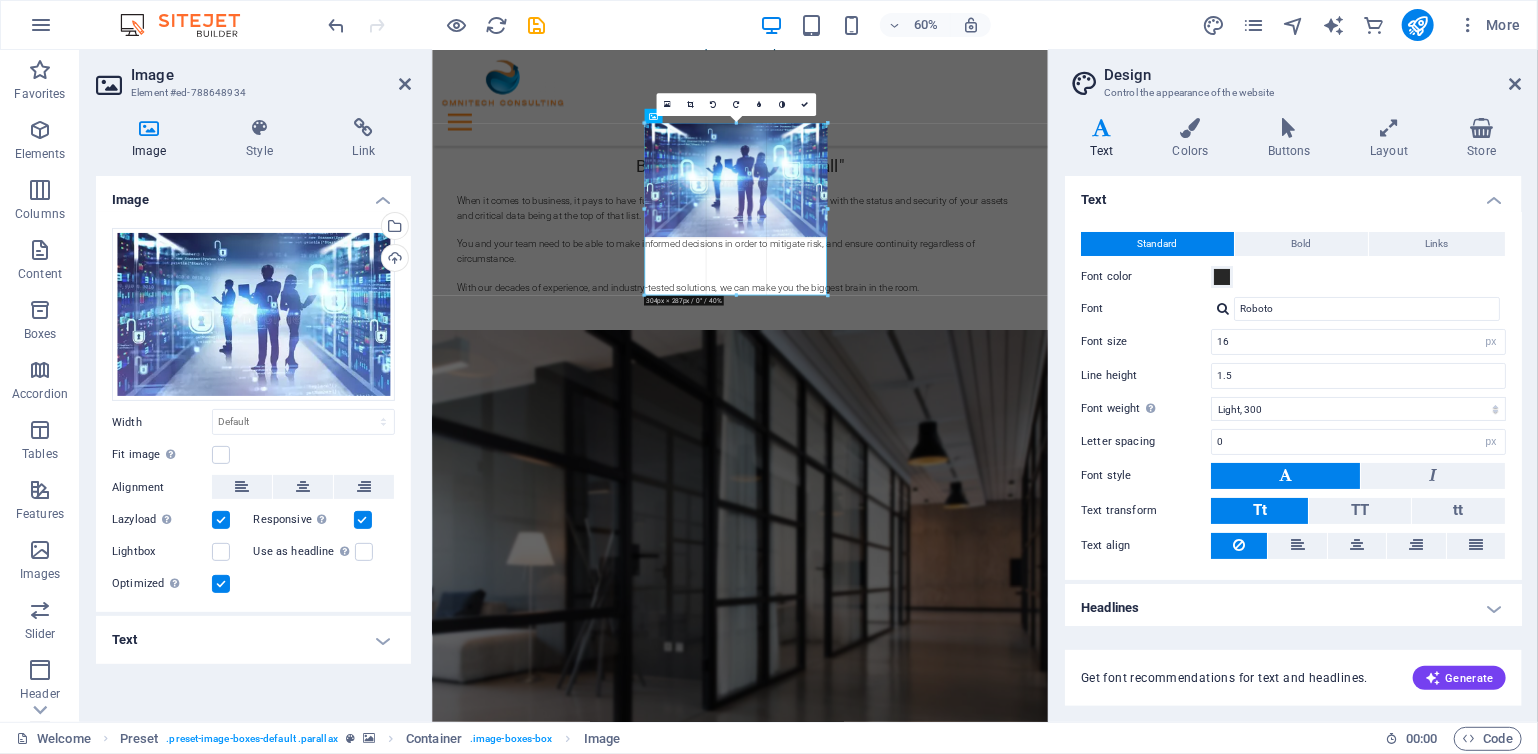 drag, startPoint x: 732, startPoint y: 234, endPoint x: 489, endPoint y: 469, distance: 338.04437 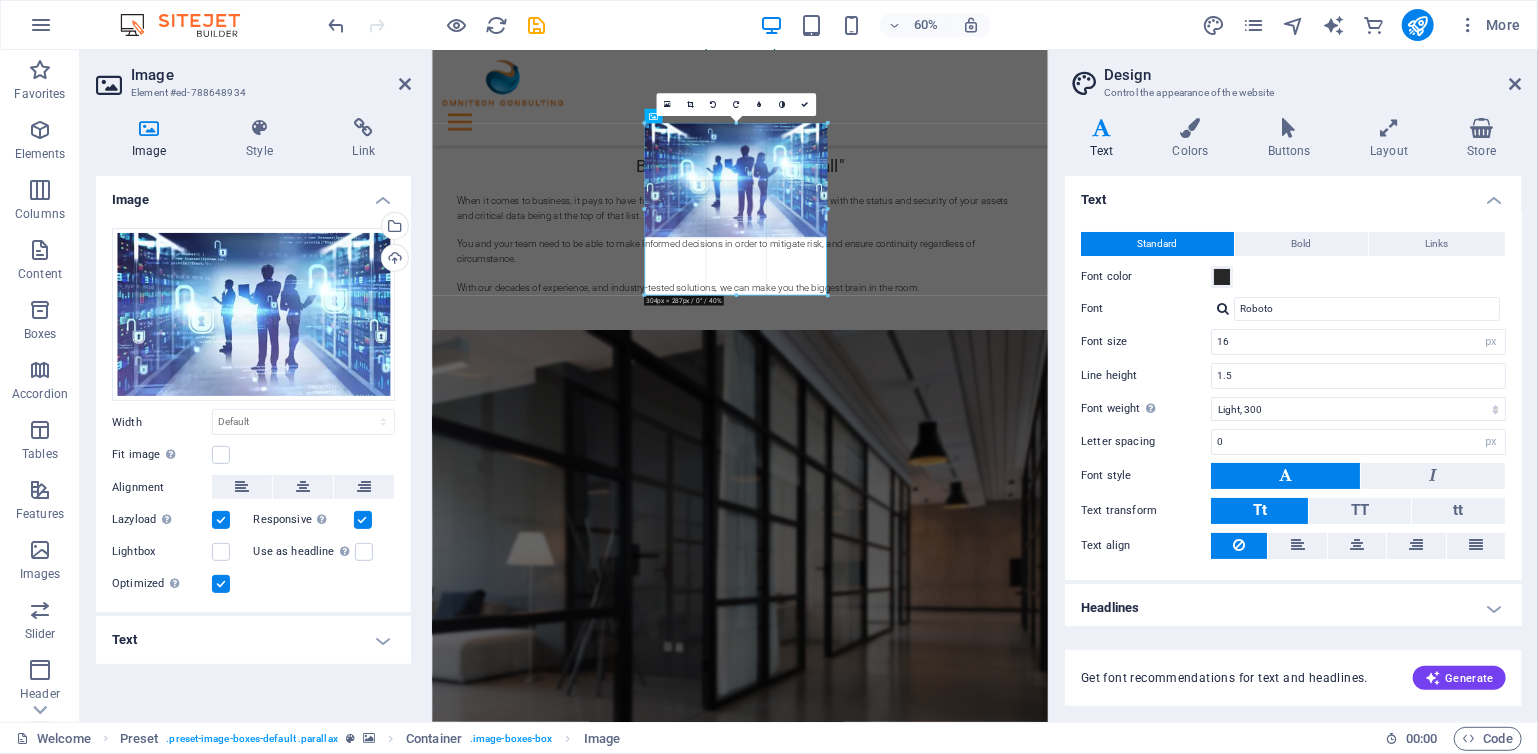 click on "Drag here to replace the existing content. Press “Ctrl” if you want to create a new element.
H1   Banner   Container   H2   Button   Container   Menu Bar   Image   Container   Spacer   HTML   Menu   H2   Text   Container   Image   Preset   Container   H3   Text   Preset   H2   Spacer   Input   Form   Textarea   Form button   Preset   Container   Preset   Container   Text   Email   Container   Image   Container   H3   Text   Text   Container   H3   Container   Image   Form   Input 180 170 160 150 140 130 120 110 100 90 80 70 60 50 40 30 20 10 0 -10 -20 -30 -40 -50 -60 -70 -80 -90 -100 -110 -120 -130 -140 -150 -160 -170 304px × 287px / 0° / 40% 16:10 16:9 4:3 1:1 1:2 0" at bounding box center (740, -23) 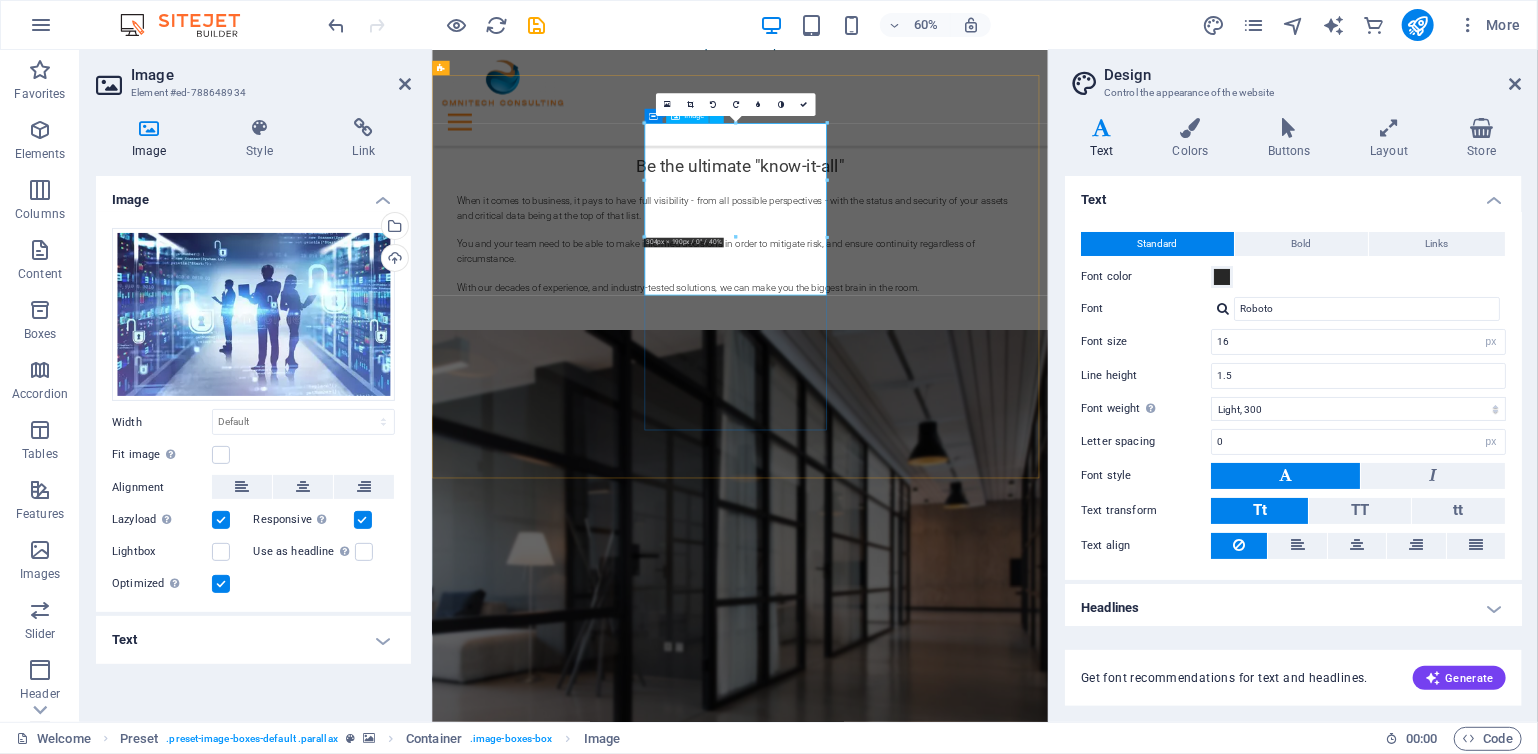click at bounding box center (919, 2106) 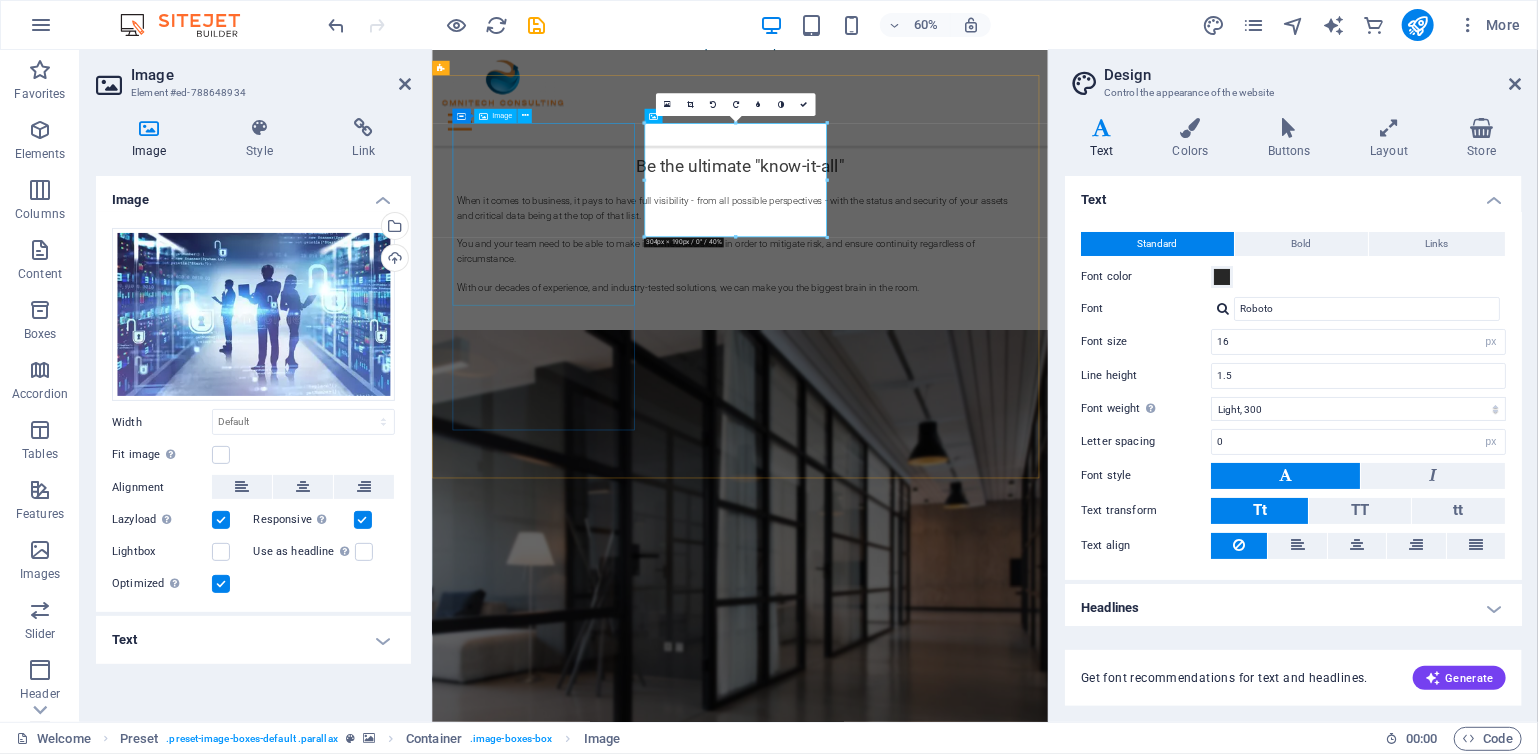click at bounding box center [919, 1666] 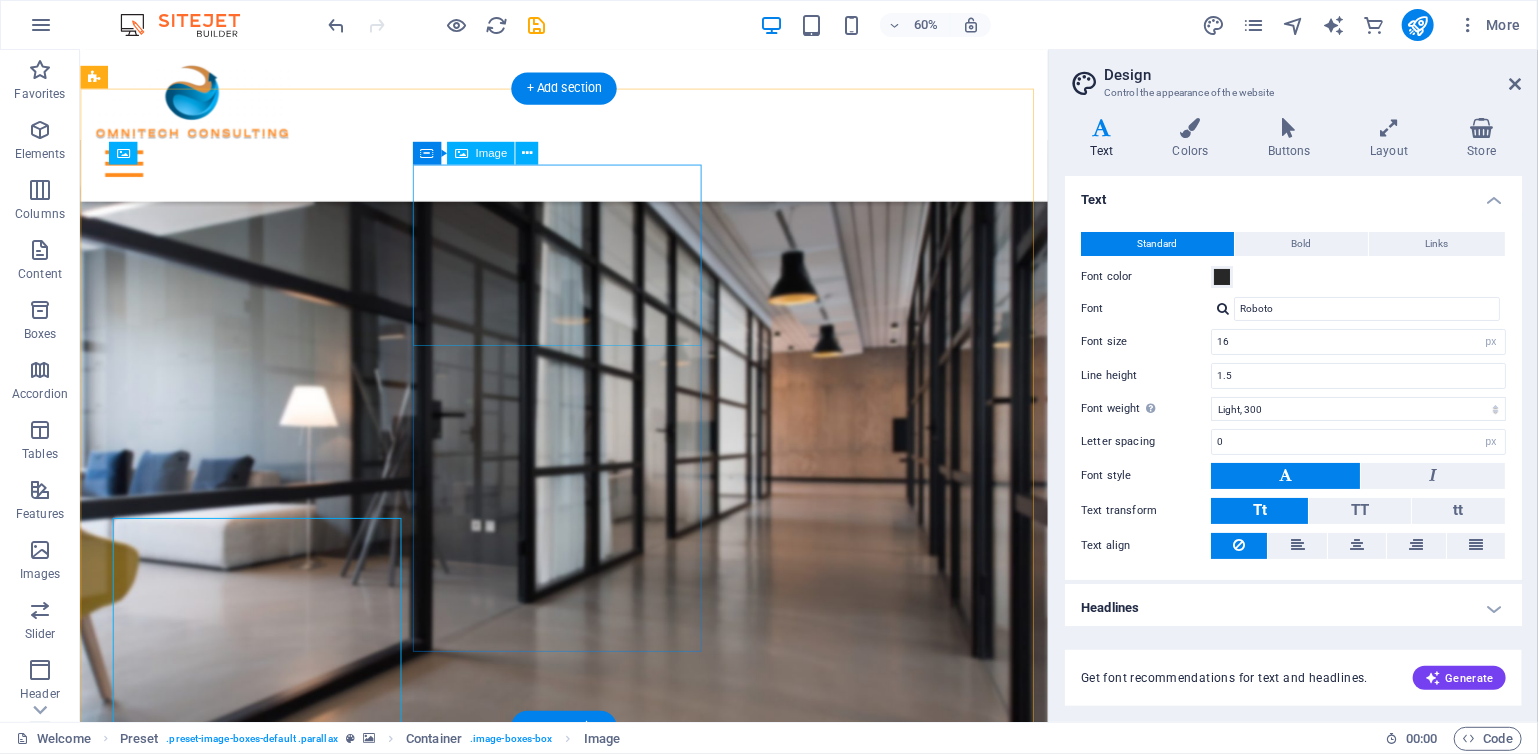 scroll, scrollTop: 991, scrollLeft: 0, axis: vertical 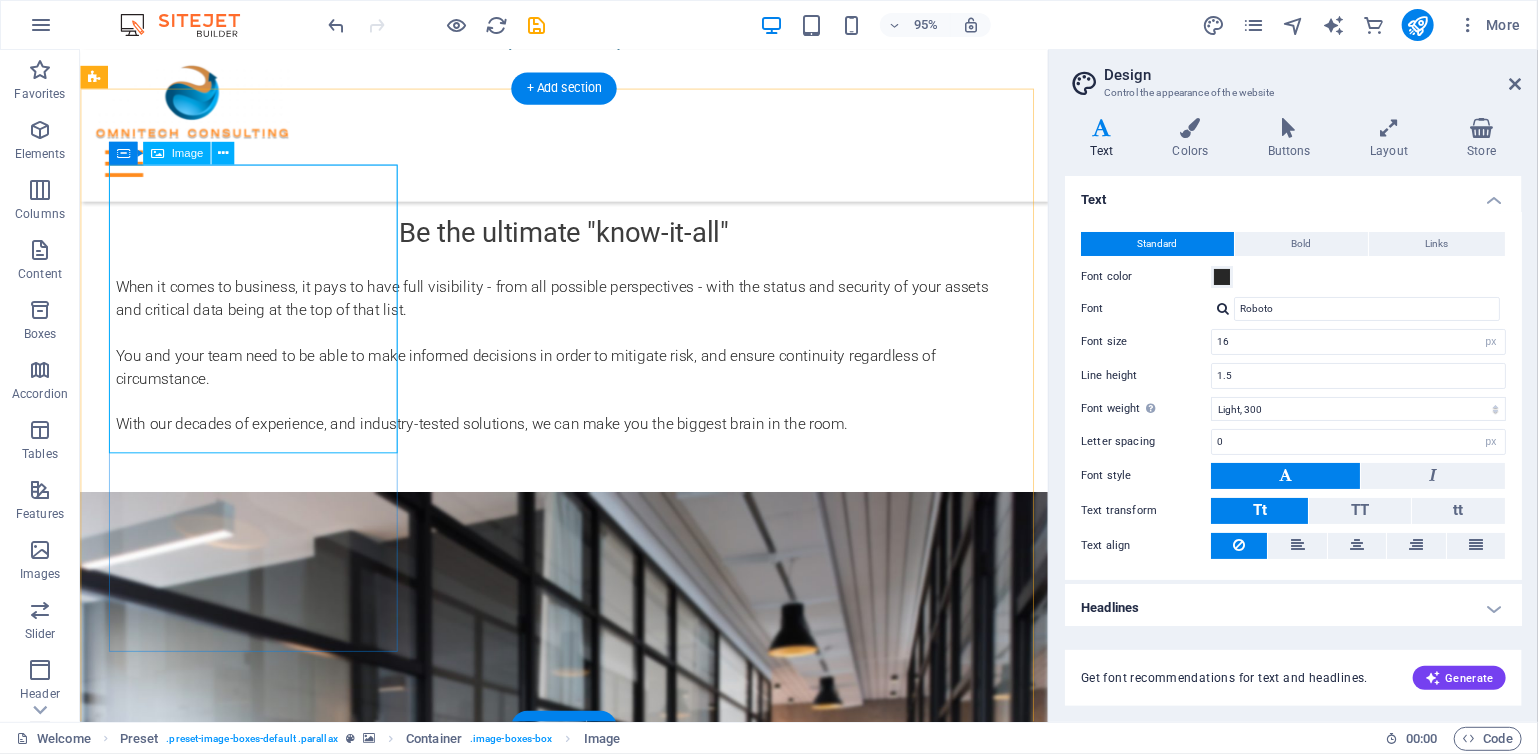 click at bounding box center [567, 1459] 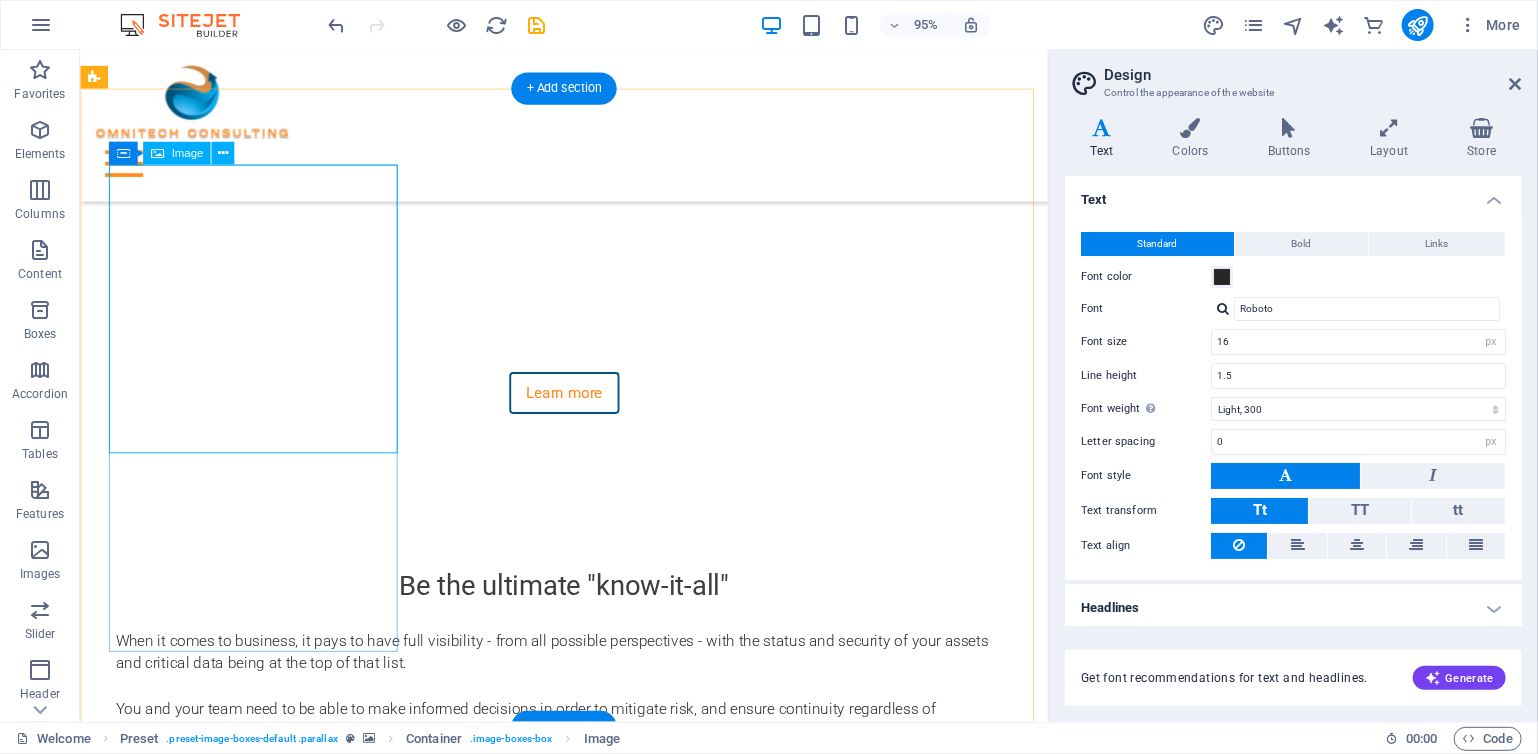 select on "px" 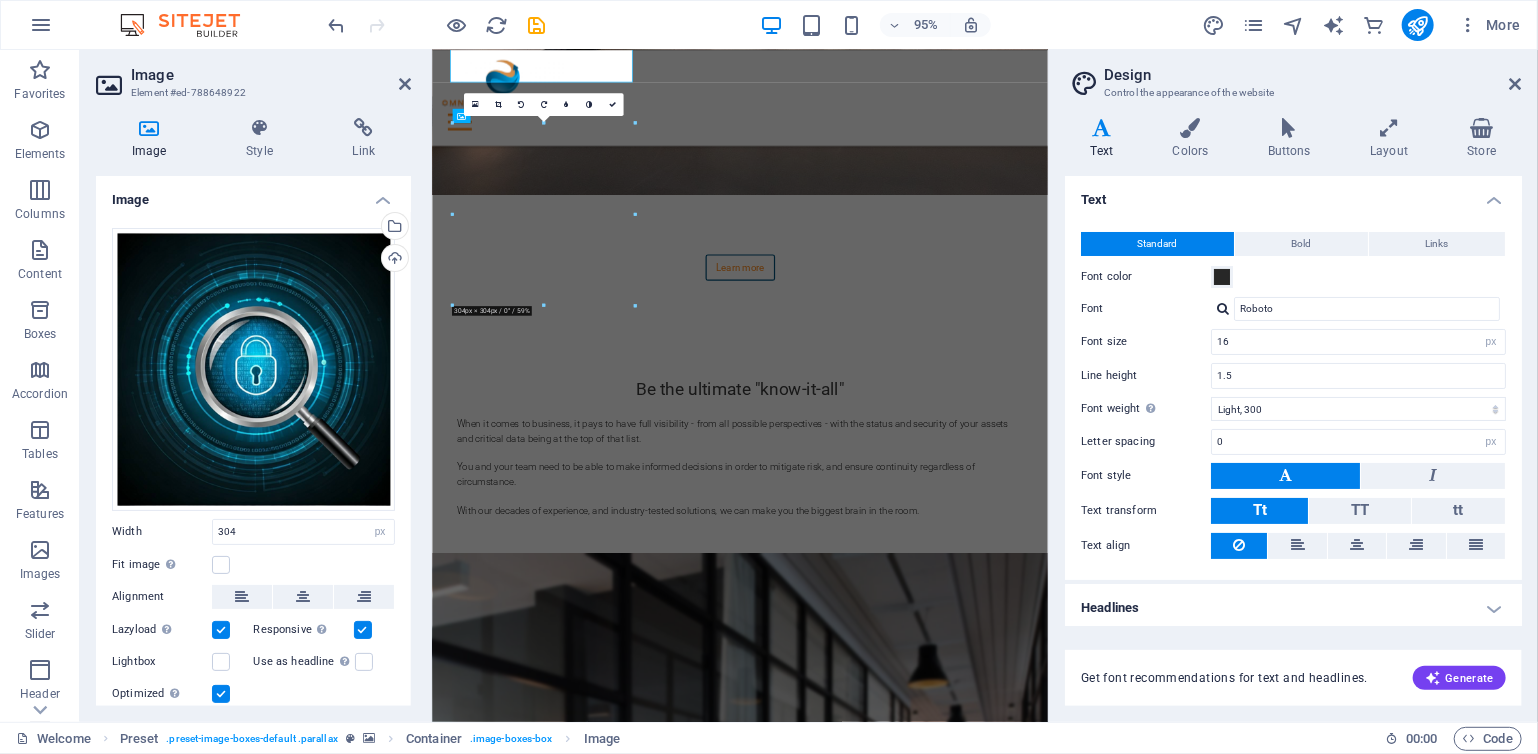 scroll, scrollTop: 1362, scrollLeft: 0, axis: vertical 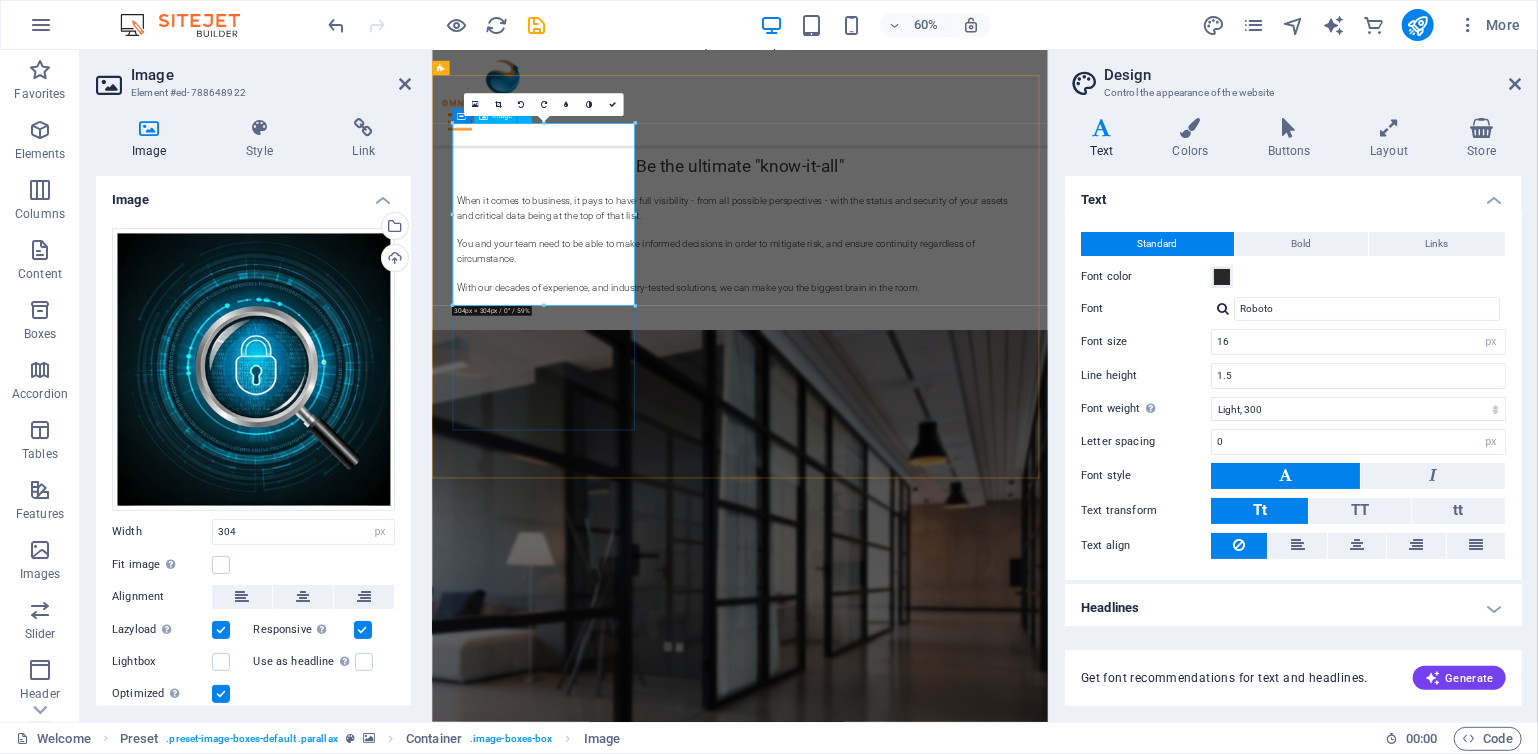 drag, startPoint x: 620, startPoint y: 450, endPoint x: 622, endPoint y: 337, distance: 113.0177 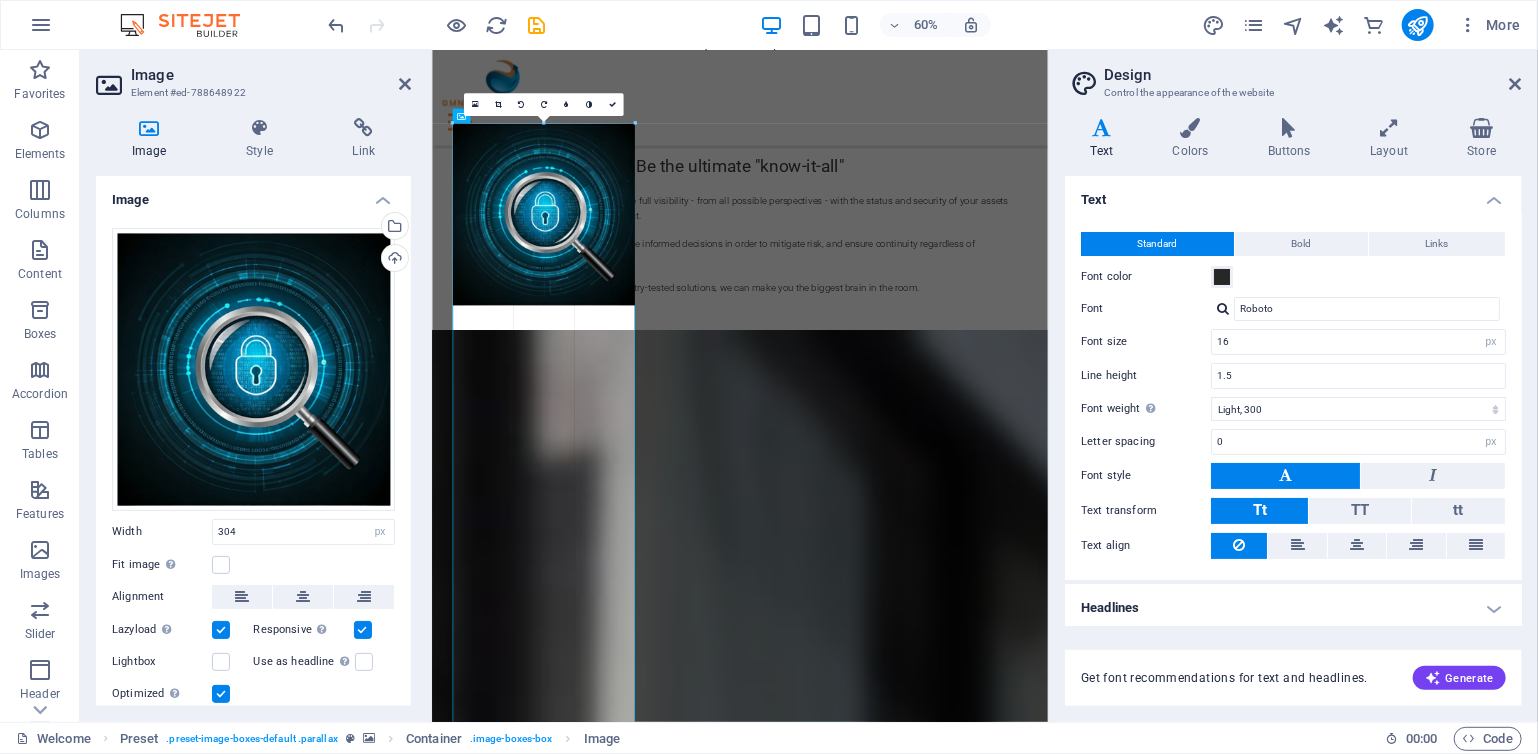 click on "180 170 160 150 140 130 120 110 100 90 80 70 60 50 40 30 20 10 0 -10 -20 -30 -40 -50 -60 -70 -80 -90 -100 -110 -120 -130 -140 -150 -160 -170 304px × 13959px / 0° / 59% 16:10 16:9 4:3 1:1 1:2 0" at bounding box center [543, 4311] 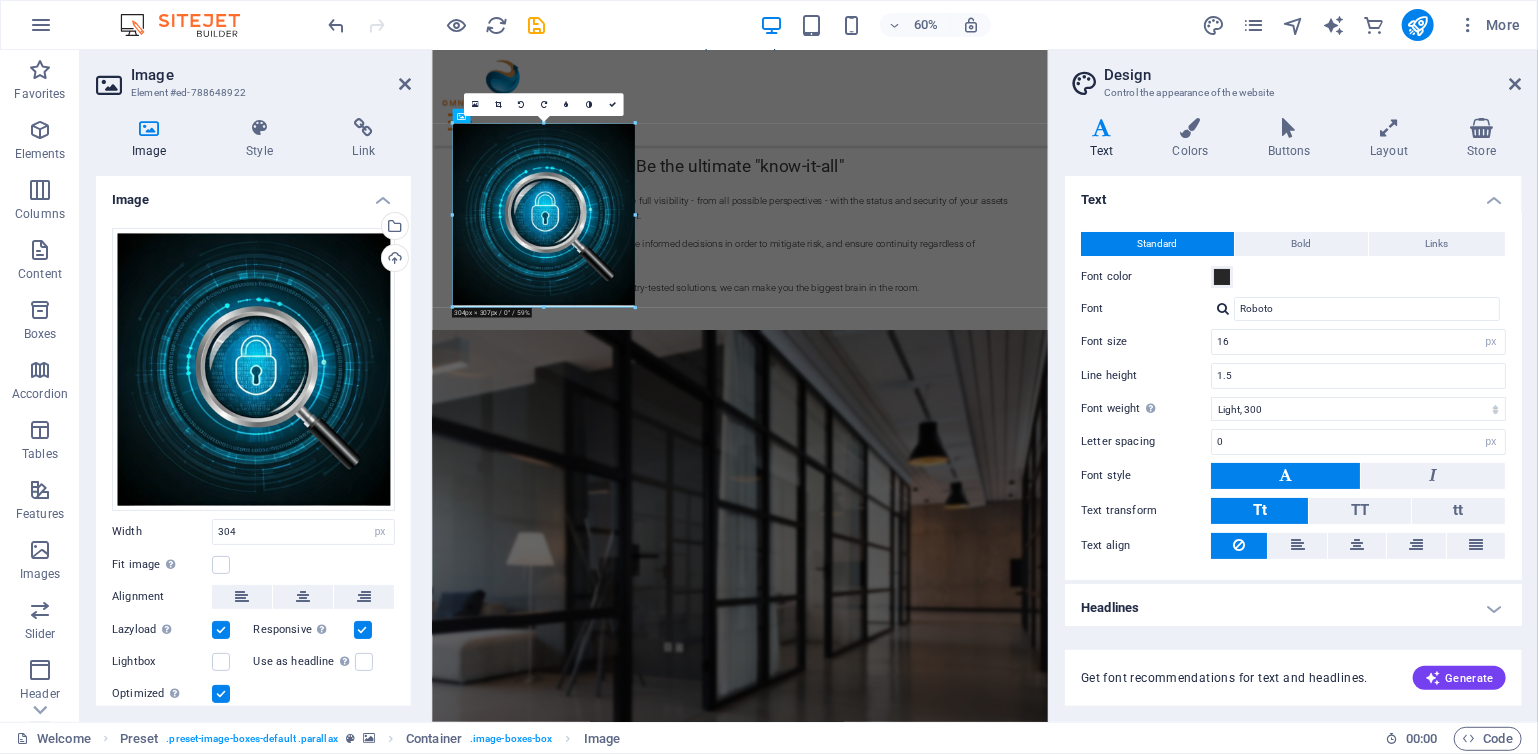 drag, startPoint x: 632, startPoint y: 307, endPoint x: 636, endPoint y: 259, distance: 48.166378 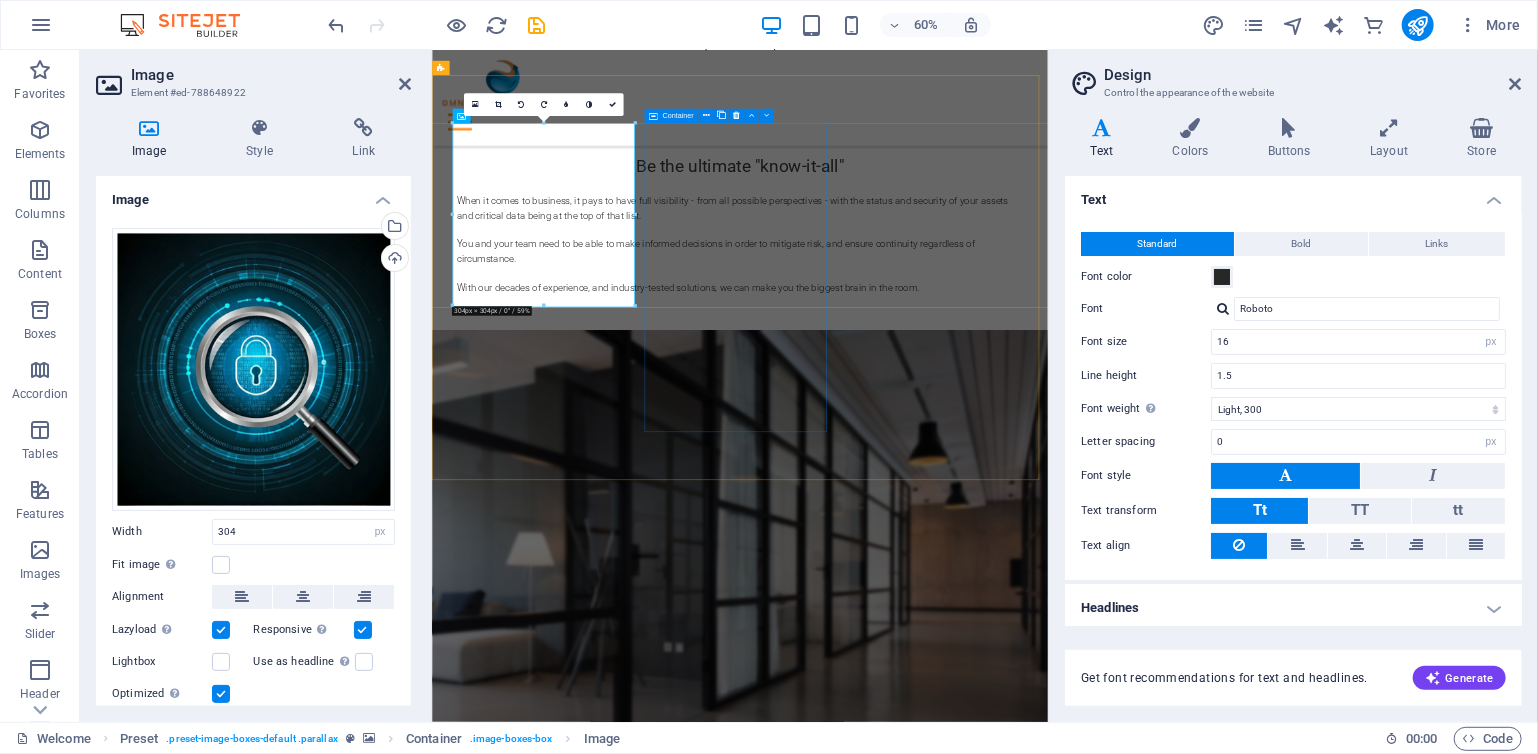 click on "What we do Lorem ipsum dolor sit amet, consetetur sadipscing elitr, sed diam nonumy eirmod tempor invidunt ut labore et dolore magna aliquyam. Learn more ." at bounding box center [919, 2369] 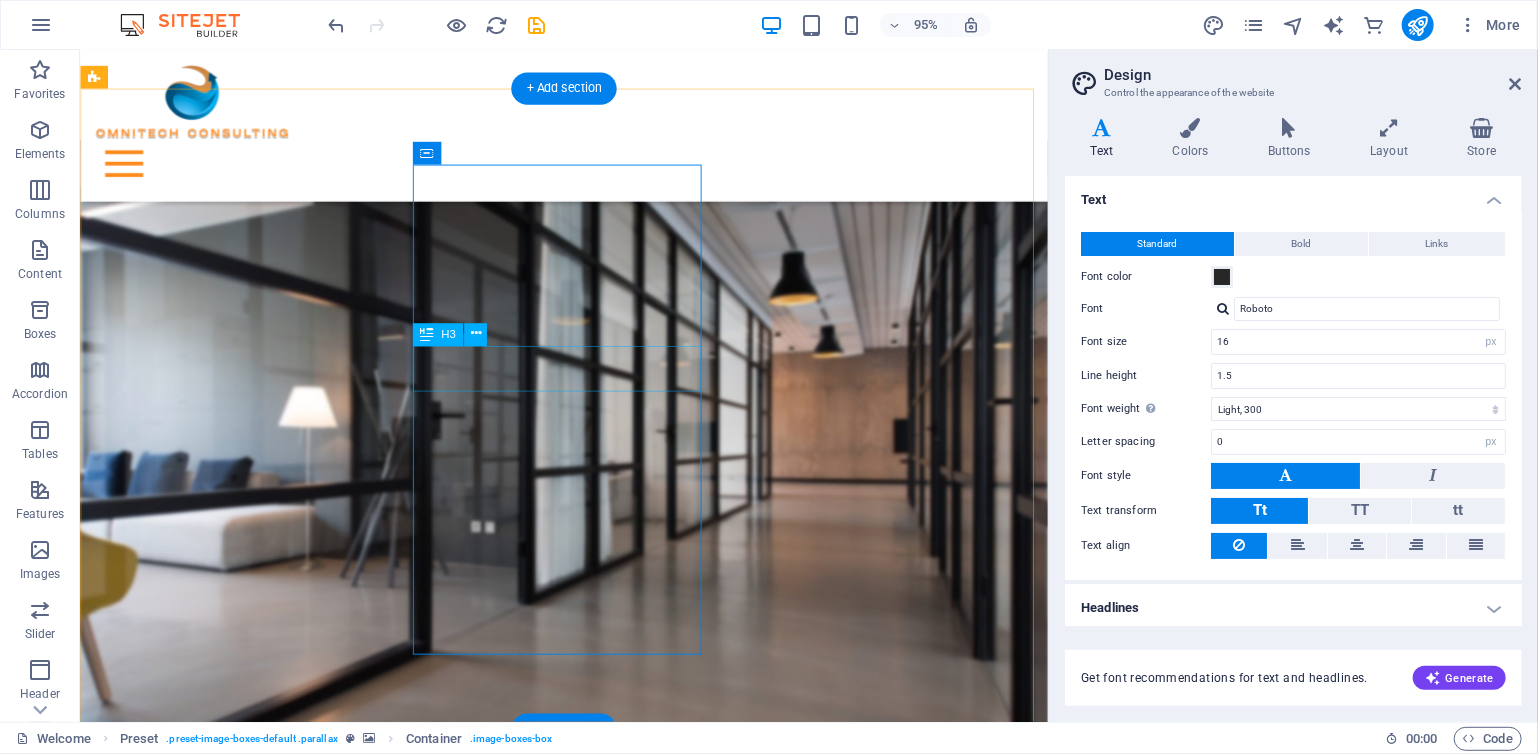 scroll, scrollTop: 991, scrollLeft: 0, axis: vertical 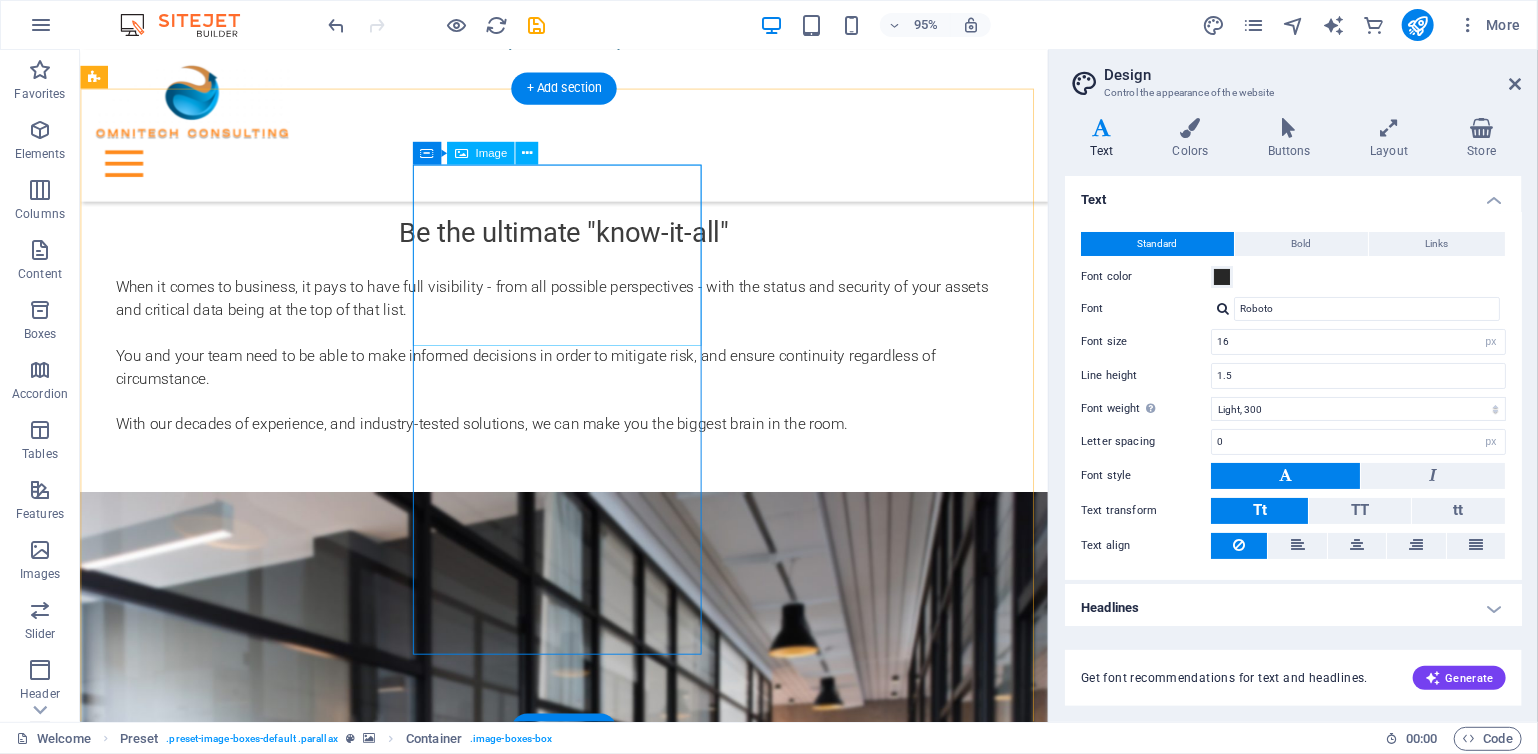 click at bounding box center [567, 2080] 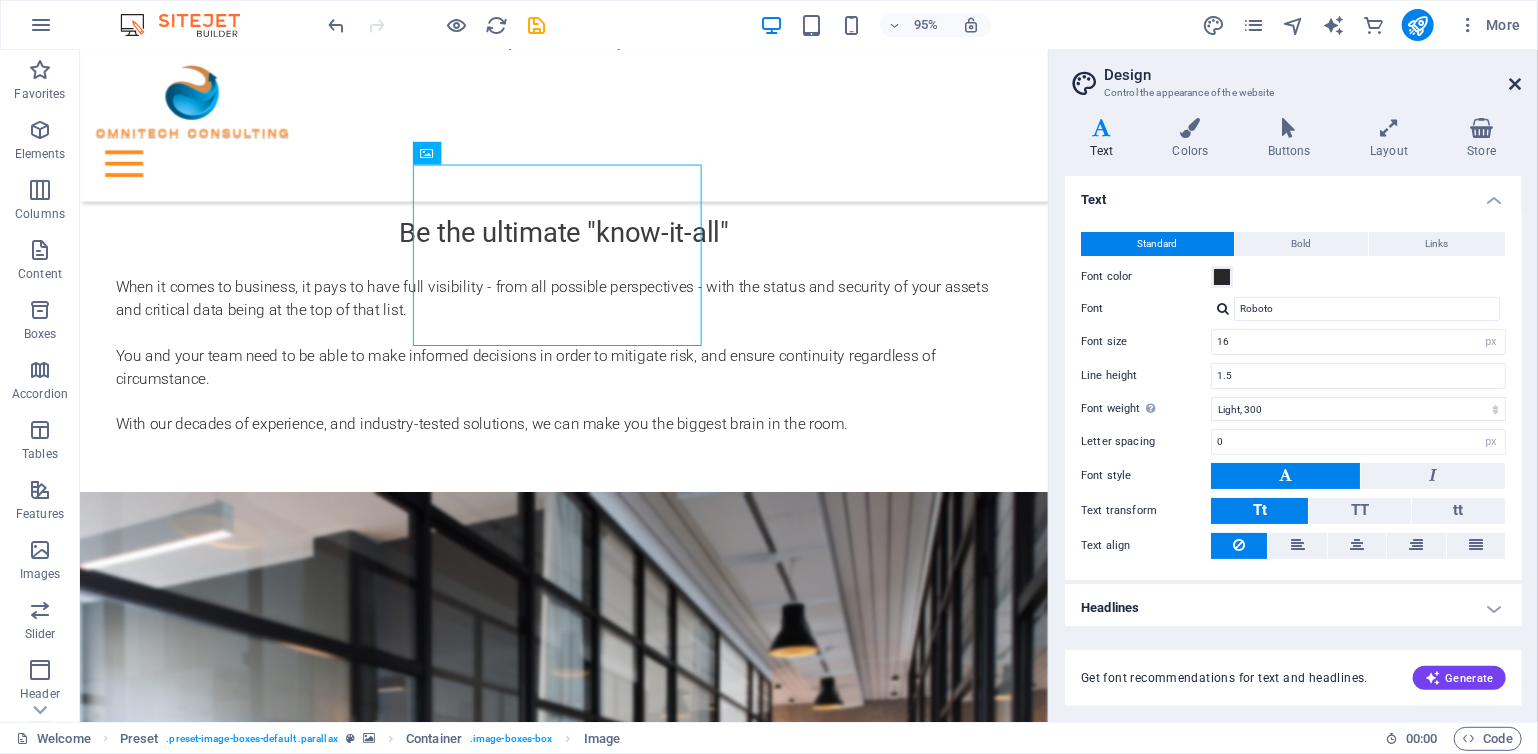 click at bounding box center [1516, 84] 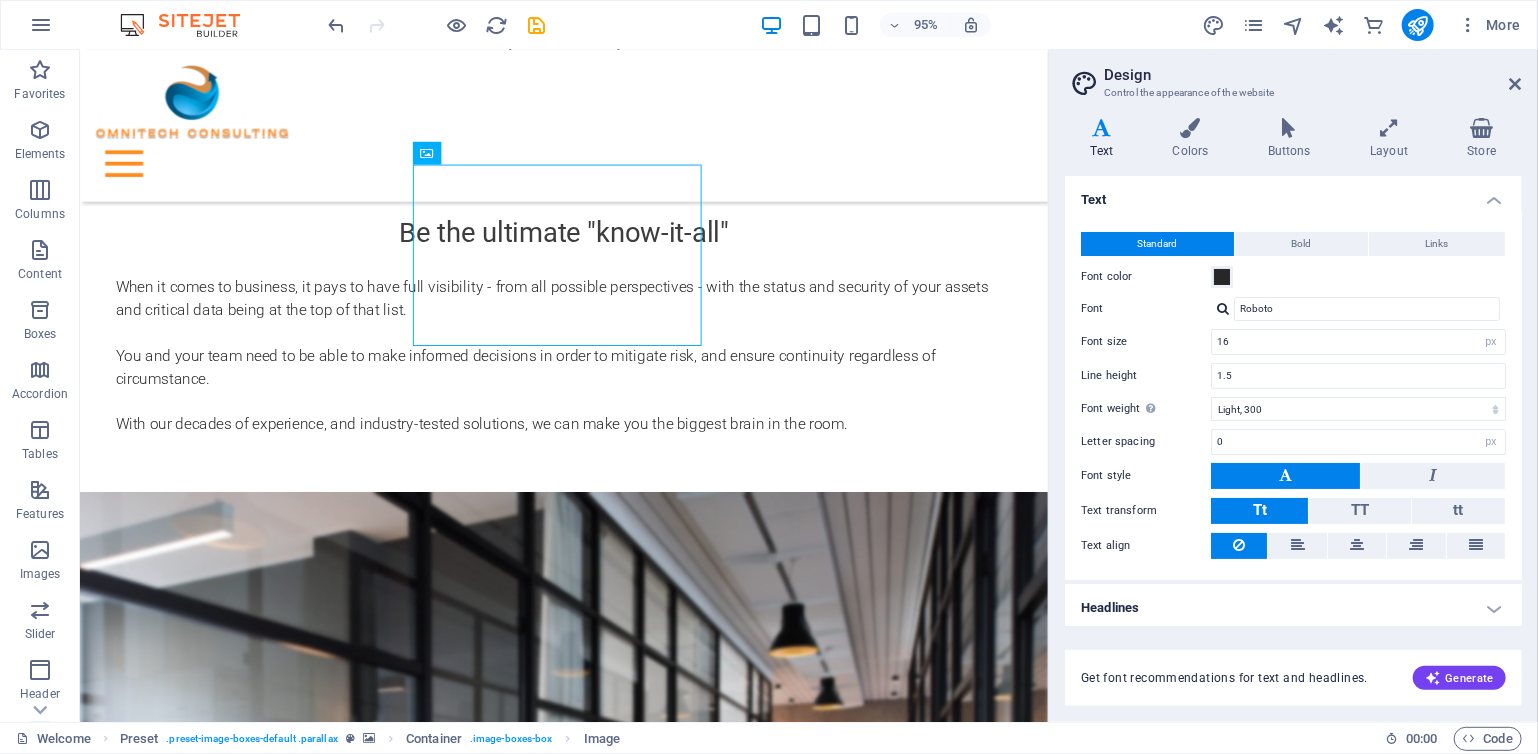 scroll, scrollTop: 959, scrollLeft: 0, axis: vertical 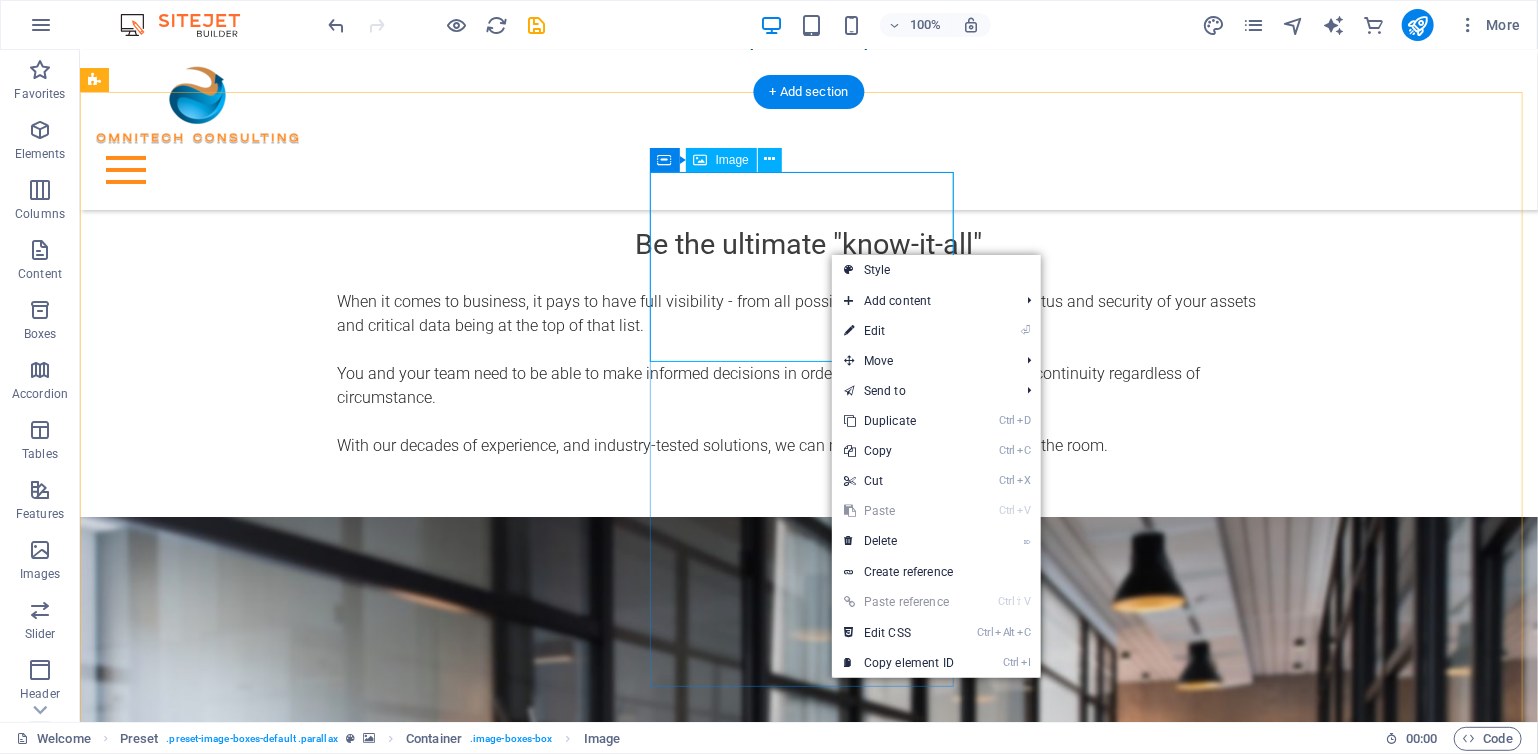click at bounding box center [567, 2199] 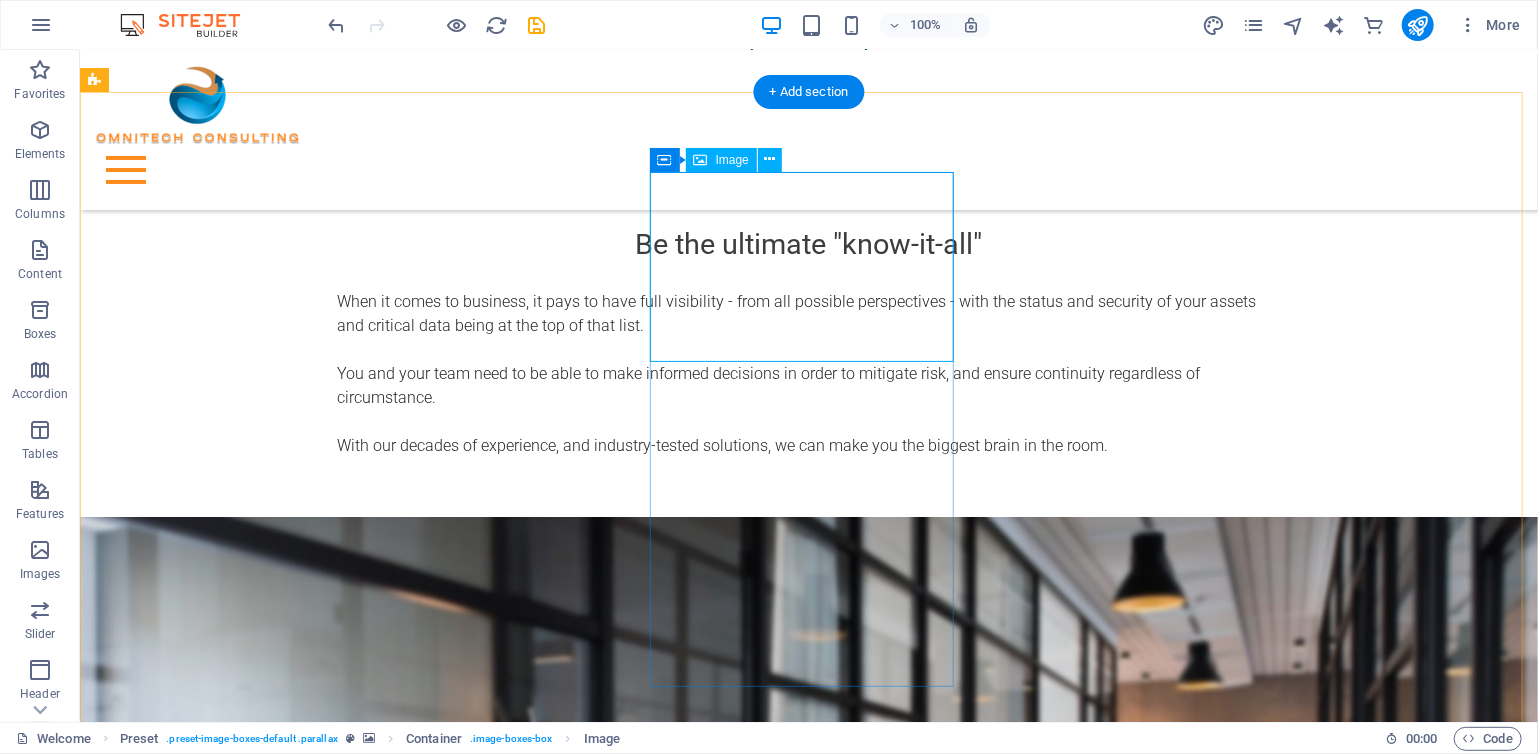 click at bounding box center [567, 2199] 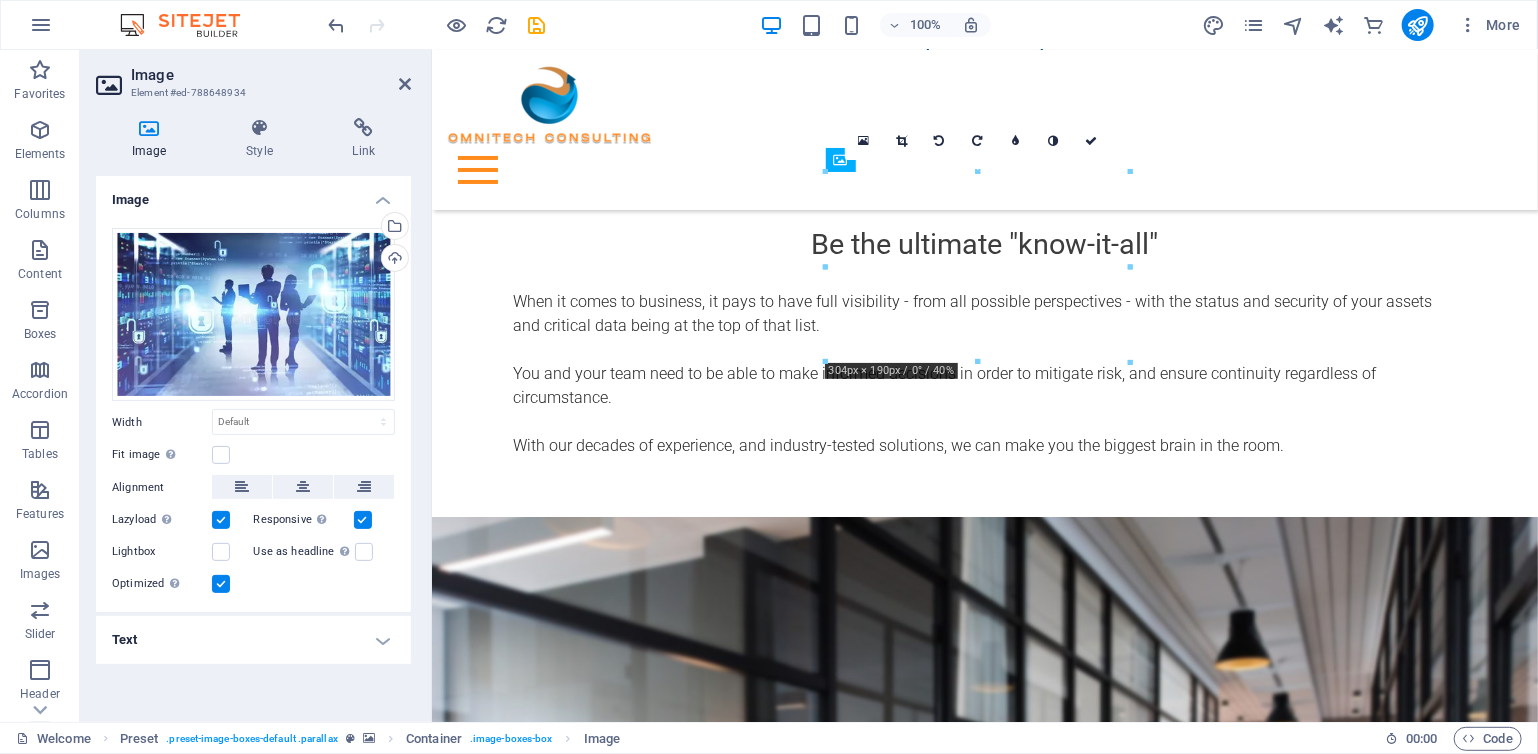 drag, startPoint x: 978, startPoint y: 350, endPoint x: 987, endPoint y: 324, distance: 27.513634 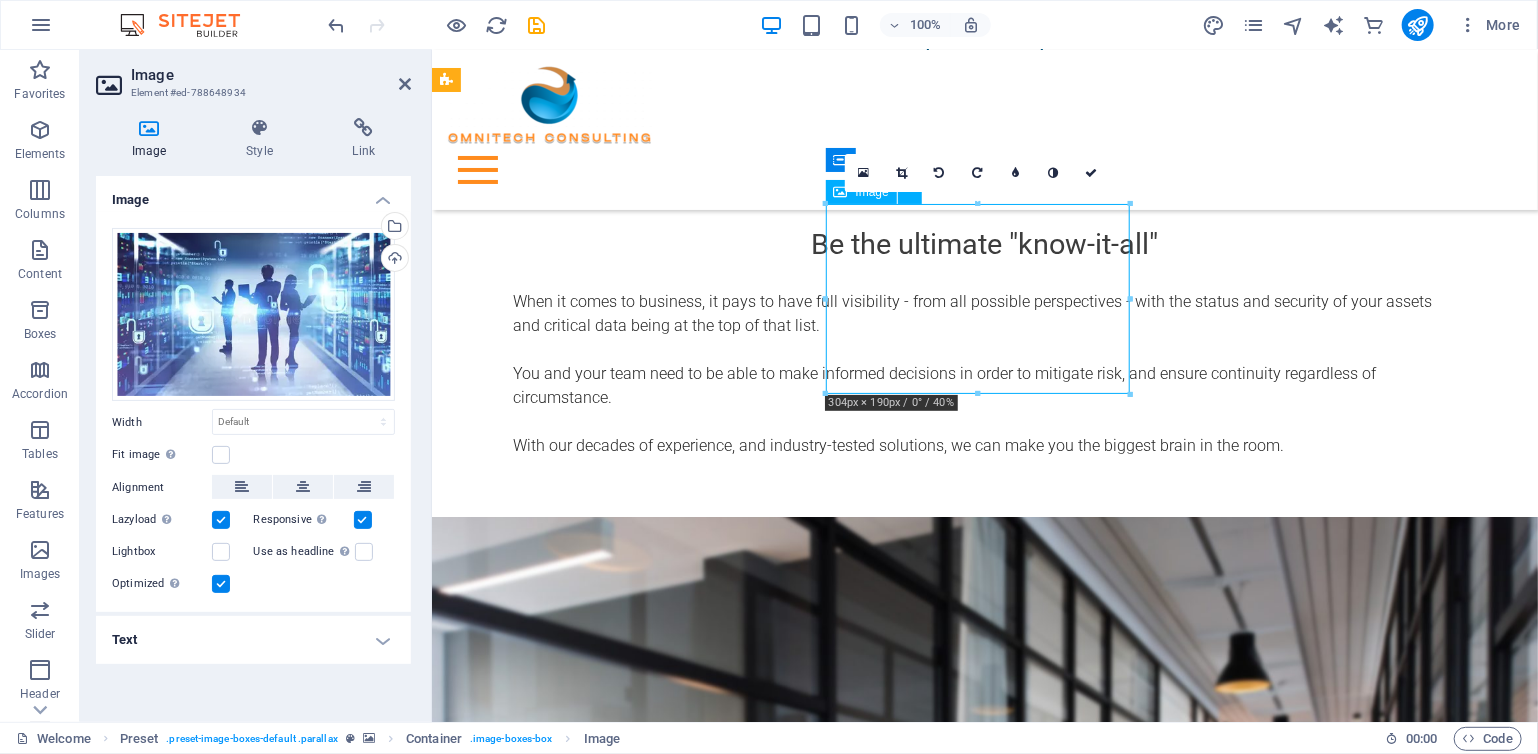 drag, startPoint x: 995, startPoint y: 307, endPoint x: 1009, endPoint y: 255, distance: 53.851646 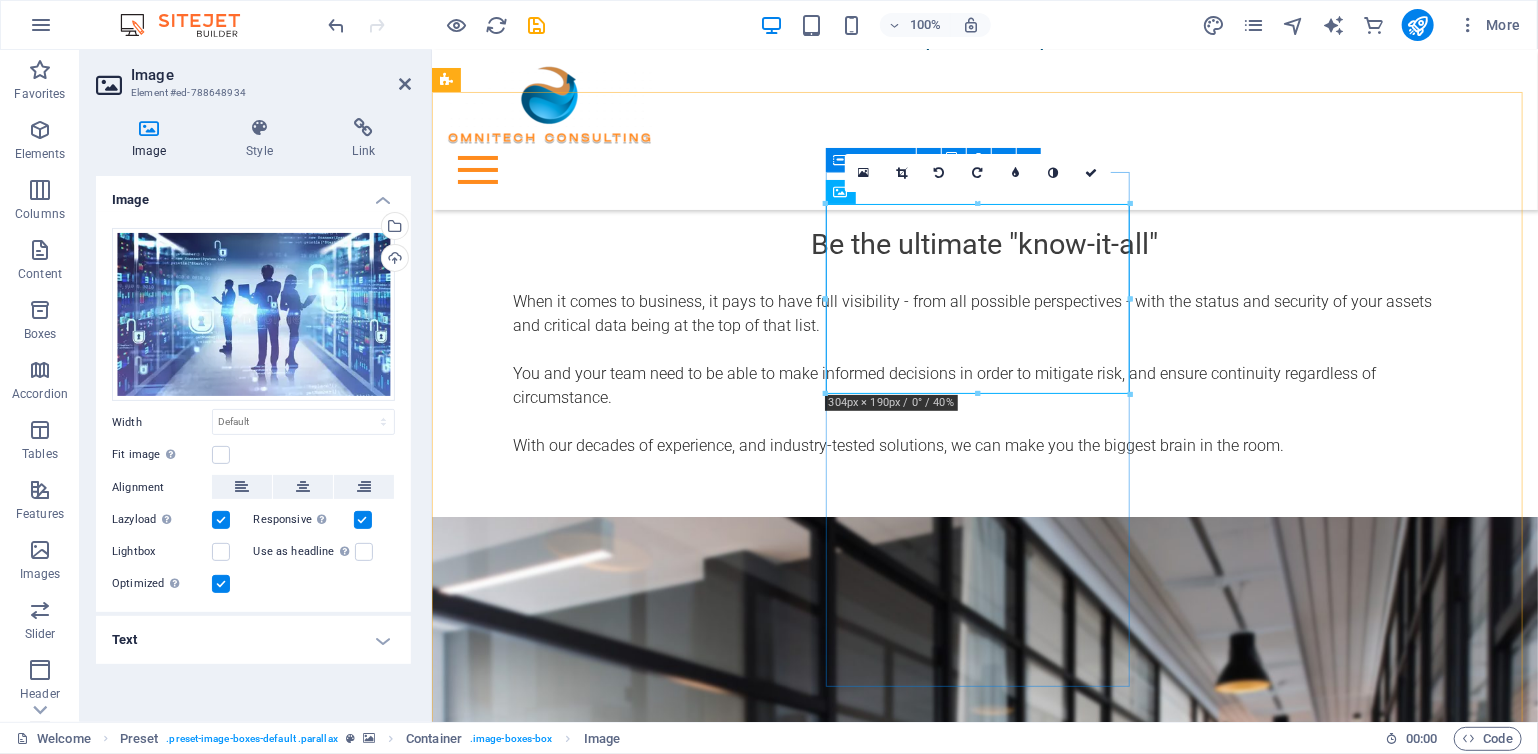 click at bounding box center (437, 25) 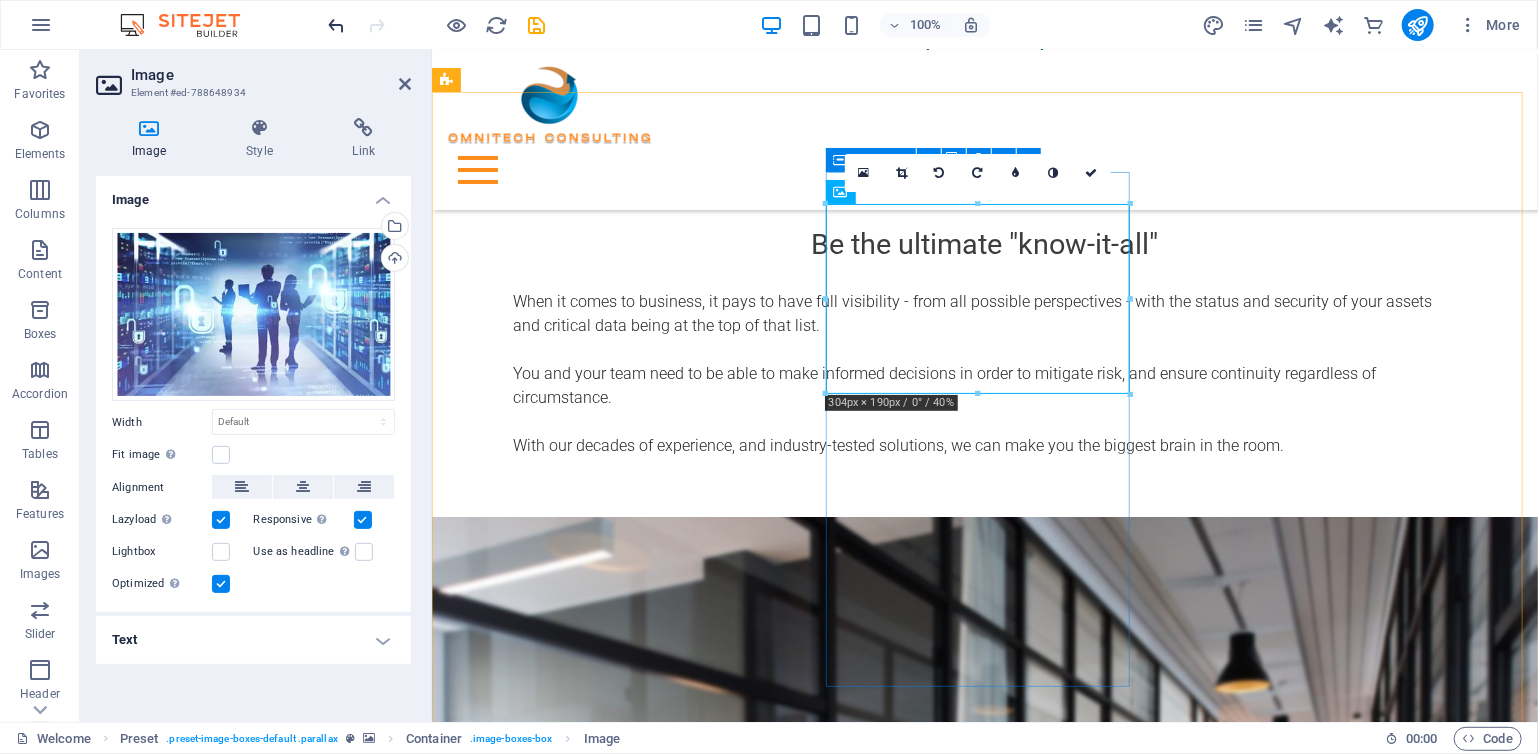 click at bounding box center (337, 25) 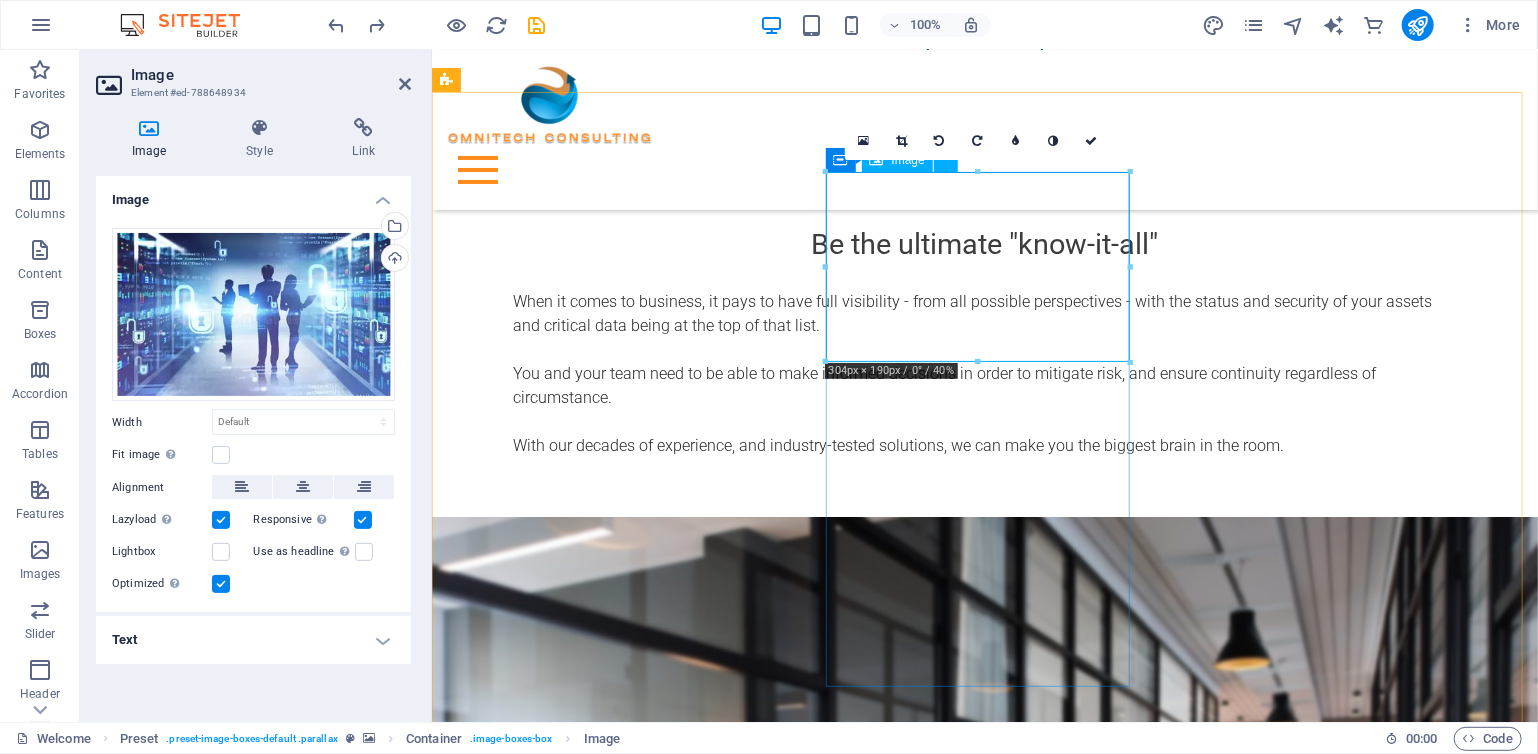 click at bounding box center (919, 2089) 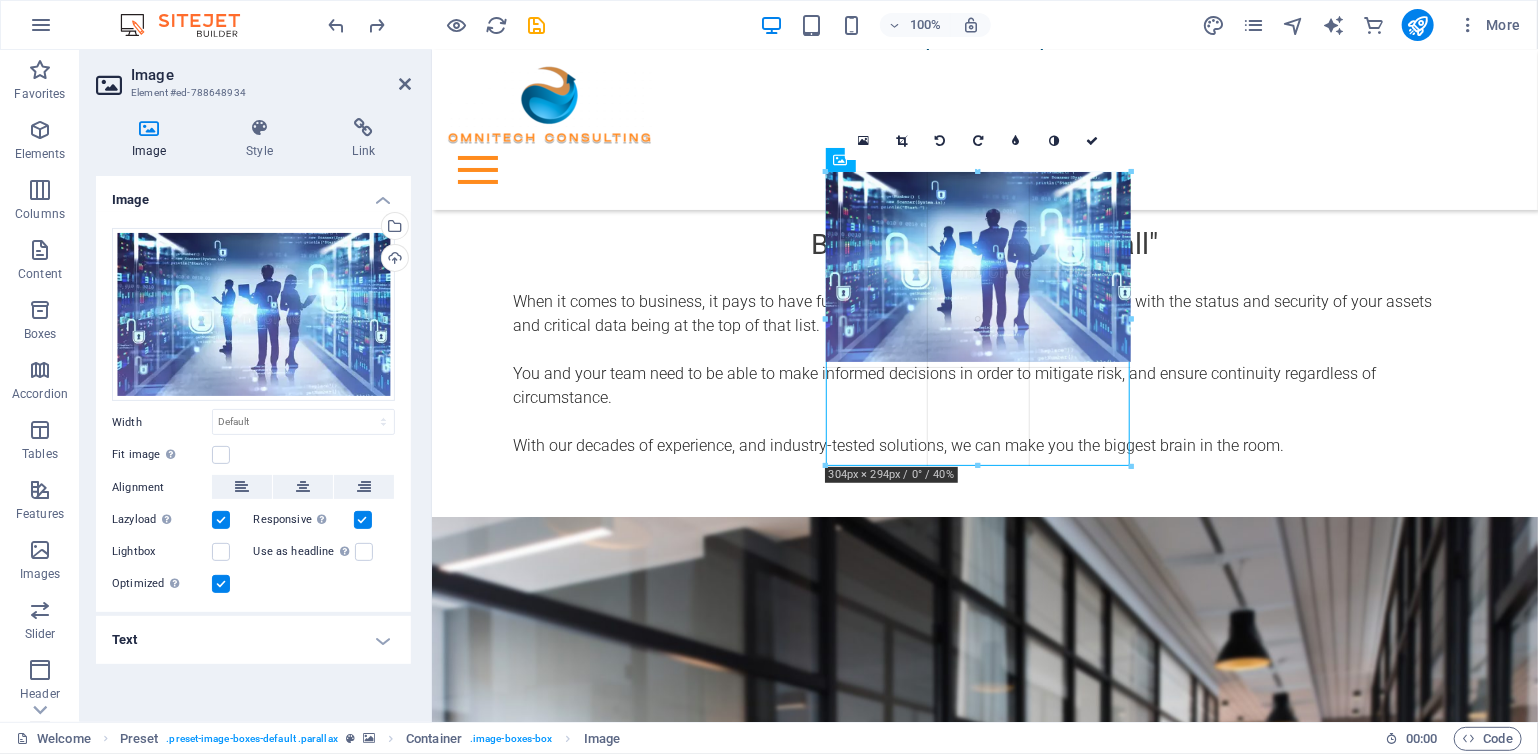 drag, startPoint x: 976, startPoint y: 359, endPoint x: 547, endPoint y: 413, distance: 432.38525 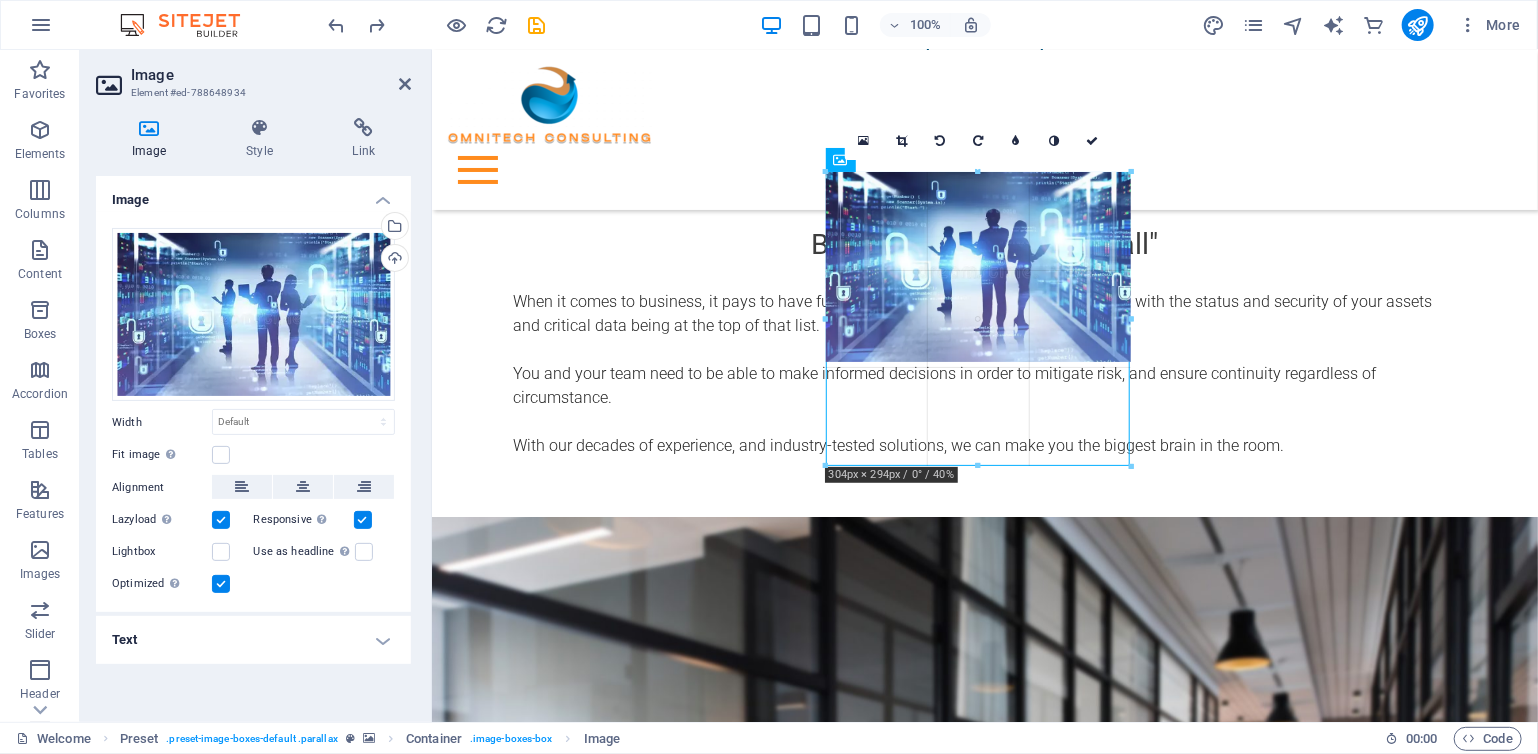 click at bounding box center [978, 466] 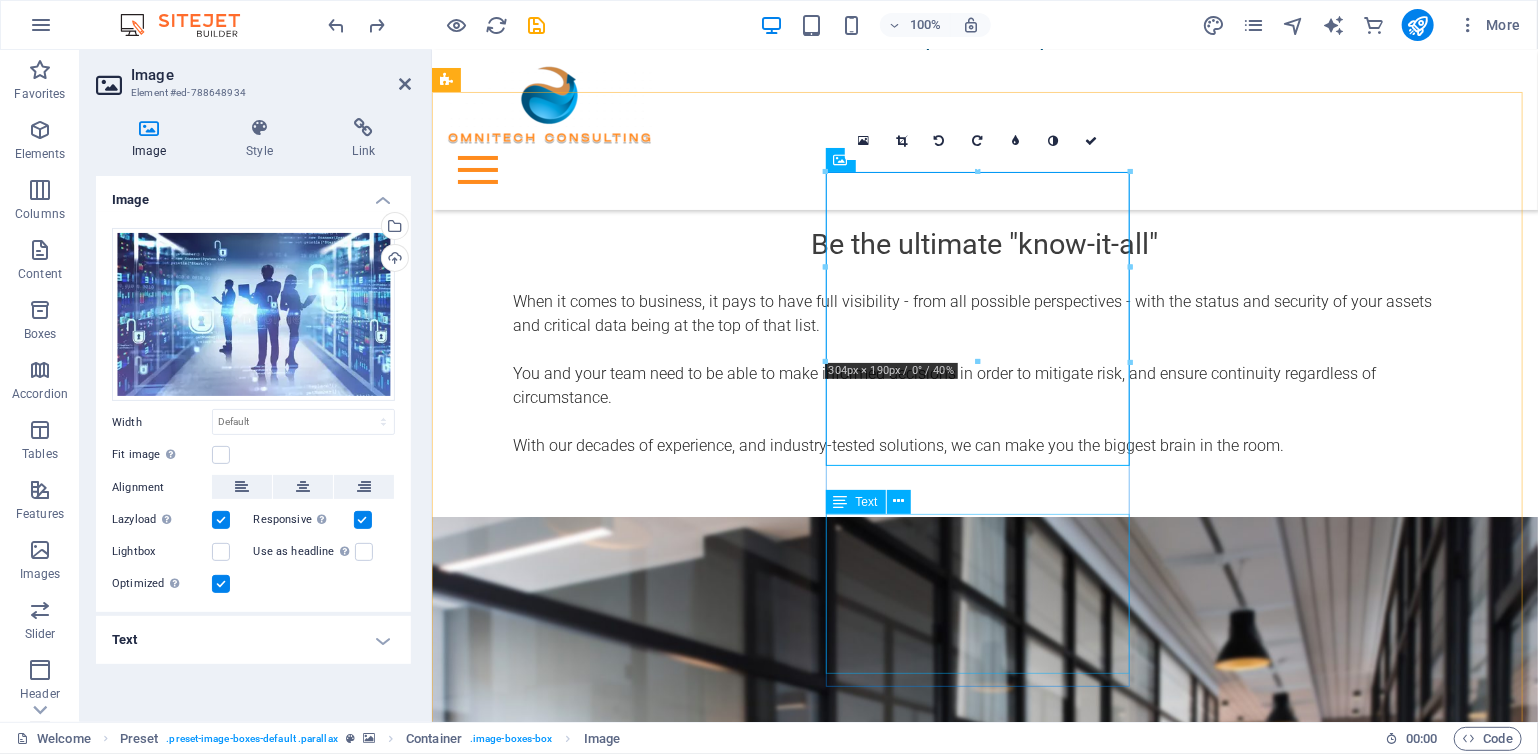 click on "Lorem ipsum dolor sit amet, consetetur sadipscing elitr, sed diam nonumy eirmod tempor invidunt ut labore et dolore magna aliquyam. Learn more ." at bounding box center [919, 2141] 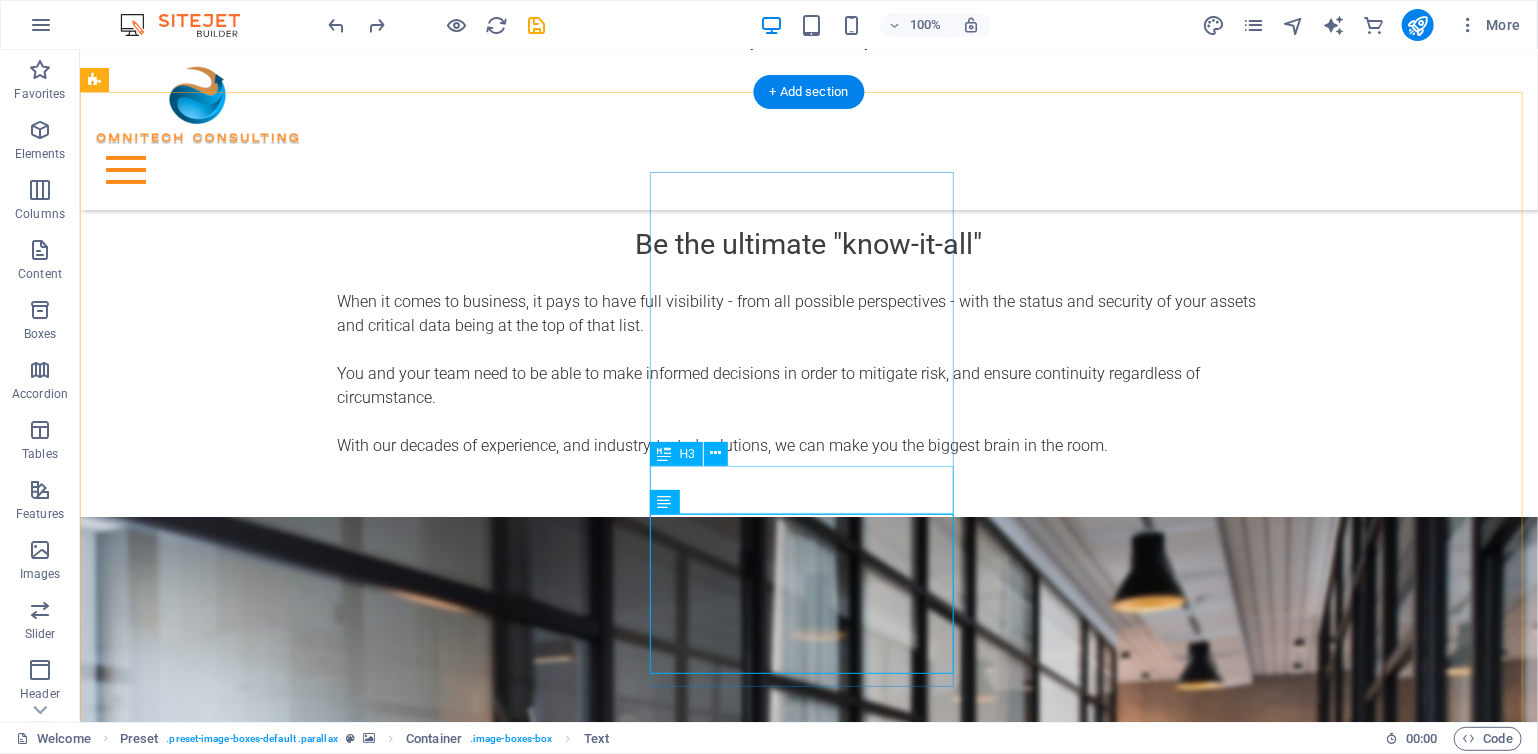 click on "What we do" at bounding box center (567, 2061) 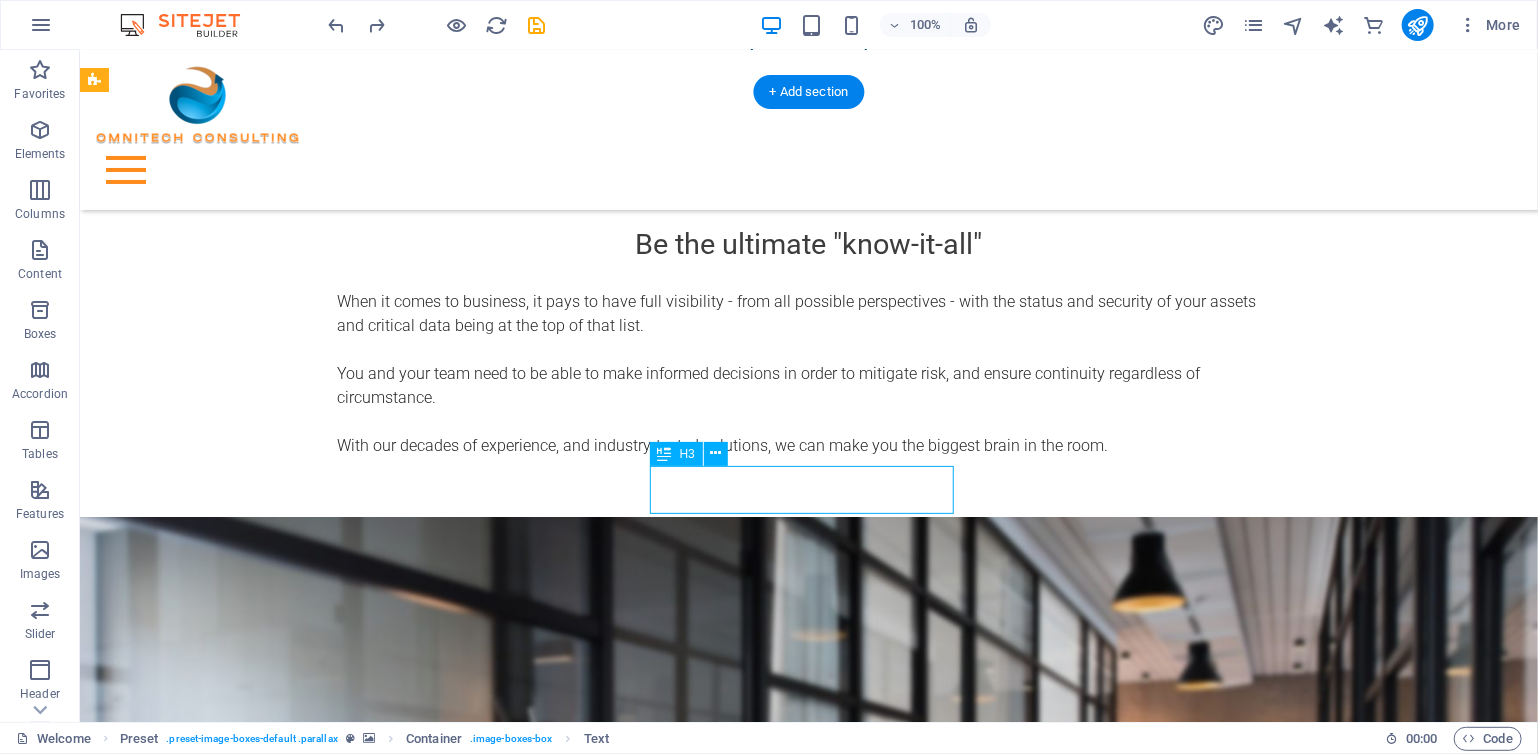 click on "What we do" at bounding box center [567, 2061] 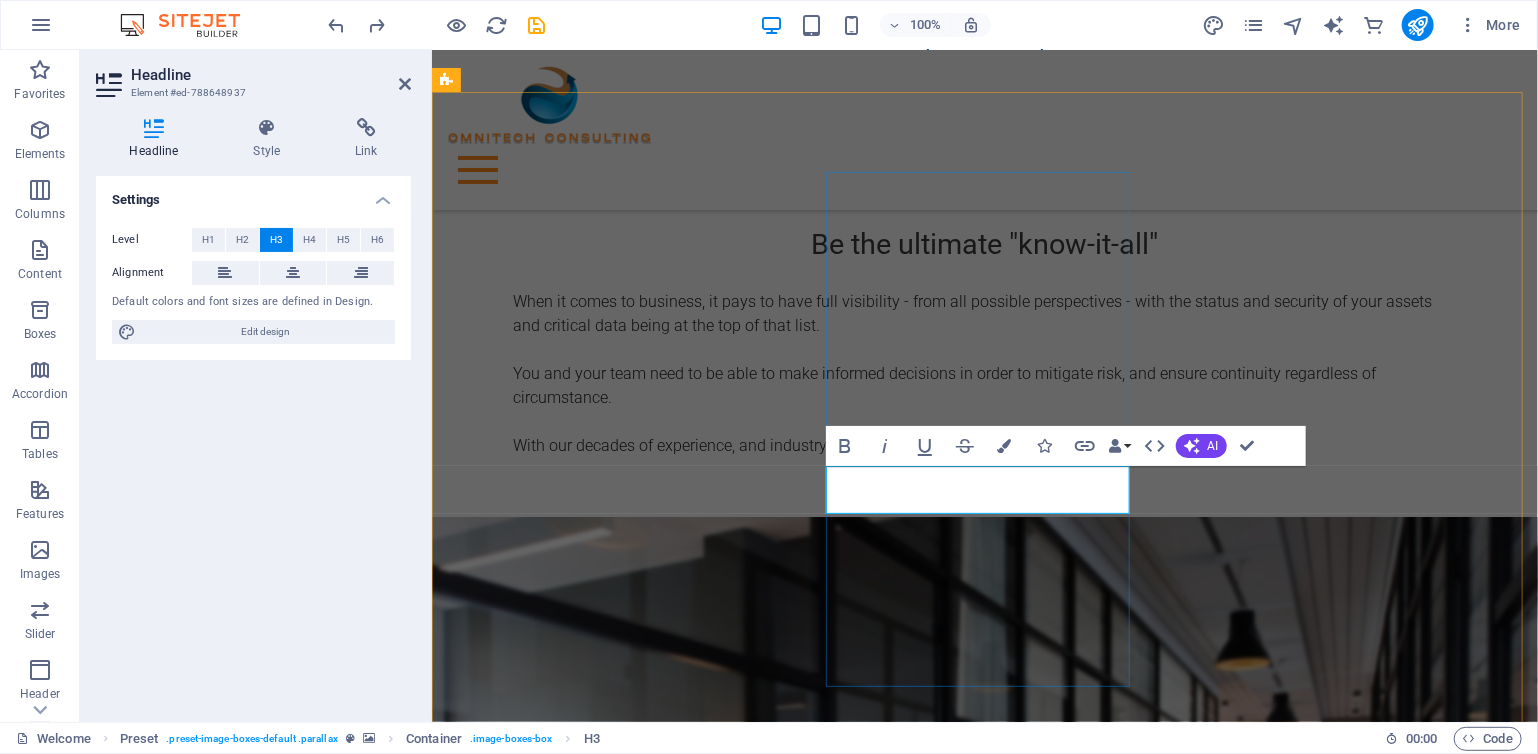 type 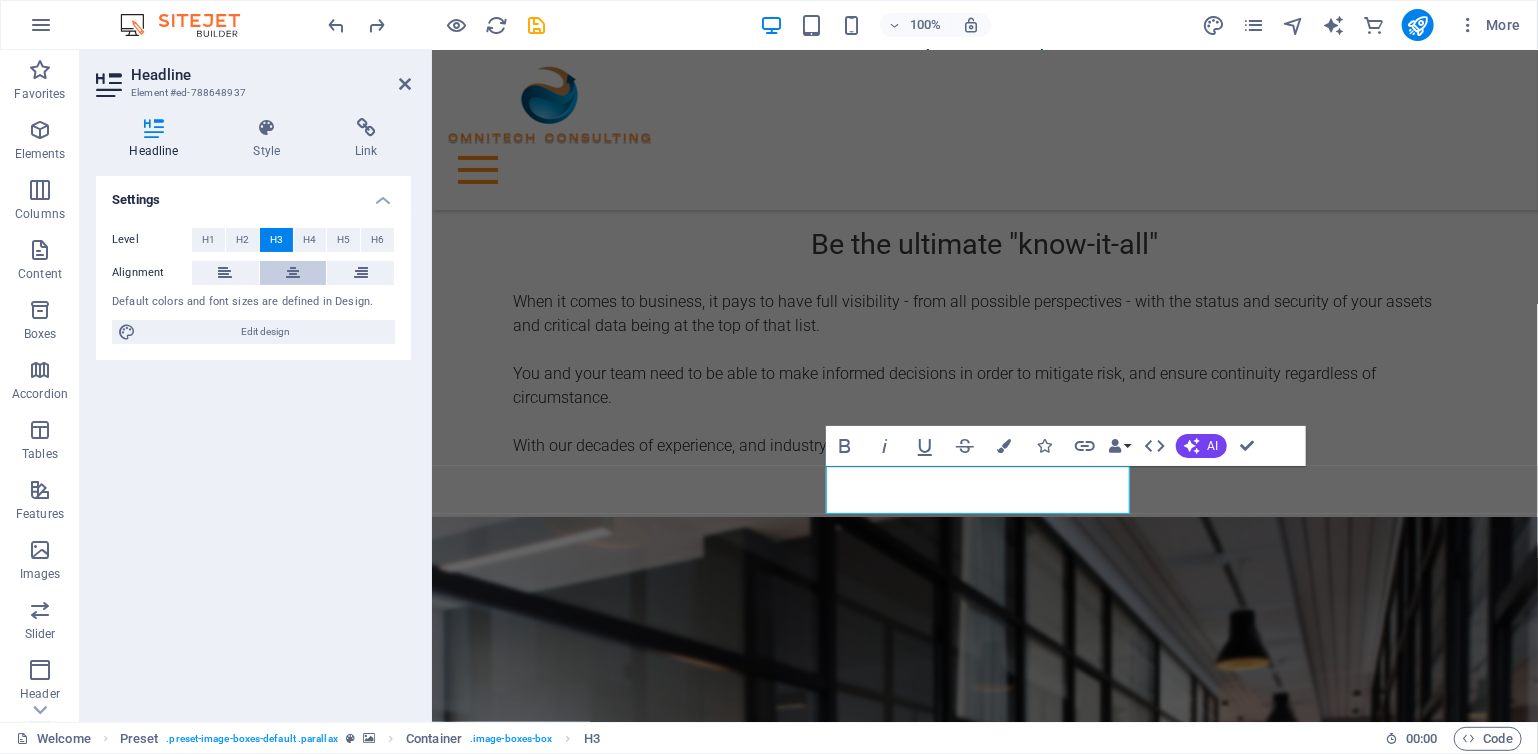 click at bounding box center [293, 273] 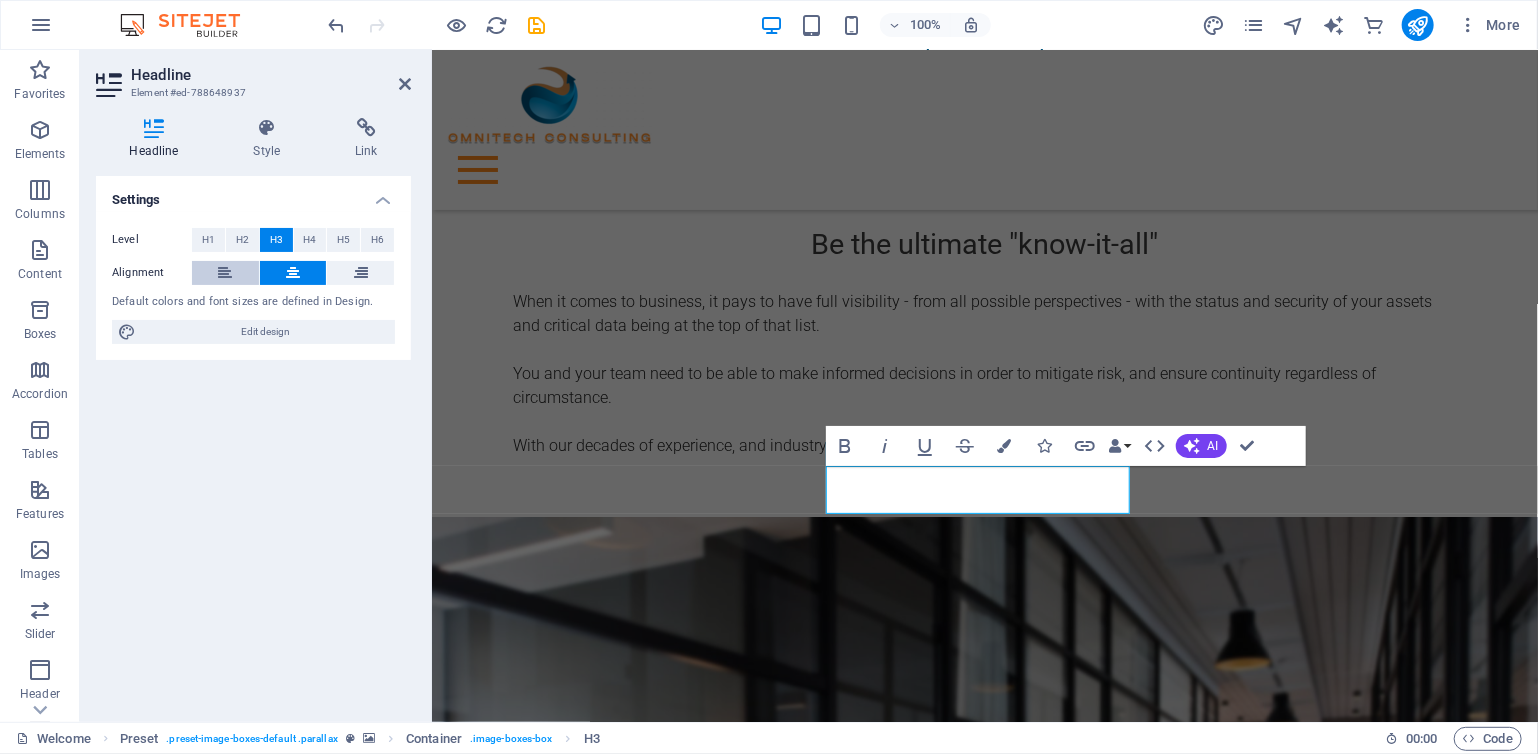 click at bounding box center (225, 273) 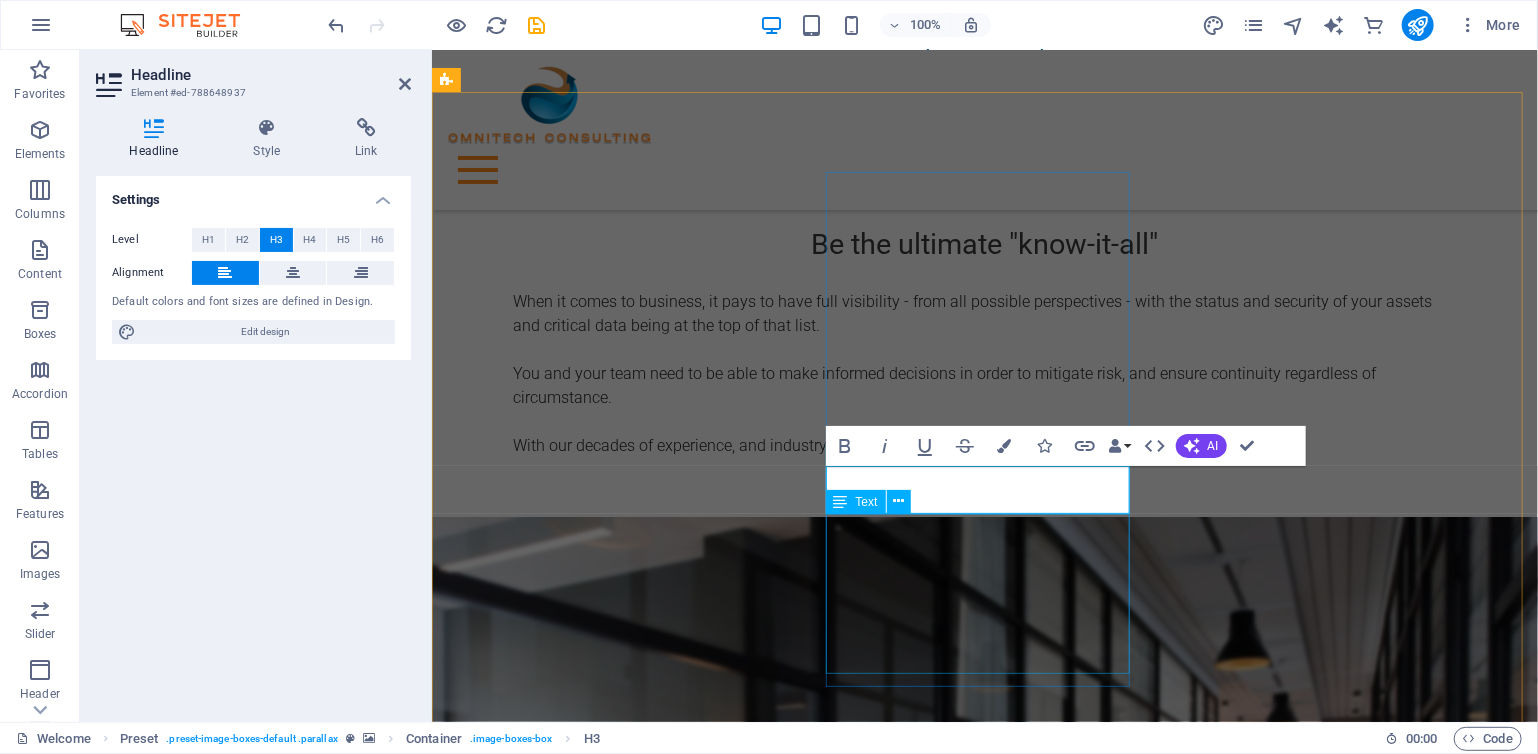 click on "Lorem ipsum dolor sit amet, consetetur sadipscing elitr, sed diam nonumy eirmod tempor invidunt ut labore et dolore magna aliquyam. Learn more ." at bounding box center (919, 2141) 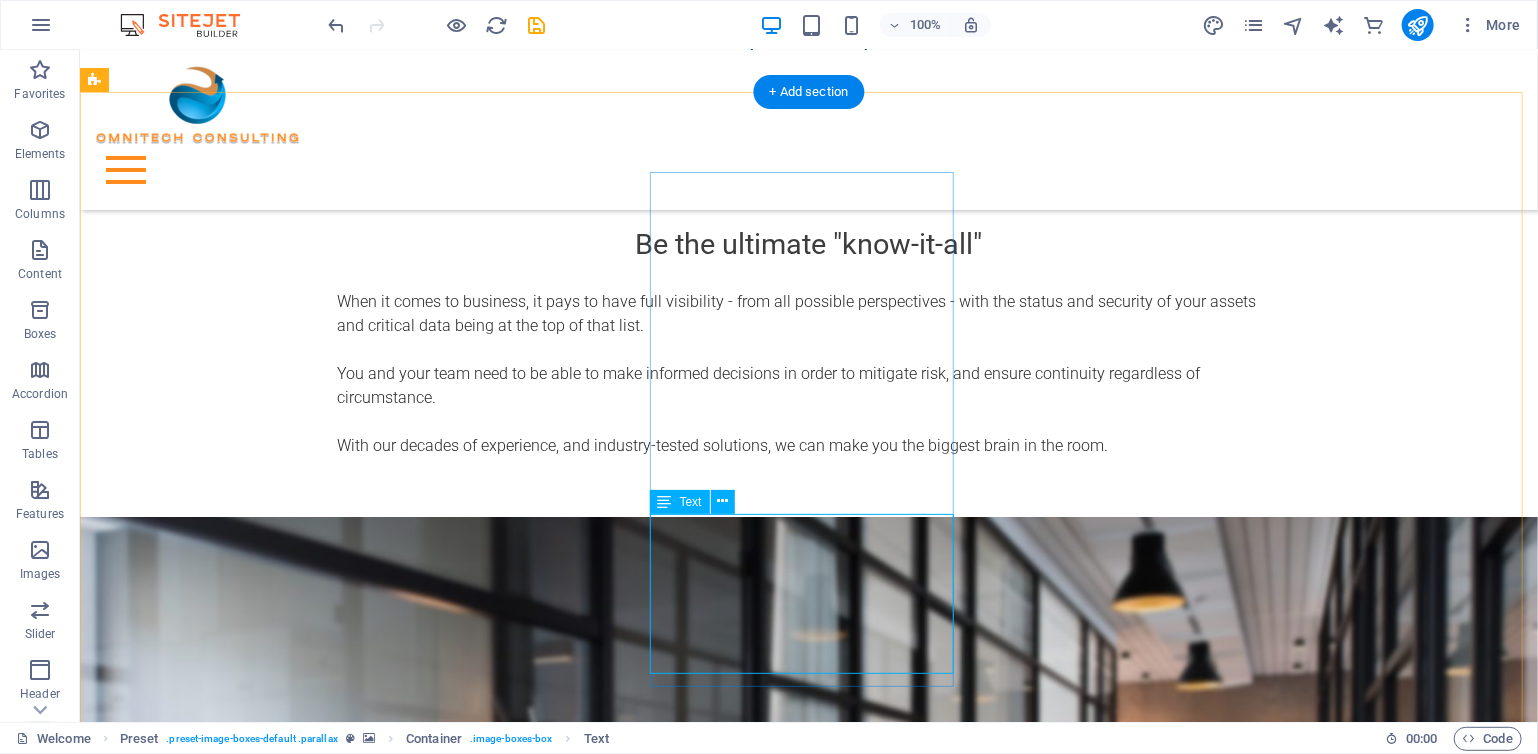 click on "Lorem ipsum dolor sit amet, consetetur sadipscing elitr, sed diam nonumy eirmod tempor invidunt ut labore et dolore magna aliquyam. Learn more ." at bounding box center [567, 2141] 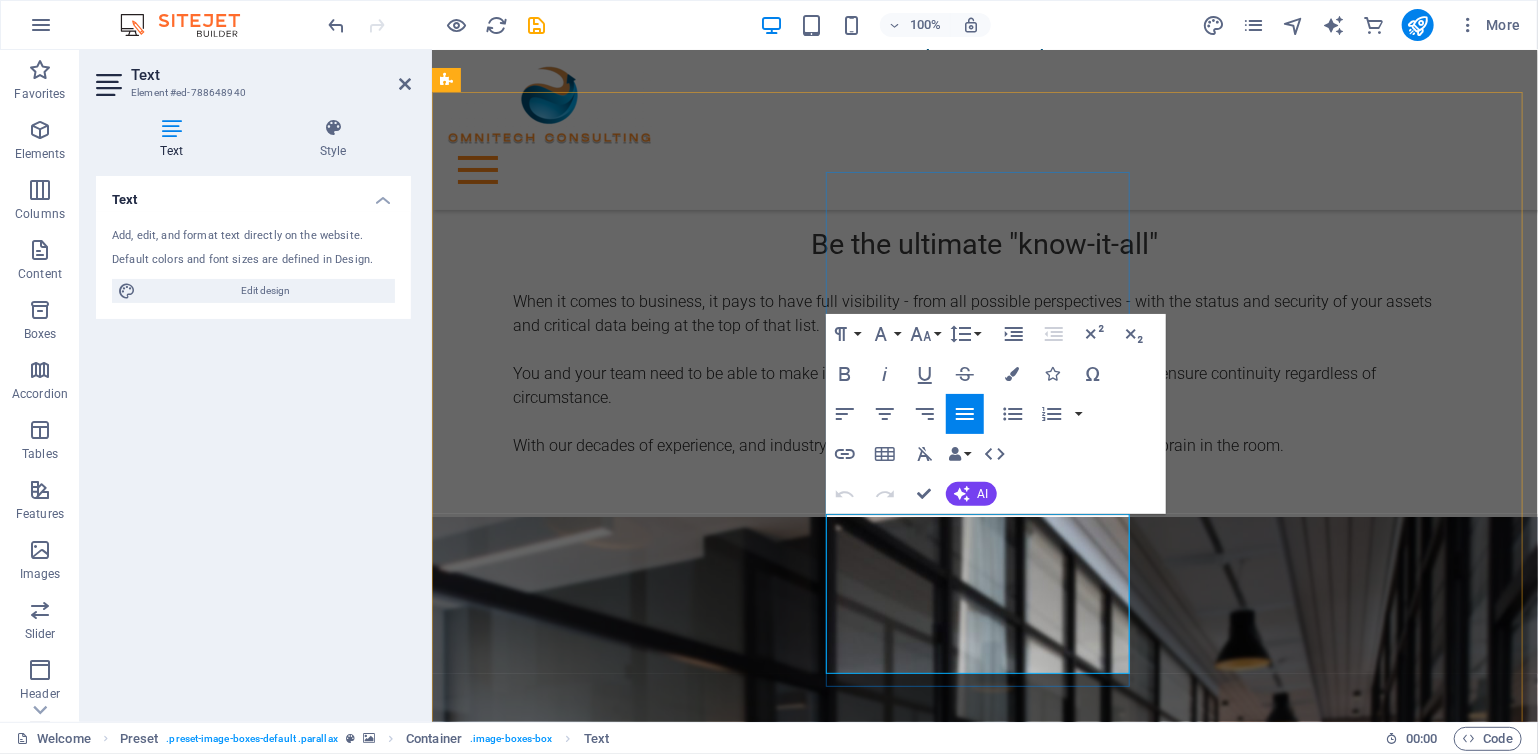 drag, startPoint x: 1047, startPoint y: 596, endPoint x: 835, endPoint y: 521, distance: 224.87552 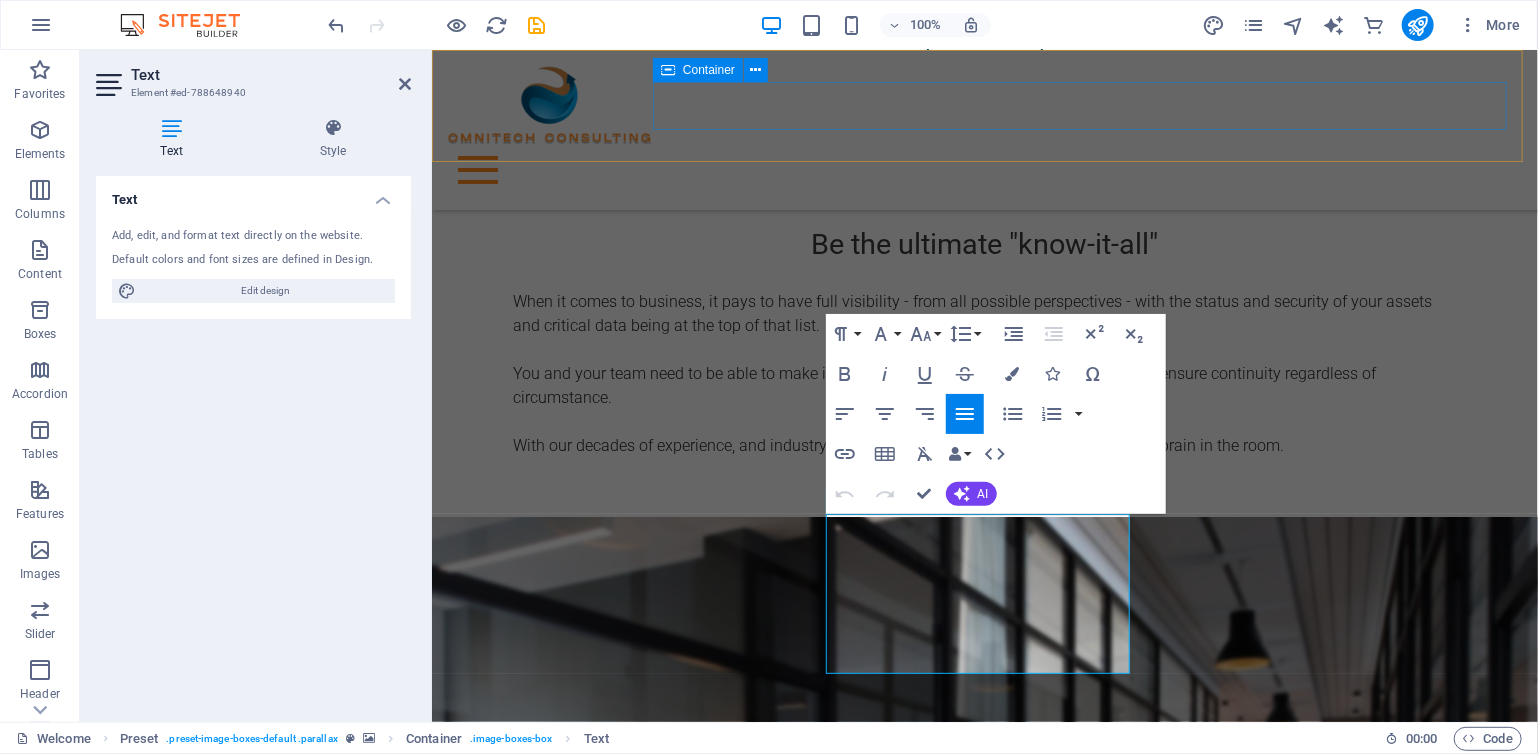type 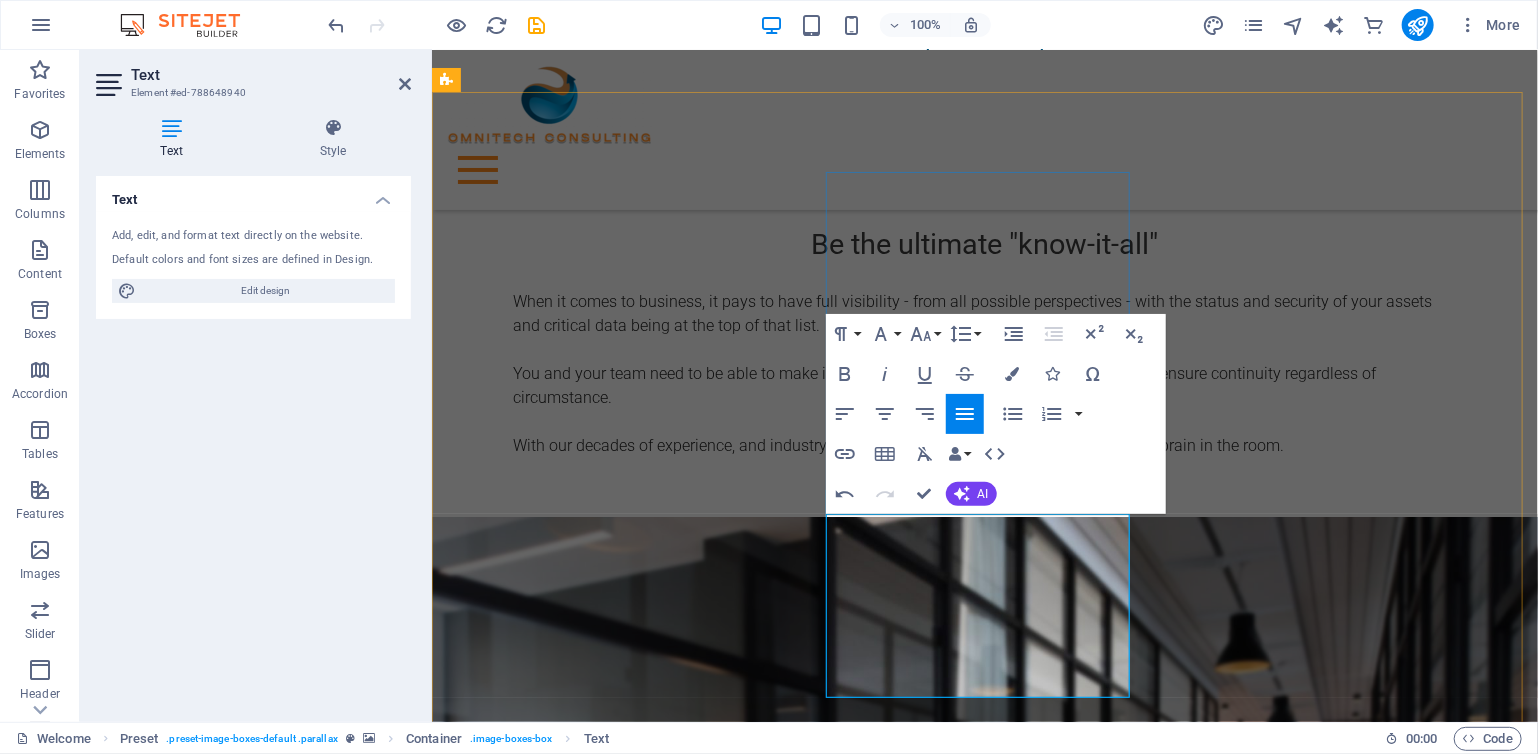 click on "Easily assess endpoint status, remotely deploy fixes, and make critical software self-healing, and always know what is where with our endpoint" at bounding box center [919, 2115] 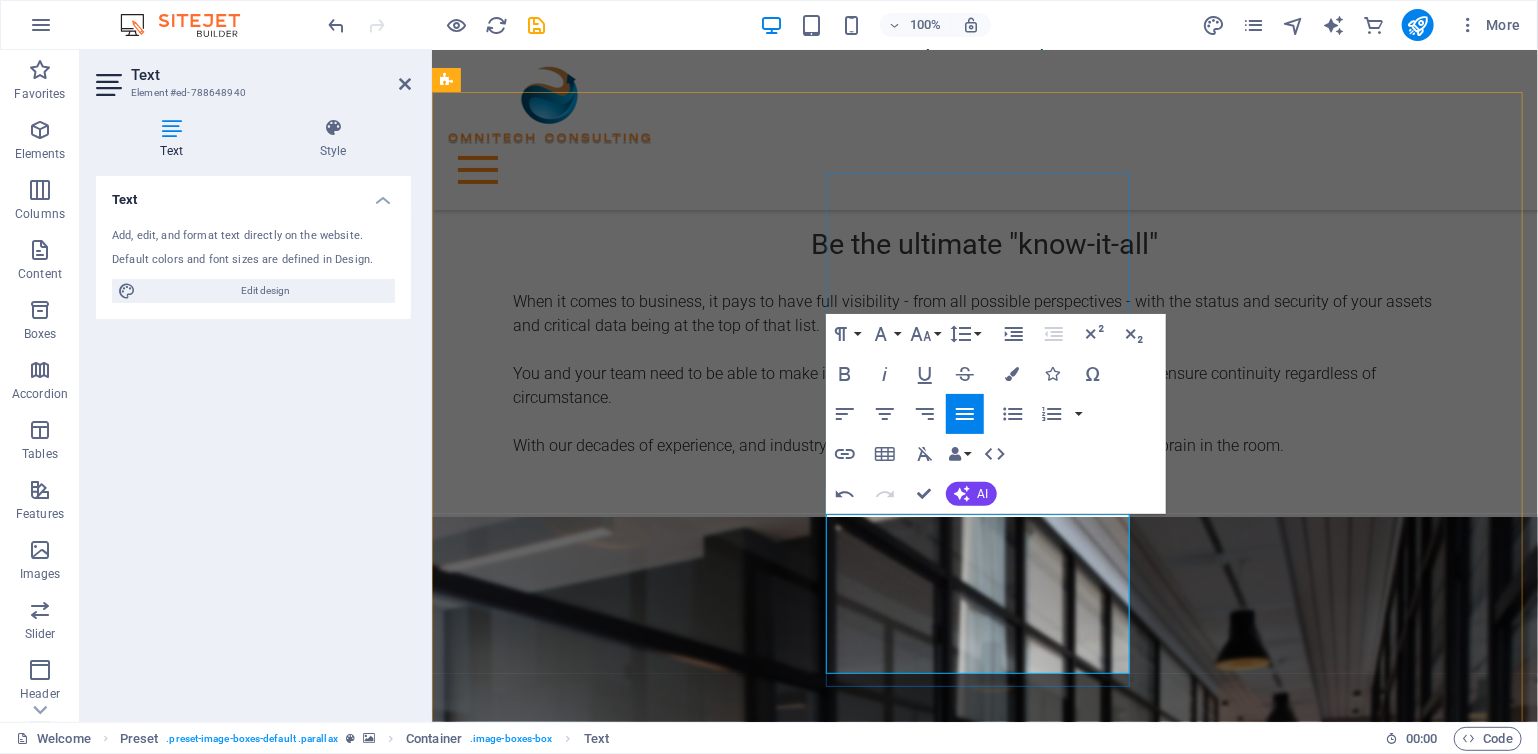 click on "Easily assess endpoint status, remotely deploy fixes,  make critical software self-healing, and always know what is where with our endpoint" at bounding box center [919, 2109] 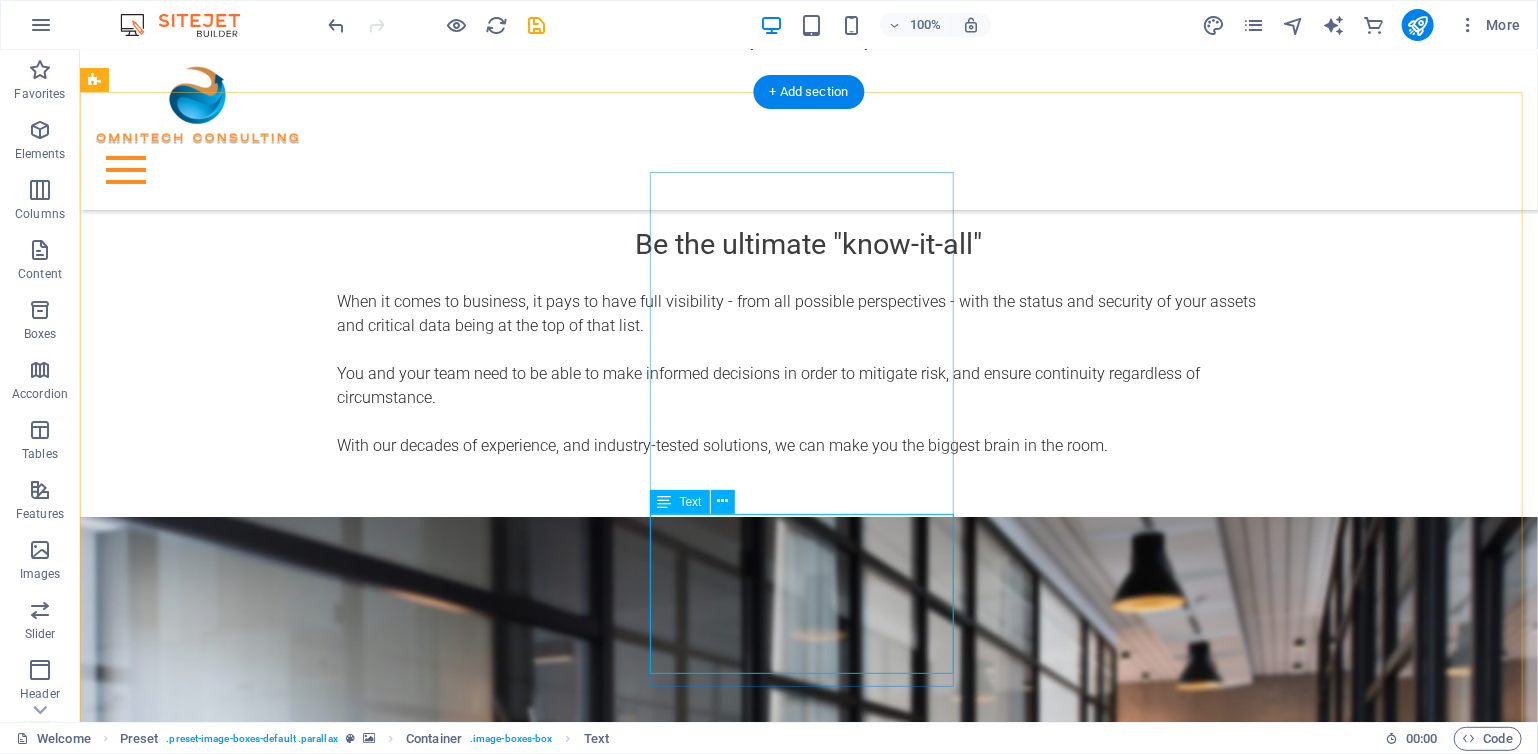 click on "Easily assess endpoint status, remotely deploy fixes, make critical software self-healing, and always know what is where with our endpoint  Learn more ." at bounding box center (567, 2141) 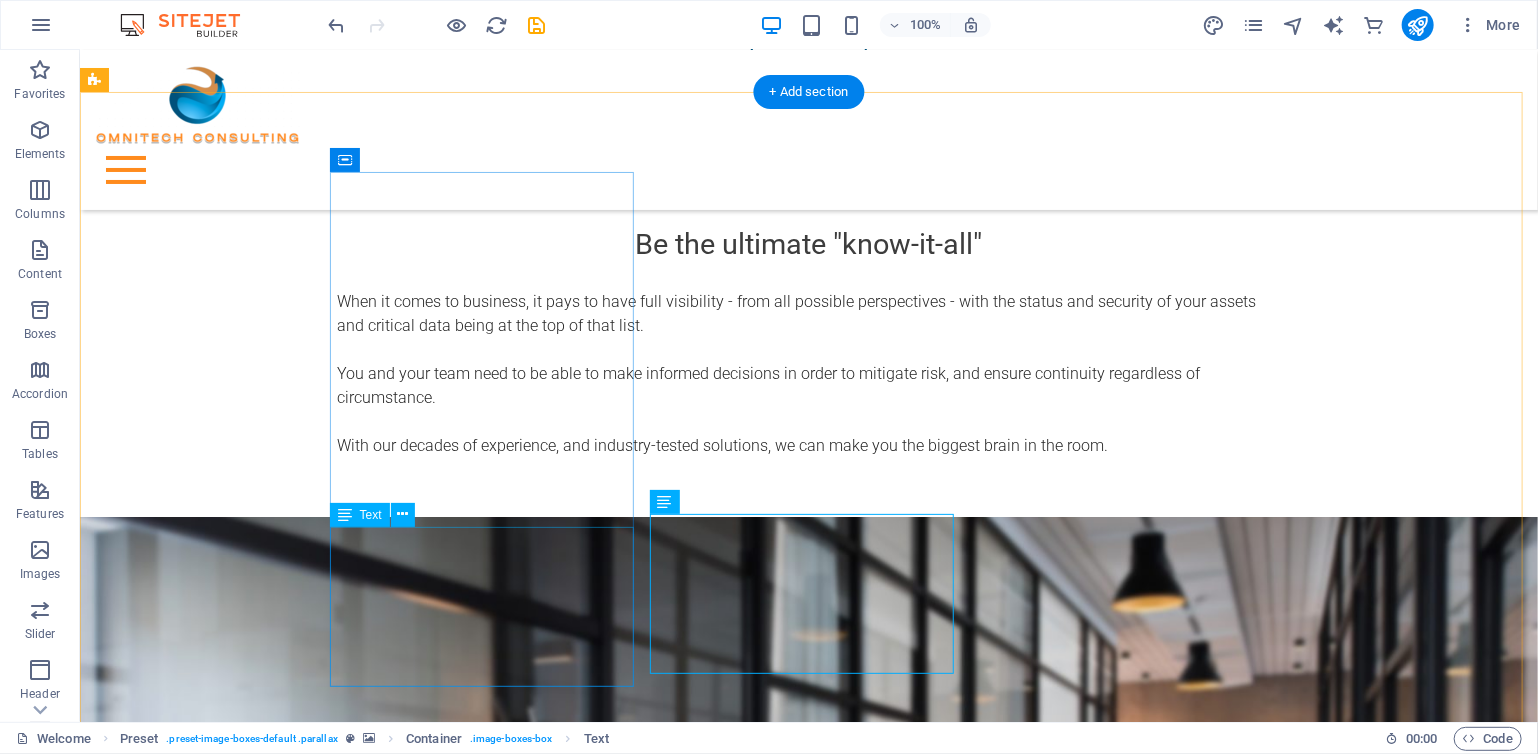 click on "Find all the weak spots and shortfalls in your security and compliance - with our AI-driven penetration tesing solution Learn more ." at bounding box center (567, 1691) 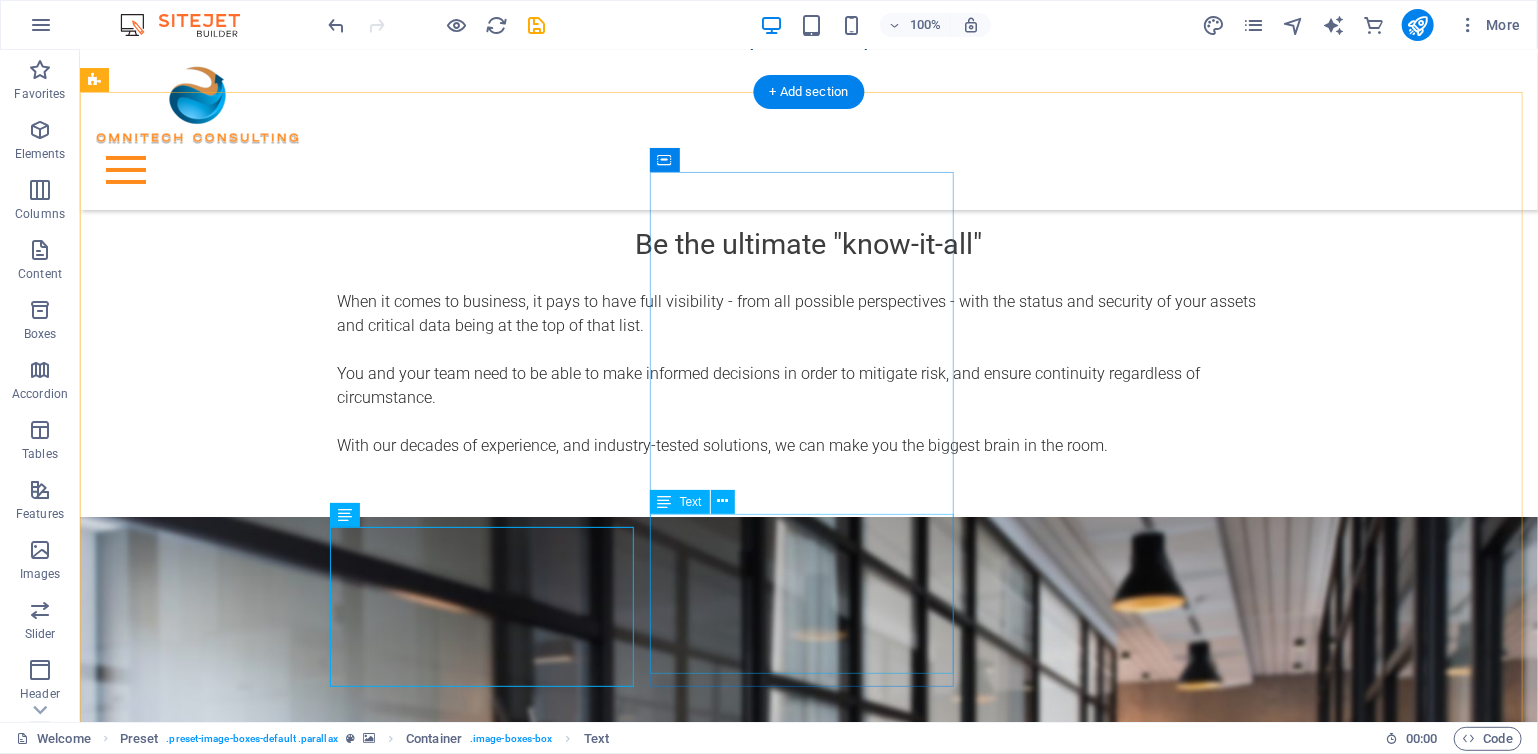 click on "Easily assess endpoint status, remotely deploy fixes, make critical software self-healing, and always know what is where with our endpoint  Learn more ." at bounding box center [567, 2141] 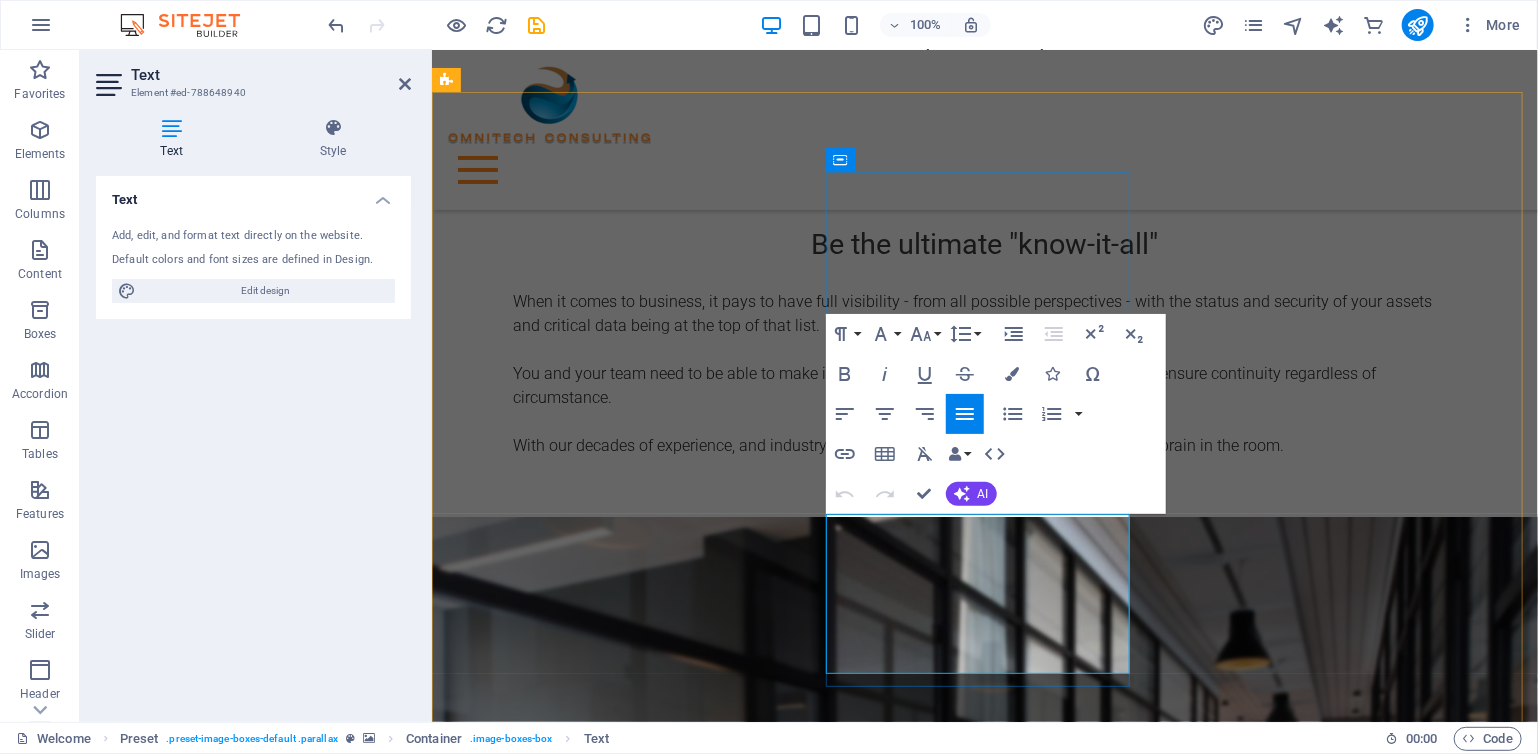 click on "Easily assess endpoint status, remotely deploy fixes, make critical software self-healing, and always know what is where with our endpoint" at bounding box center (919, 2109) 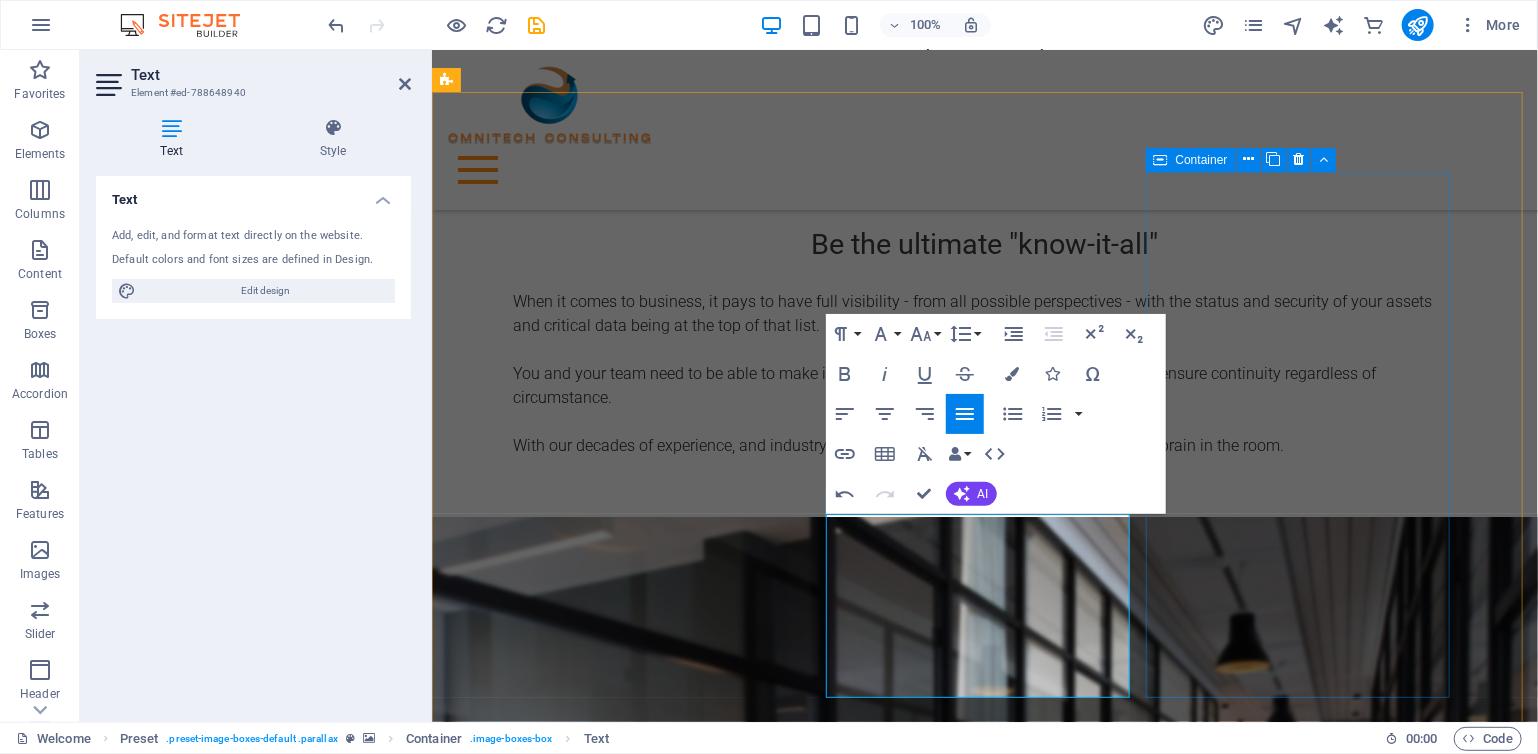 click on "Work with us Lorem ipsum dolor sit amet, consetetur sadipscing elitr, sed diam nonumy eirmod tempor invidunt ut labore et dolore magna aliquyam. Learn more ." at bounding box center (919, 2637) 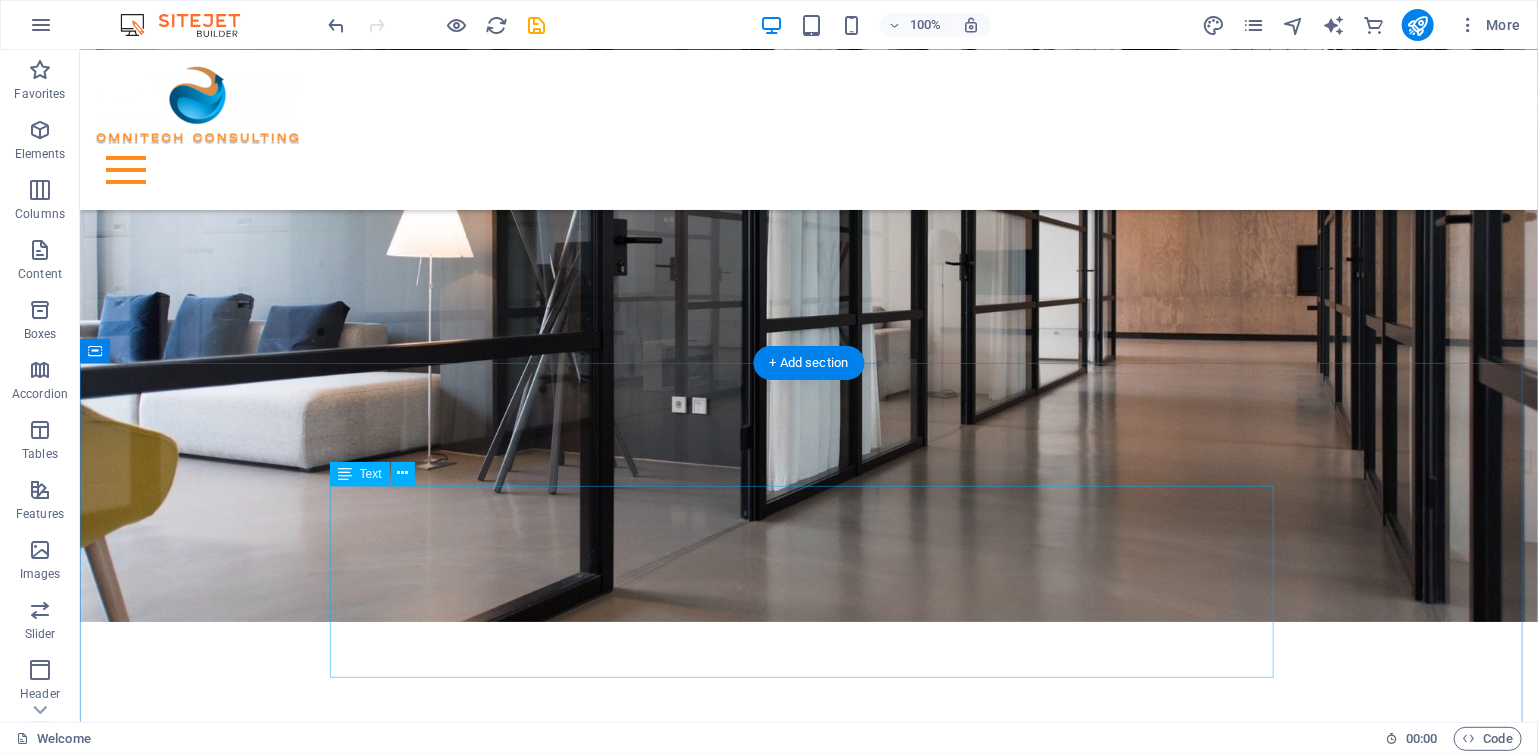 scroll, scrollTop: 0, scrollLeft: 0, axis: both 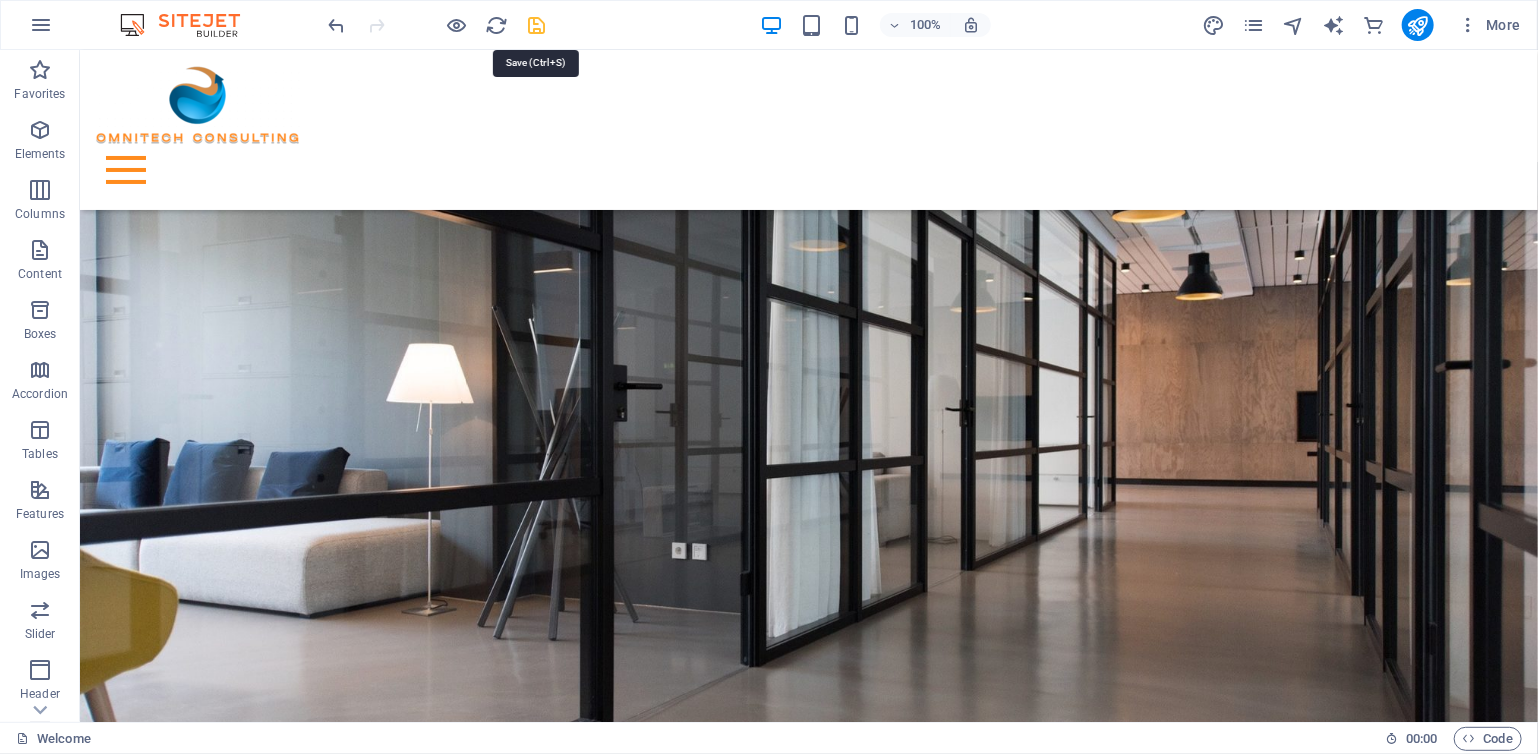 click at bounding box center (537, 25) 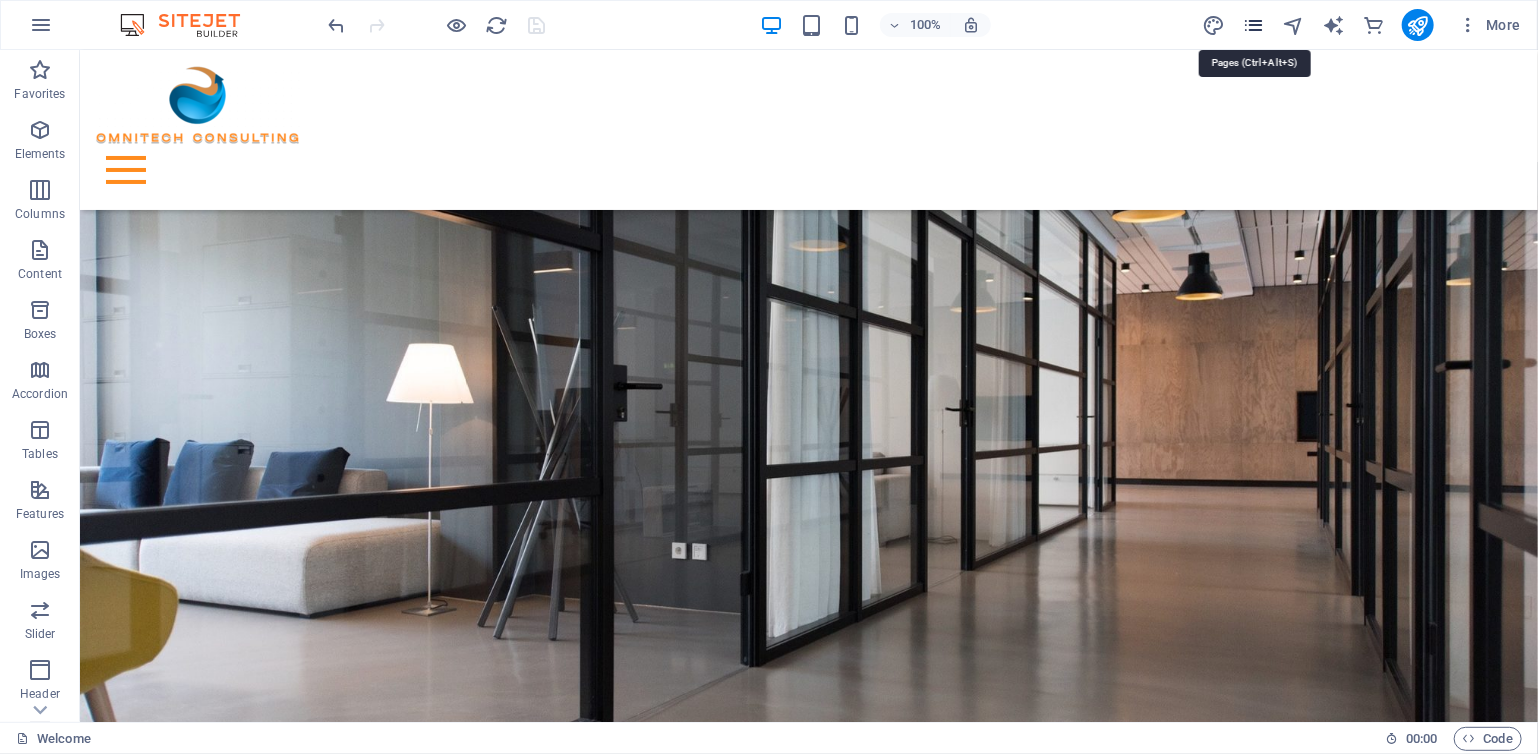 click at bounding box center [1253, 25] 